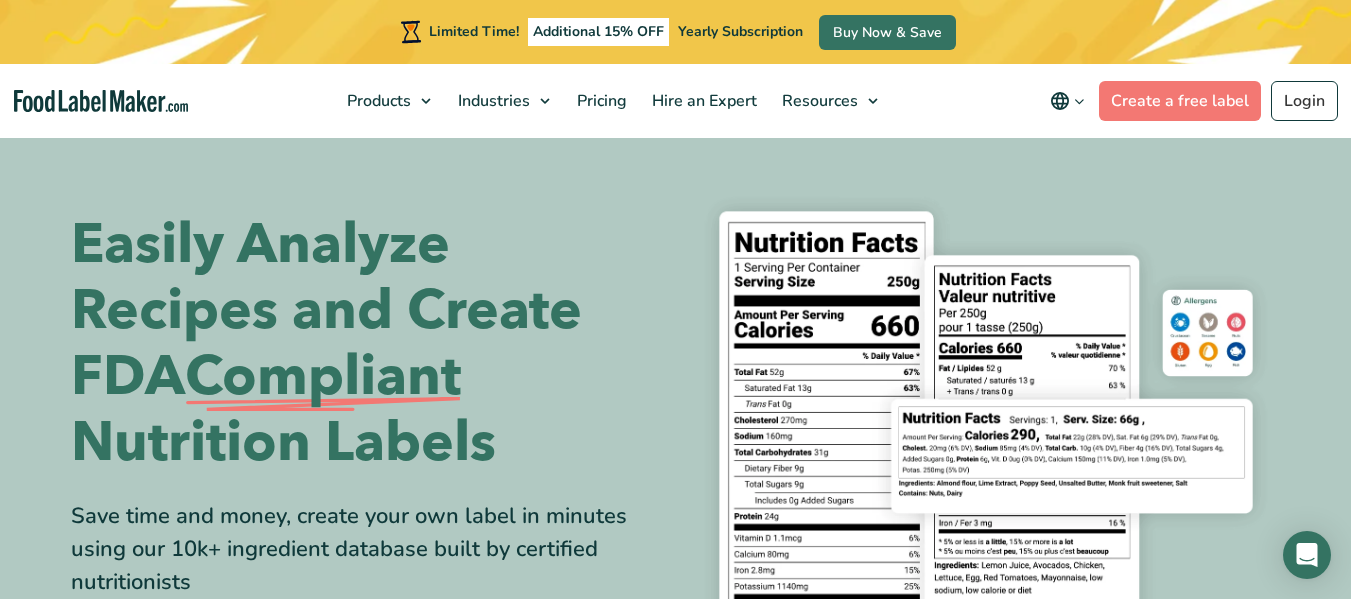 scroll, scrollTop: 0, scrollLeft: 0, axis: both 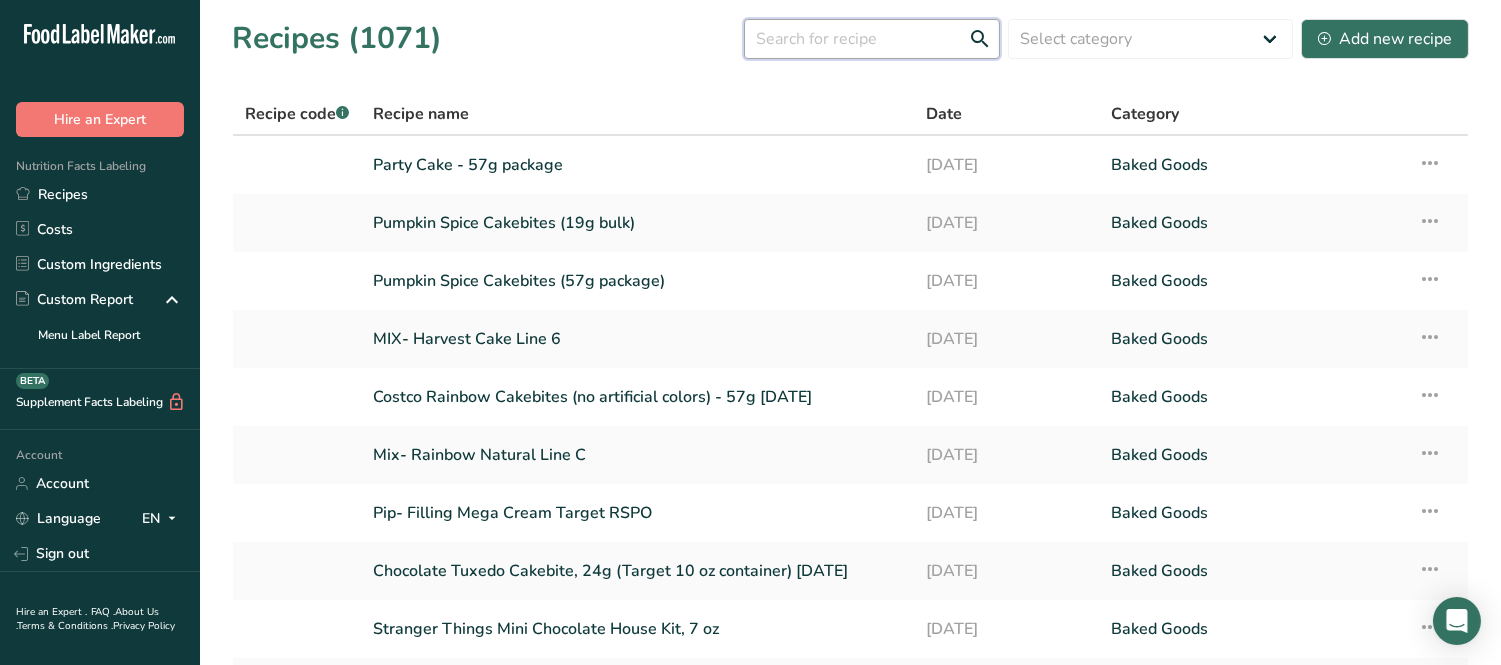 click at bounding box center (872, 39) 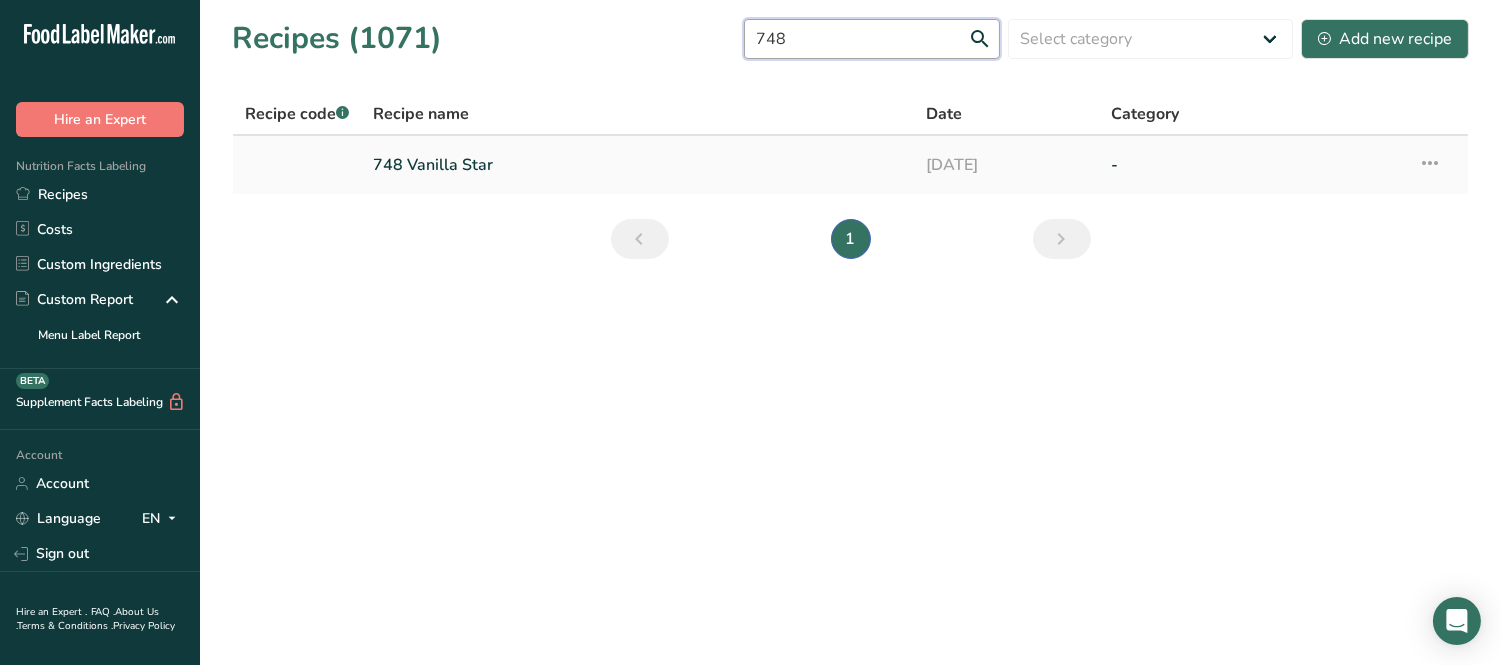 type on "748" 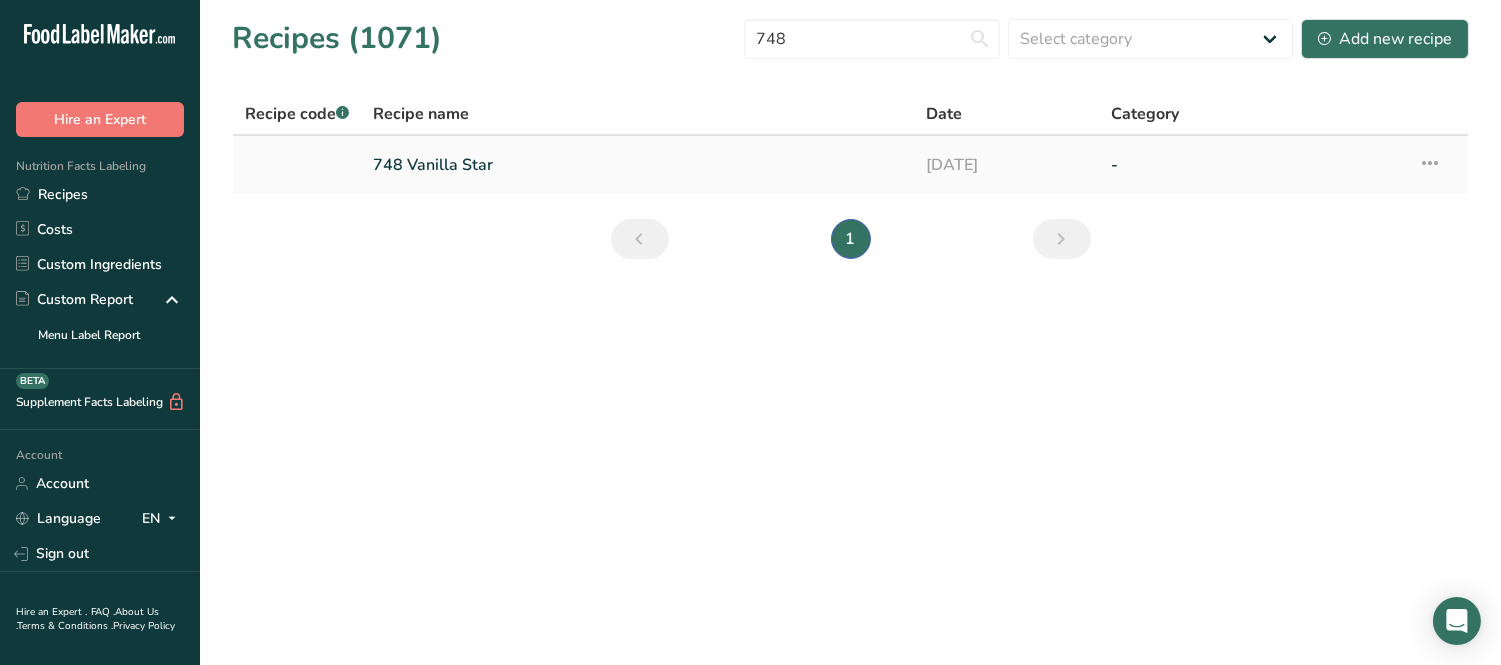 click on "748 Vanilla Star" at bounding box center [637, 165] 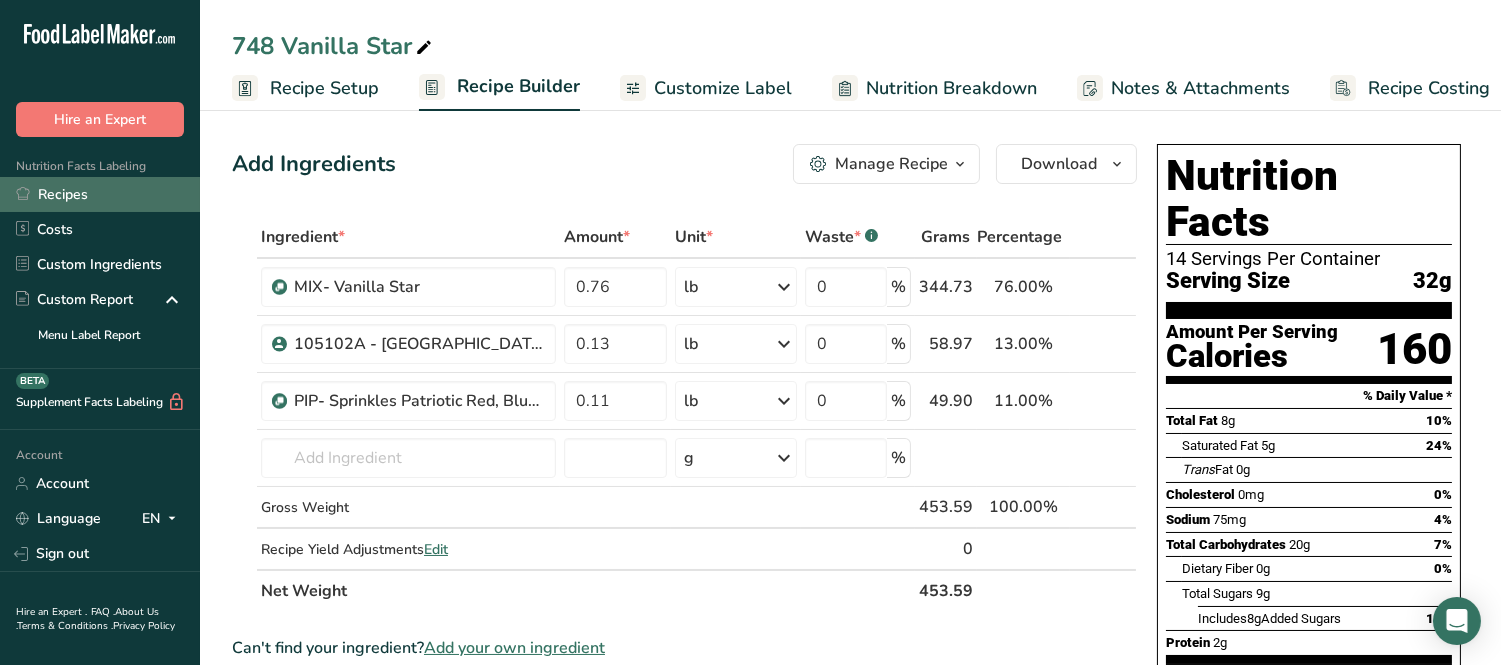 click on "Recipes" at bounding box center [100, 194] 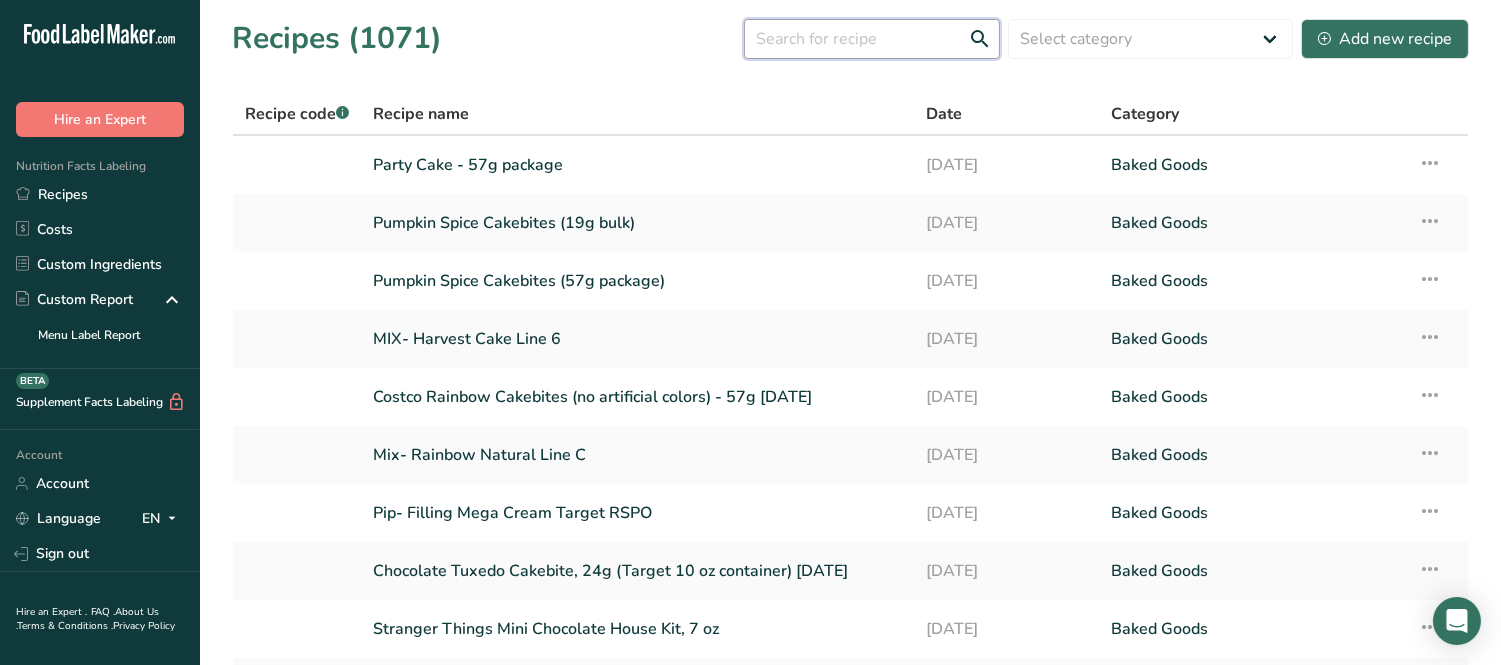 click at bounding box center (872, 39) 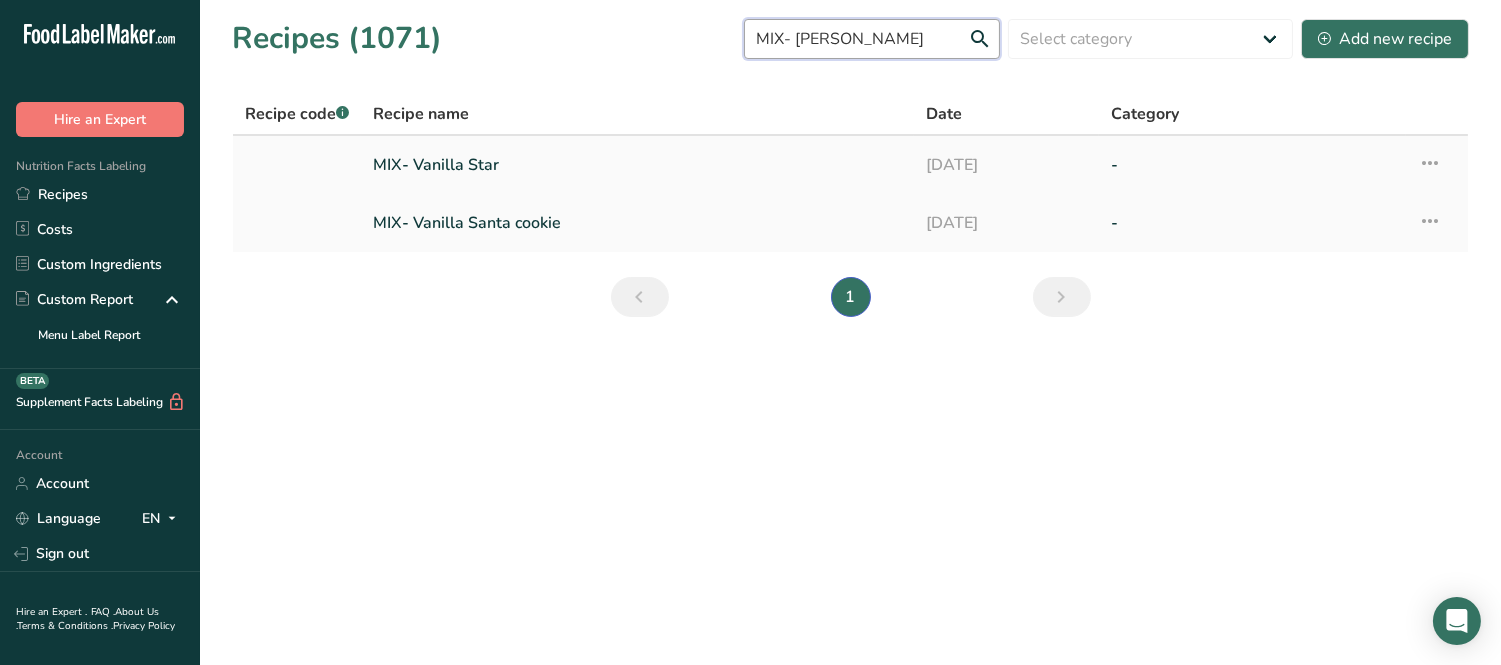 type on "MIX- [PERSON_NAME]" 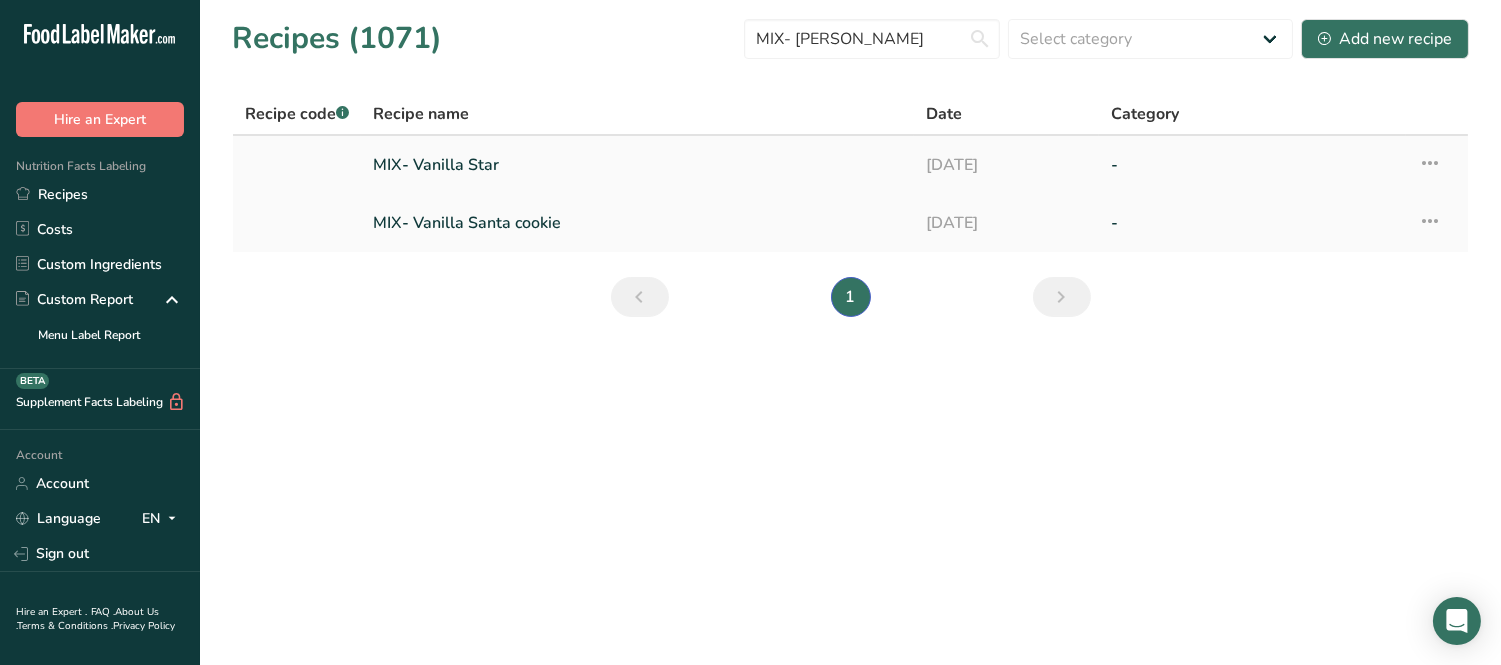 click on "MIX- Vanilla Star" at bounding box center (637, 165) 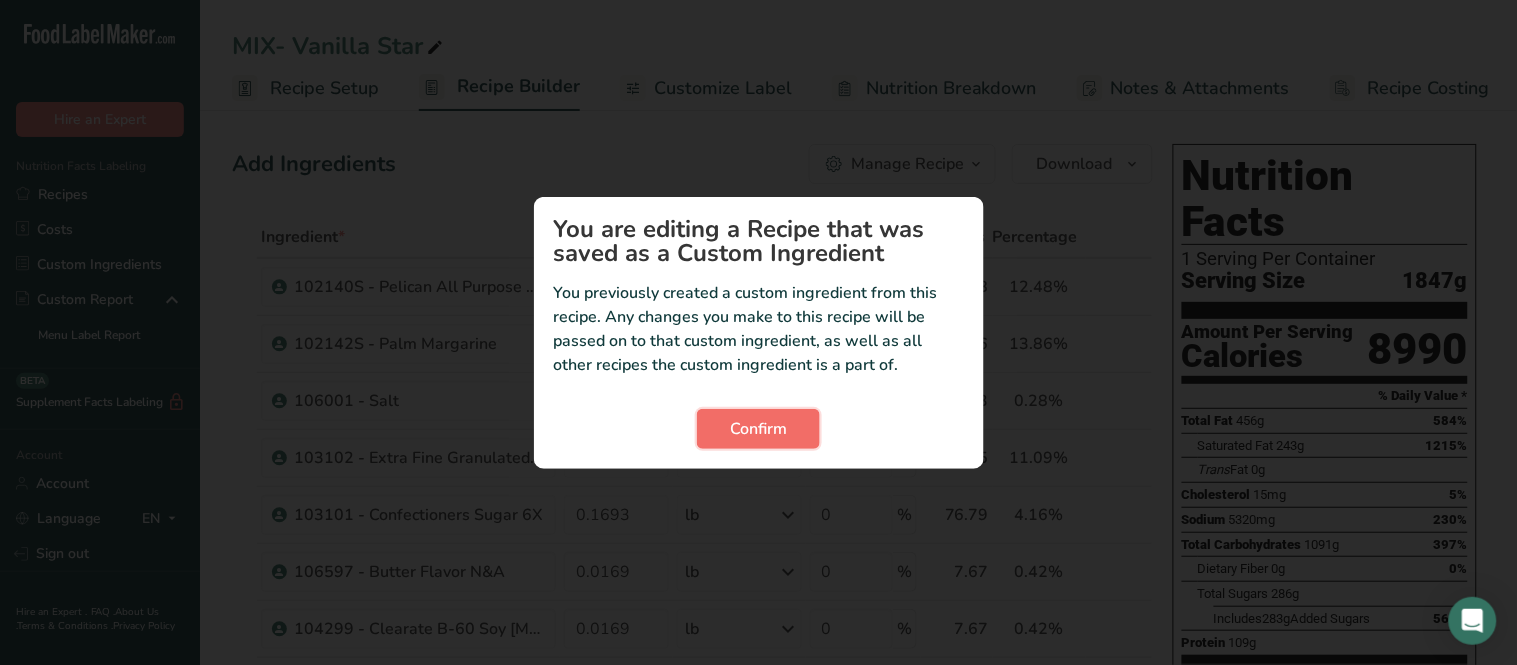 click on "Confirm" at bounding box center (758, 429) 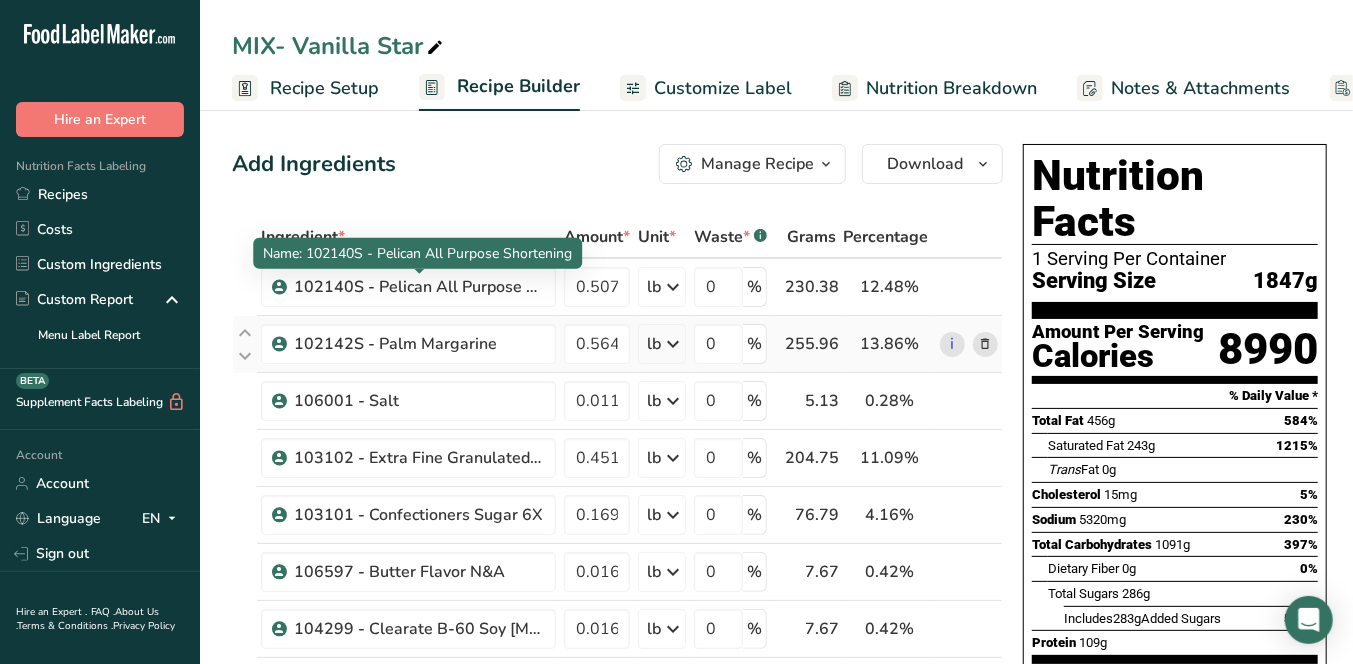 click on "102142S - Palm Margarine" at bounding box center (408, 344) 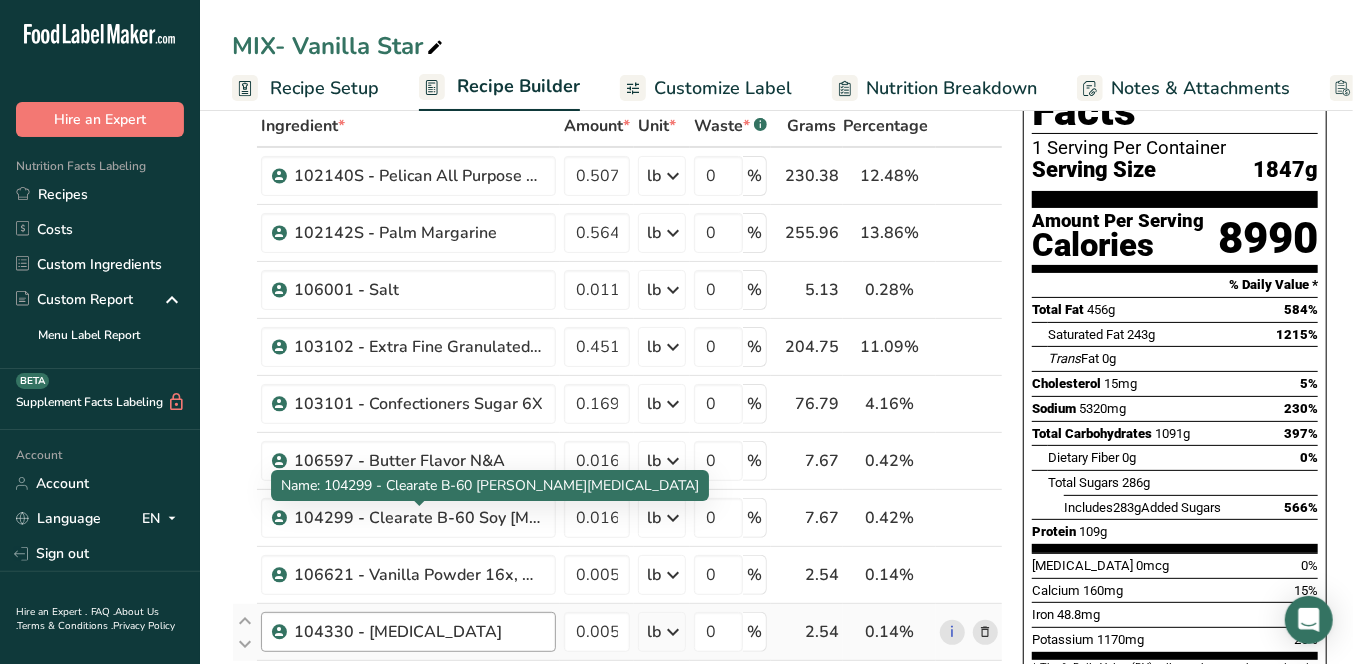 scroll, scrollTop: 333, scrollLeft: 0, axis: vertical 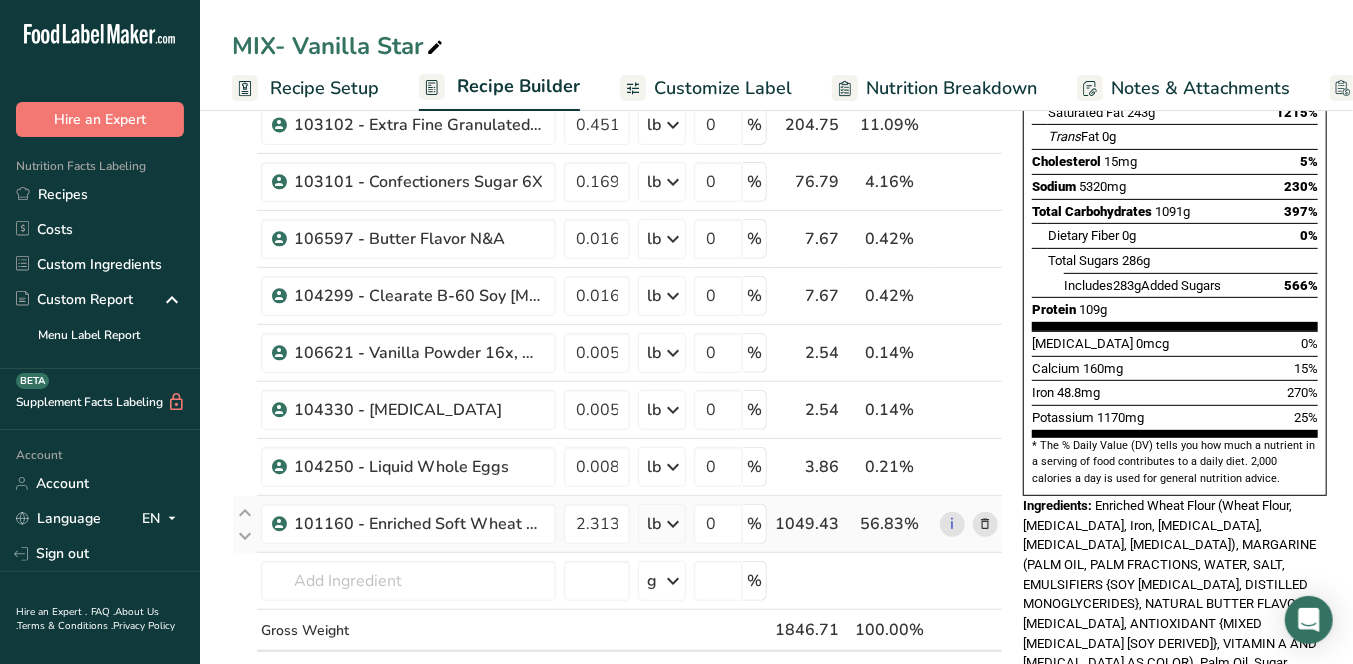 click on "101160 - Enriched Soft Wheat Flour" at bounding box center (408, 524) 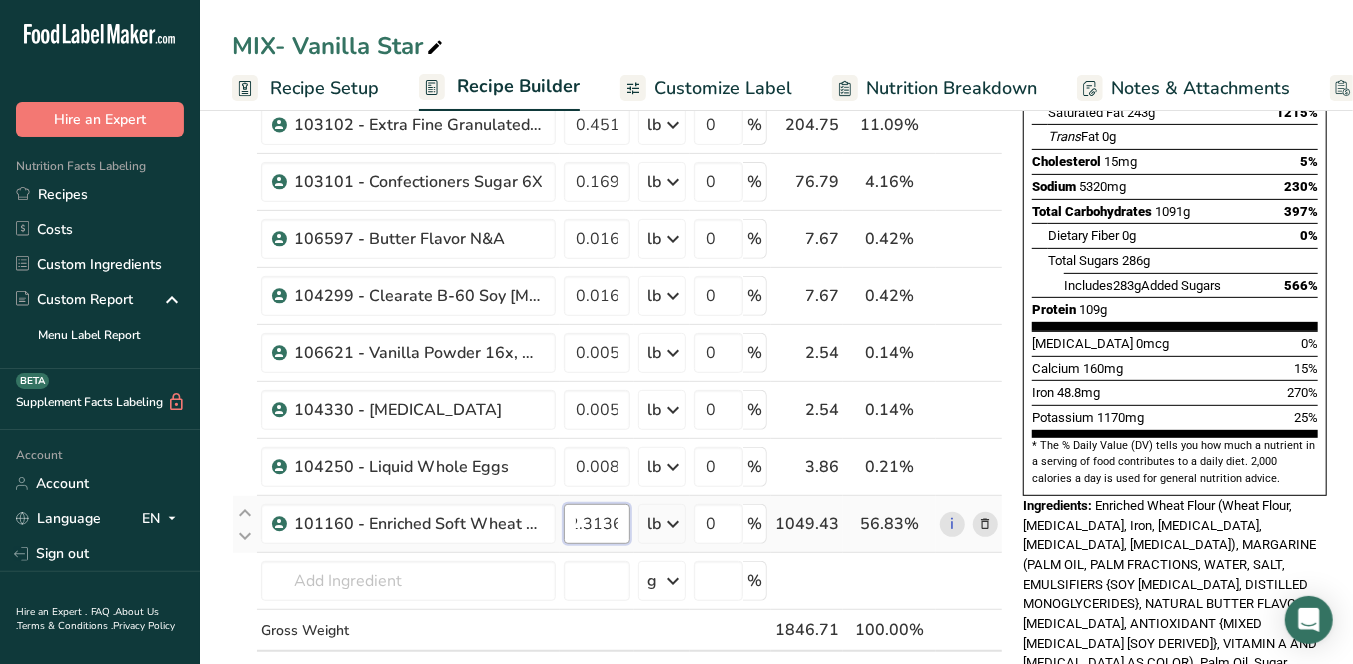 drag, startPoint x: 576, startPoint y: 528, endPoint x: 670, endPoint y: 531, distance: 94.04786 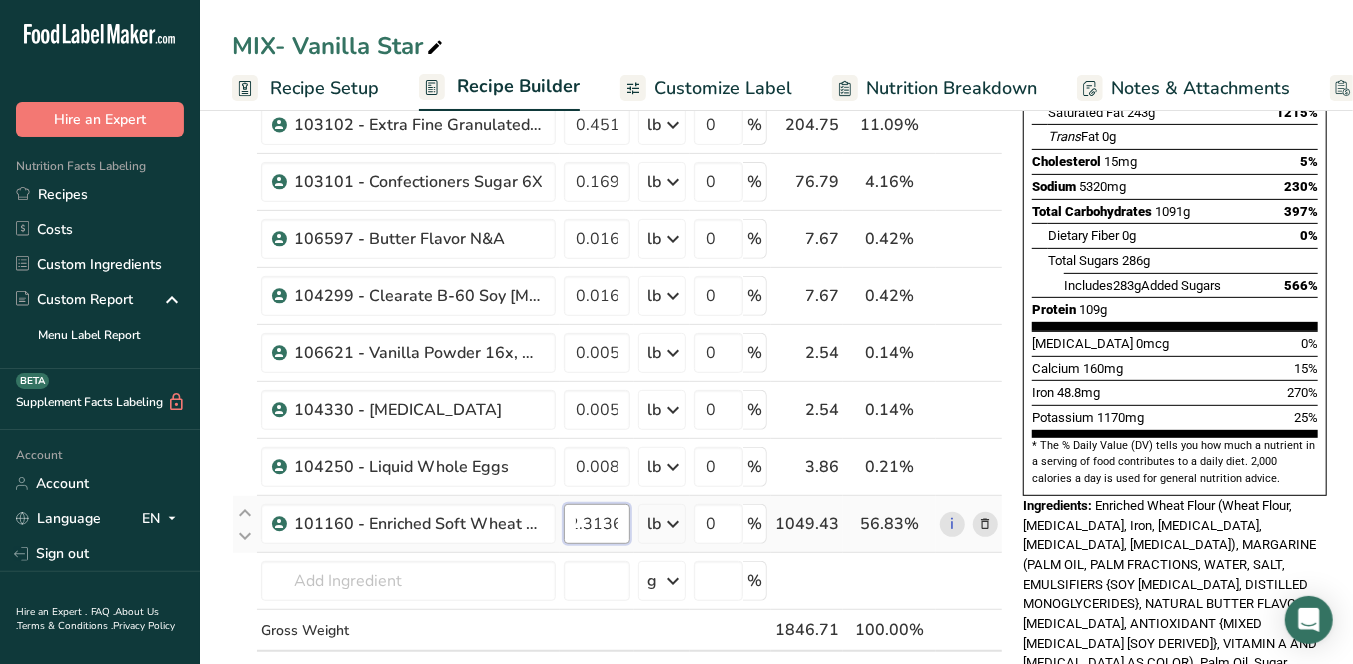 click on "101160 - Enriched Soft Wheat Flour
2.3136
lb
Weight Units
g
kg
mg
See more
Volume Units
l
mL
fl oz
See more
0
%
1049.43
56.83%
i" at bounding box center (617, 524) 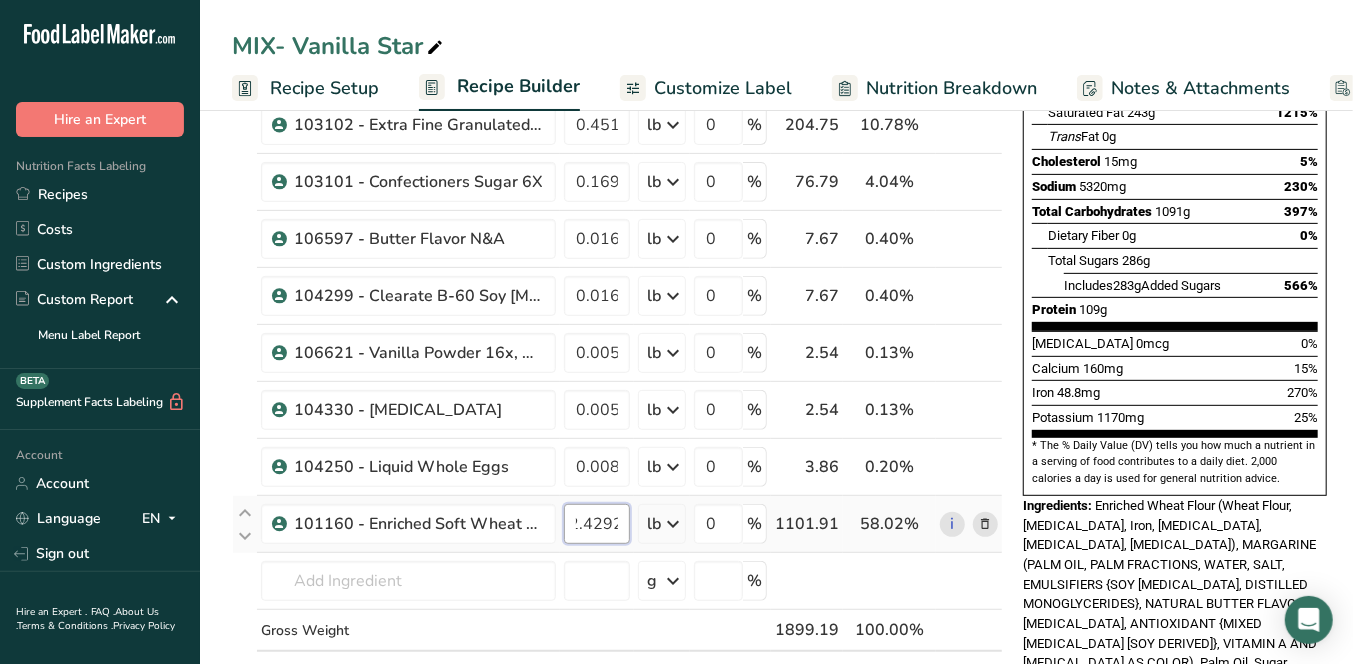 scroll, scrollTop: 0, scrollLeft: 26, axis: horizontal 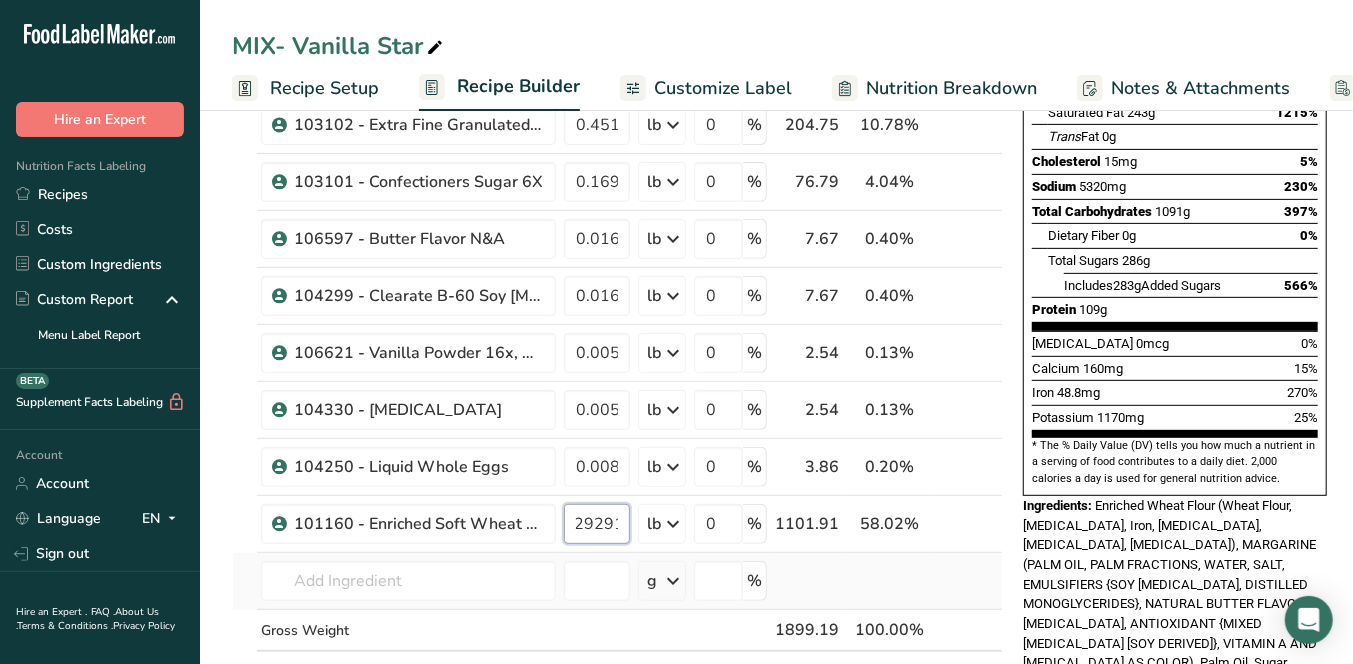 type on "2.429291" 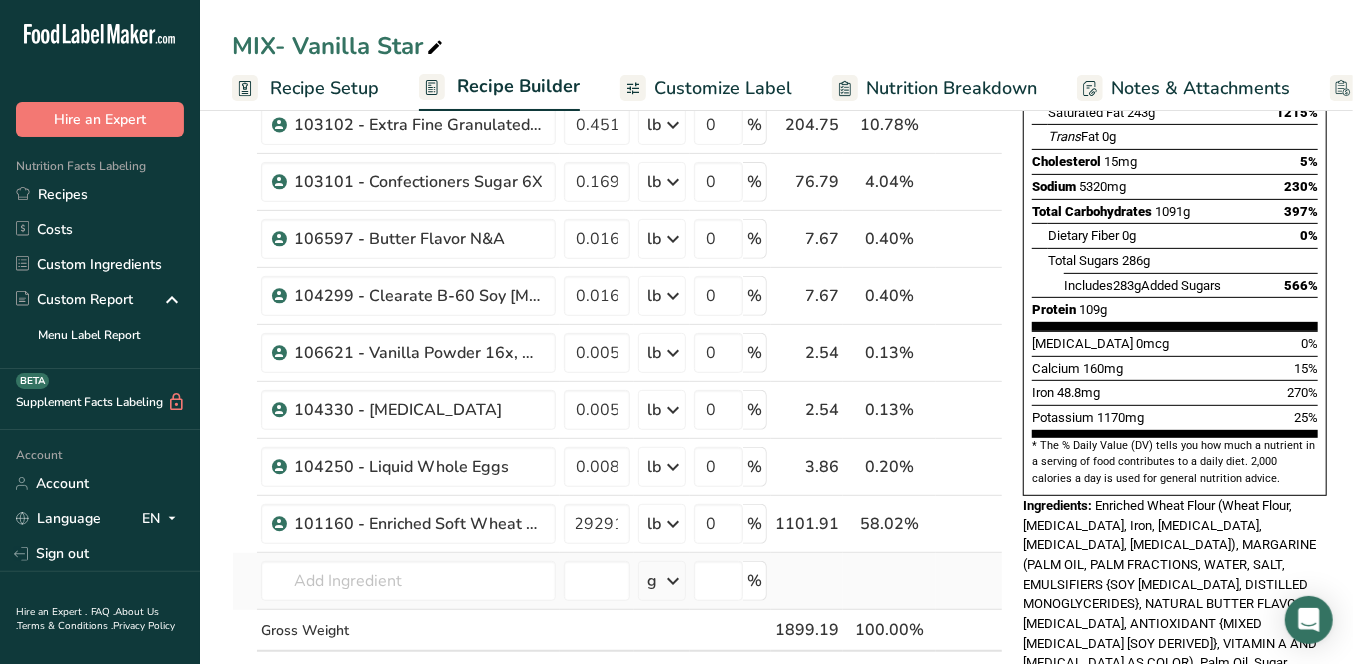 click on "Ingredient *
Amount *
Unit *
Waste *   .a-a{fill:#347362;}.b-a{fill:#fff;}          Grams
Percentage
102140S - Pelican All Purpose Shortening
0.5079
lb
Weight Units
g
kg
mg
See more
Volume Units
l
mL
fl oz
See more
0
%
230.38
12.13%
i
102142S - Palm Margarine
0.5643
lb
Weight Units
g
kg
mg
See more
Volume Units
l
mL
fl oz
See more
0
%
255.96
13.48%" at bounding box center [617, 309] 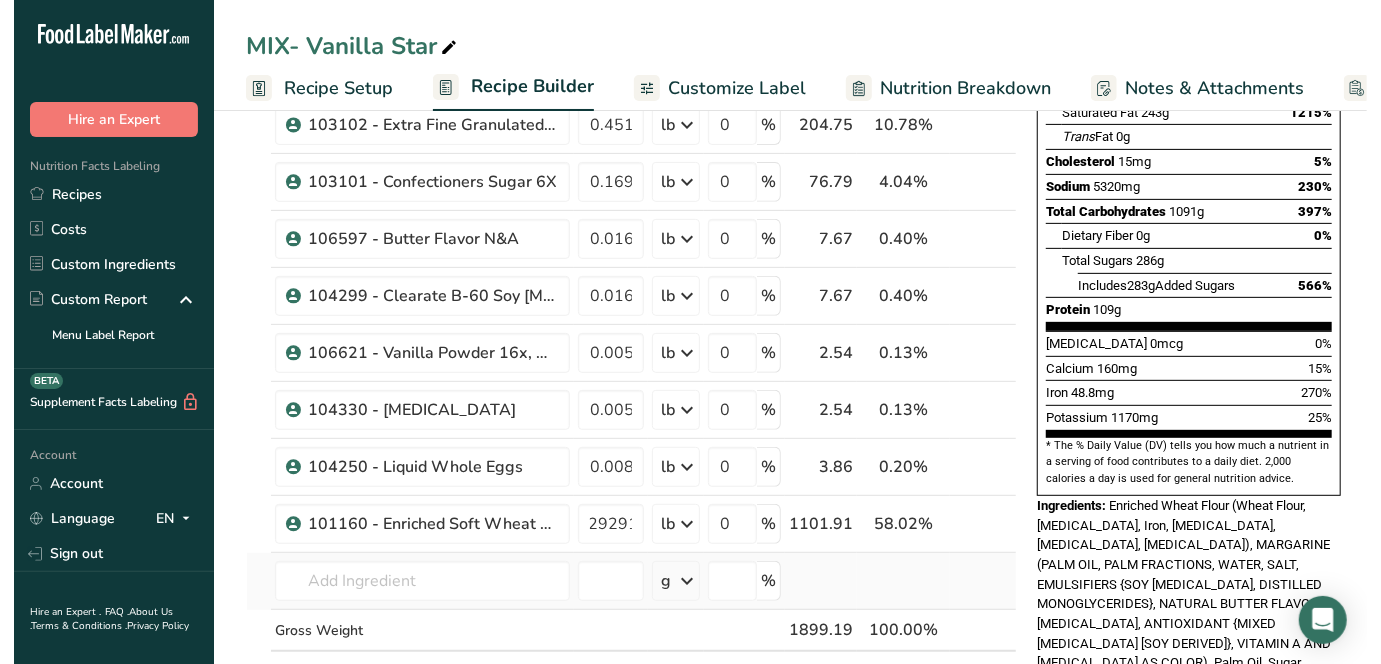 scroll, scrollTop: 0, scrollLeft: 0, axis: both 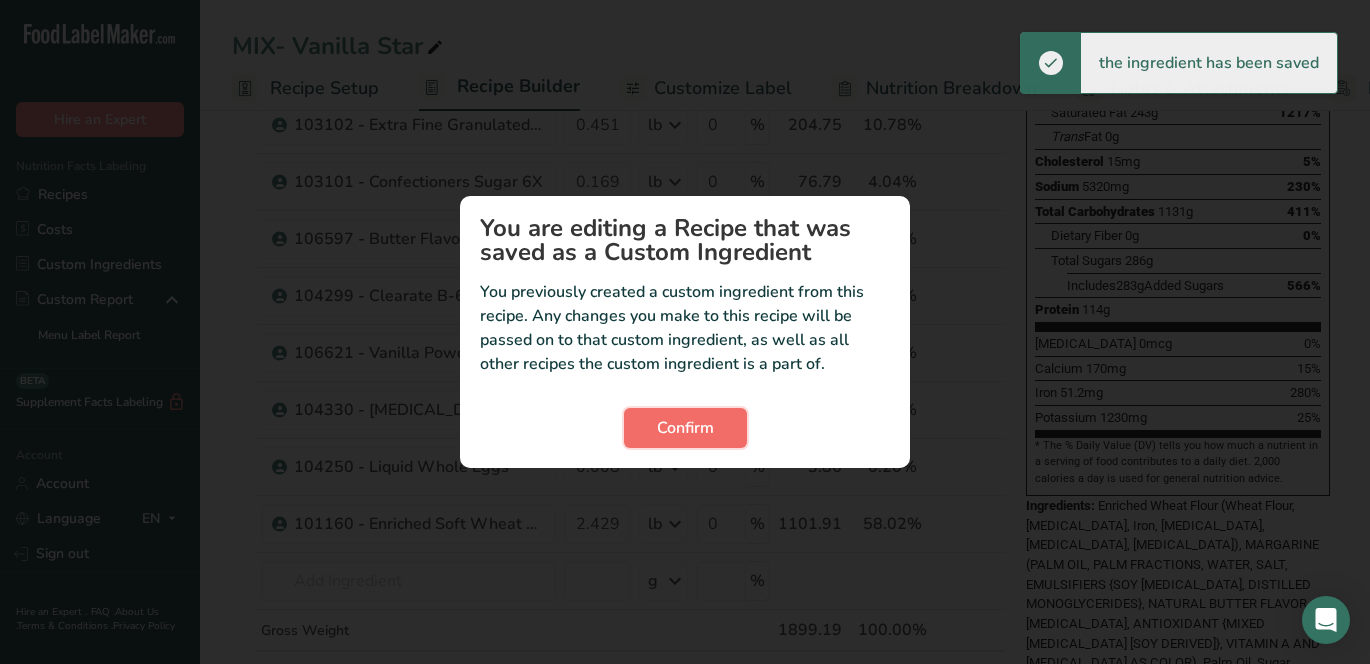 click on "Confirm" at bounding box center [685, 428] 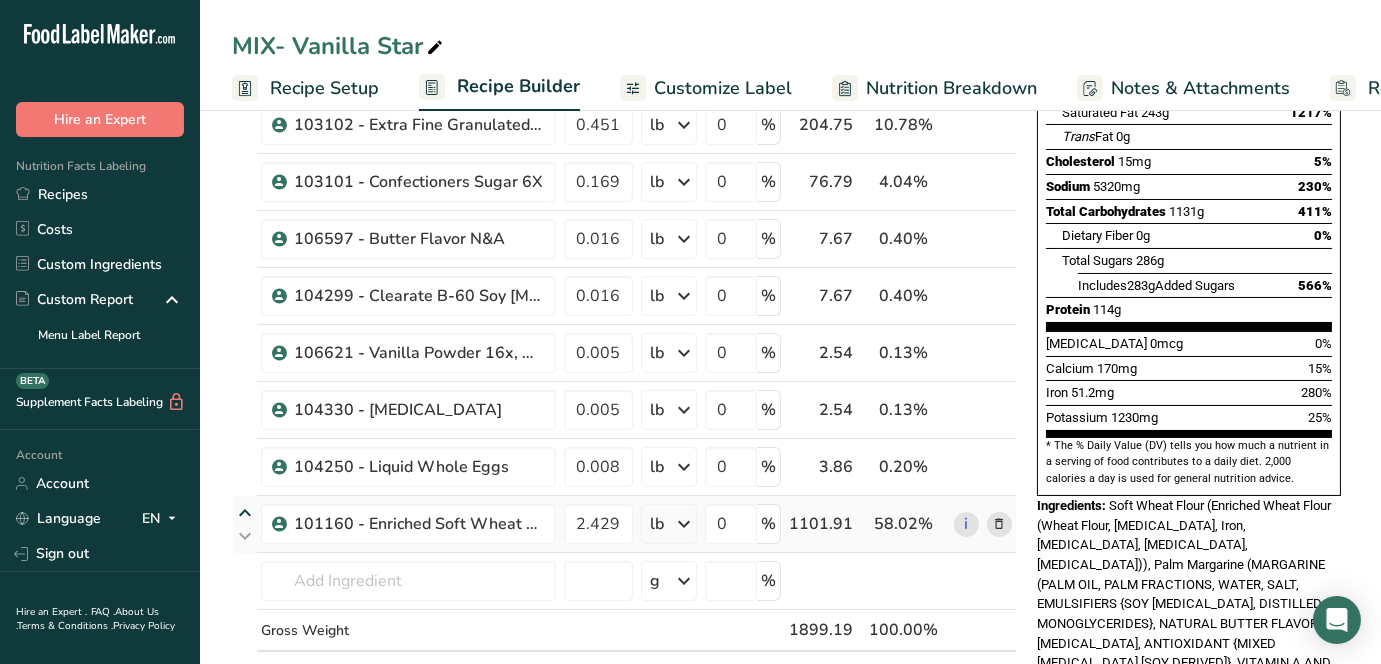 click at bounding box center (245, 513) 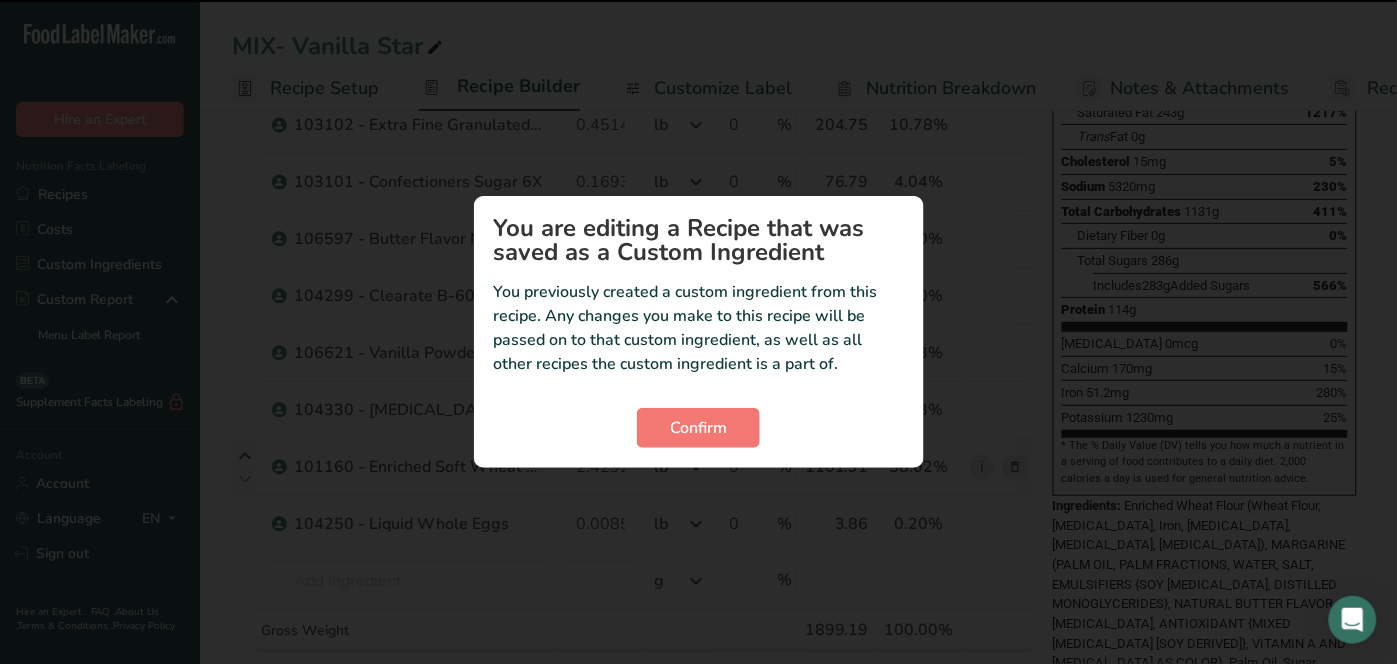 click at bounding box center [698, 332] 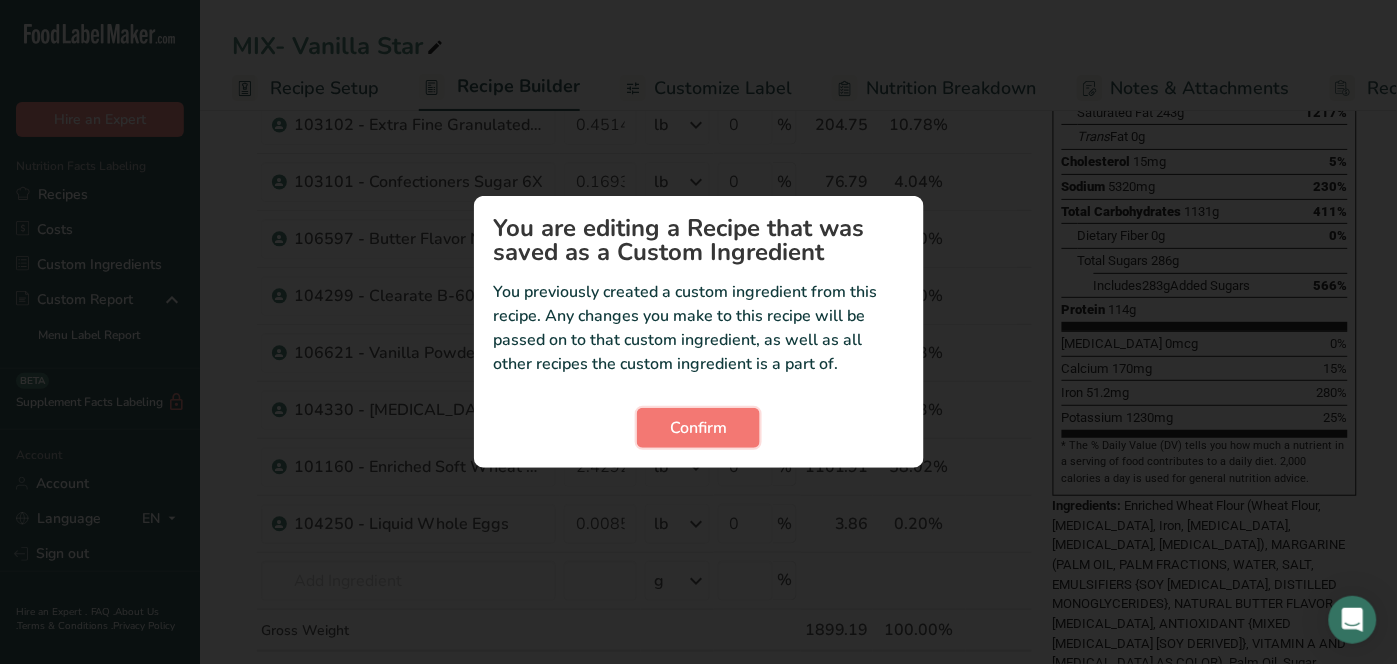 drag, startPoint x: 677, startPoint y: 423, endPoint x: 471, endPoint y: 411, distance: 206.34921 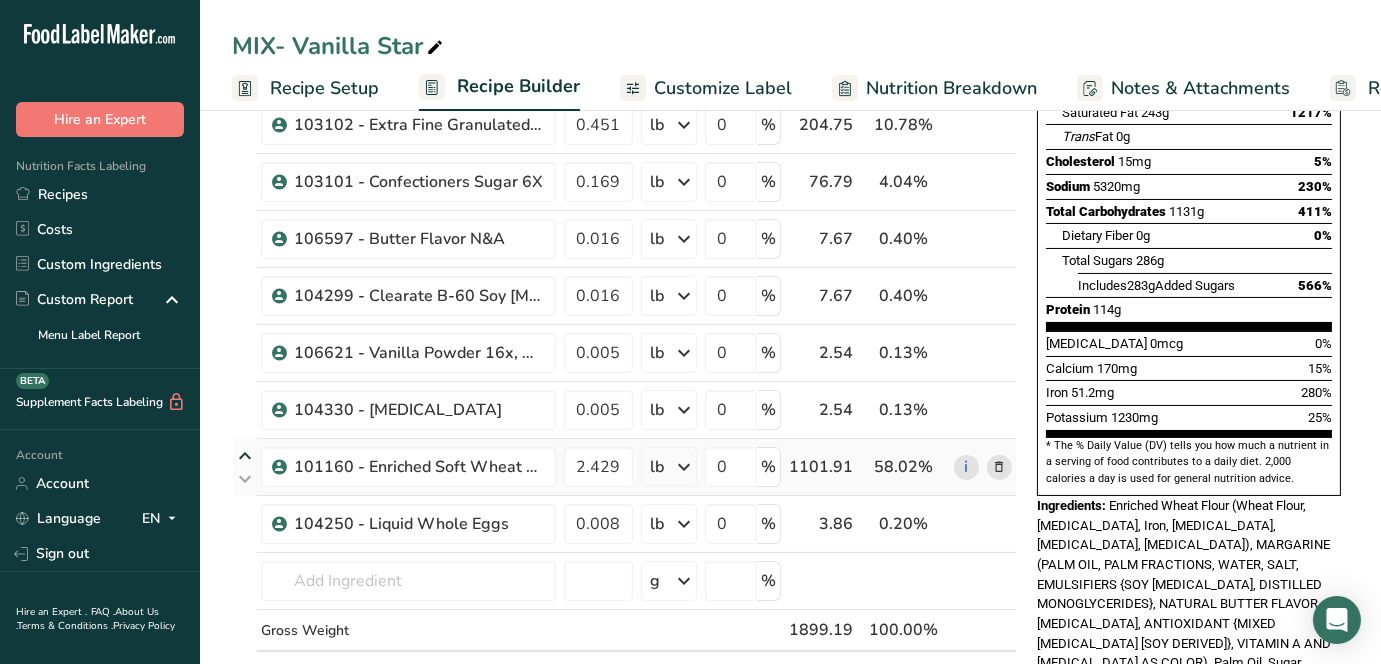 click at bounding box center (245, 456) 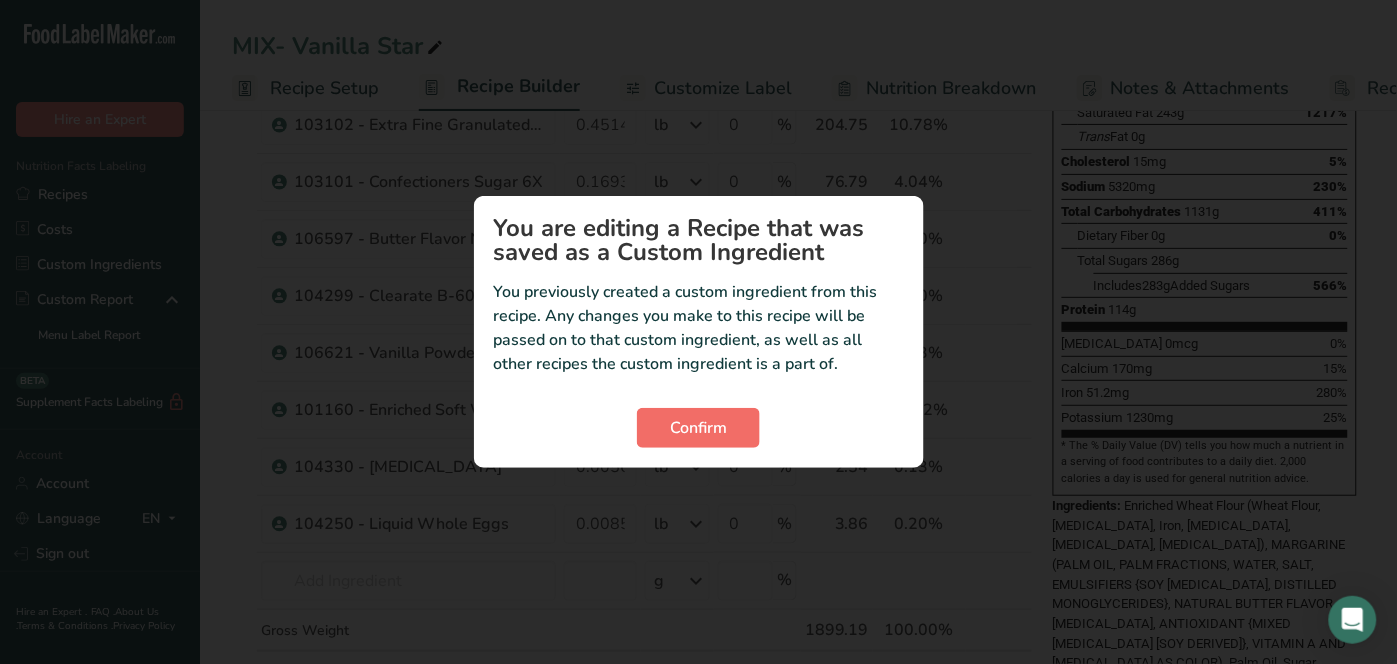 click on "You are editing a Recipe that was saved as a Custom Ingredient
You previously created a custom ingredient from this recipe. Any changes you make to this recipe will be passed on to that custom ingredient, as well as all other recipes the custom ingredient is a part of.
Confirm" at bounding box center (699, 332) 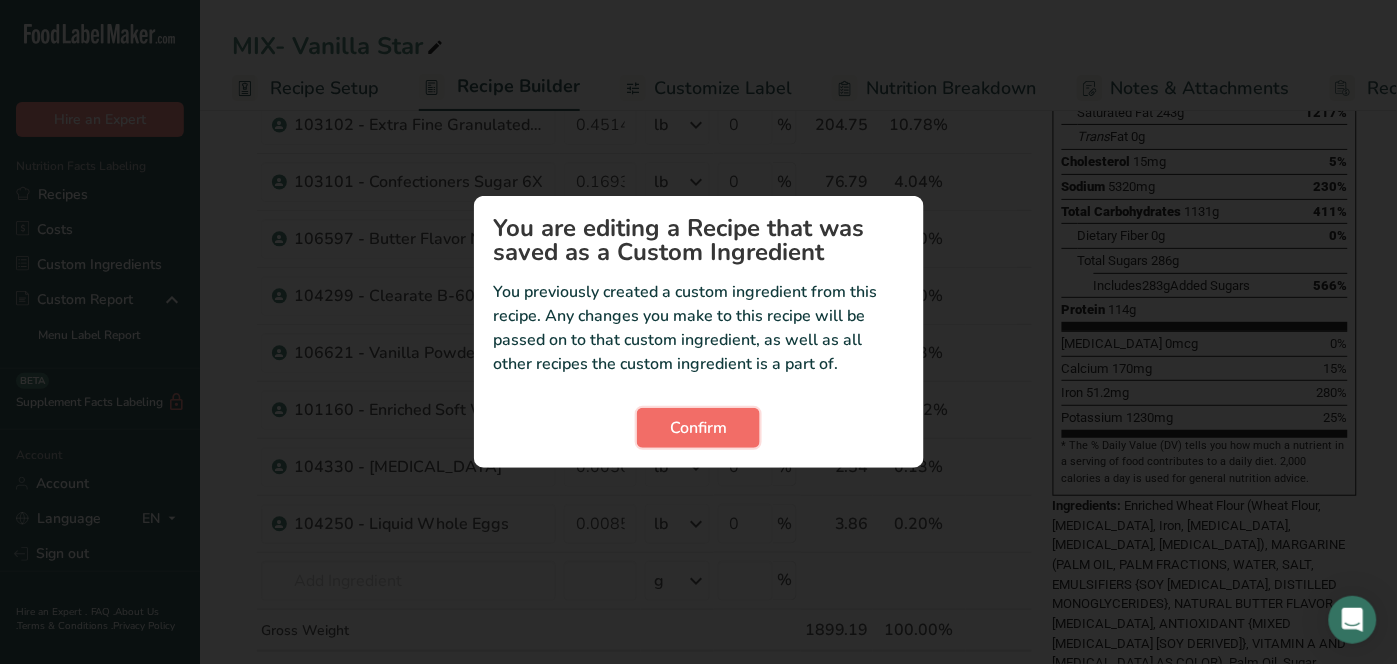 click on "Confirm" at bounding box center (698, 428) 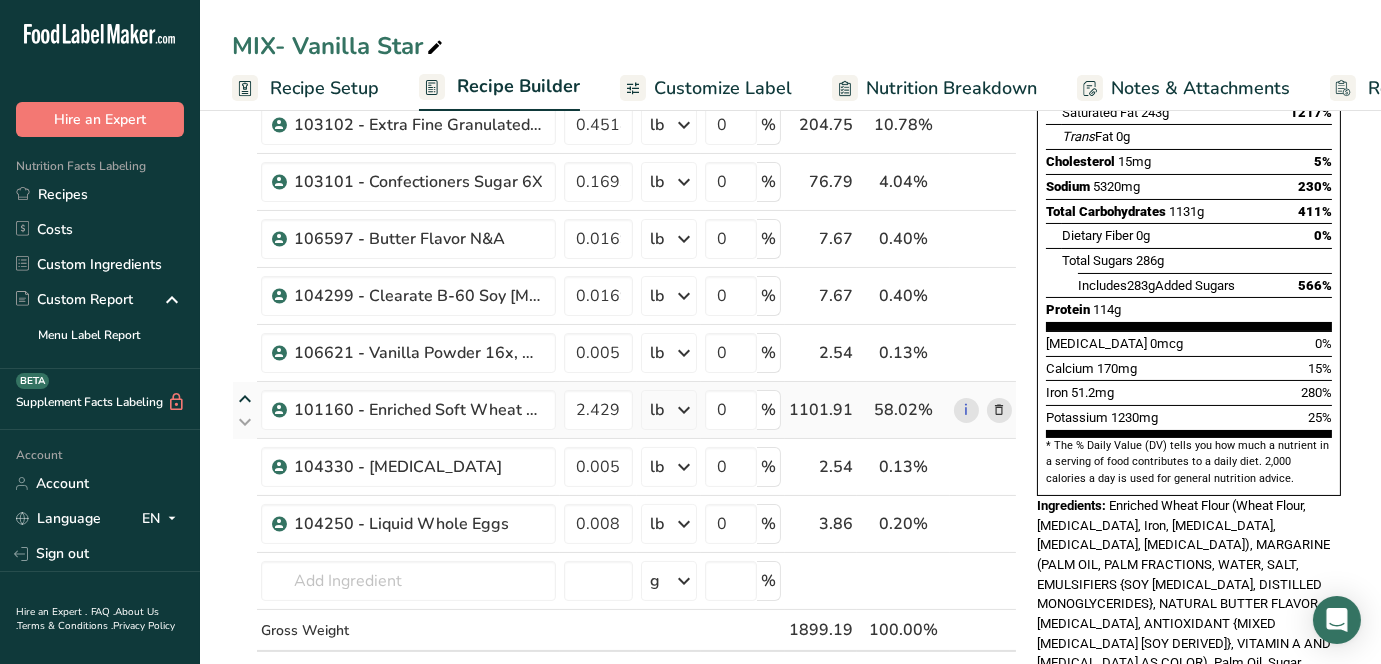 click at bounding box center (245, 399) 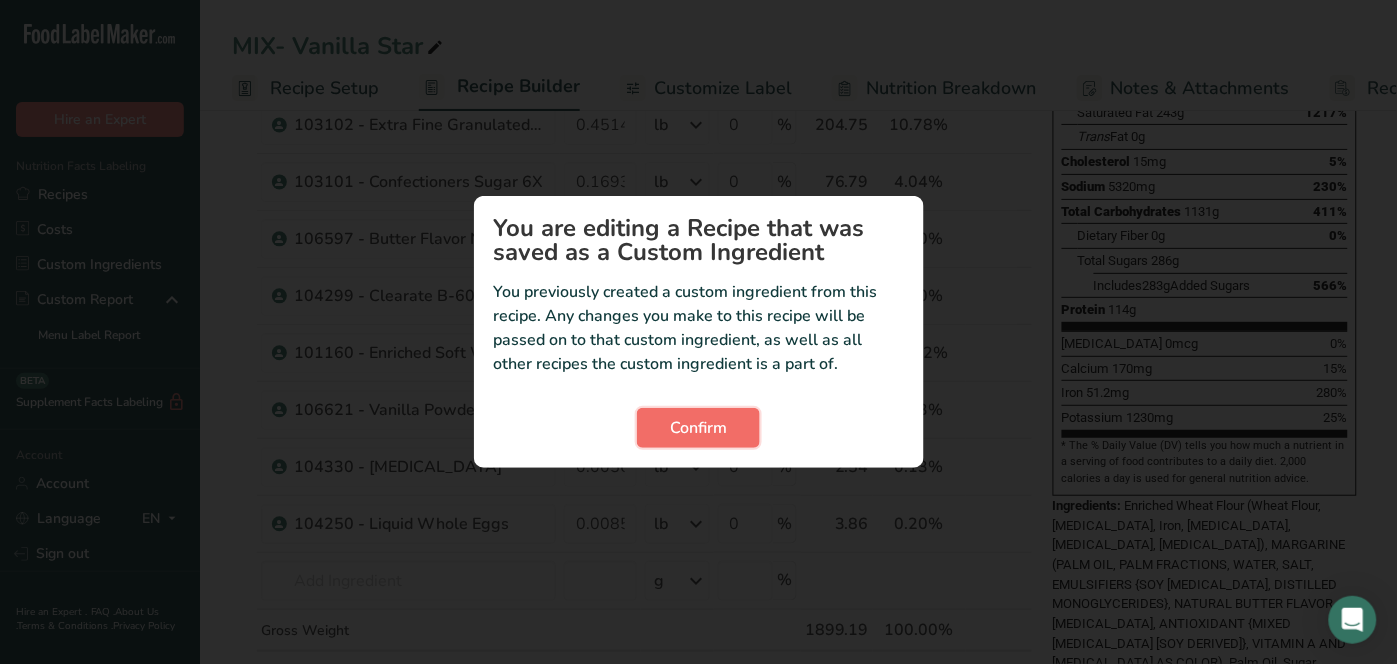 click on "Confirm" at bounding box center [698, 428] 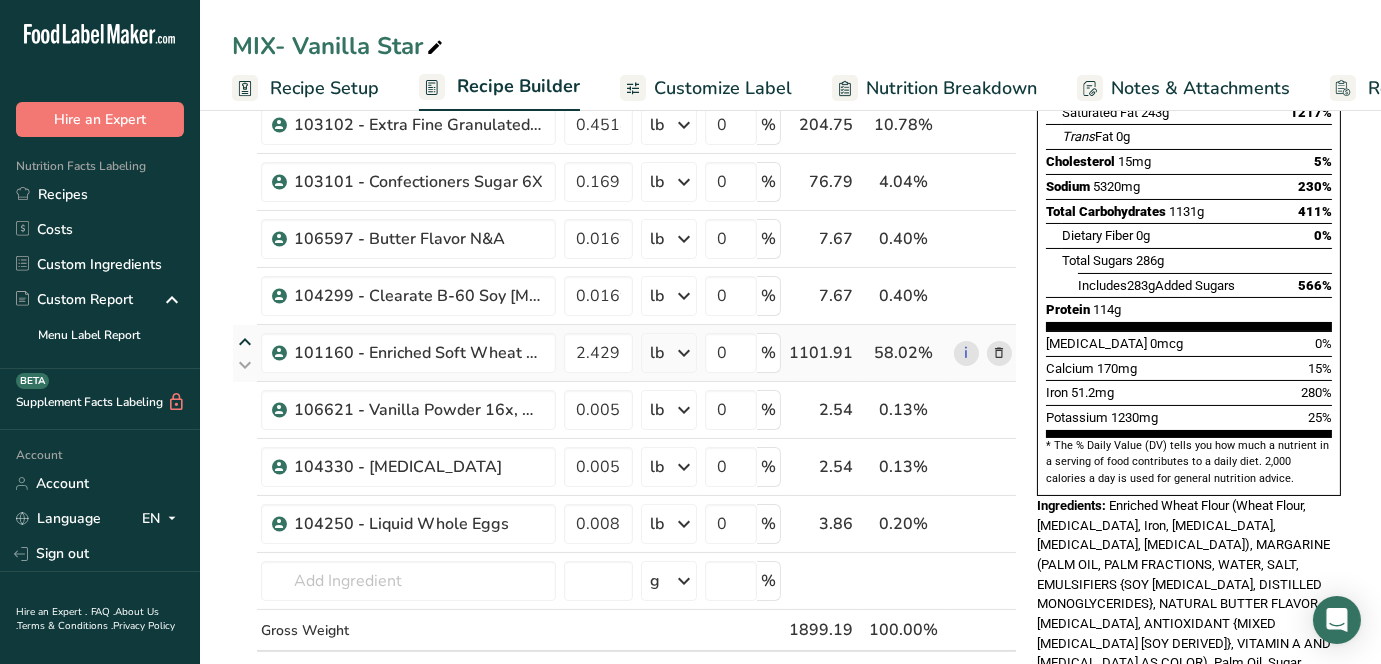 click at bounding box center [245, 342] 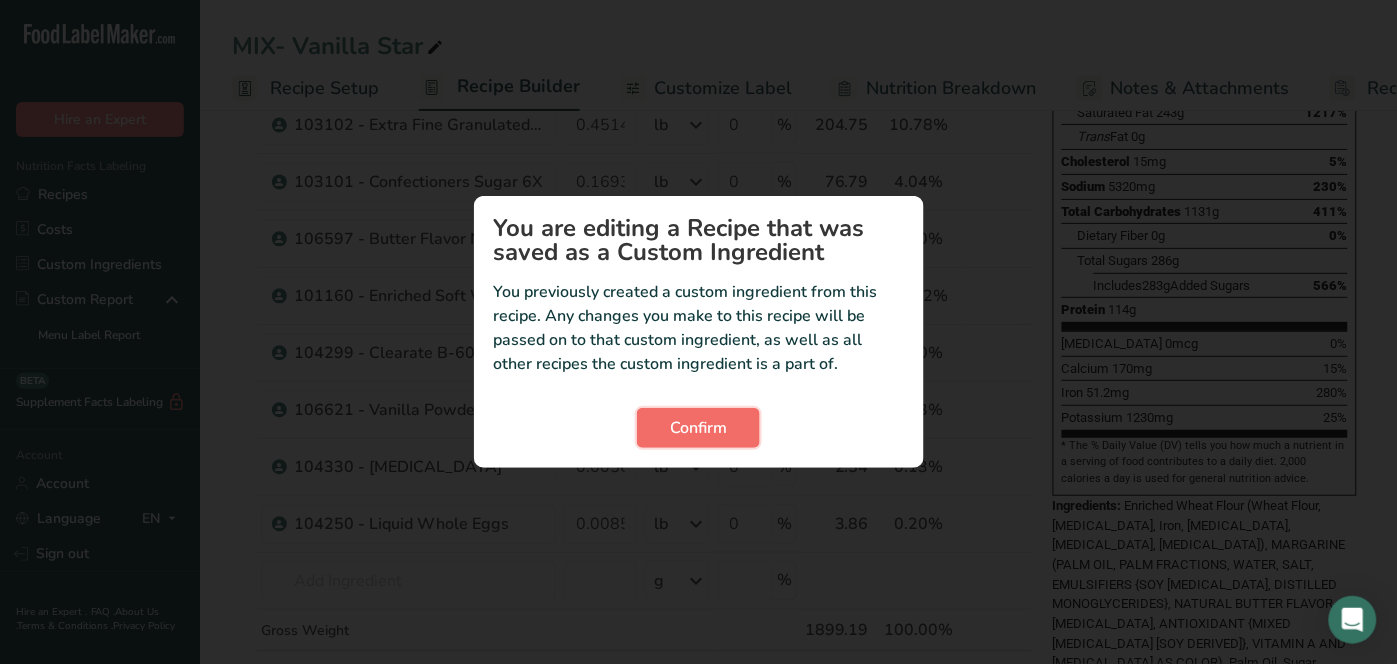 click on "Confirm" at bounding box center (698, 428) 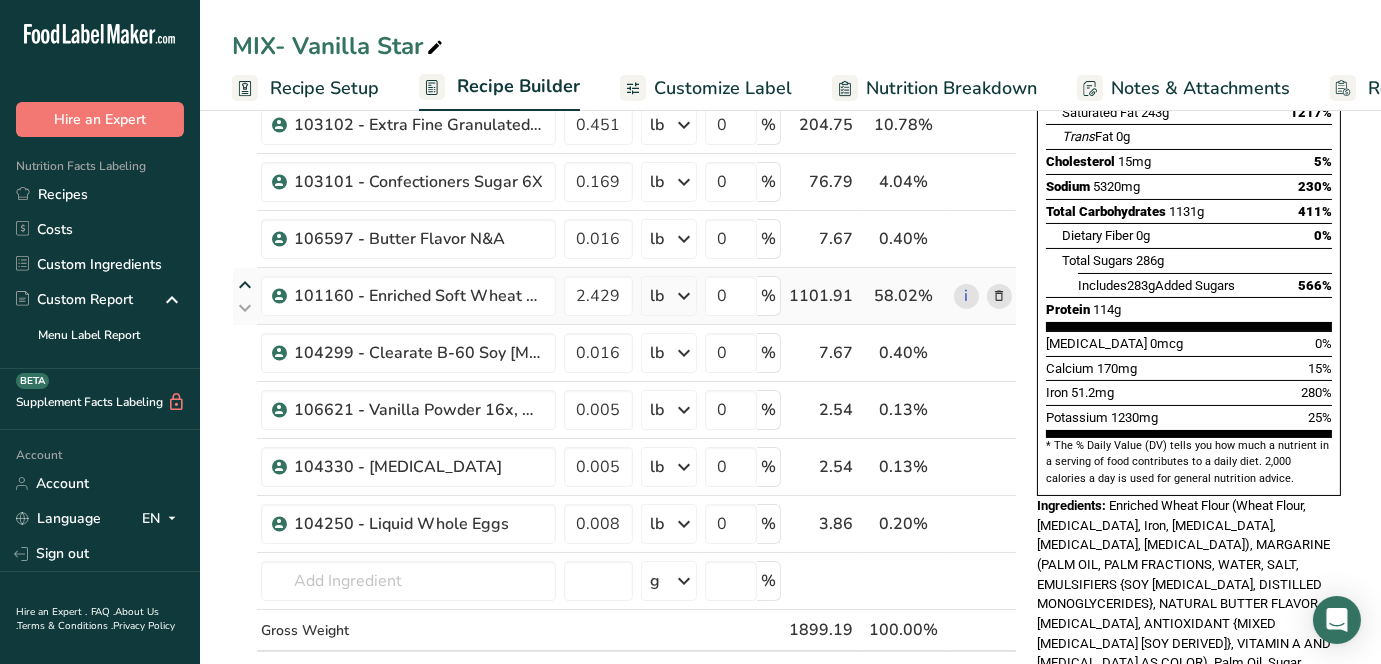 click at bounding box center (245, 285) 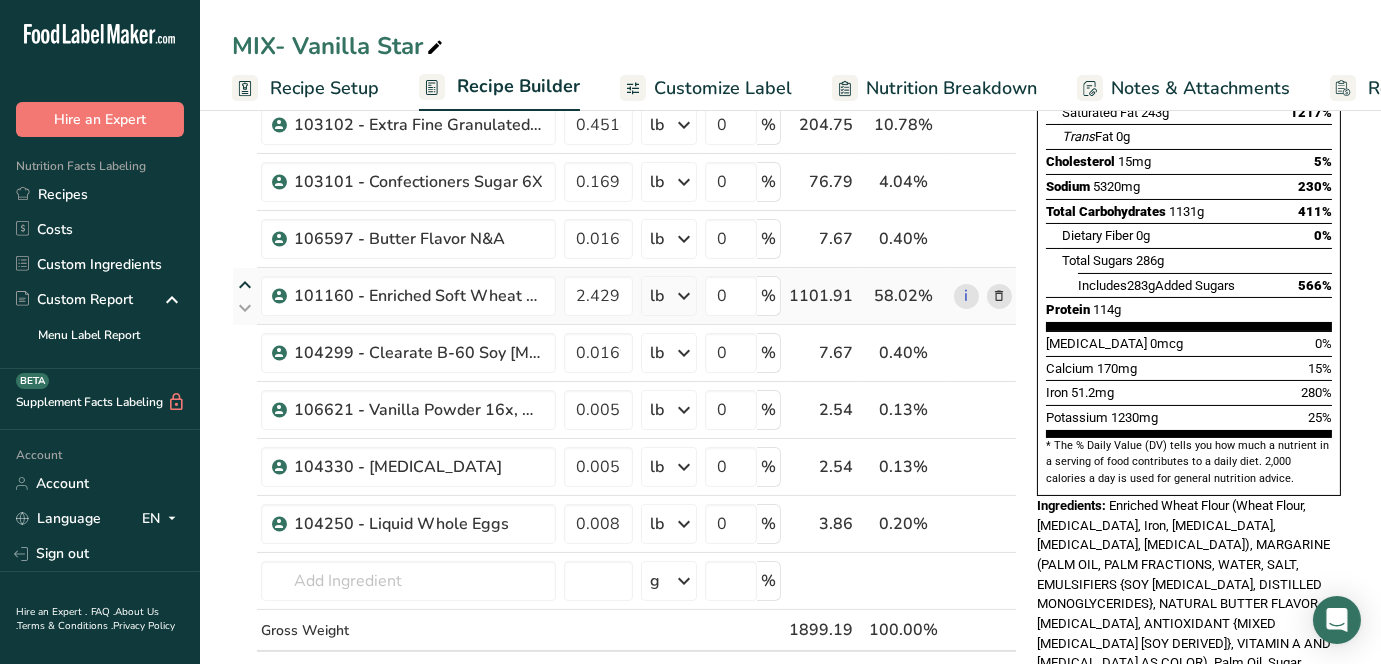 type on "2.429291" 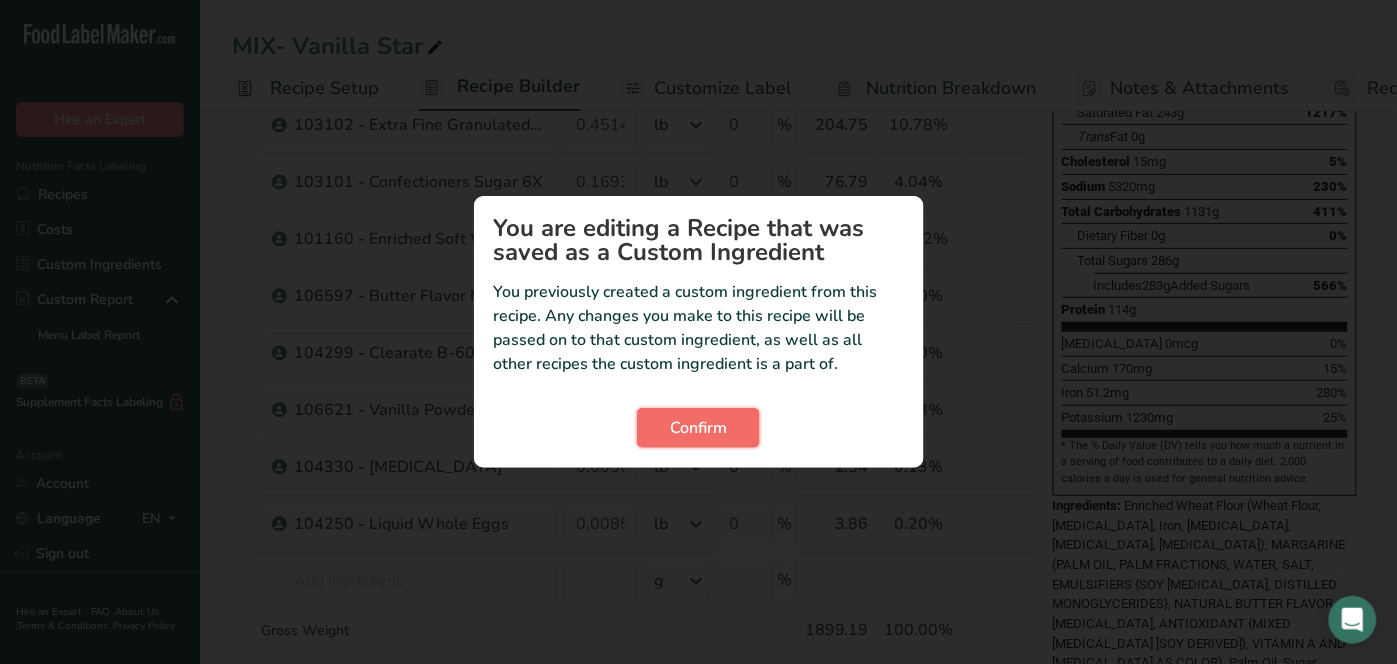 click on "Confirm" at bounding box center (698, 428) 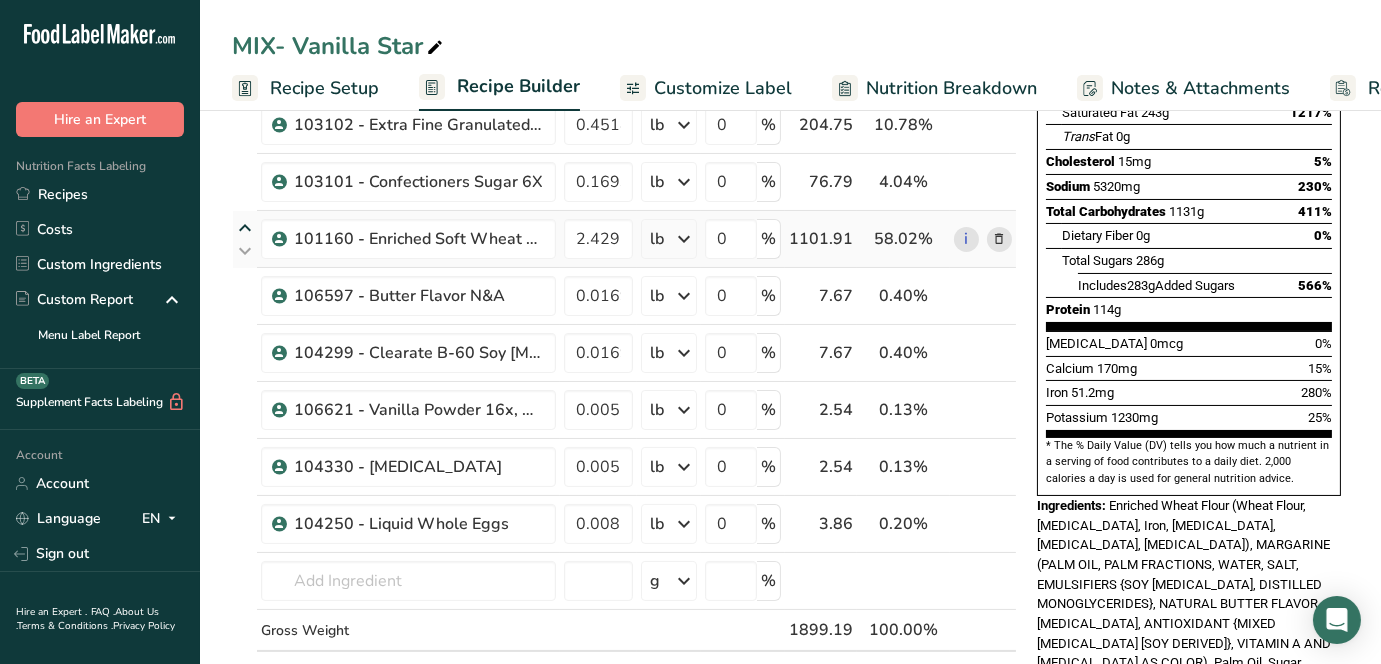 click at bounding box center [245, 228] 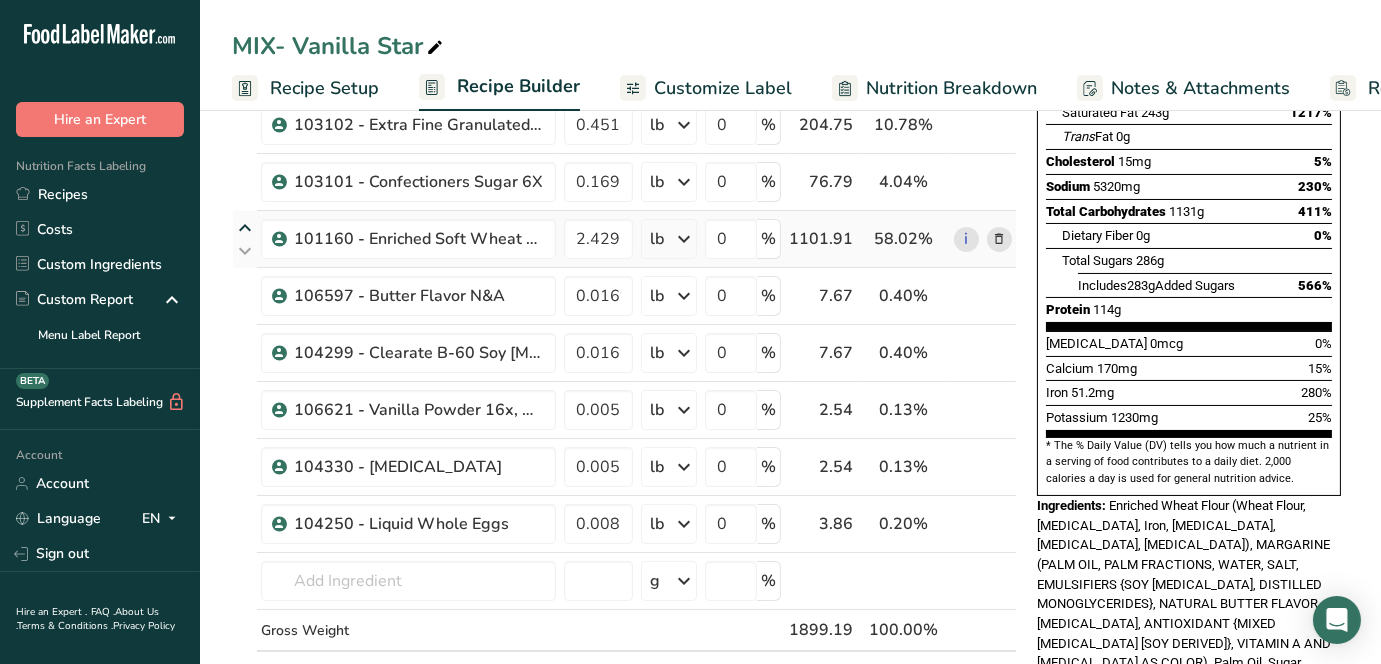 type on "2.429291" 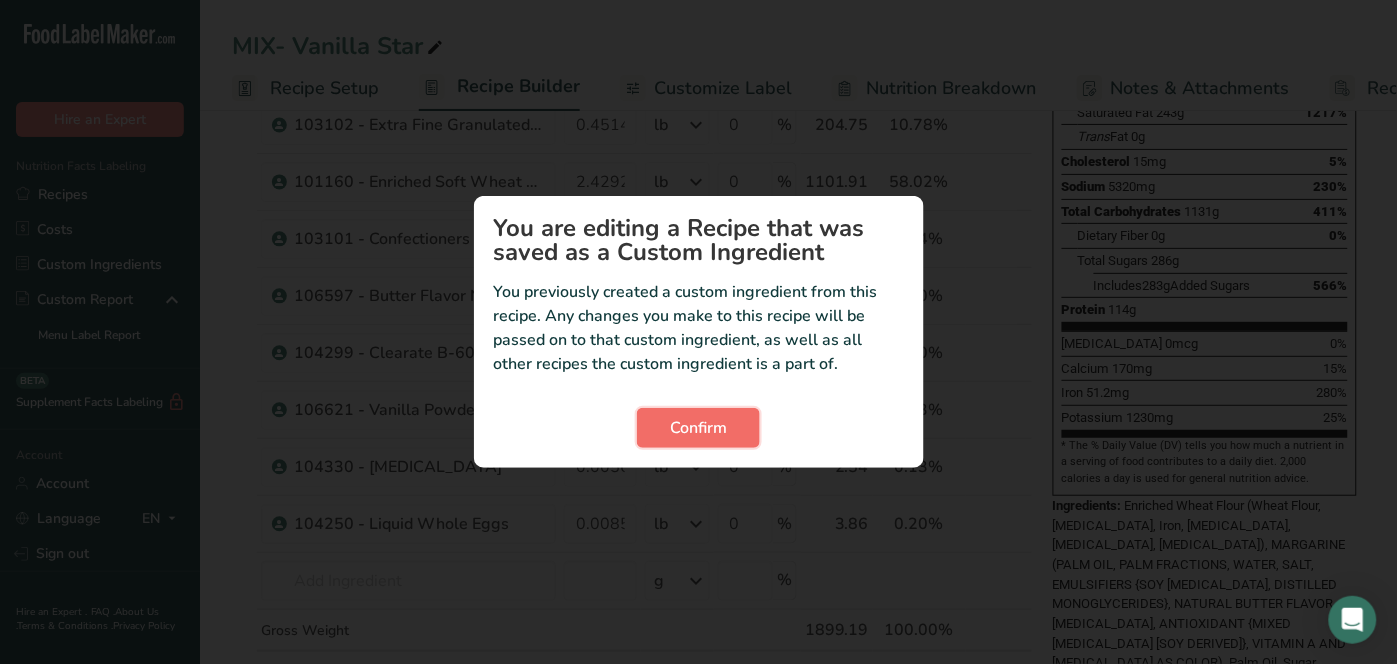 click on "Confirm" at bounding box center [698, 428] 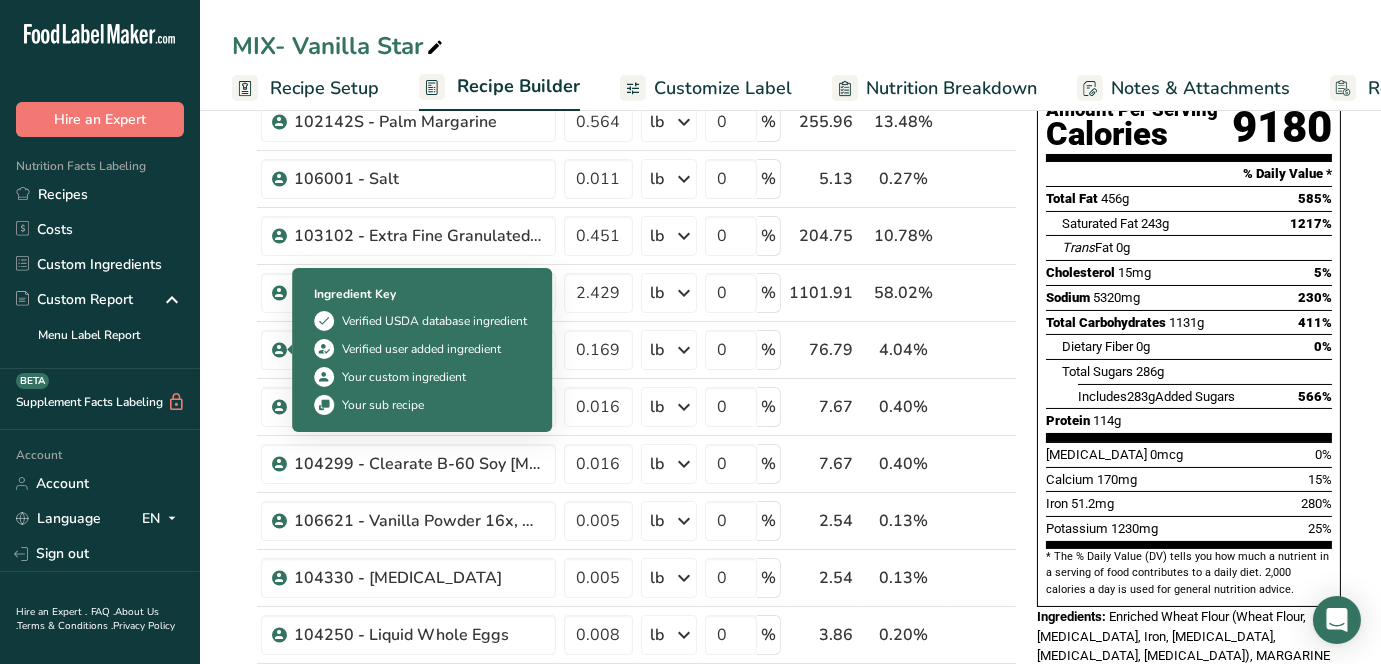 scroll, scrollTop: 111, scrollLeft: 0, axis: vertical 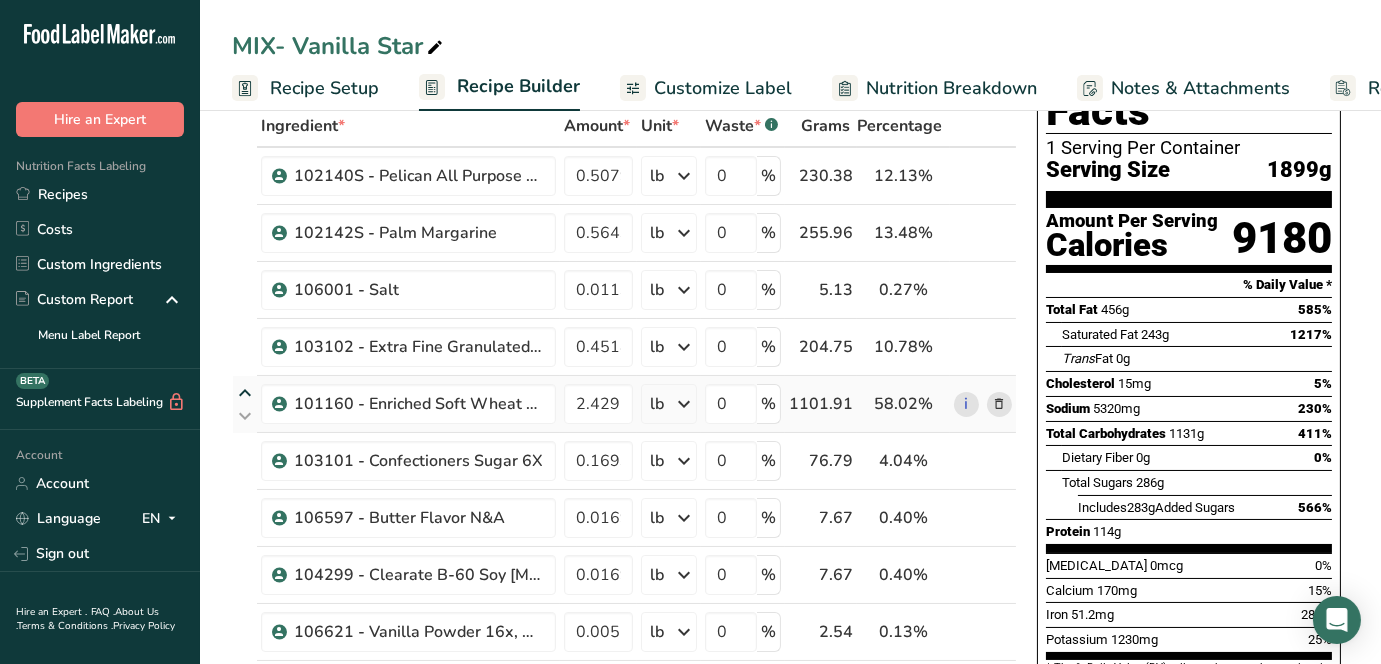 click at bounding box center [245, 393] 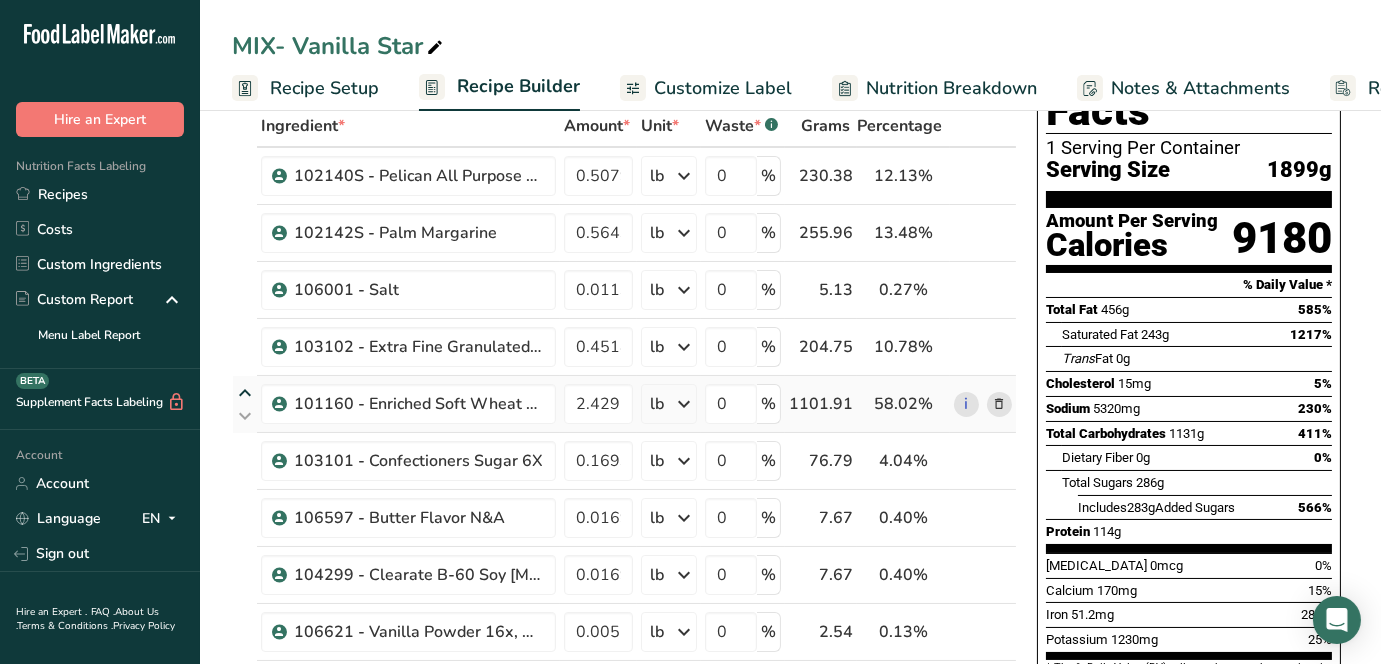 type on "2.429291" 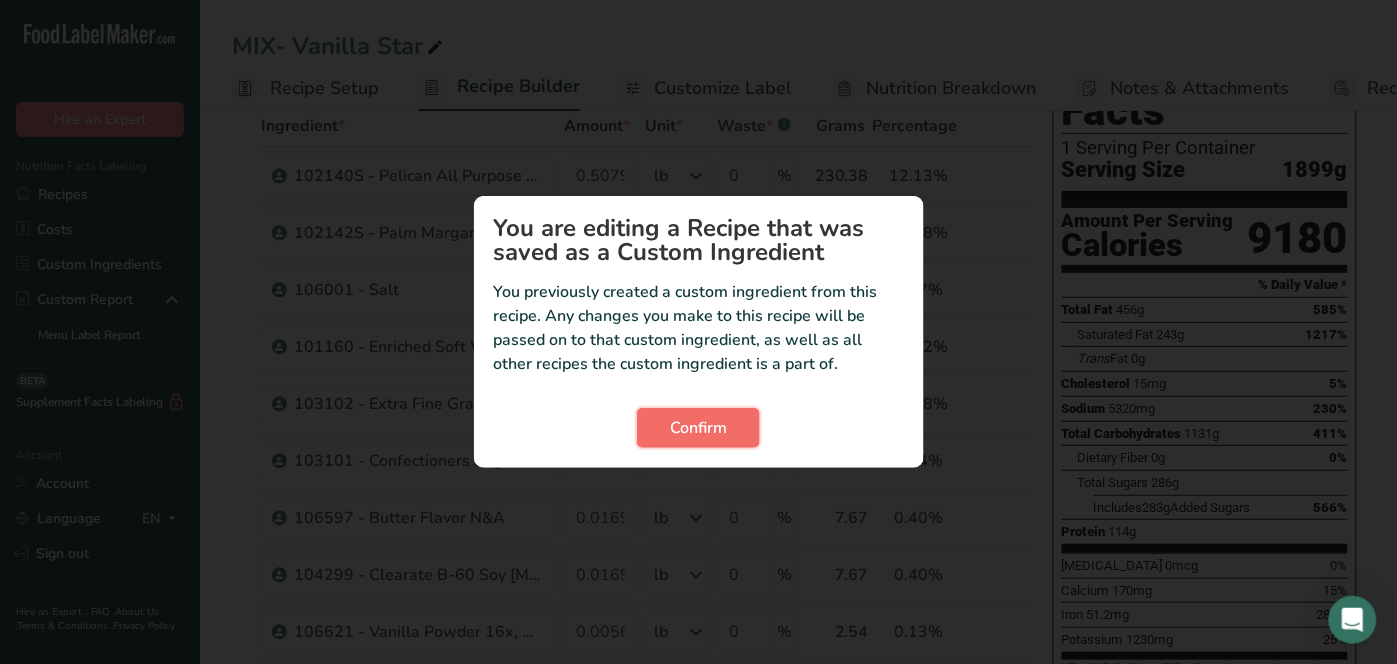 click on "Confirm" at bounding box center [698, 428] 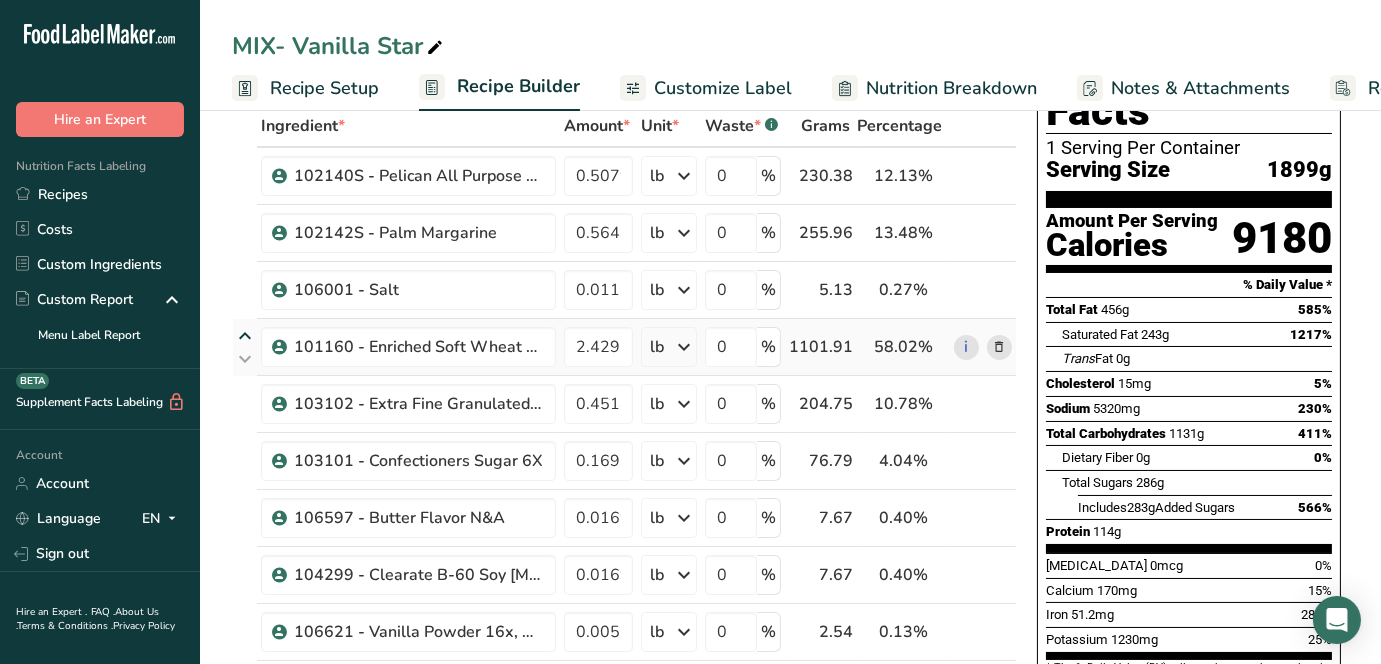 click at bounding box center [245, 336] 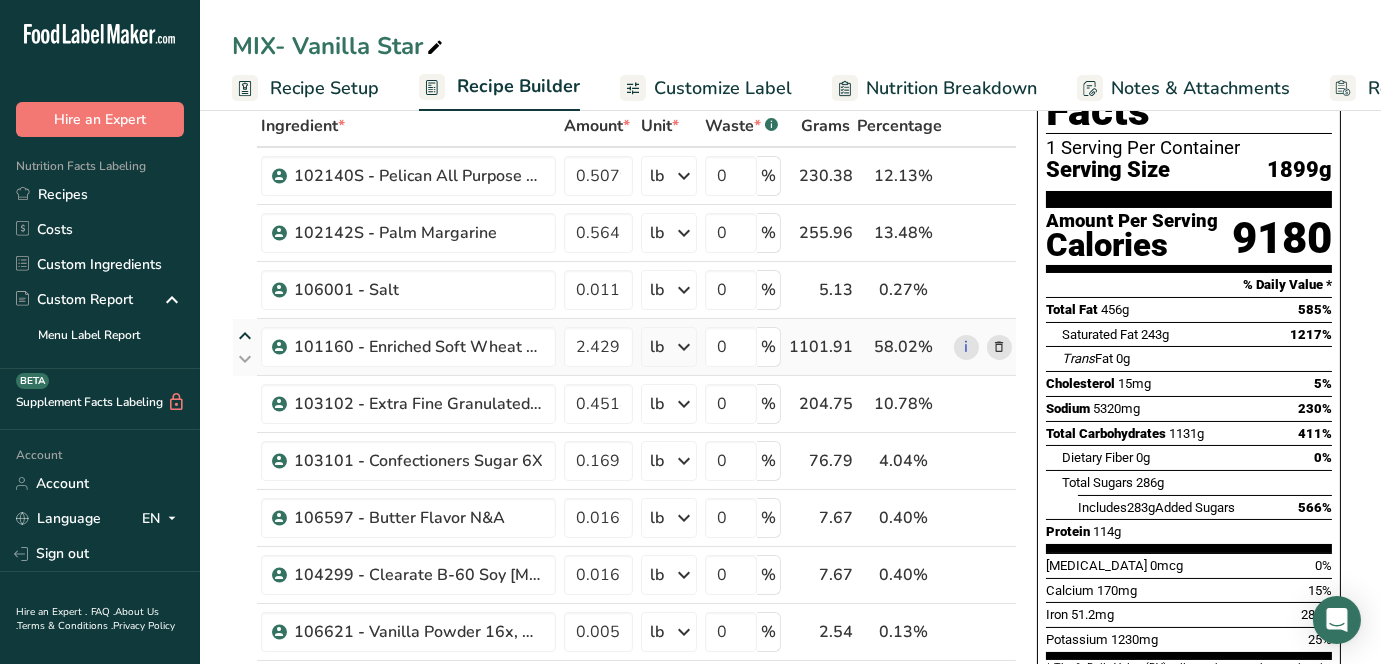 type on "2.429291" 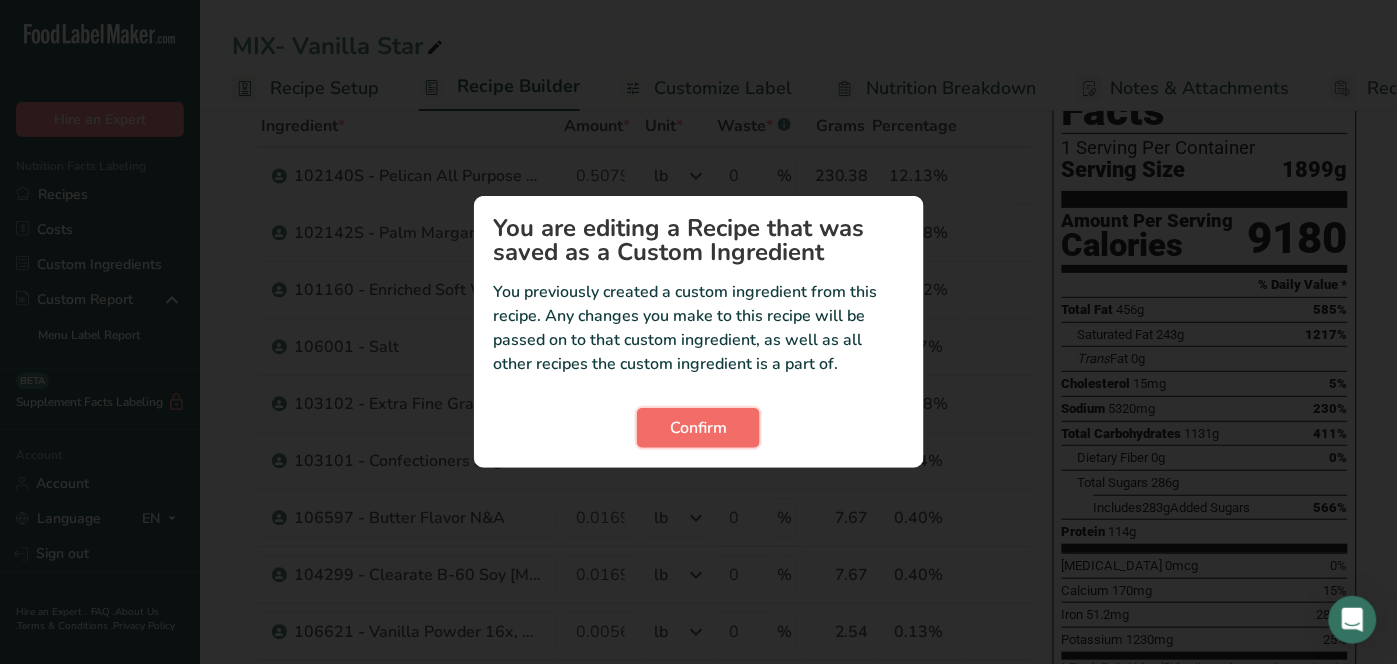 click on "Confirm" at bounding box center (698, 428) 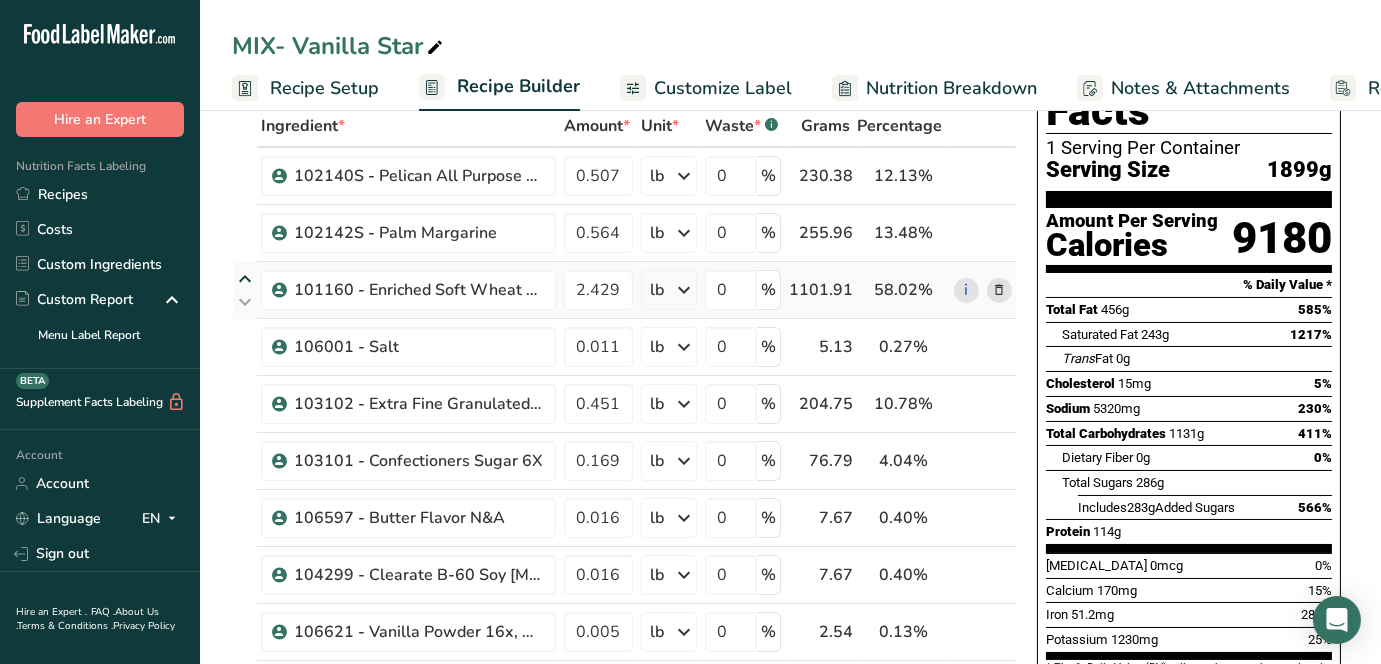 click at bounding box center [245, 279] 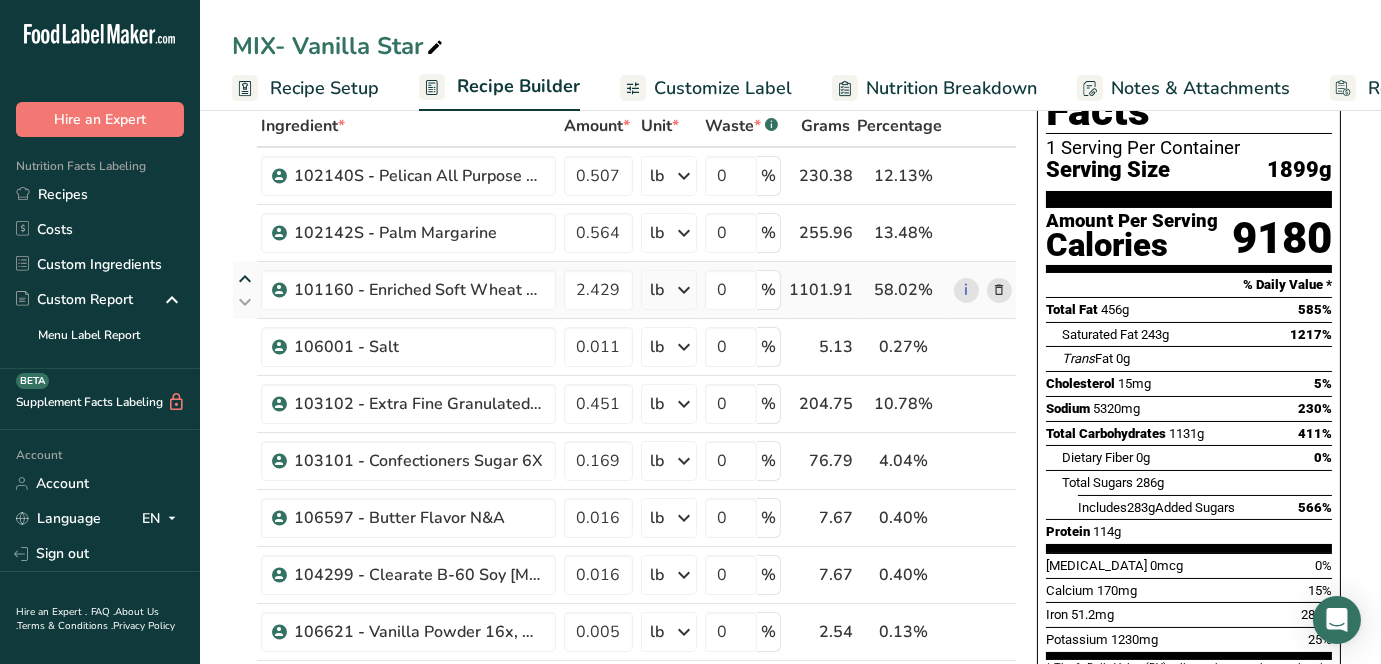 type on "2.429291" 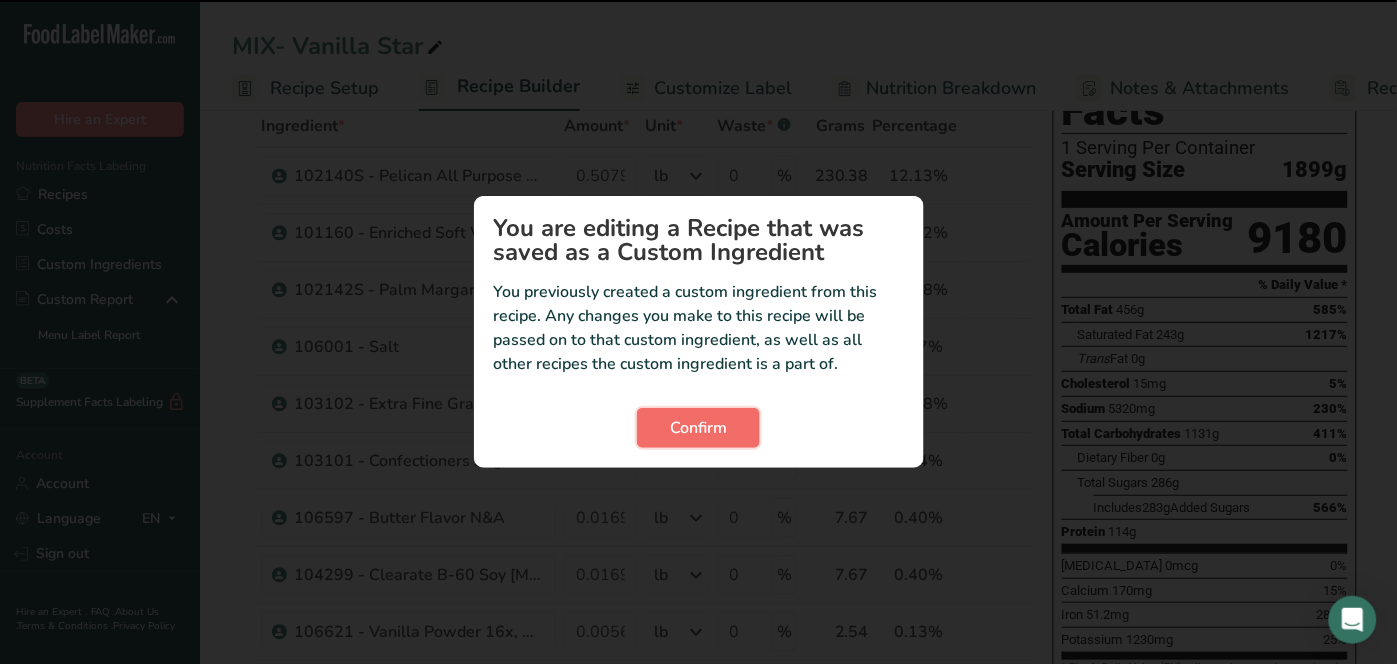 click on "Confirm" at bounding box center [698, 428] 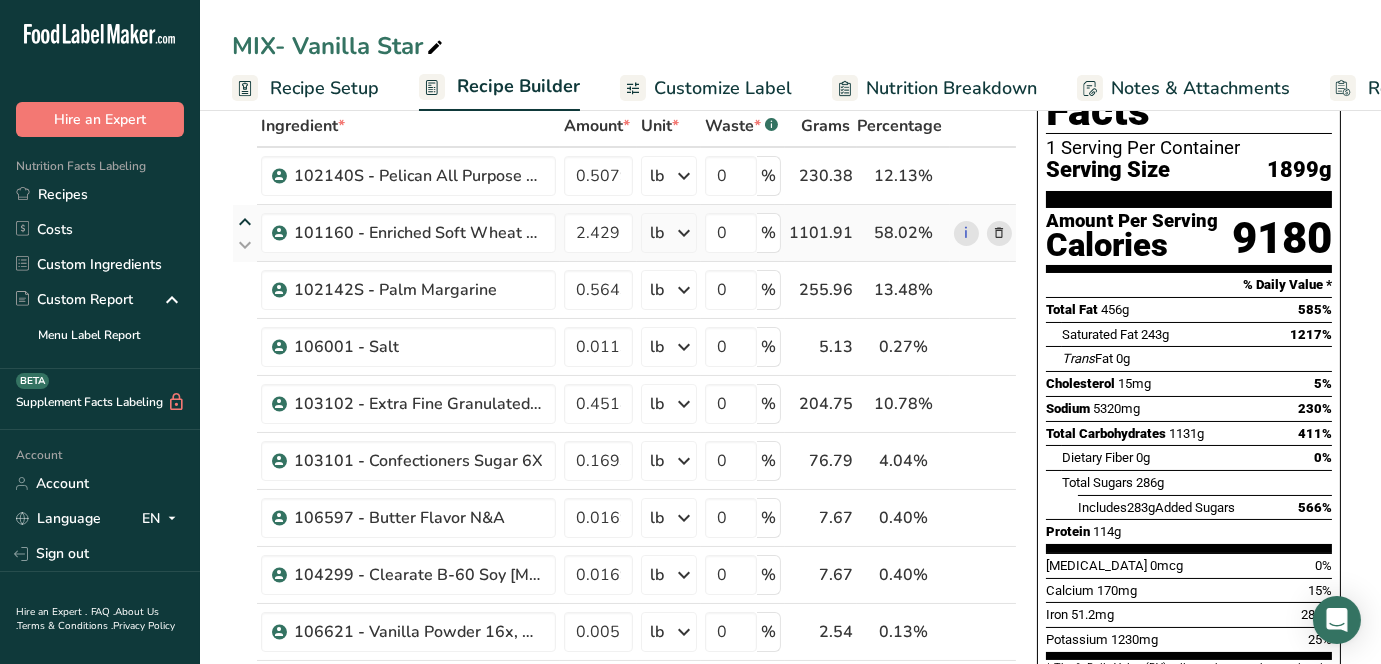 click at bounding box center (245, 222) 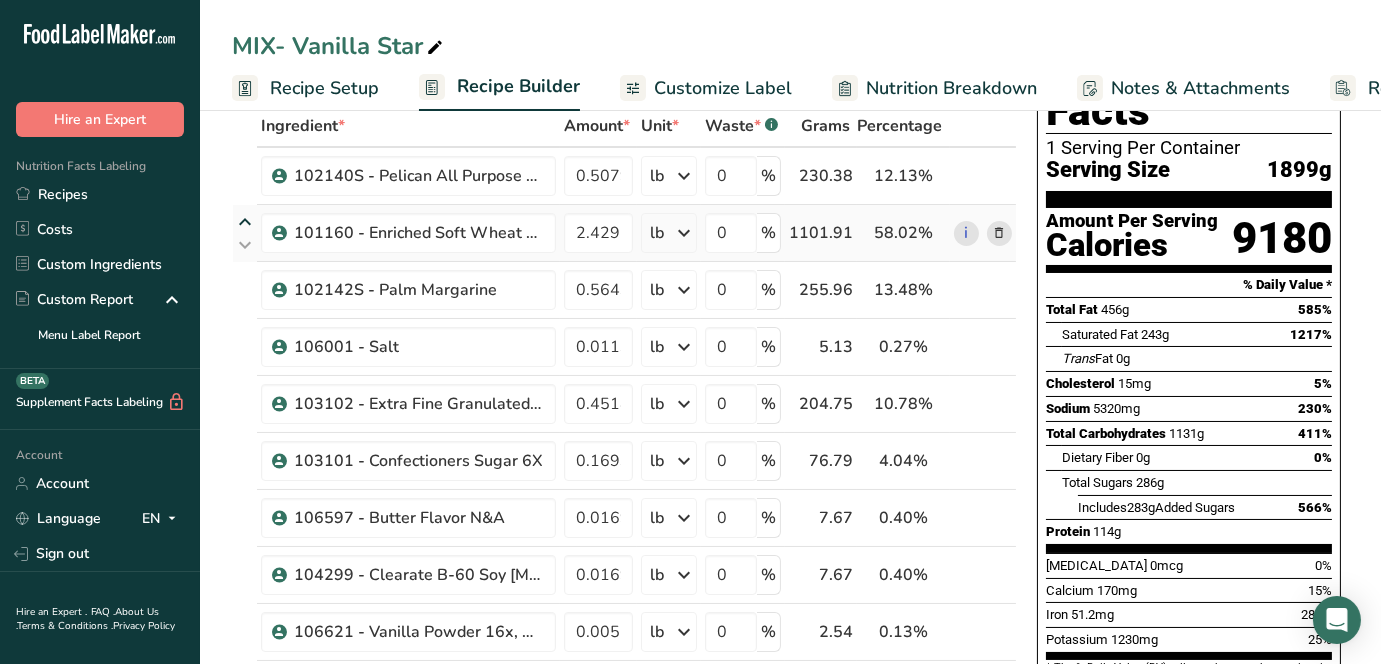 type on "2.429291" 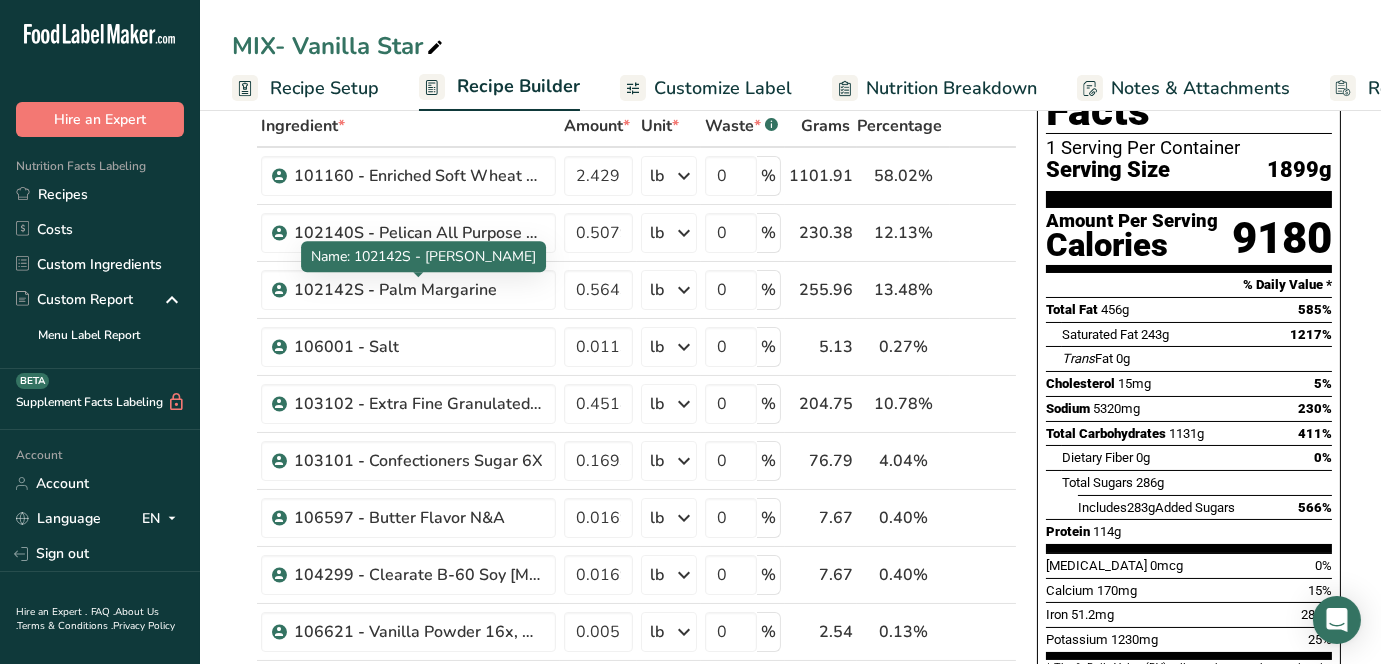 scroll, scrollTop: 0, scrollLeft: 0, axis: both 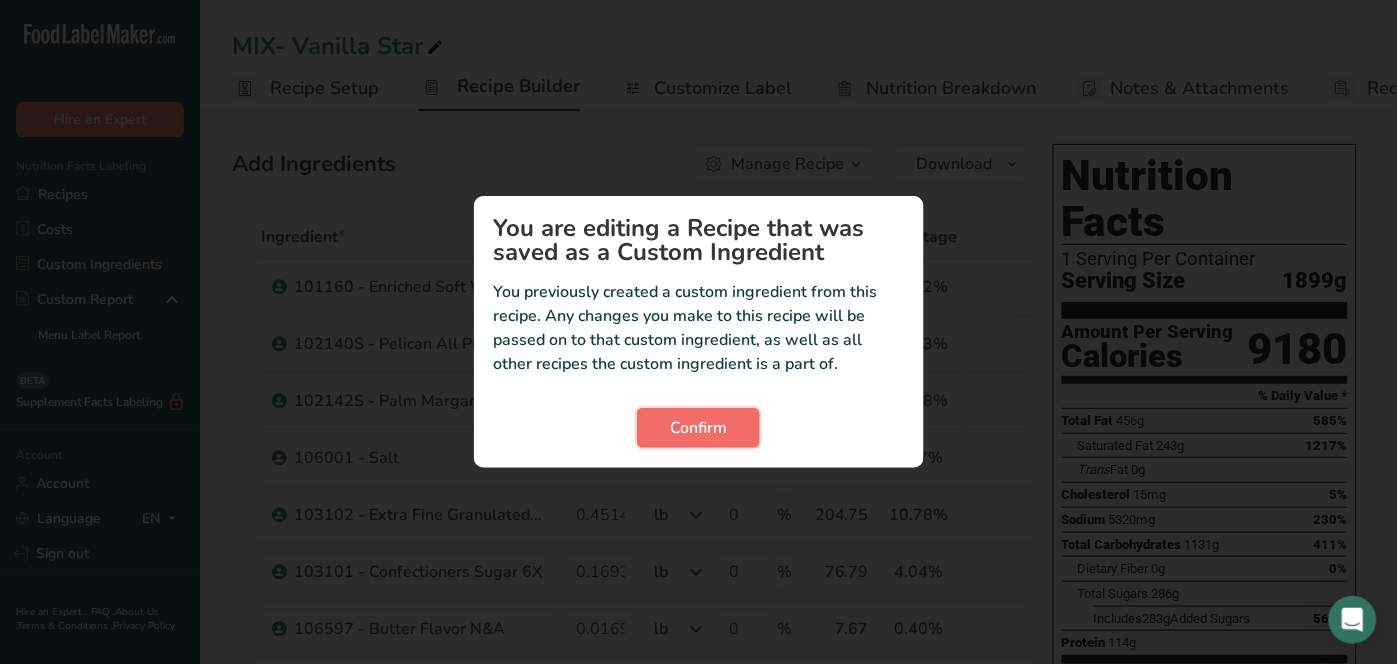 click on "Confirm" at bounding box center [698, 428] 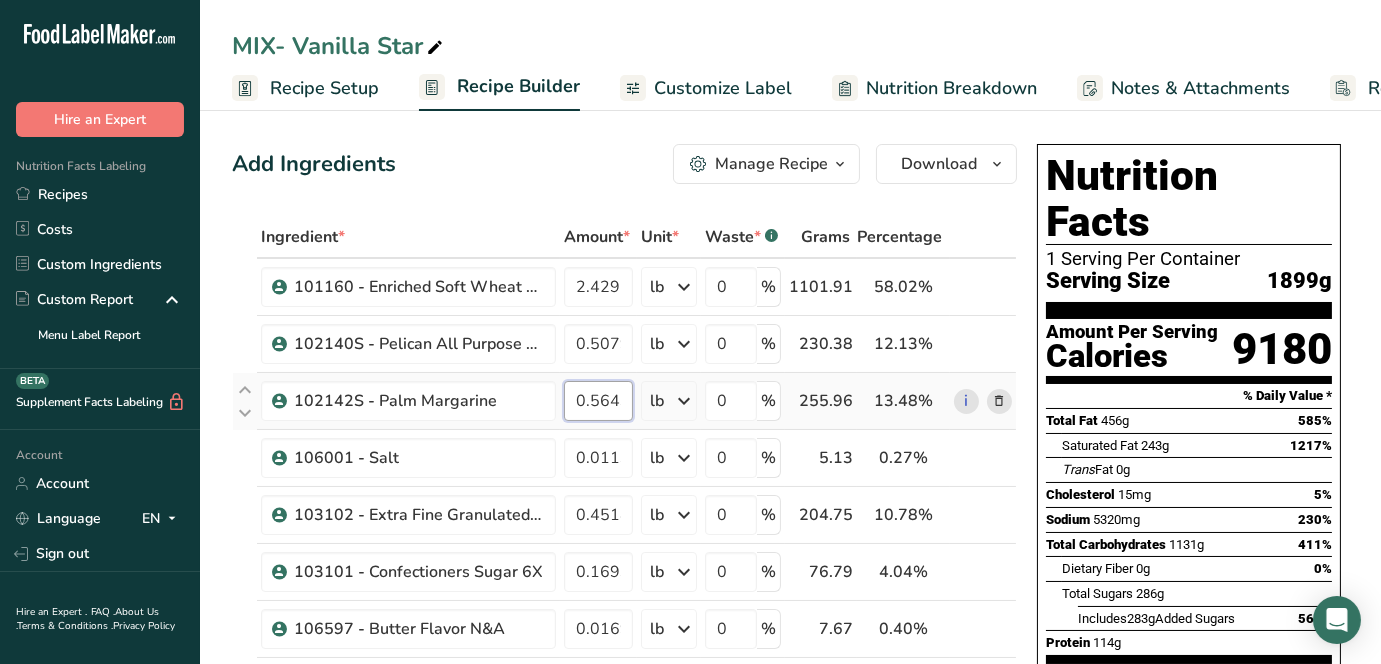 click on "0.5643" at bounding box center [598, 401] 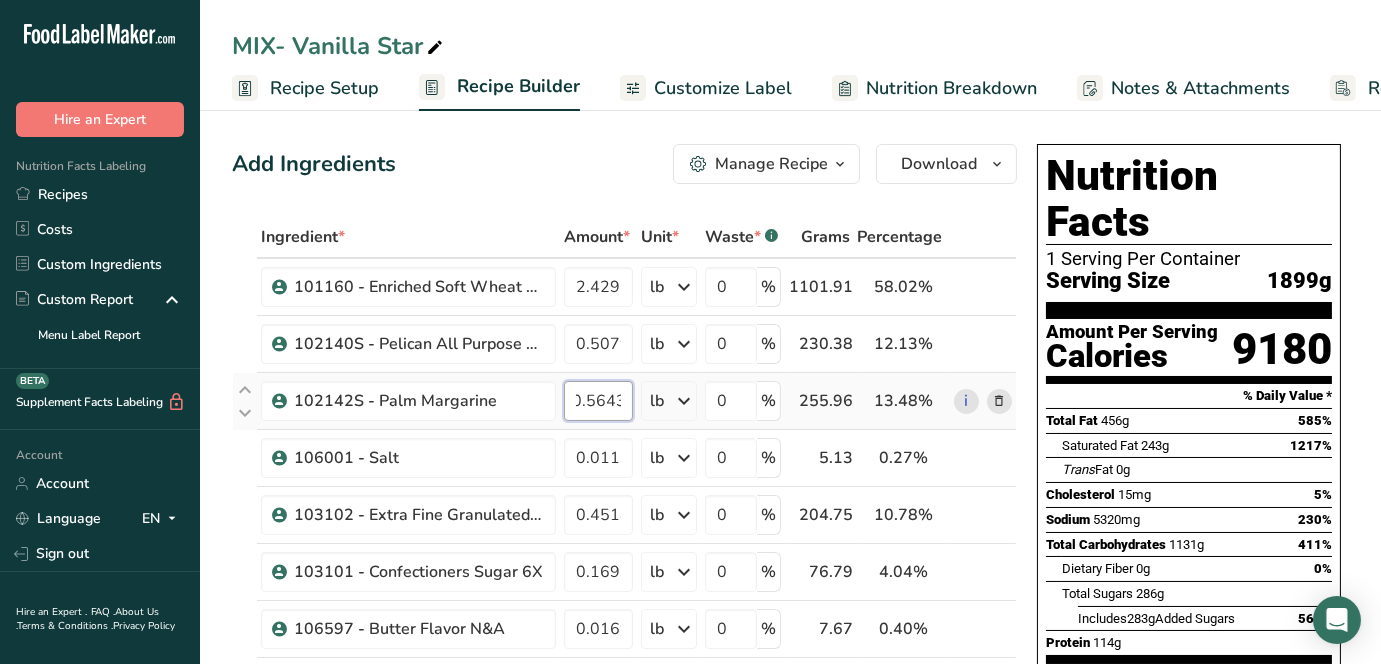 drag, startPoint x: 575, startPoint y: 401, endPoint x: 686, endPoint y: 401, distance: 111 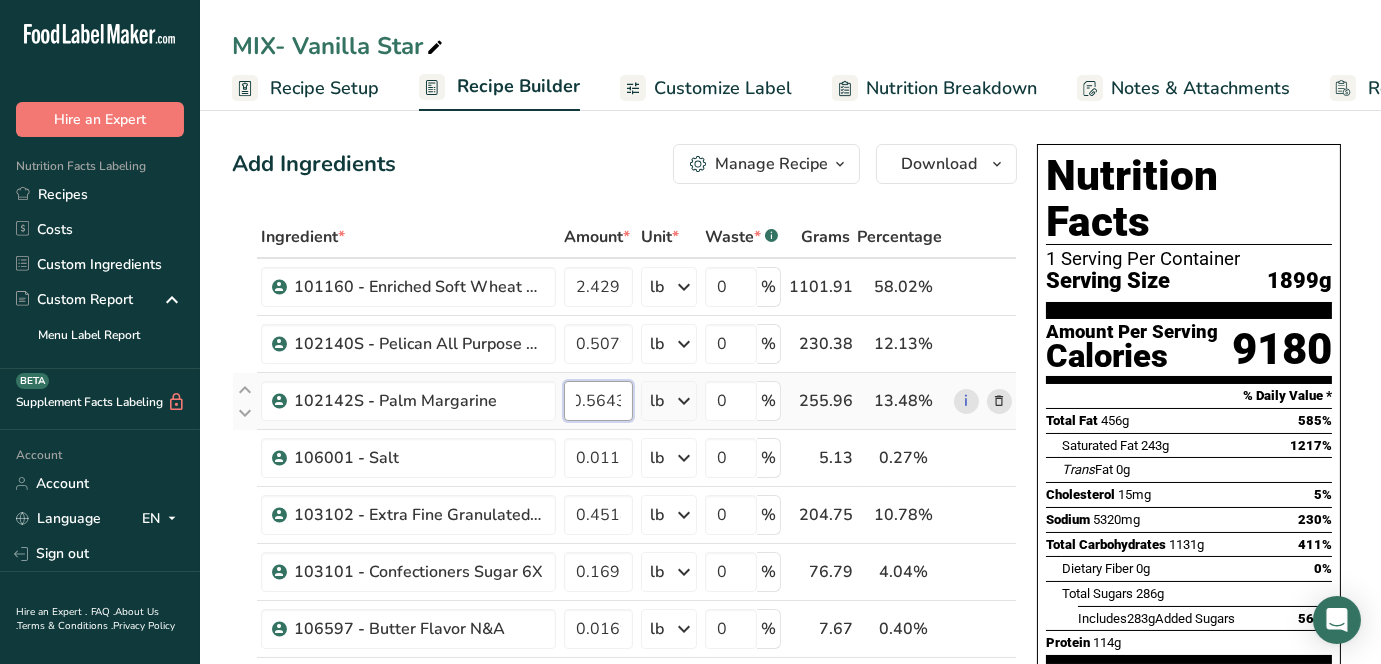 click on "102142S - Palm Margarine
0.5643
lb
Weight Units
g
kg
mg
See more
Volume Units
l
mL
fl oz
See more
0
%
255.96
13.48%
i" at bounding box center (624, 401) 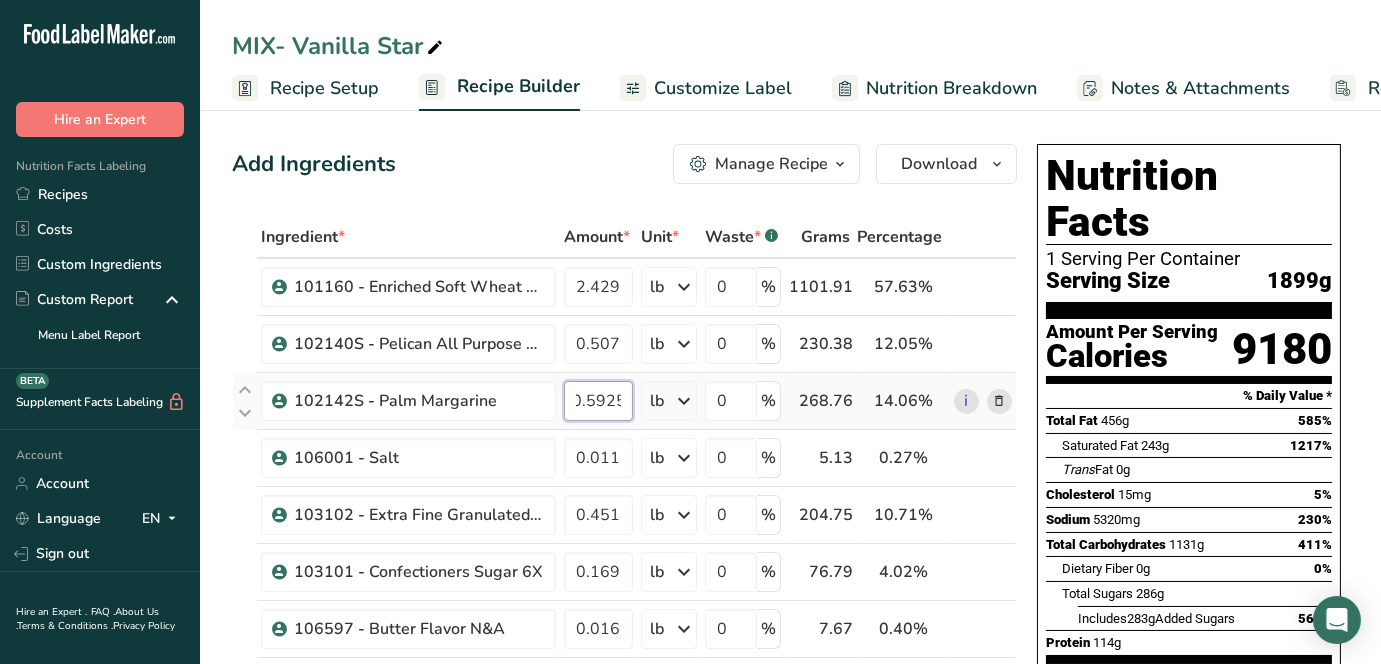 scroll, scrollTop: 0, scrollLeft: 14, axis: horizontal 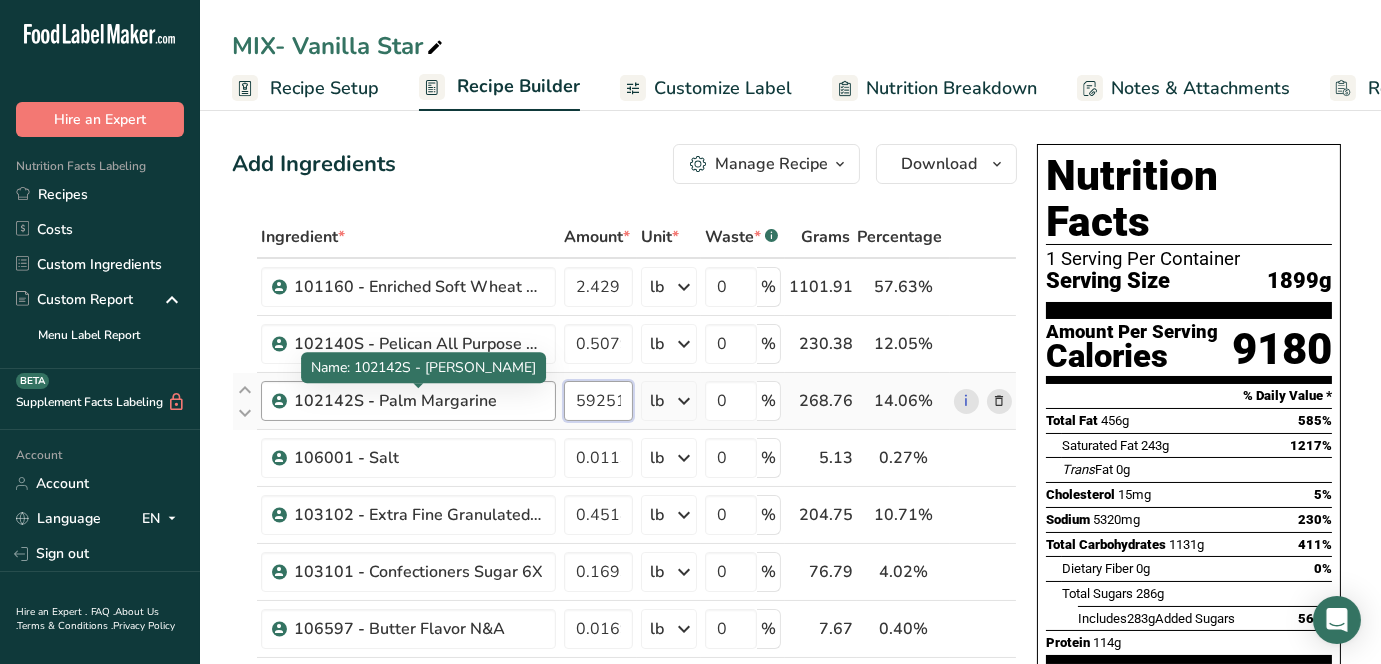 type on "0.59251" 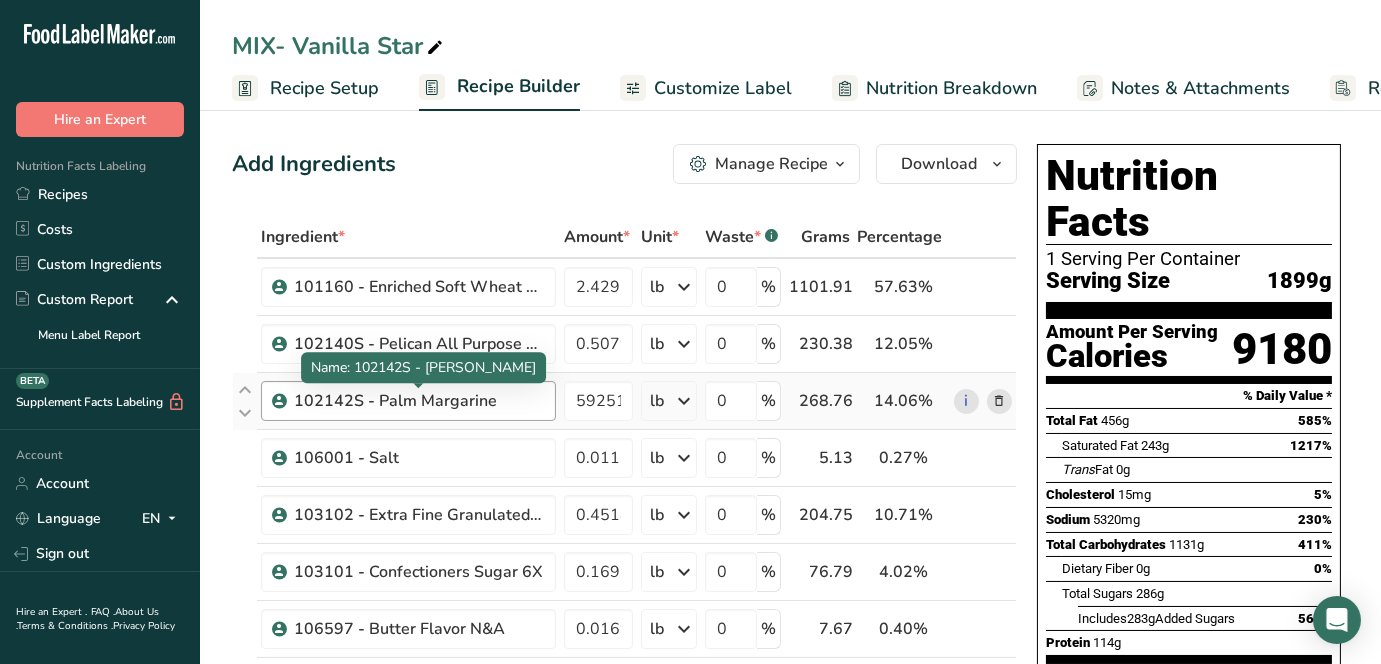 click on "Ingredient *
Amount *
Unit *
Waste *   .a-a{fill:#347362;}.b-a{fill:#fff;}          Grams
Percentage
101160 - Enriched Soft Wheat Flour
2.429291
lb
Weight Units
g
kg
mg
See more
Volume Units
l
mL
fl oz
See more
0
%
1101.91
57.63%
i
102140S - Pelican All Purpose Shortening
0.5079
lb
Weight Units
g
kg
mg
See more
Volume Units
l
mL
fl oz
See more
0
%
230.38
12.05%" at bounding box center (624, 642) 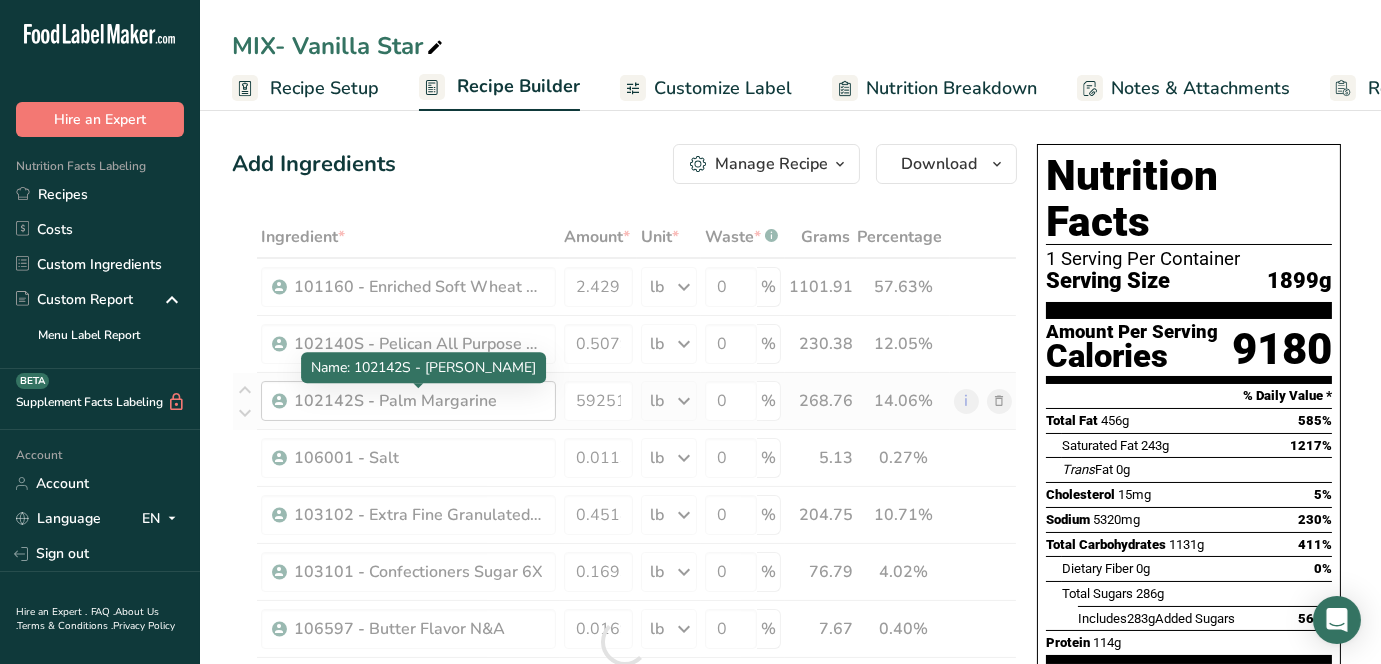 scroll, scrollTop: 0, scrollLeft: 0, axis: both 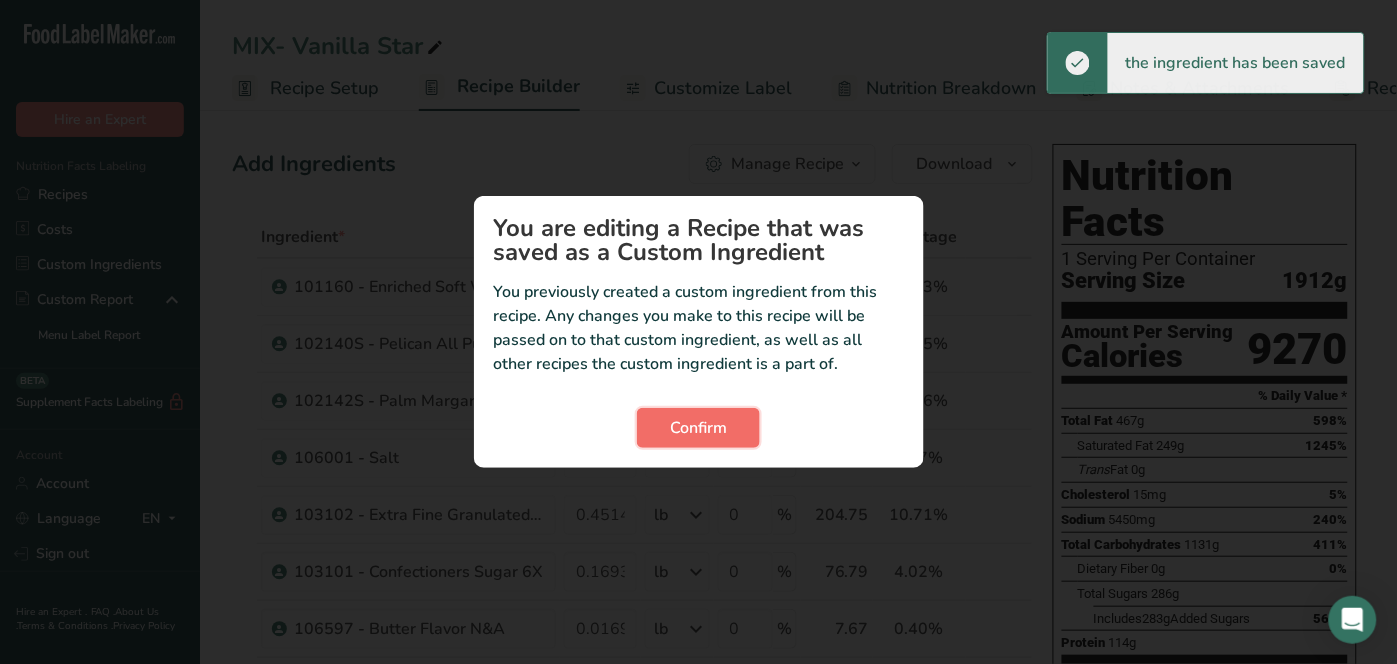 click on "Confirm" at bounding box center (698, 428) 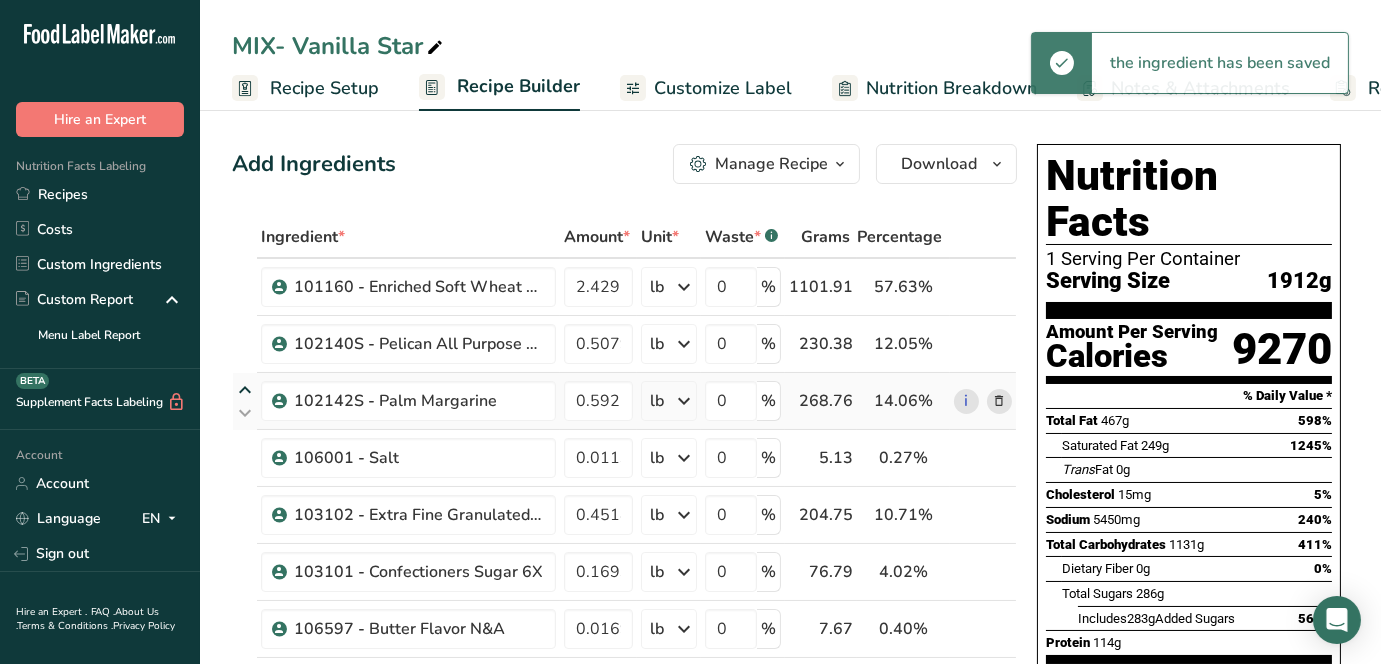 click at bounding box center (245, 390) 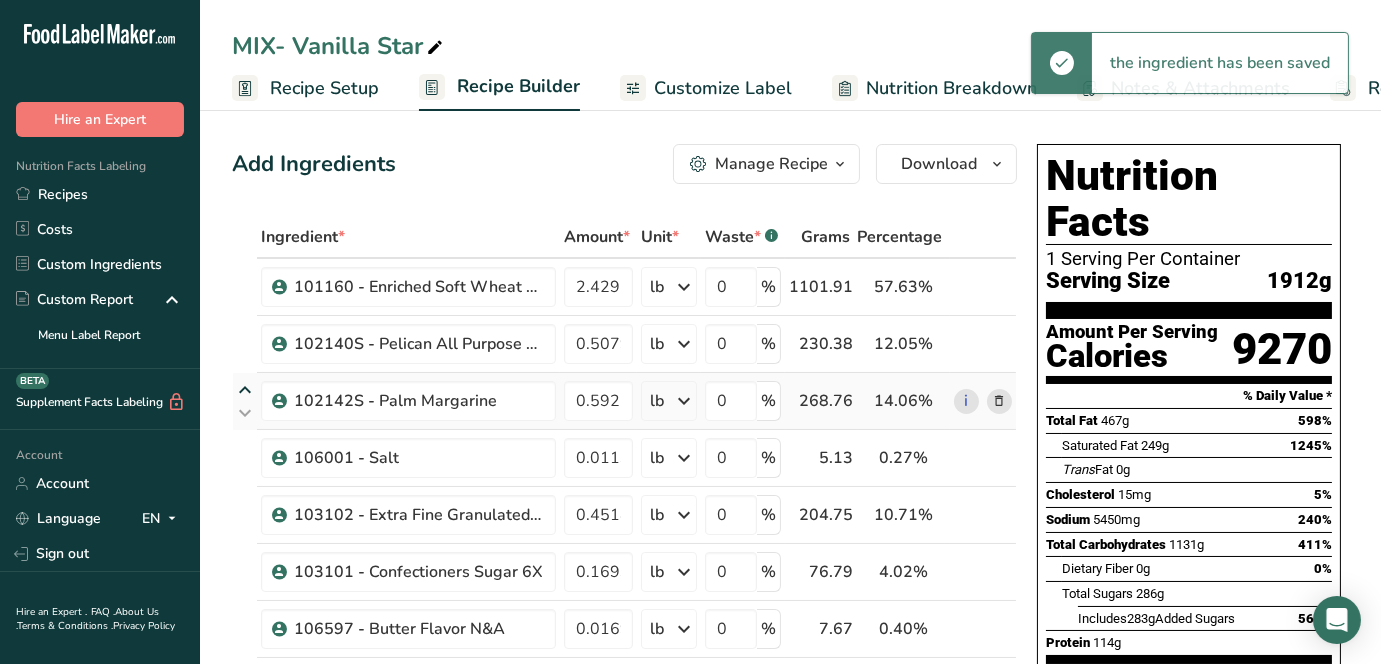 type on "0.59251" 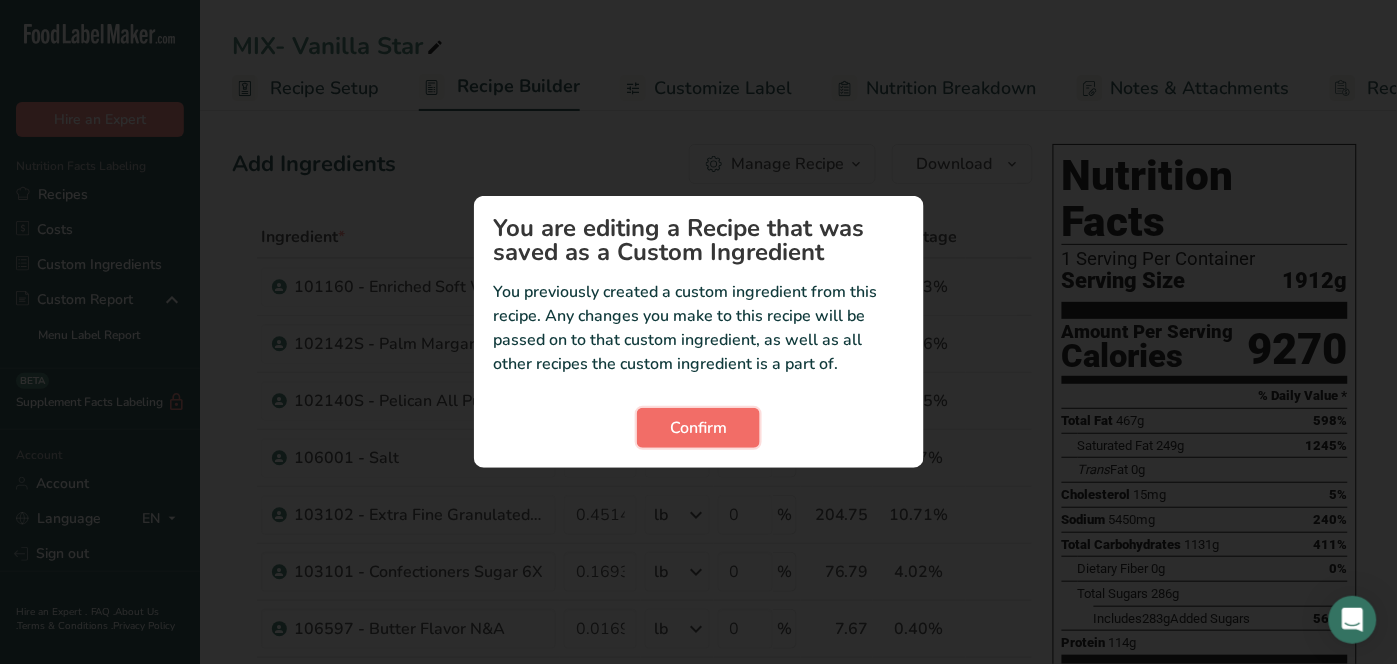 click on "Confirm" at bounding box center (698, 428) 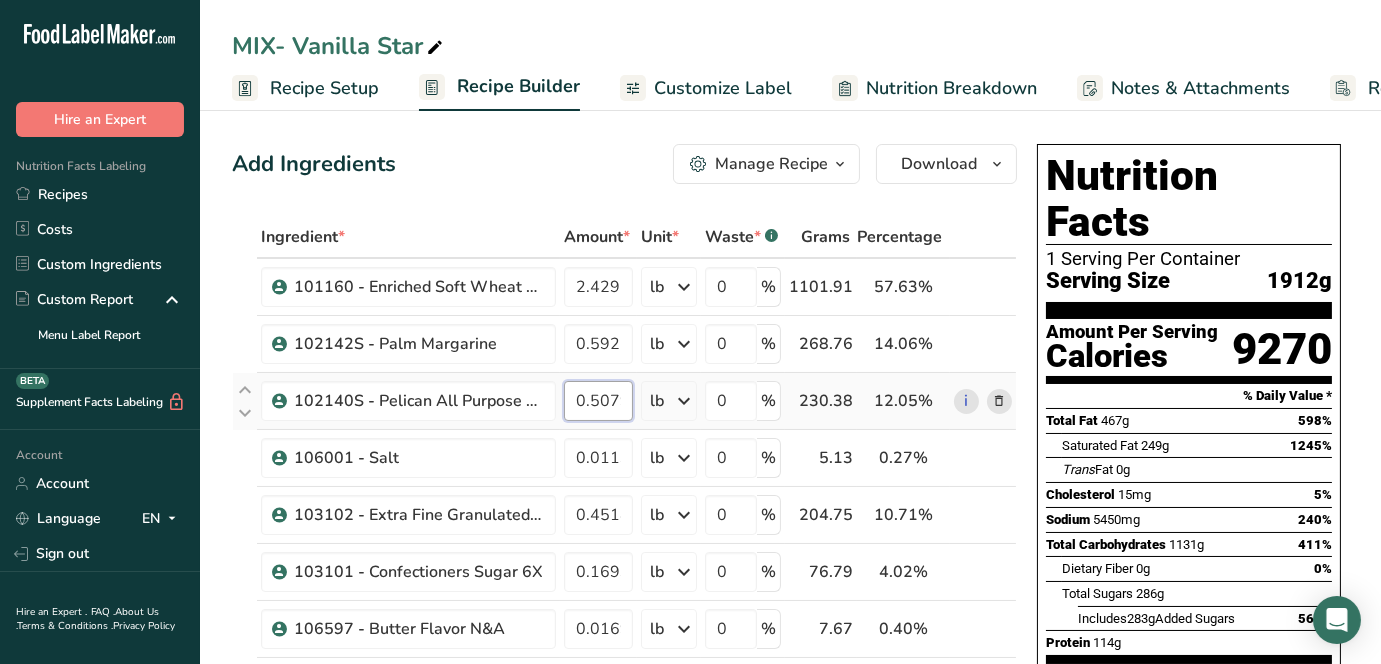 click on "0.5079" at bounding box center (598, 401) 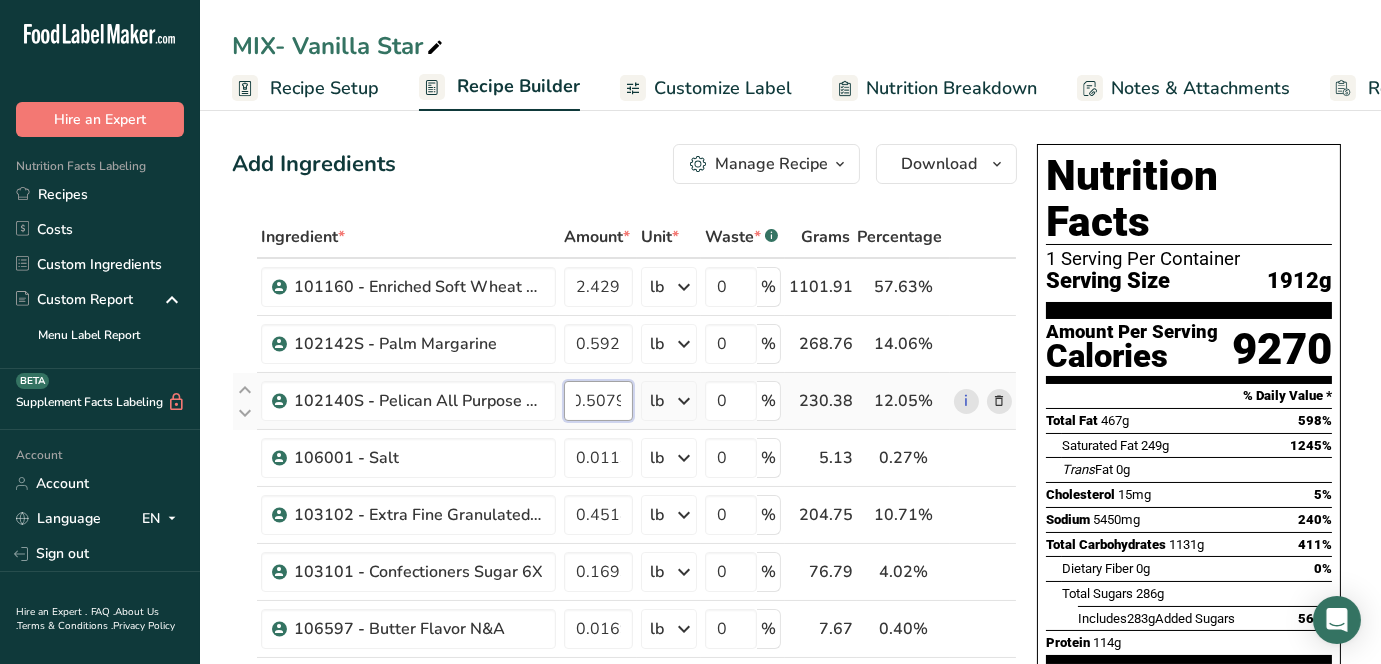 click on "102140S - Pelican All Purpose Shortening
0.5079
lb
Weight Units
g
kg
mg
See more
Volume Units
l
mL
fl oz
See more
0
%
230.38
12.05%
i" at bounding box center [624, 401] 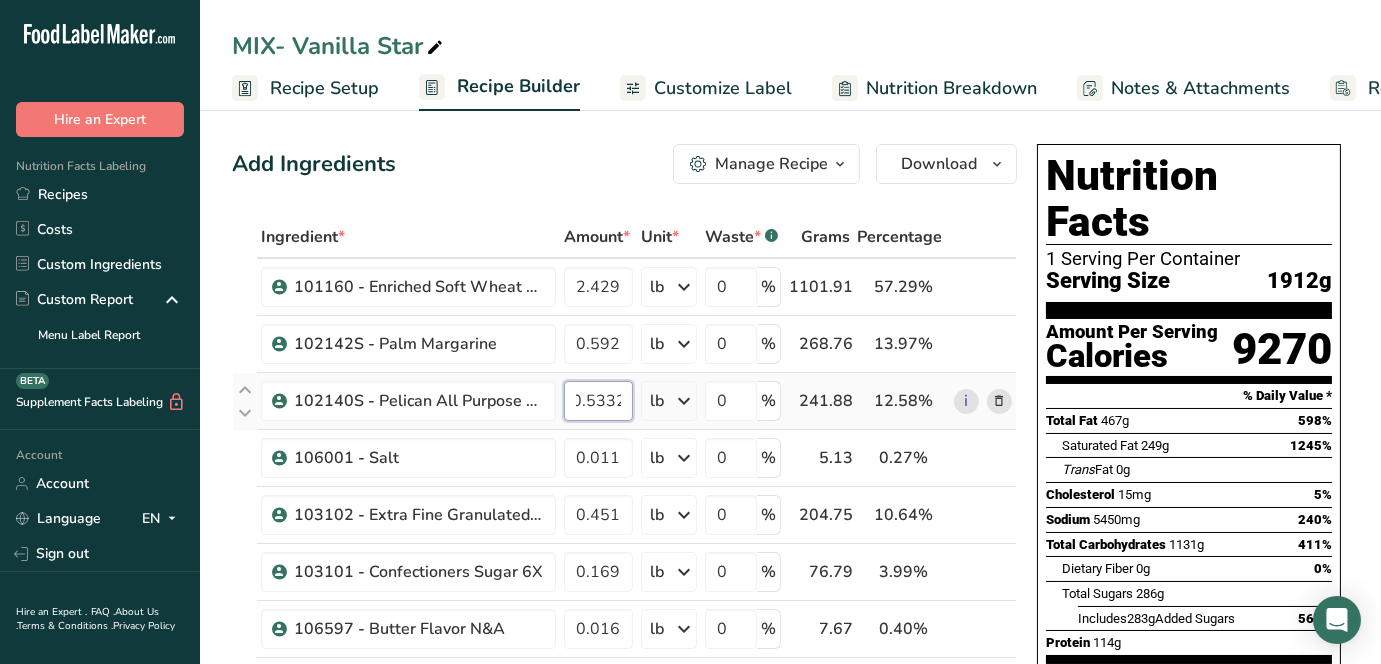 scroll, scrollTop: 0, scrollLeft: 23, axis: horizontal 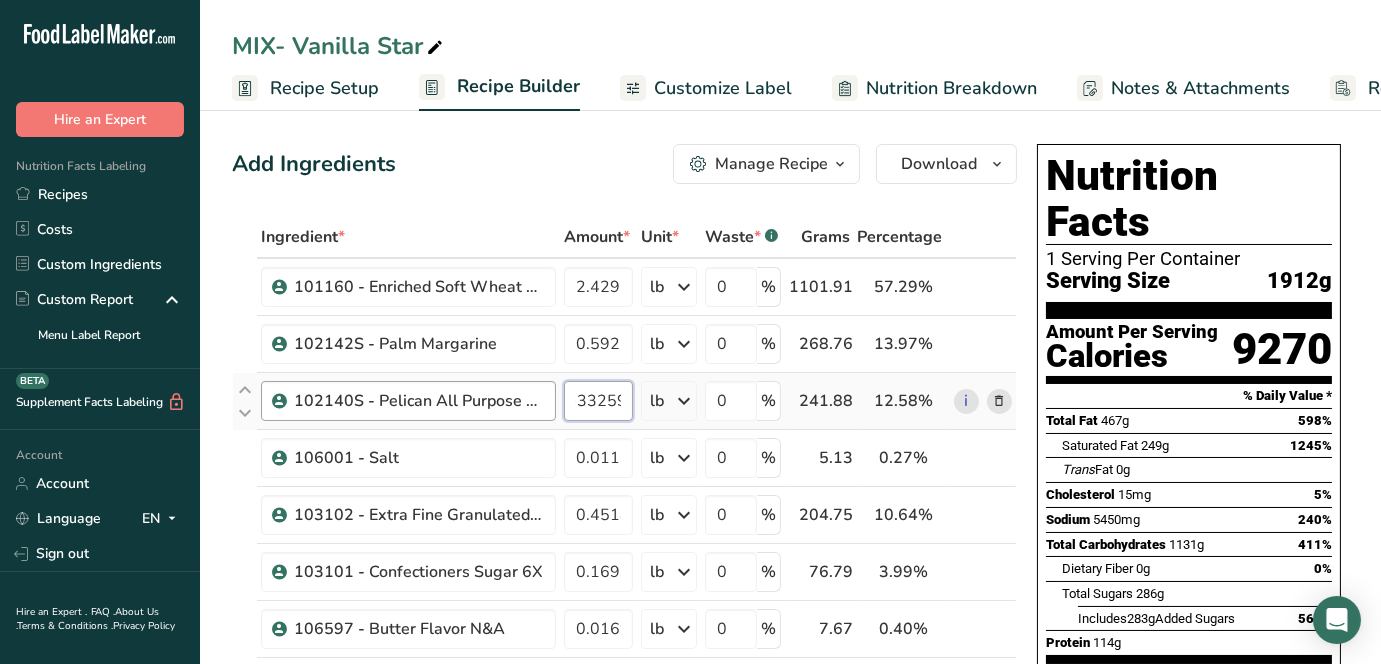 type on "0.533259" 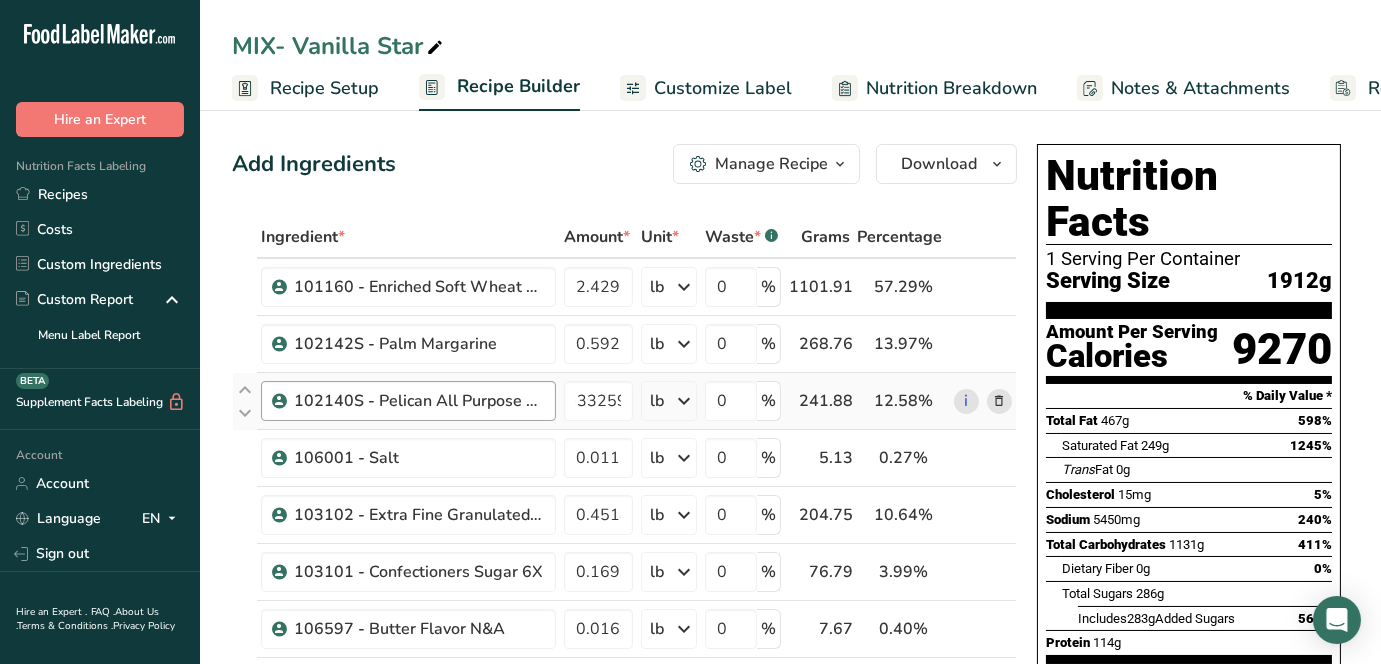 click on "Ingredient *
Amount *
Unit *
Waste *   .a-a{fill:#347362;}.b-a{fill:#fff;}          Grams
Percentage
101160 - Enriched Soft Wheat Flour
2.429291
lb
Weight Units
g
kg
mg
See more
Volume Units
l
mL
fl oz
See more
0
%
1101.91
57.29%
i
102142S - Palm Margarine
0.59251
lb
Weight Units
g
kg
mg
See more
Volume Units
l
mL
fl oz
See more
0
%
268.76
13.97%" at bounding box center [624, 642] 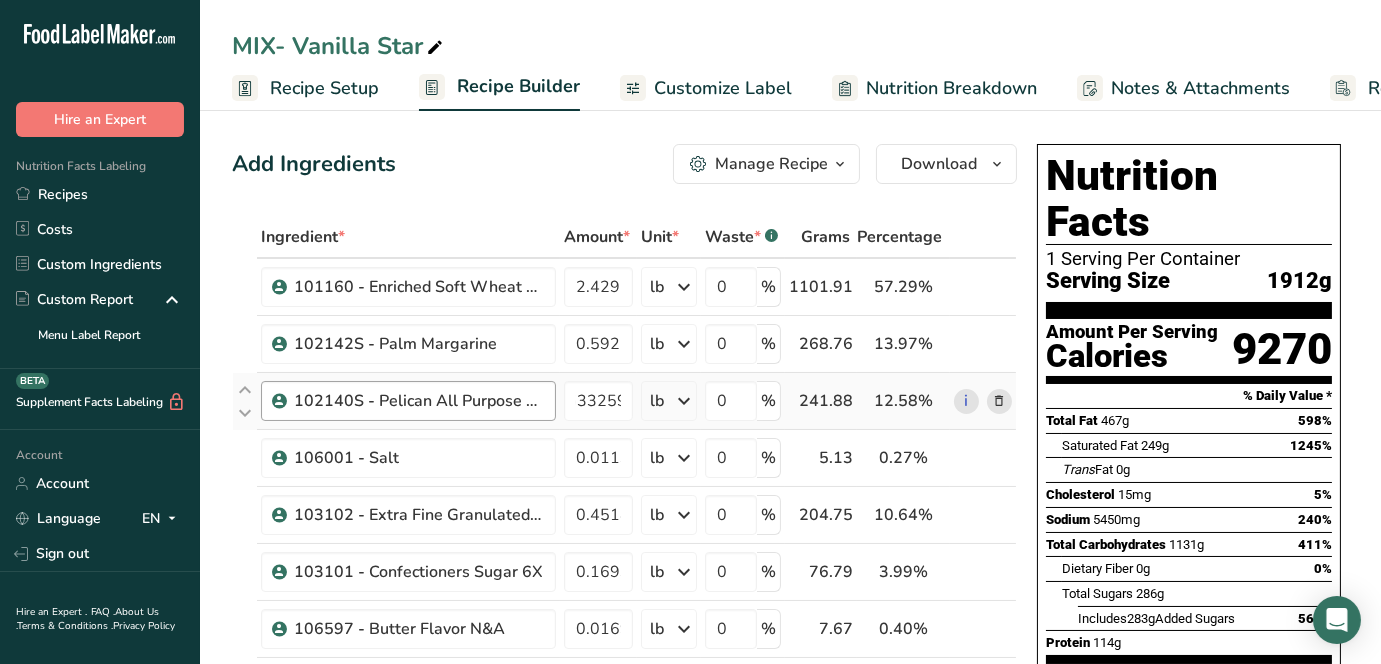scroll, scrollTop: 0, scrollLeft: 0, axis: both 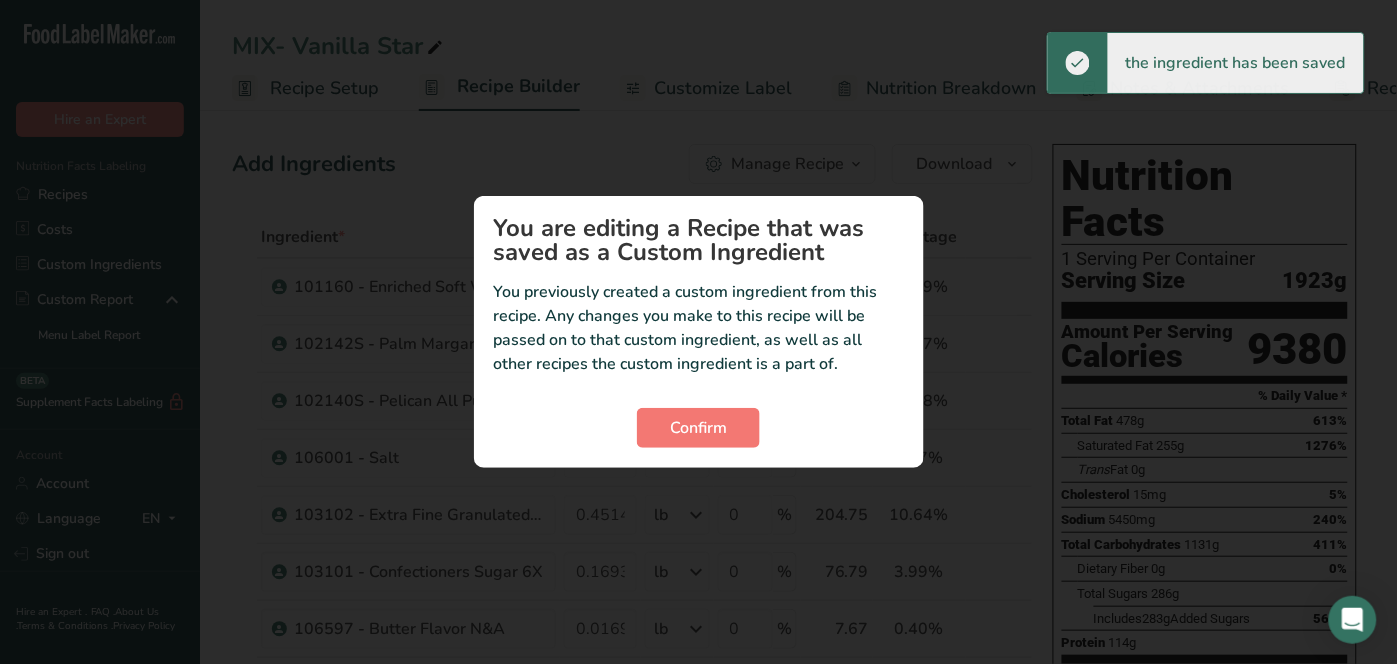 click on "Confirm" at bounding box center [699, 428] 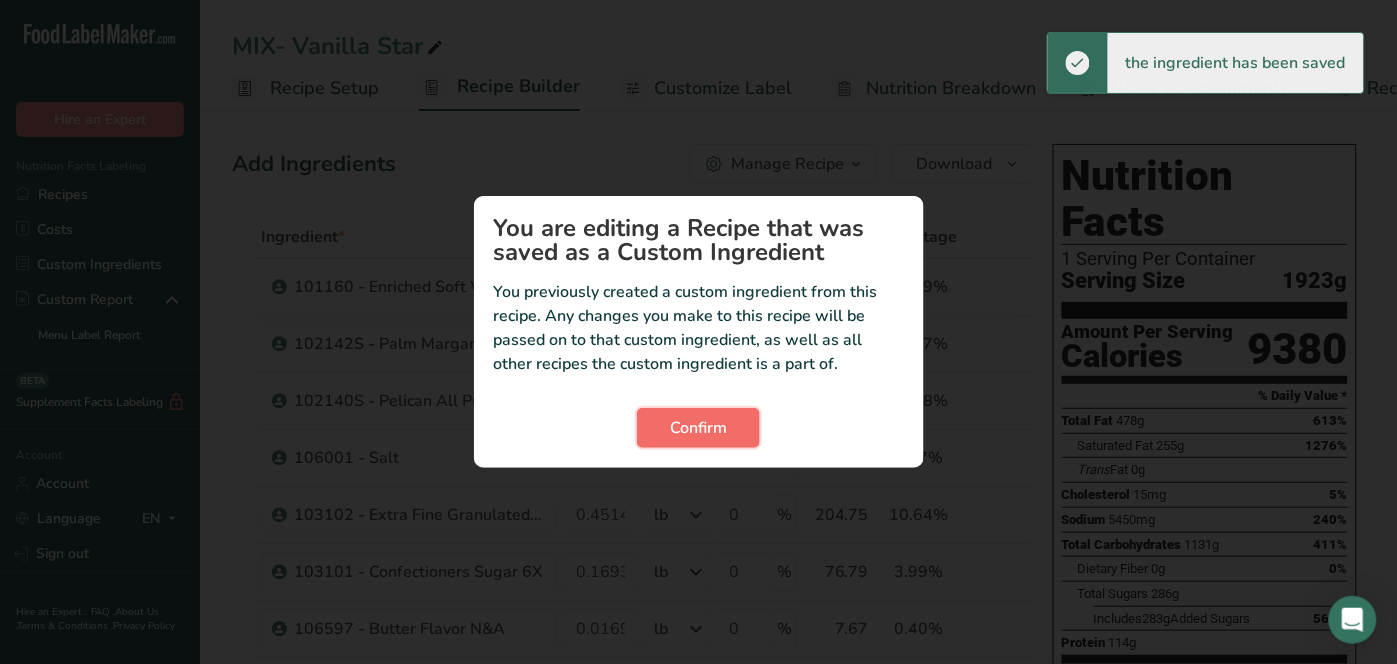 click on "Confirm" at bounding box center (698, 428) 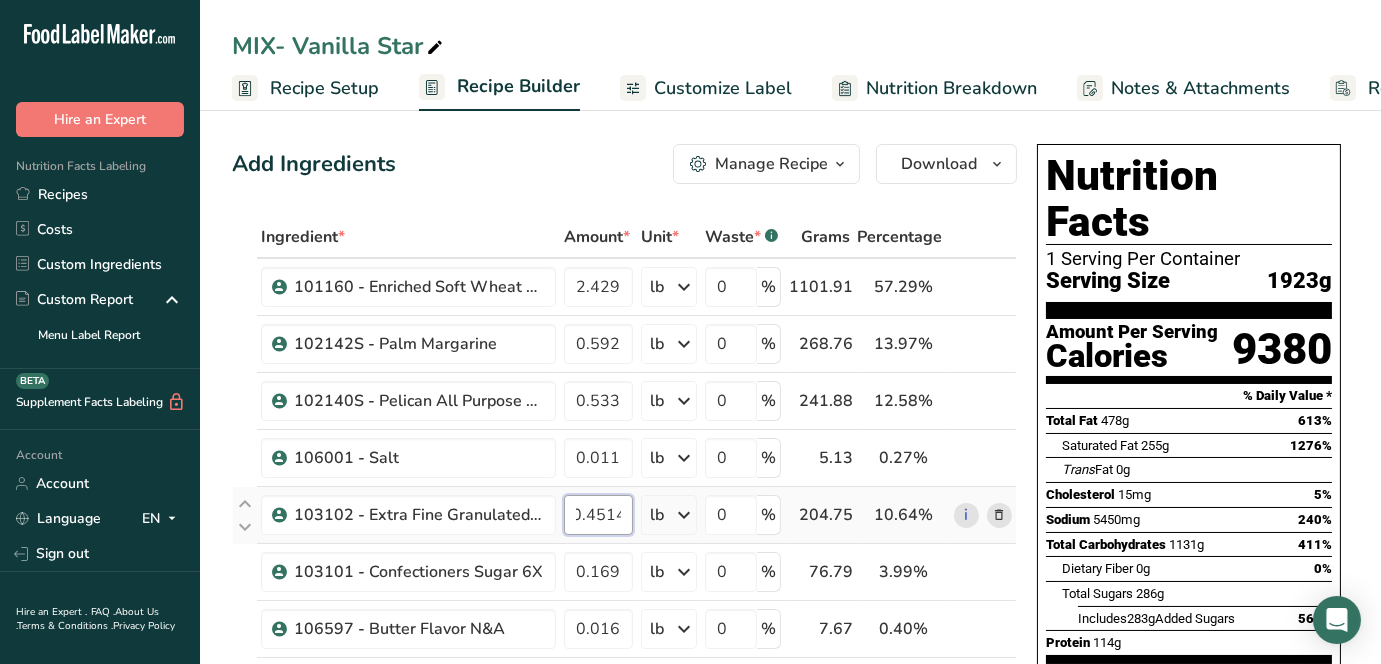 click on "103102 - Extra Fine Granulated Sugar
0.4514
lb
Weight Units
g
kg
mg
See more
Volume Units
l
mL
fl oz
See more
0
%
204.75
10.64%
i" at bounding box center (624, 515) 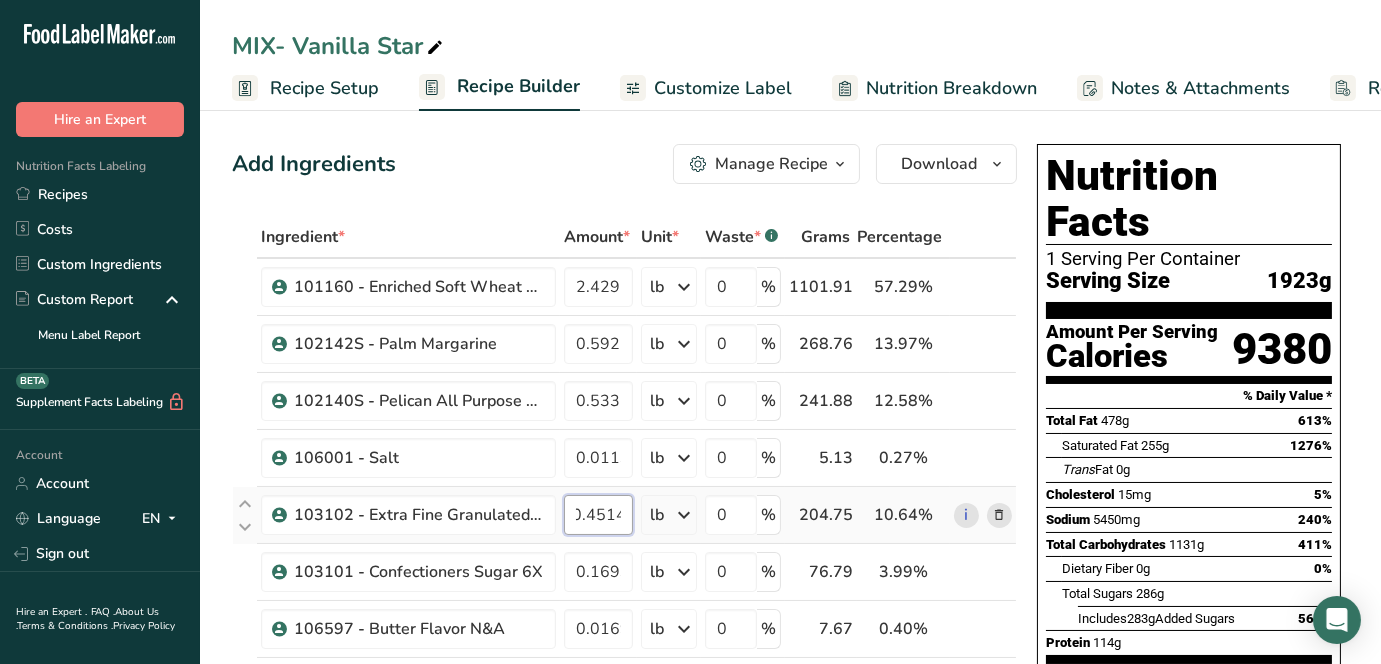paste on "74008" 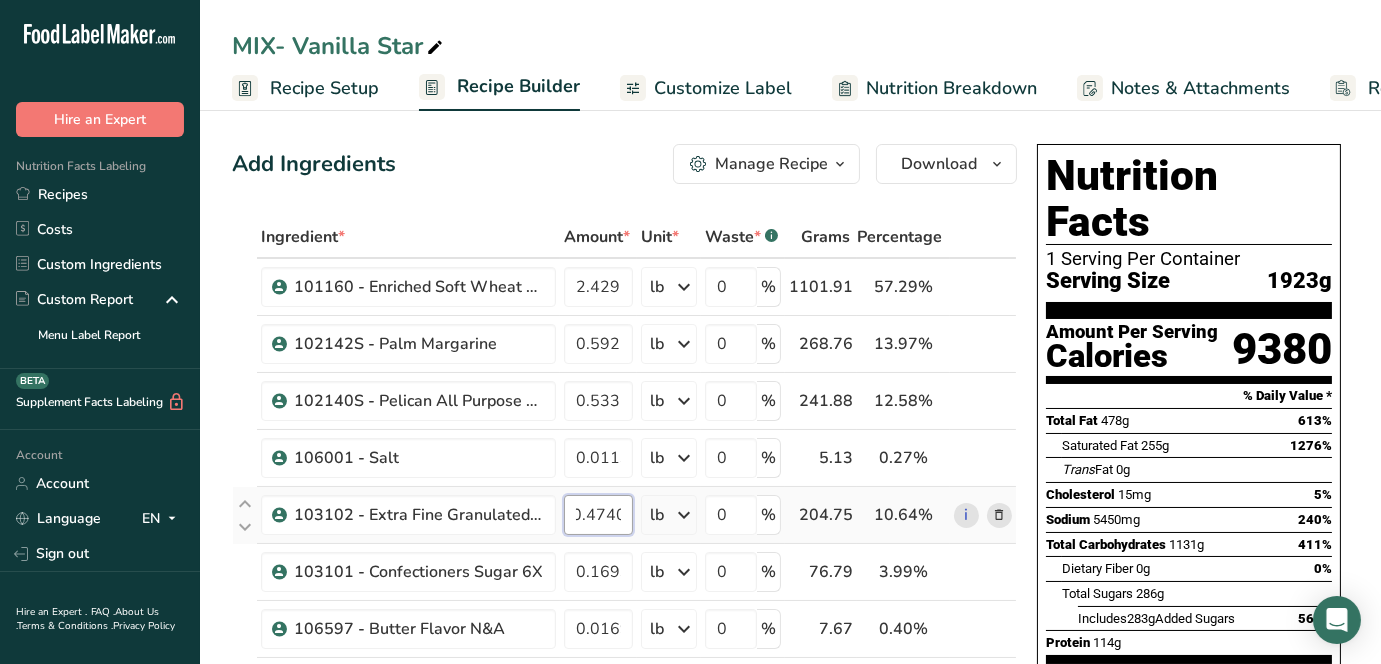 scroll, scrollTop: 0, scrollLeft: 23, axis: horizontal 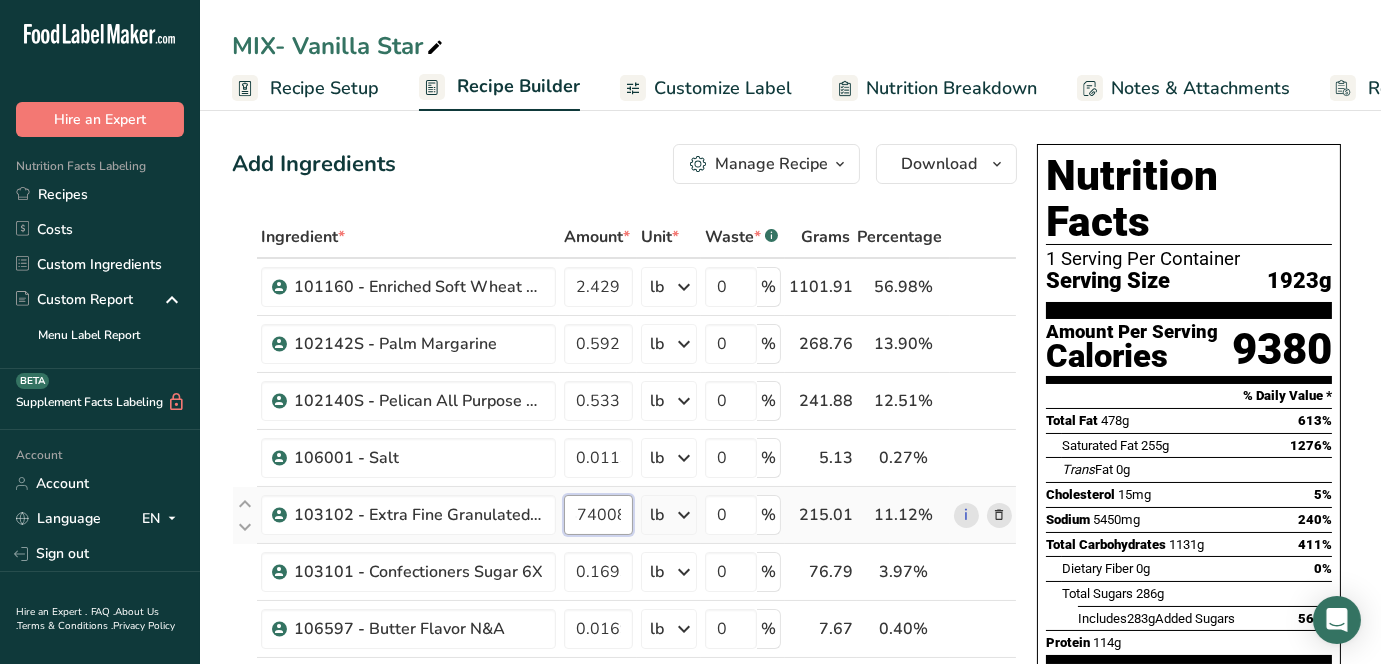 type on "0.474008" 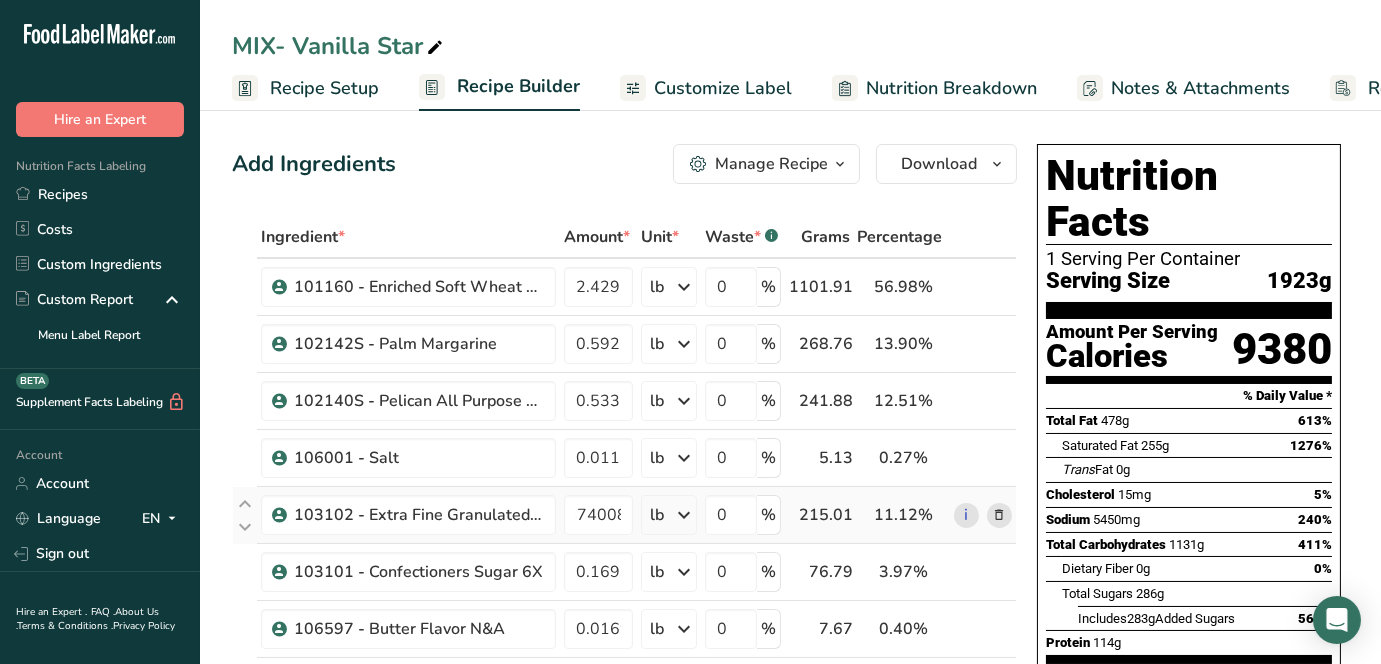 click on "Ingredient *
Amount *
Unit *
Waste *   .a-a{fill:#347362;}.b-a{fill:#fff;}          Grams
Percentage
101160 - Enriched Soft Wheat Flour
2.429291
lb
Weight Units
g
kg
mg
See more
Volume Units
l
mL
fl oz
See more
0
%
1101.91
56.98%
i
102142S - Palm Margarine
0.59251
lb
Weight Units
g
kg
mg
See more
Volume Units
l
mL
fl oz
See more
0
%
268.76
13.90%" at bounding box center [624, 642] 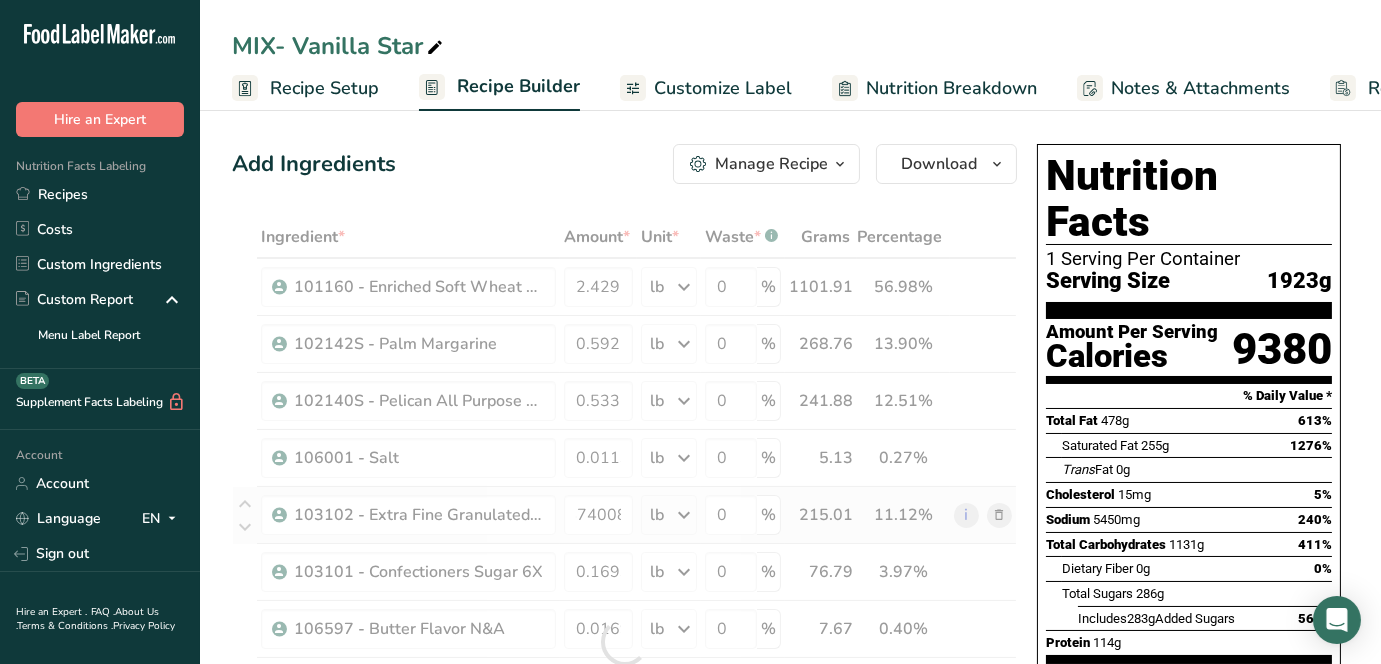 scroll, scrollTop: 0, scrollLeft: 0, axis: both 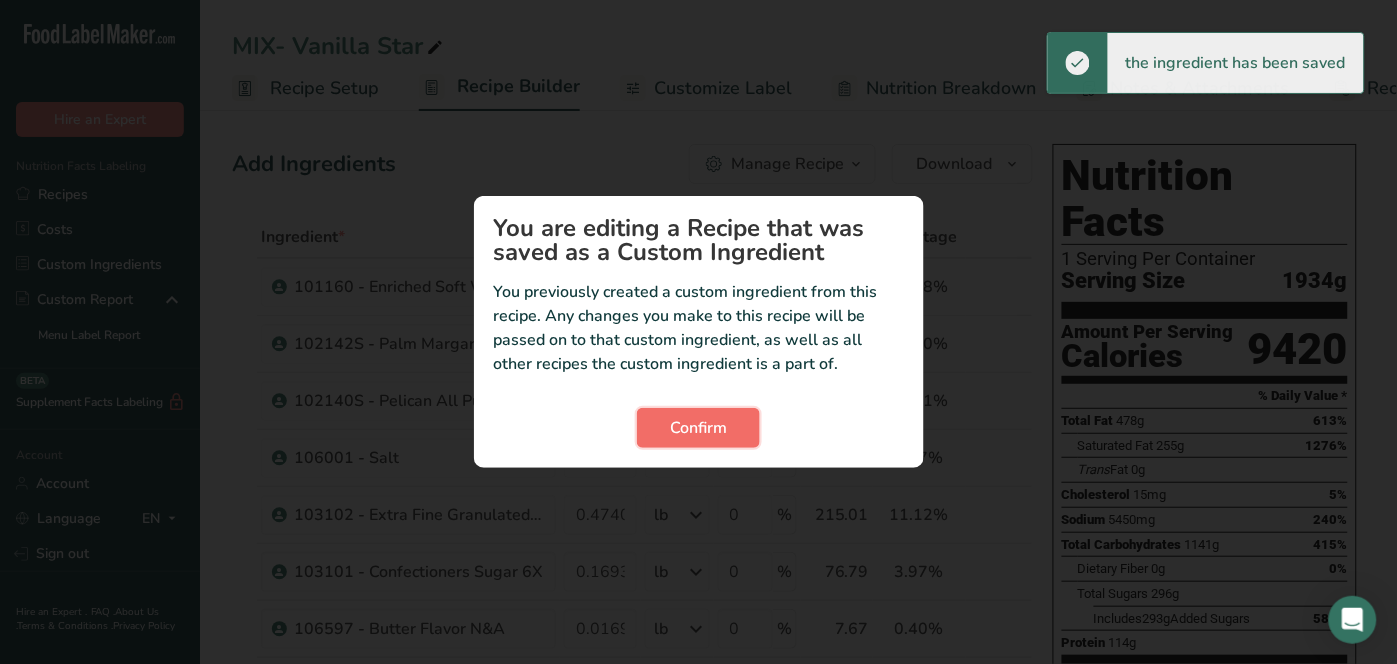 click on "Confirm" at bounding box center [698, 428] 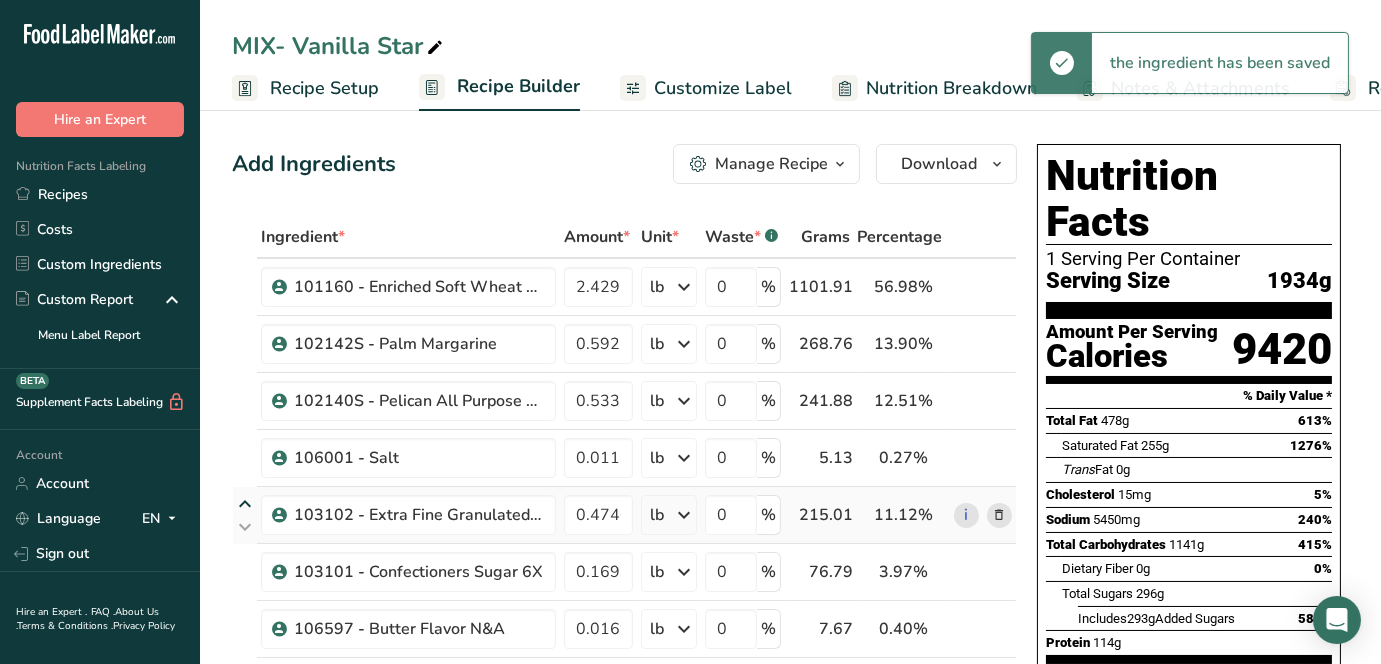 click at bounding box center [245, 504] 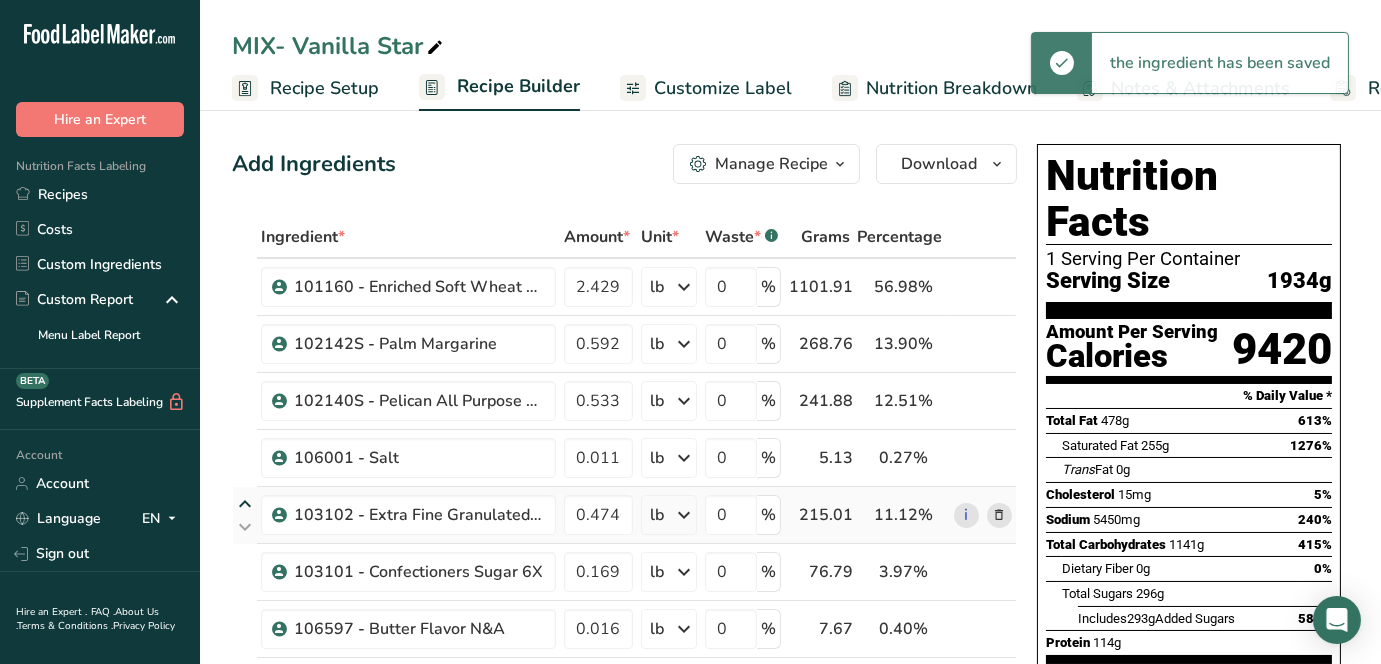 type on "0.474008" 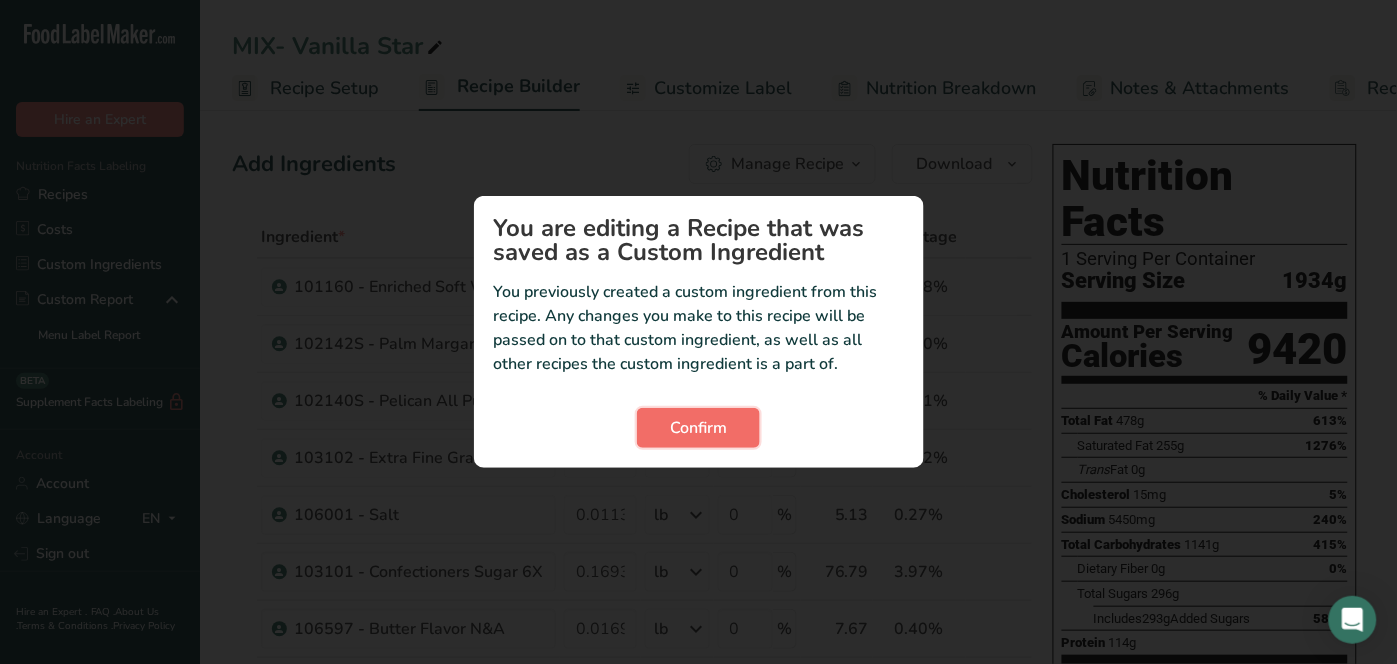 click on "Confirm" at bounding box center [698, 428] 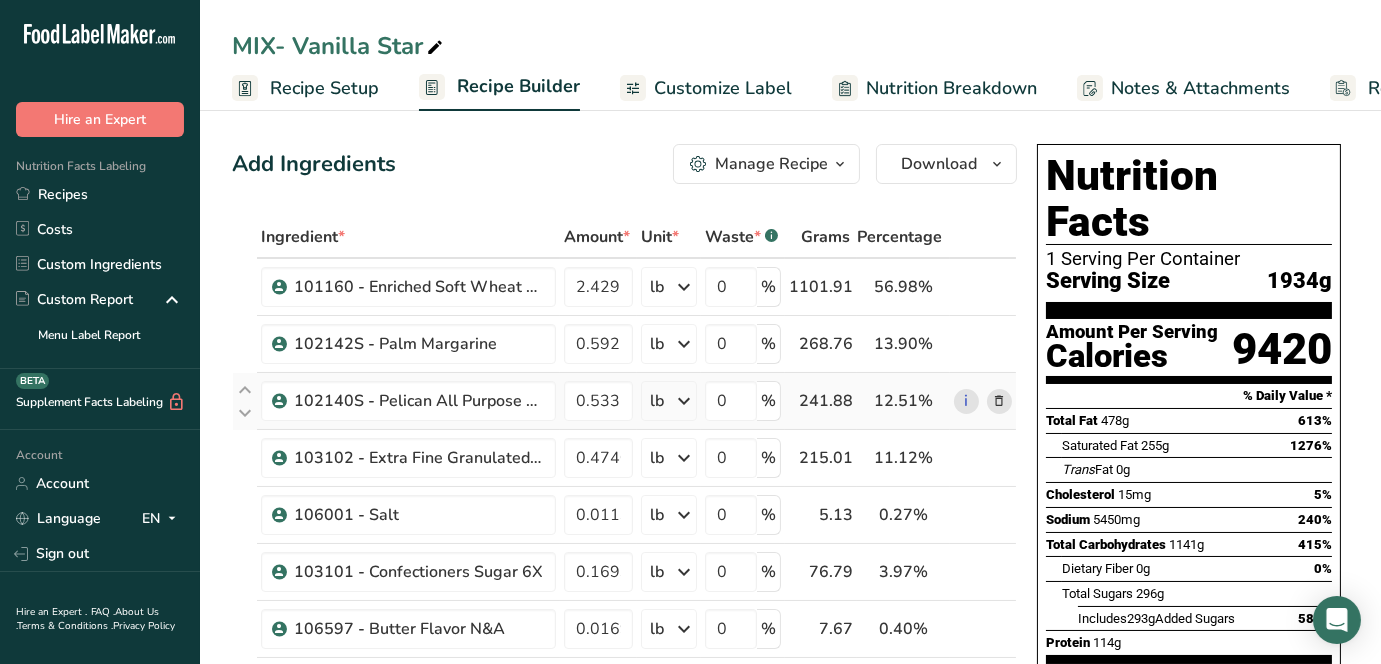 scroll, scrollTop: 111, scrollLeft: 0, axis: vertical 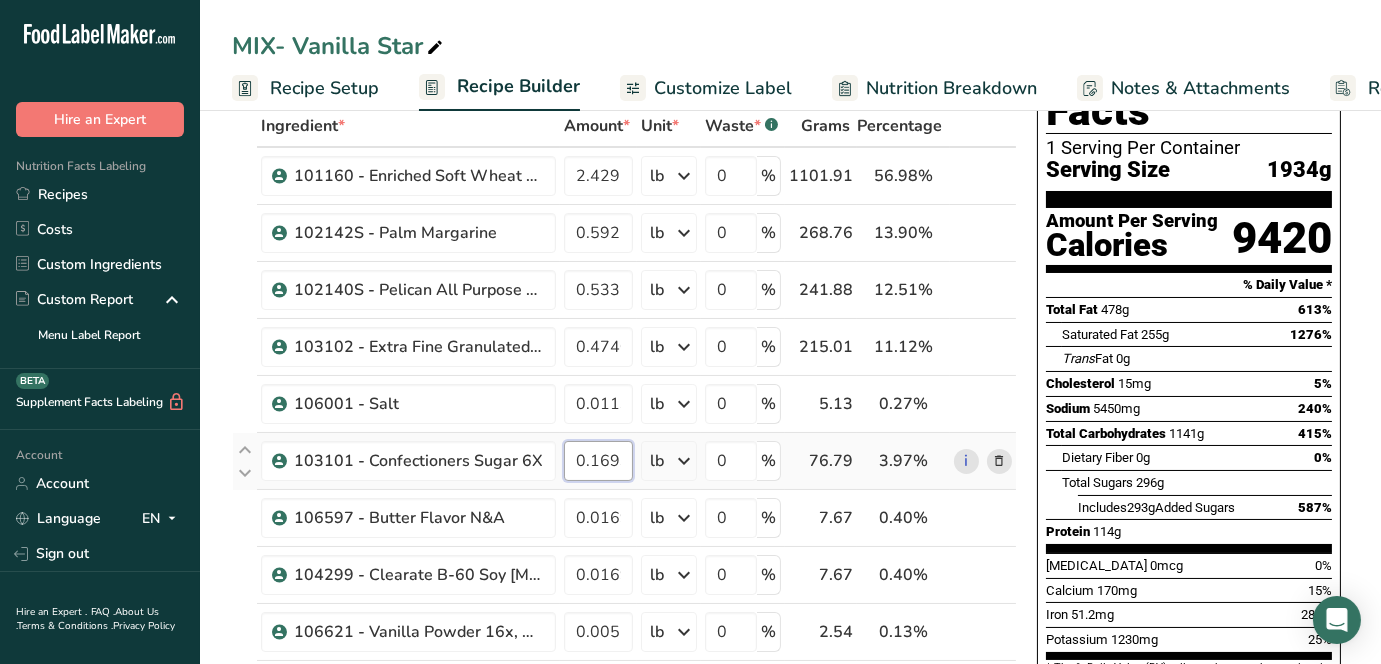 click on "0.1693" at bounding box center (598, 461) 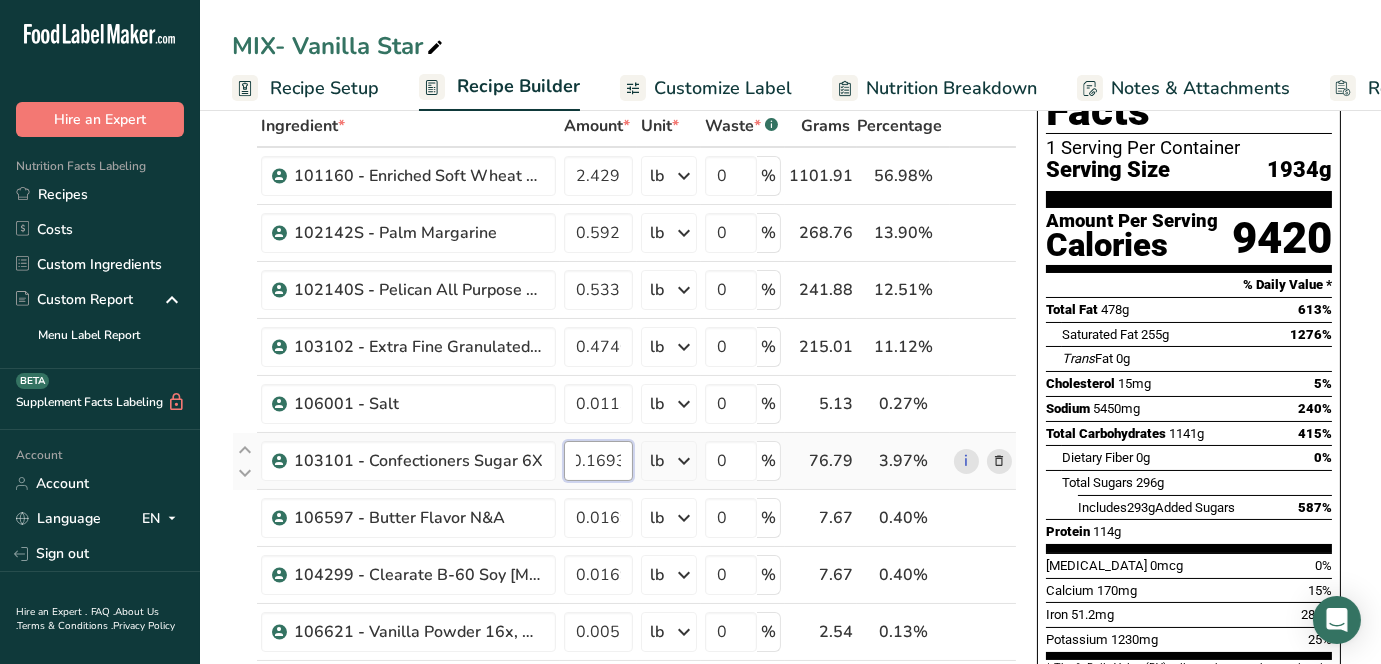 paste on "7775" 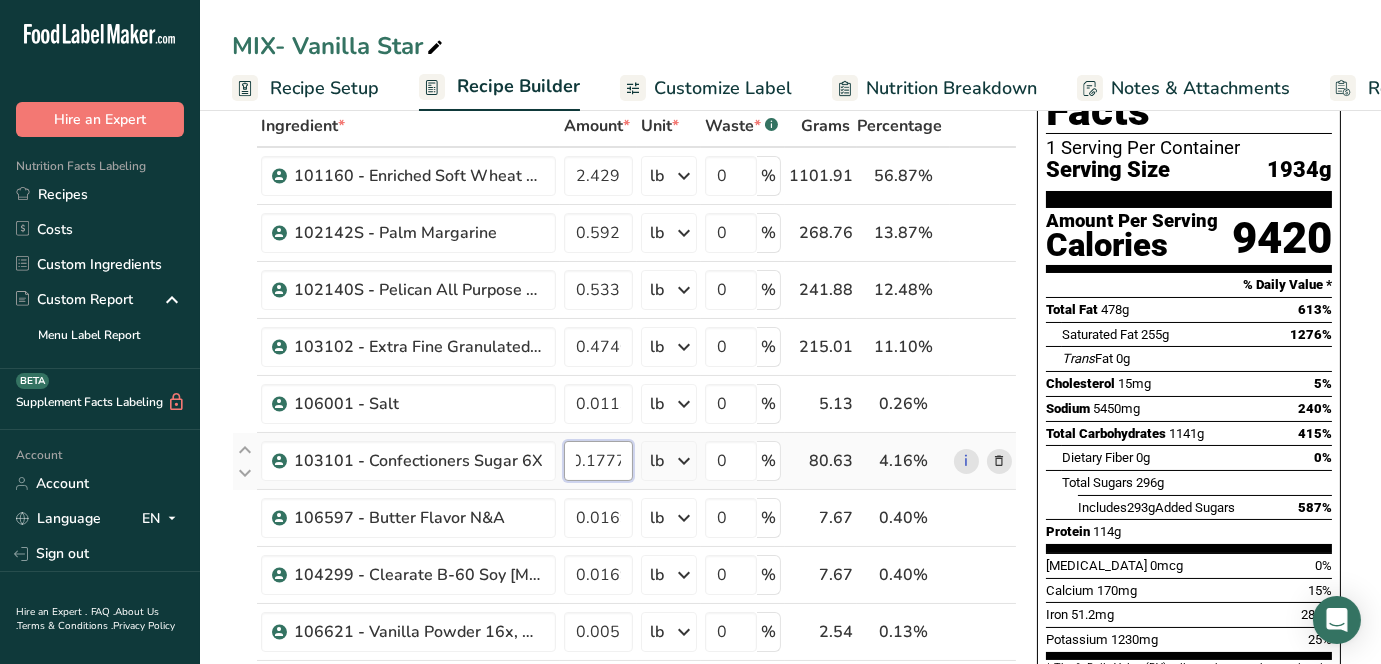 scroll, scrollTop: 0, scrollLeft: 23, axis: horizontal 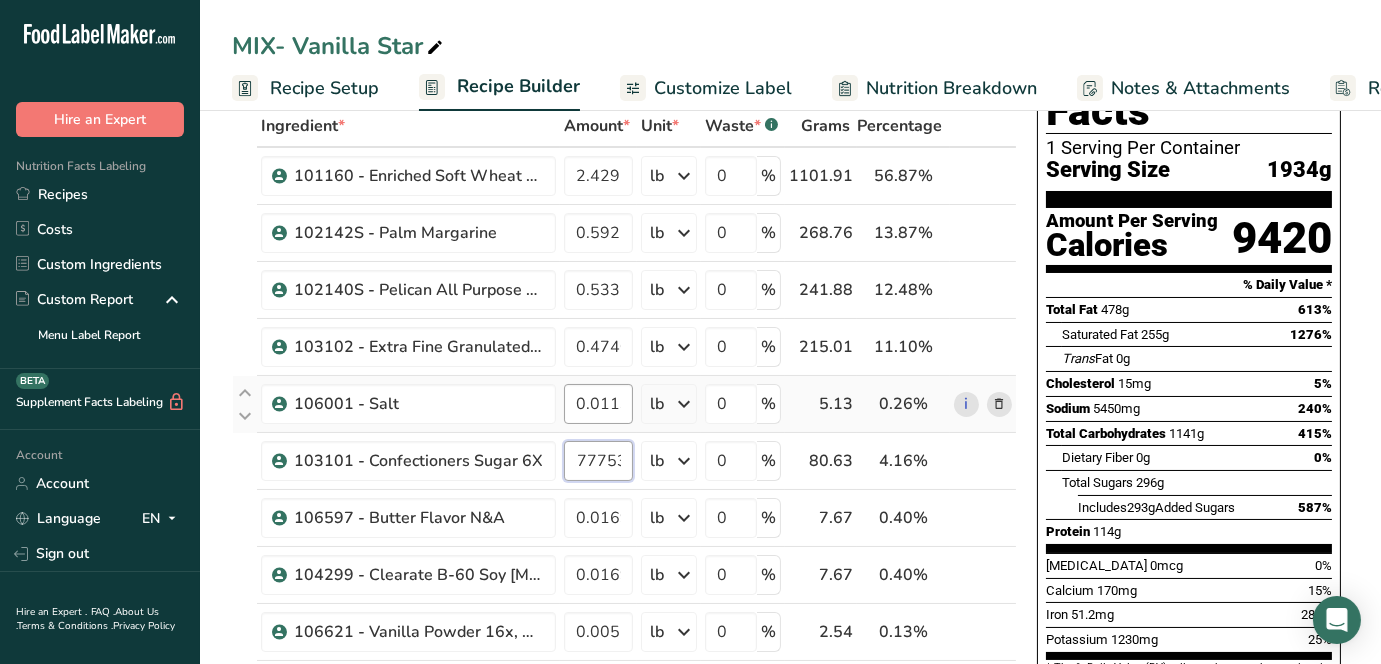 type on "0.177753" 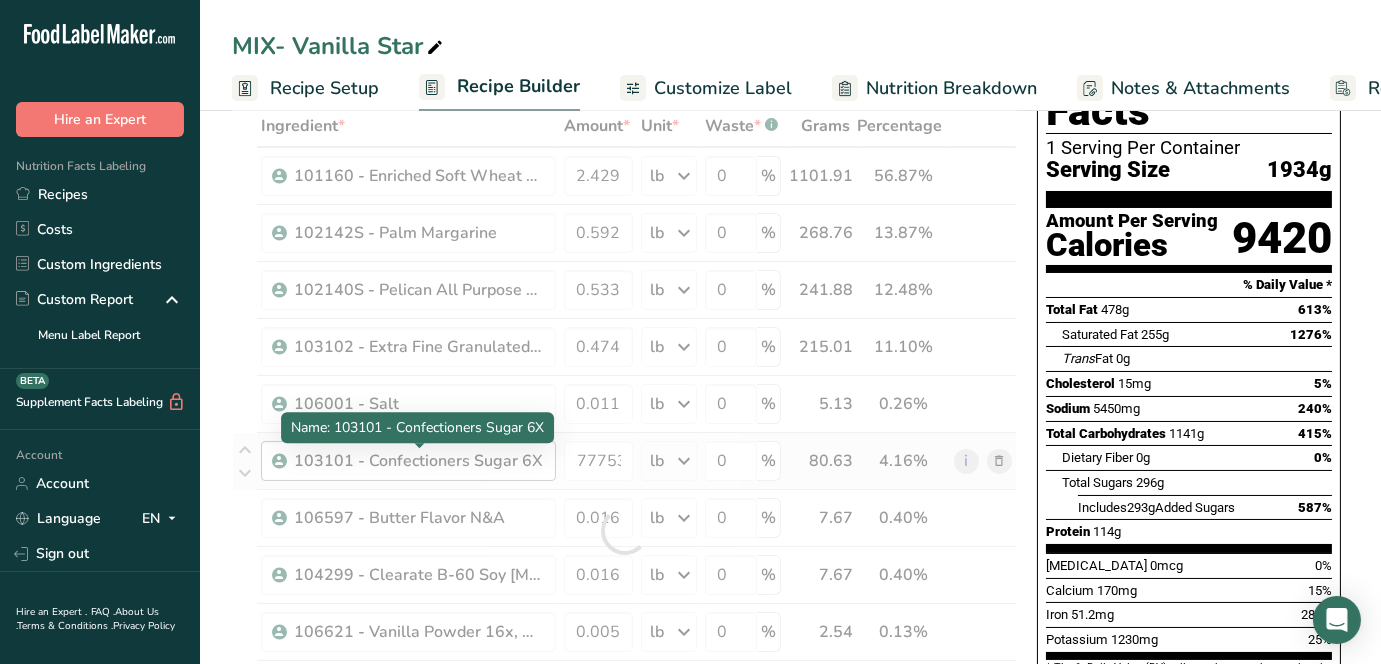 scroll, scrollTop: 0, scrollLeft: 0, axis: both 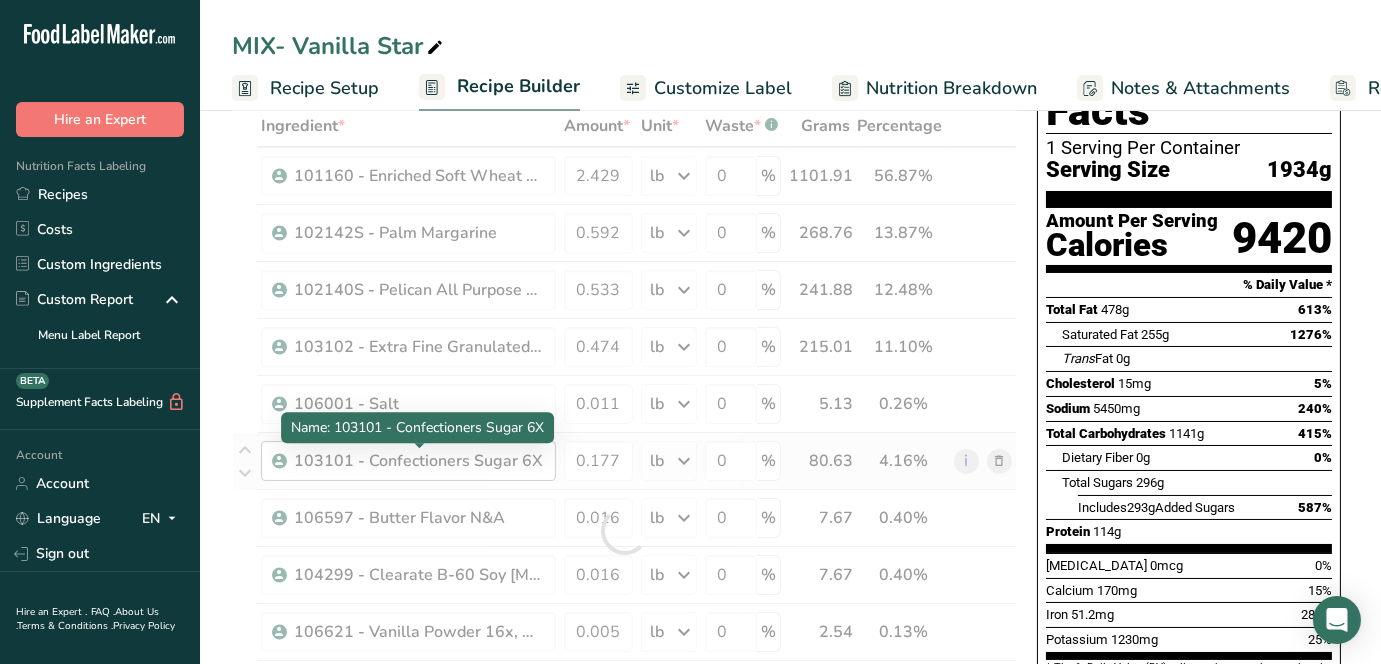 click on "Ingredient *
Amount *
Unit *
Waste *   .a-a{fill:#347362;}.b-a{fill:#fff;}          Grams
Percentage
101160 - Enriched Soft Wheat Flour
2.429291
lb
Weight Units
g
kg
mg
See more
Volume Units
l
mL
fl oz
See more
0
%
1101.91
56.87%
i
102142S - Palm Margarine
0.59251
lb
Weight Units
g
kg
mg
See more
Volume Units
l
mL
fl oz
See more
0
%
268.76
13.87%" at bounding box center [624, 531] 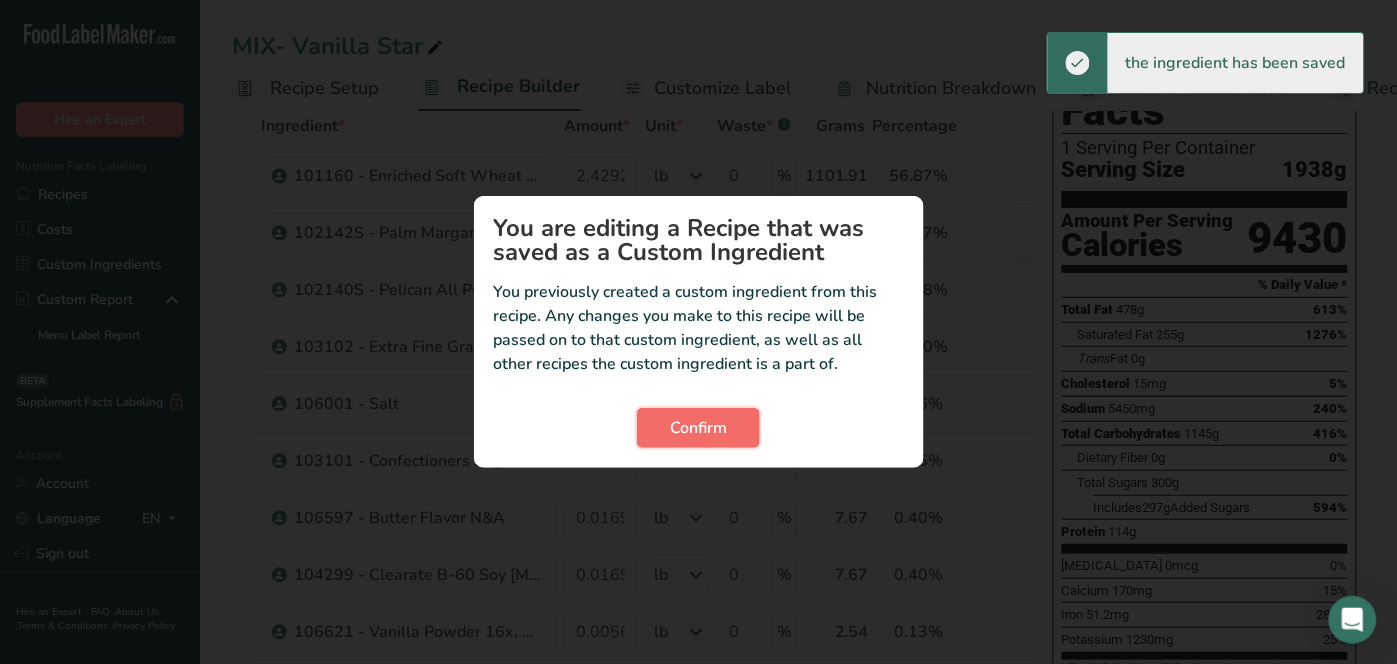 click on "Confirm" at bounding box center (698, 428) 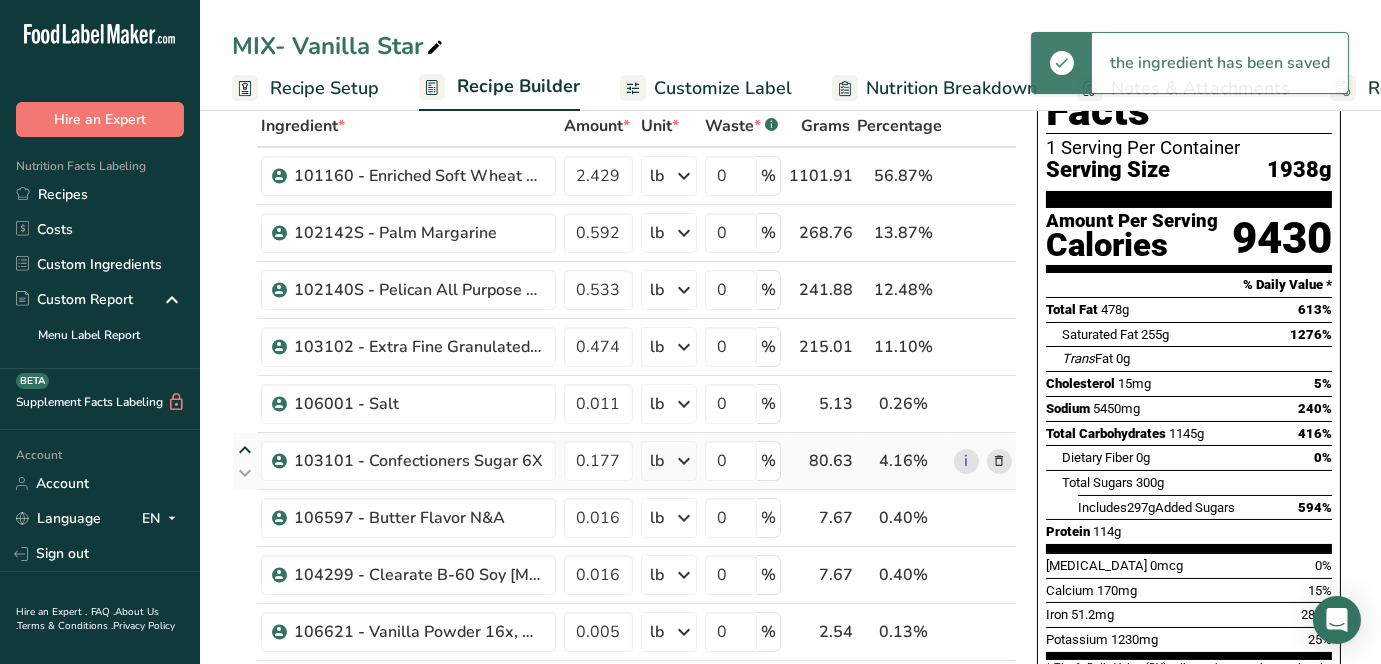 click at bounding box center (245, 450) 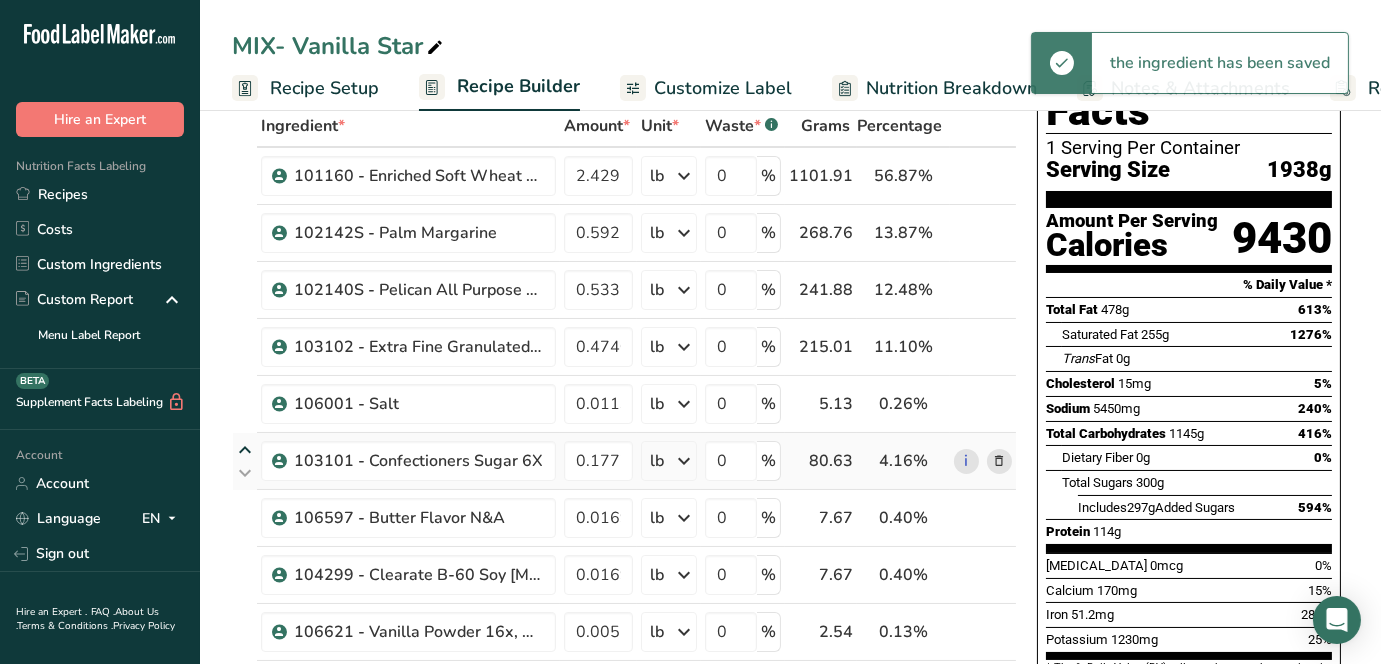 type on "0.177753" 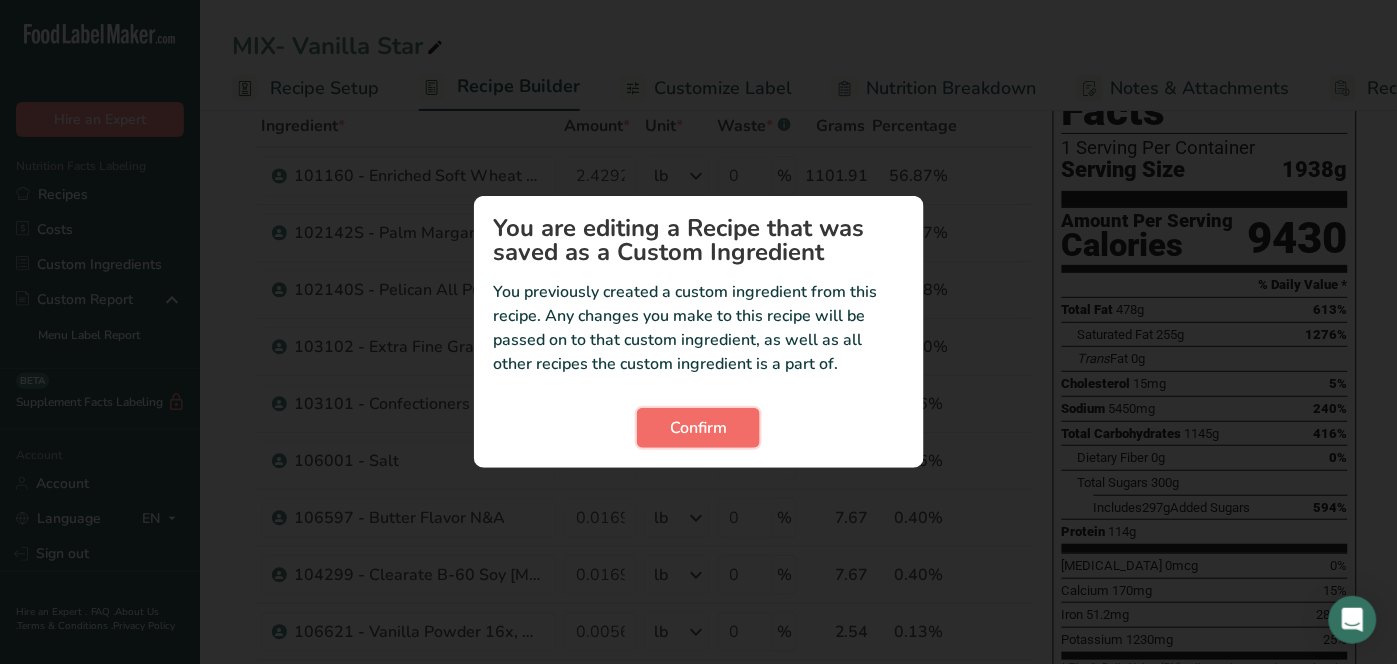 click on "Confirm" at bounding box center [698, 428] 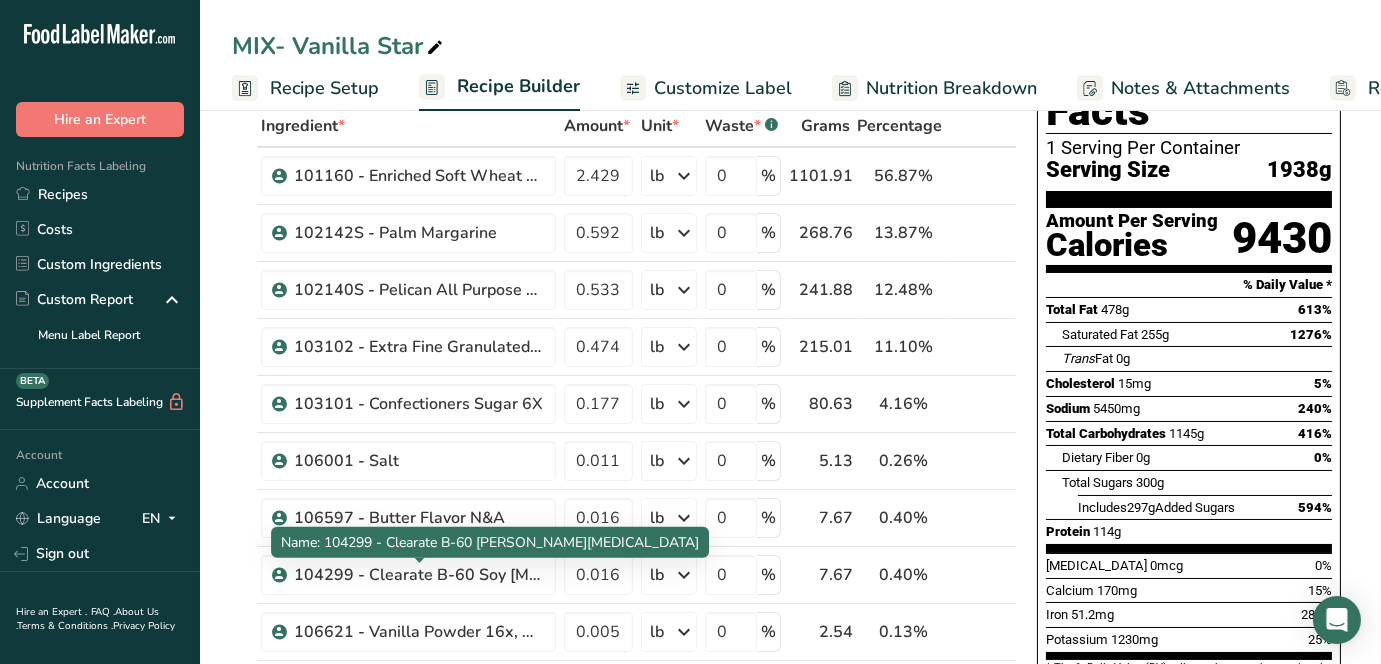 scroll, scrollTop: 444, scrollLeft: 0, axis: vertical 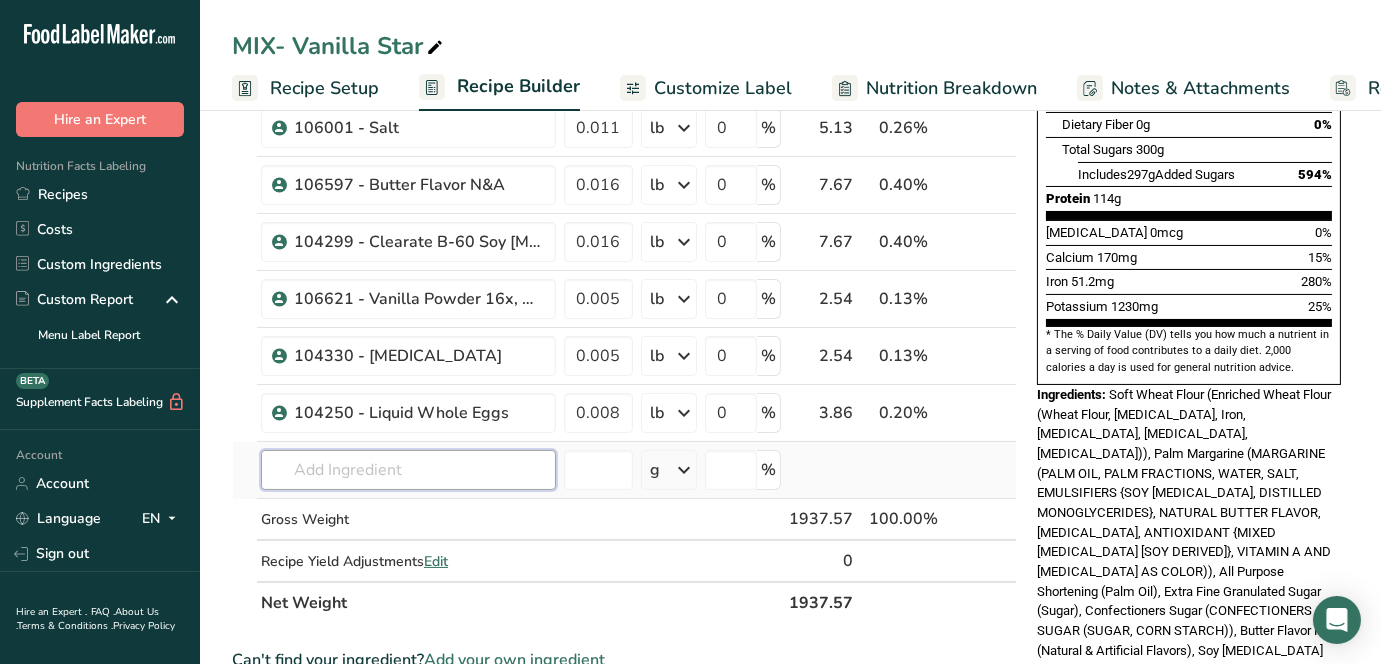 click at bounding box center [408, 470] 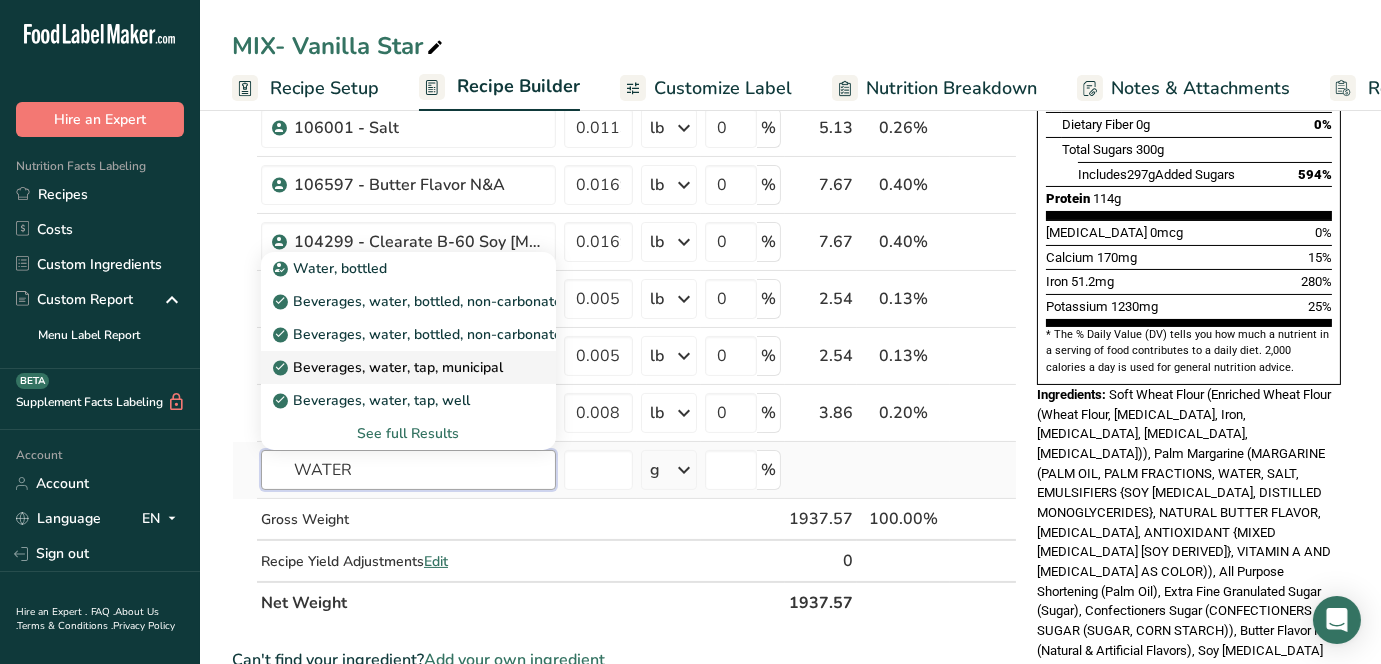 type on "WATER" 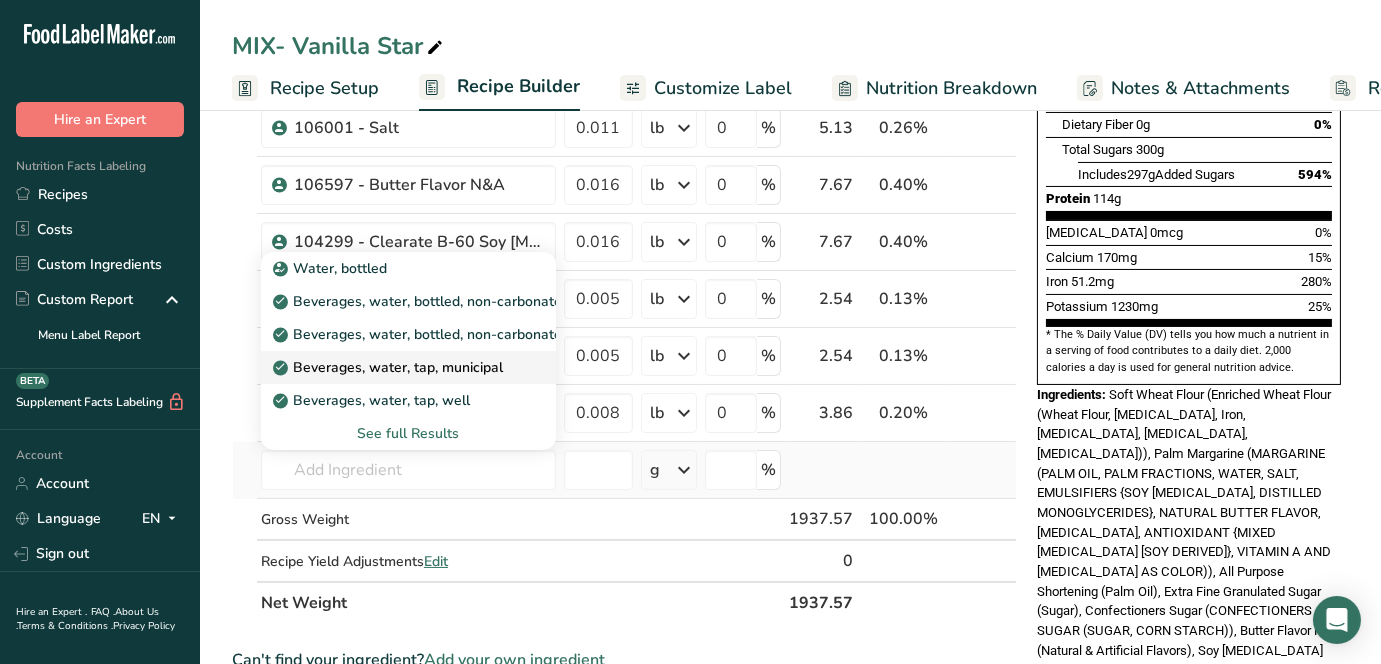 click on "Beverages, water, tap, municipal" at bounding box center (390, 367) 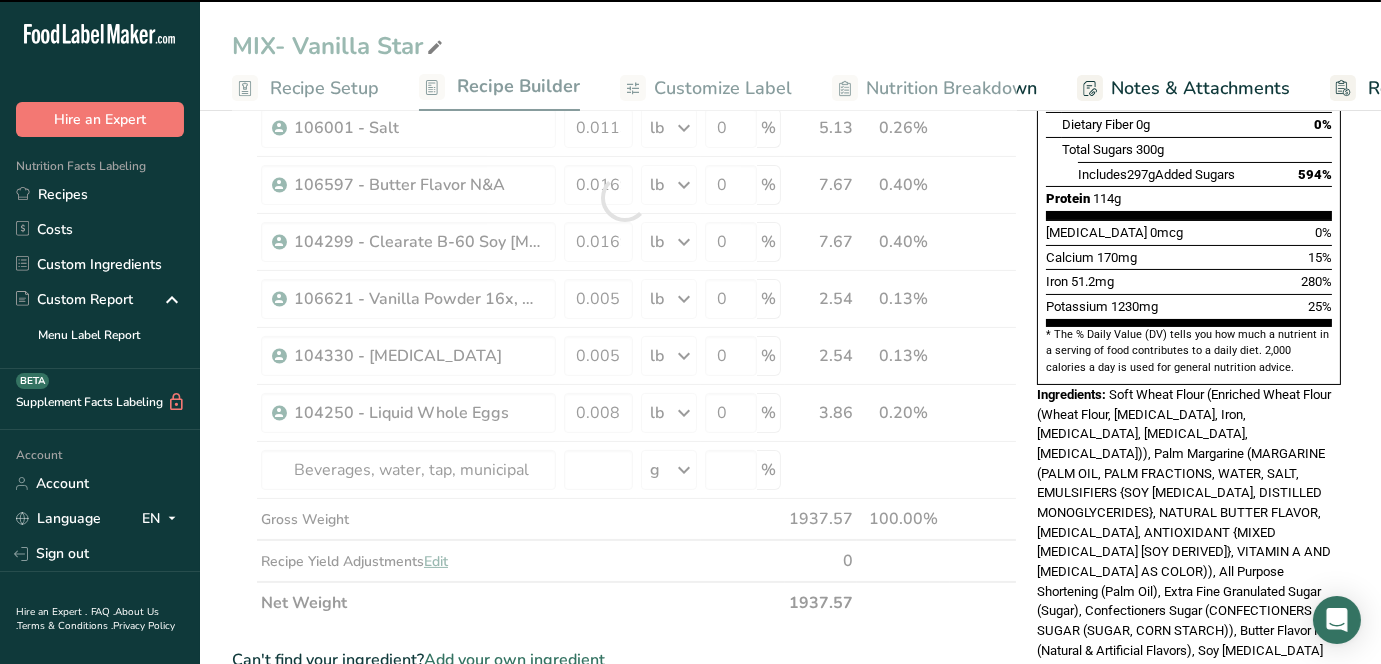 type on "0" 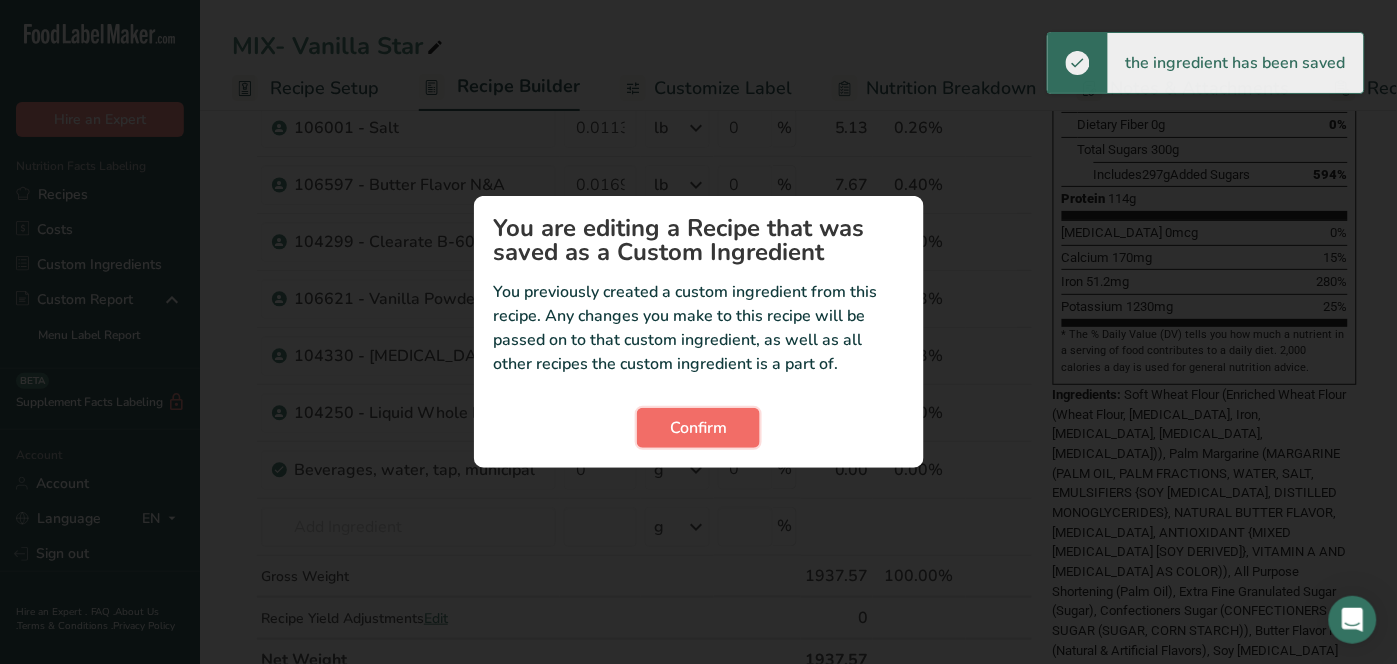 click on "Confirm" at bounding box center [698, 428] 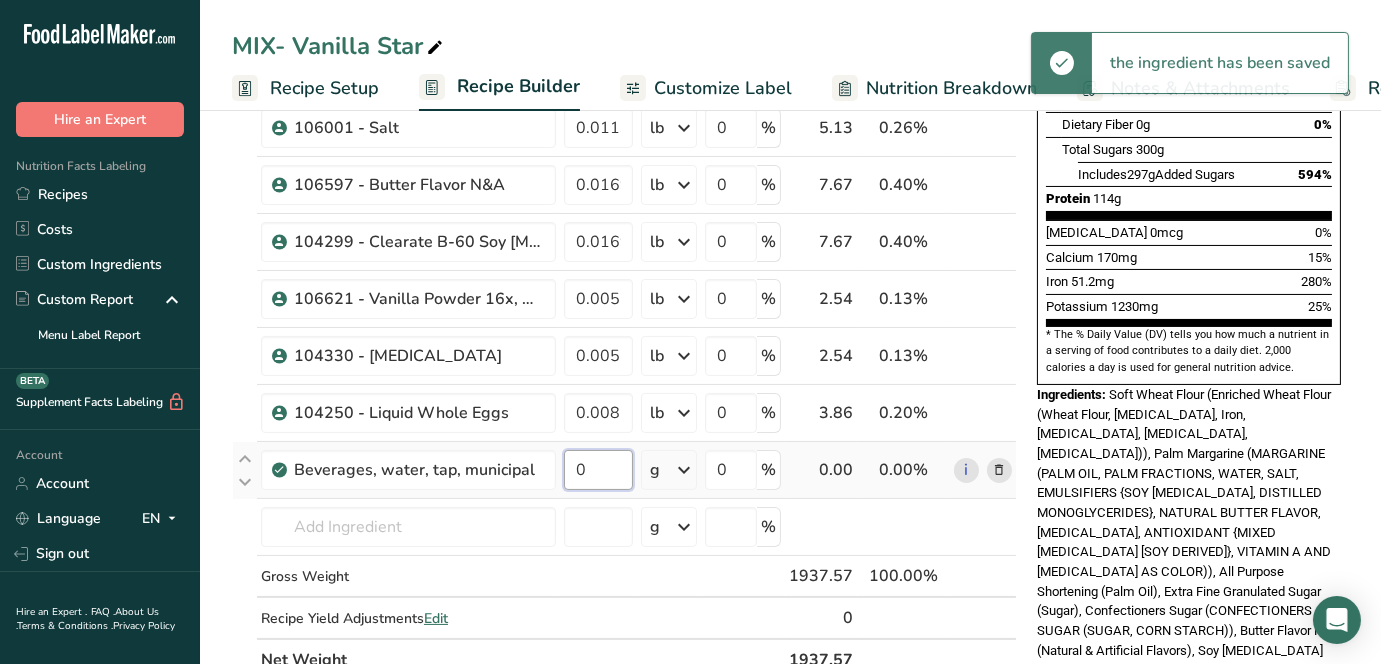 drag, startPoint x: 581, startPoint y: 480, endPoint x: 596, endPoint y: 481, distance: 15.033297 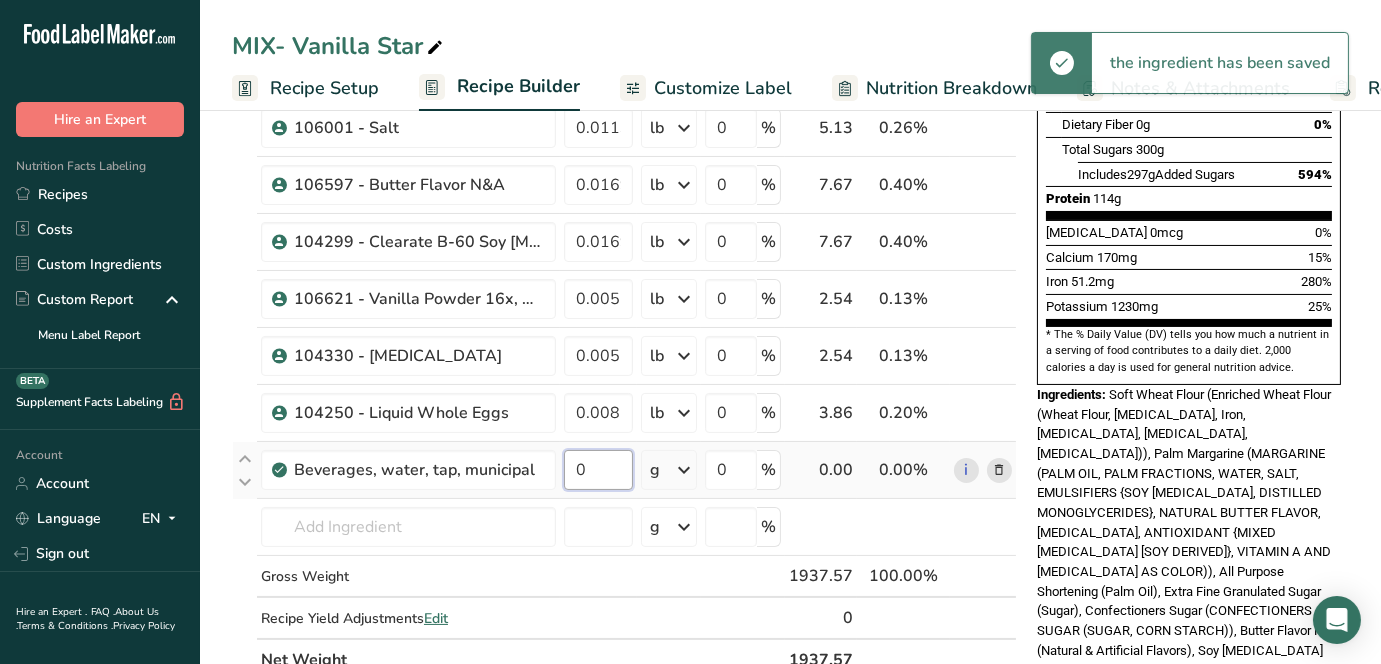 click on "0" at bounding box center (598, 470) 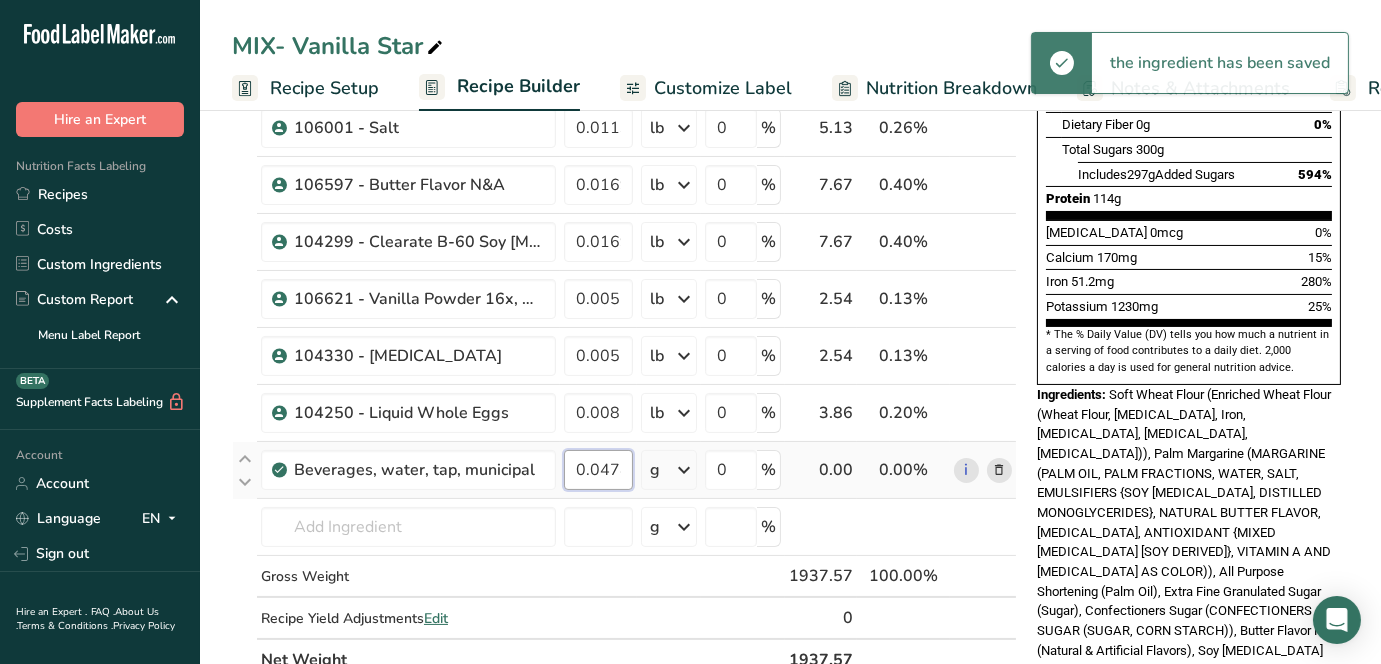 scroll, scrollTop: 0, scrollLeft: 23, axis: horizontal 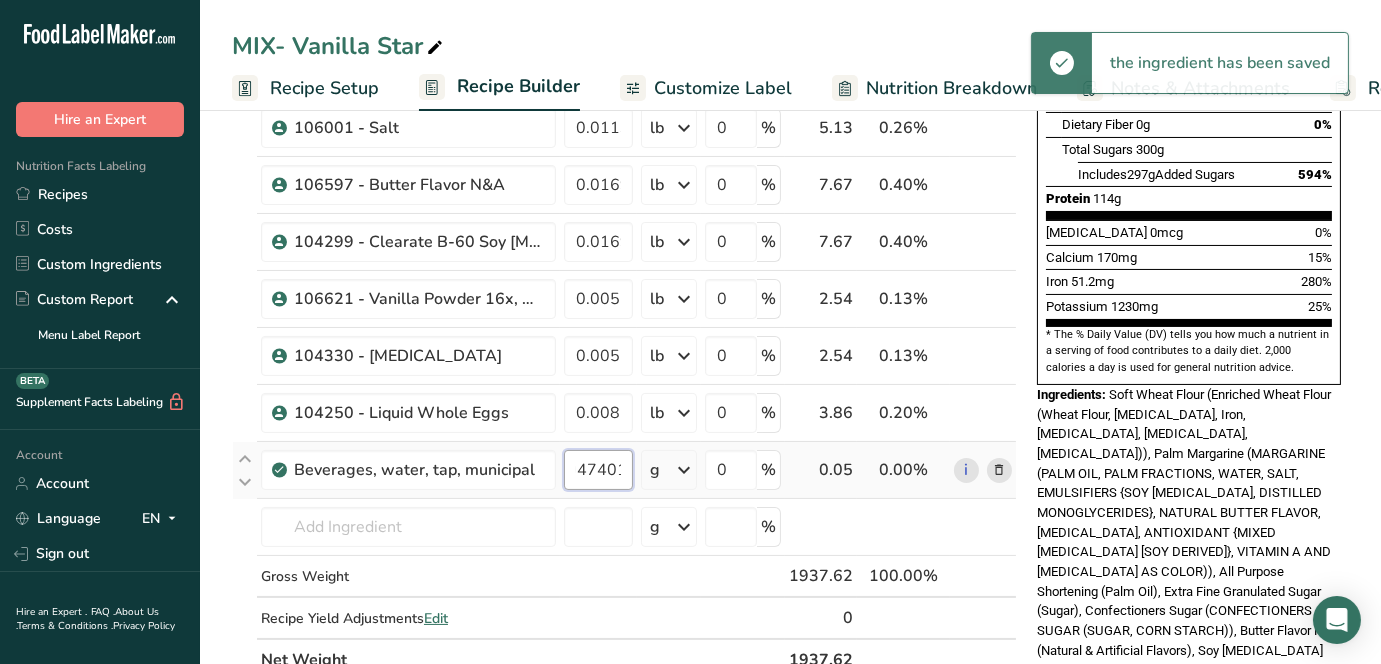 type on "0.047401" 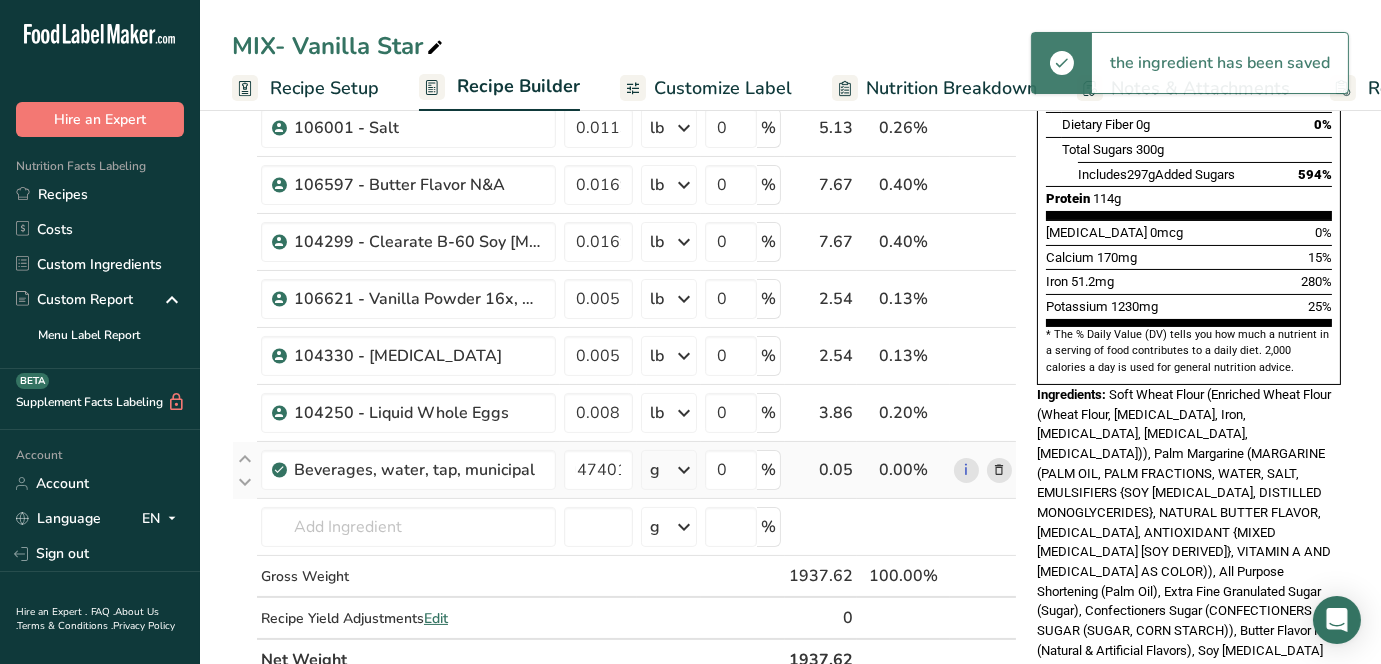 scroll, scrollTop: 0, scrollLeft: 0, axis: both 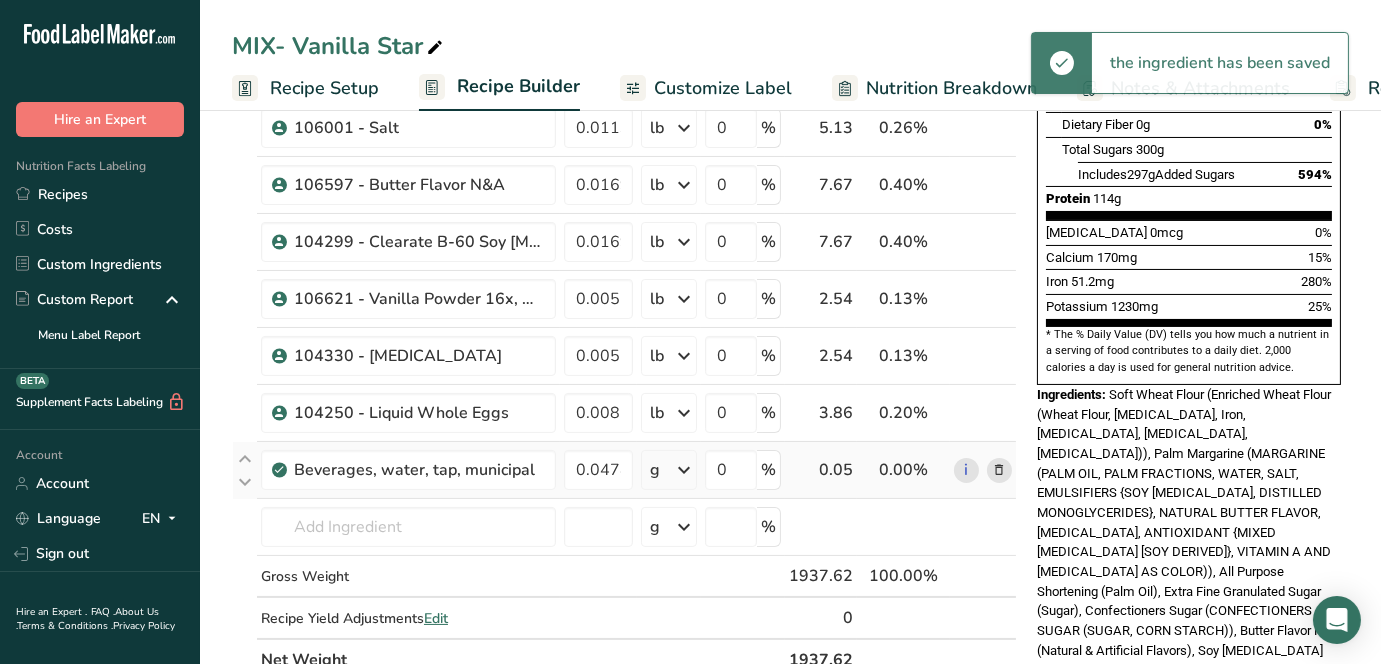 click on "Ingredient *
Amount *
Unit *
Waste *   .a-a{fill:#347362;}.b-a{fill:#fff;}          Grams
Percentage
101160 - Enriched Soft Wheat Flour
2.429291
lb
Weight Units
g
kg
mg
See more
Volume Units
l
mL
fl oz
See more
0
%
1101.91
56.87%
i
102142S - Palm Margarine
0.59251
lb
Weight Units
g
kg
mg
See more
Volume Units
l
mL
fl oz
See more
0
%
268.76
13.87%" at bounding box center [624, 226] 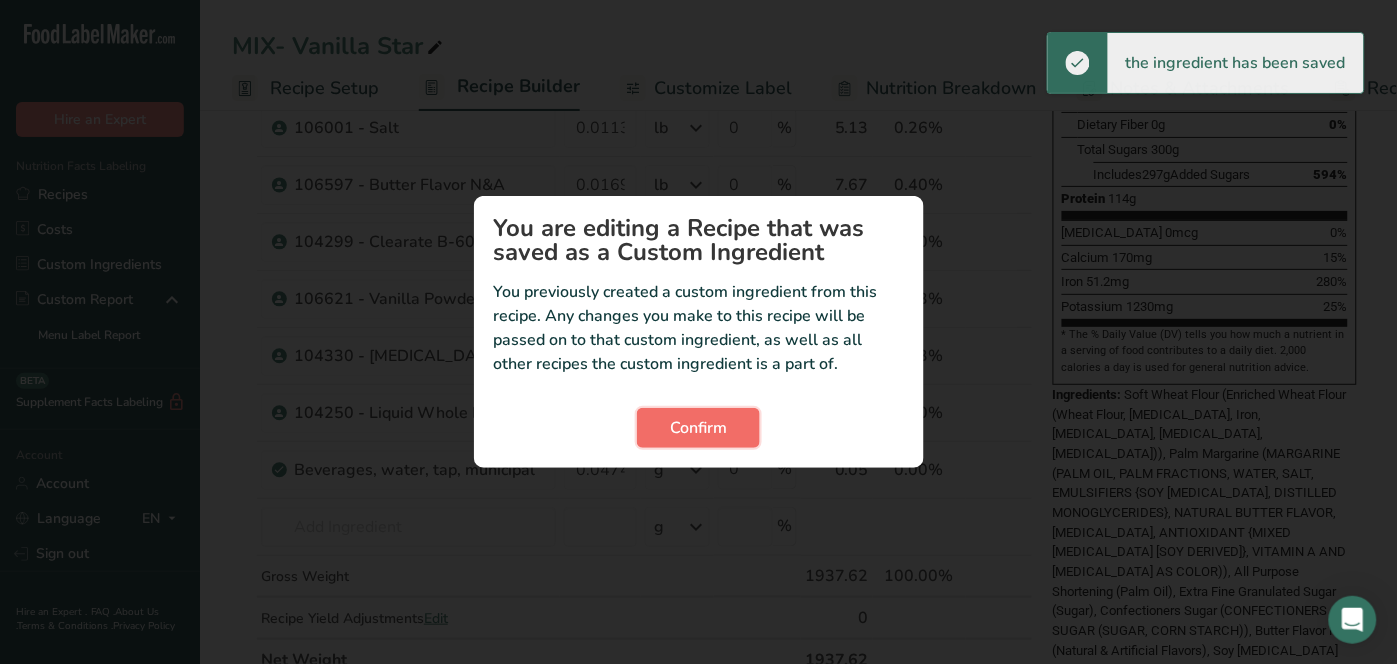 drag, startPoint x: 706, startPoint y: 423, endPoint x: 685, endPoint y: 435, distance: 24.186773 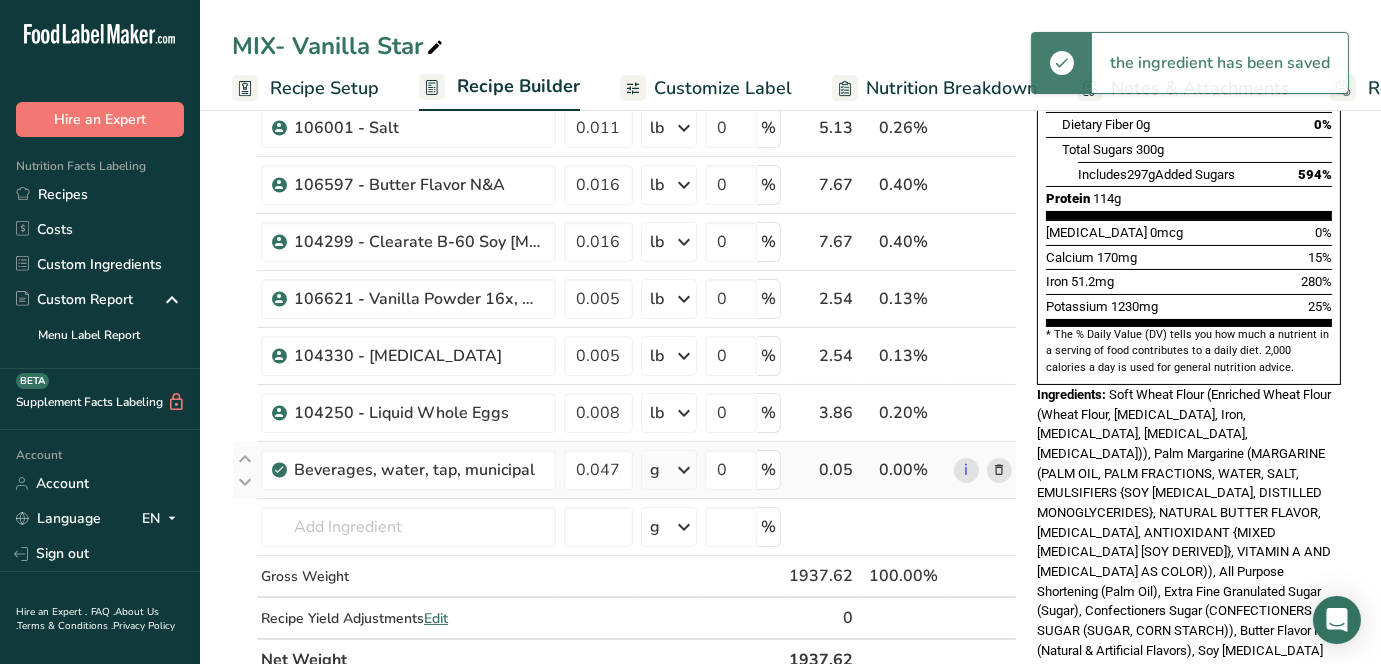 click at bounding box center [684, 470] 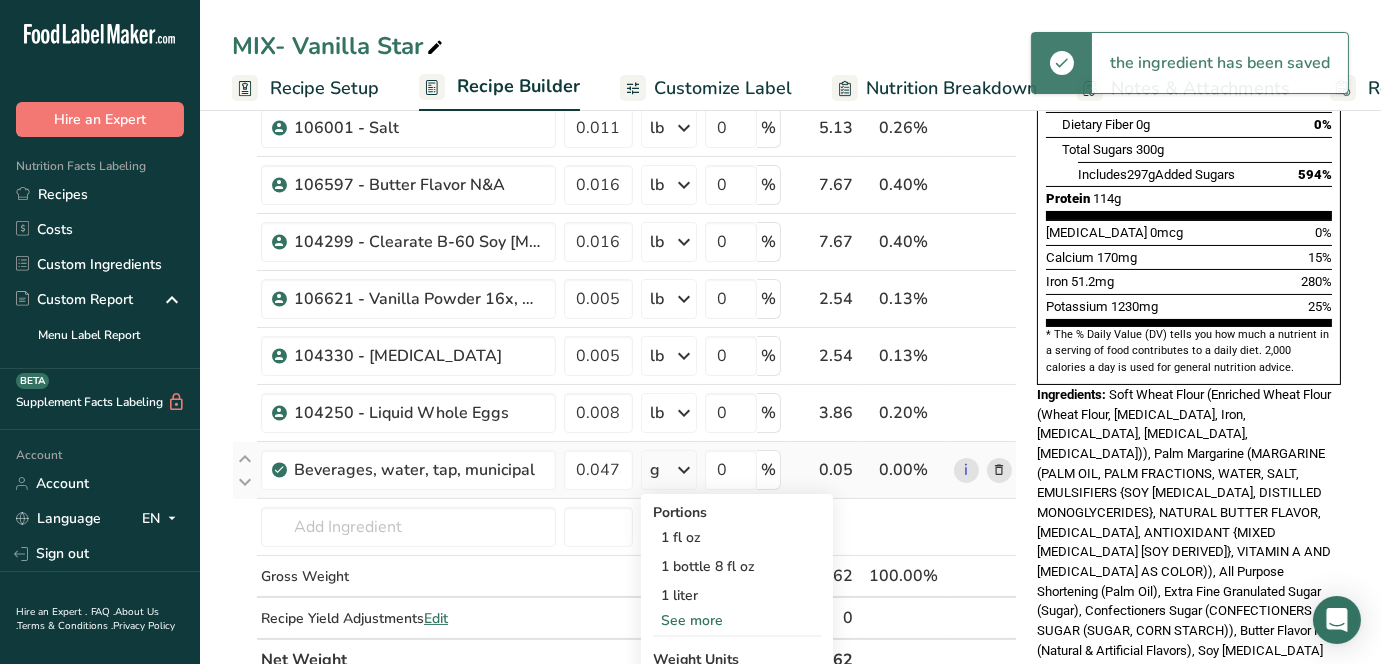 scroll, scrollTop: 666, scrollLeft: 0, axis: vertical 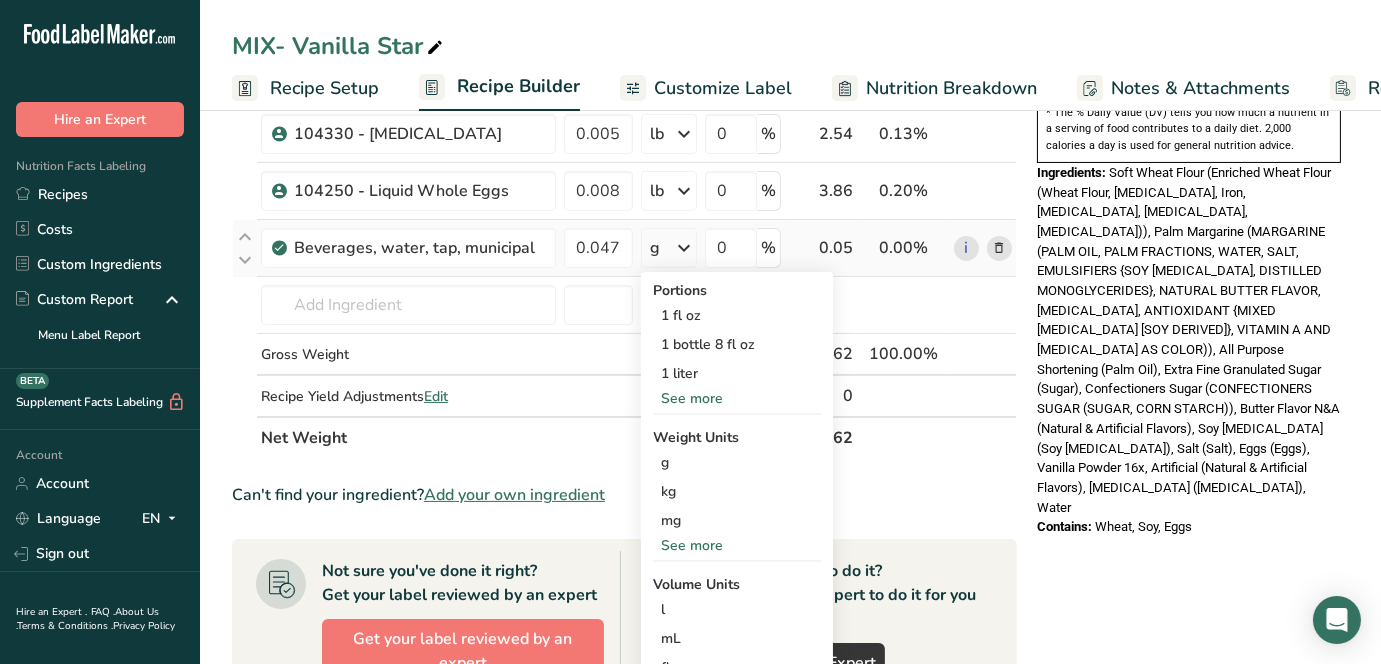 click on "See more" at bounding box center (737, 545) 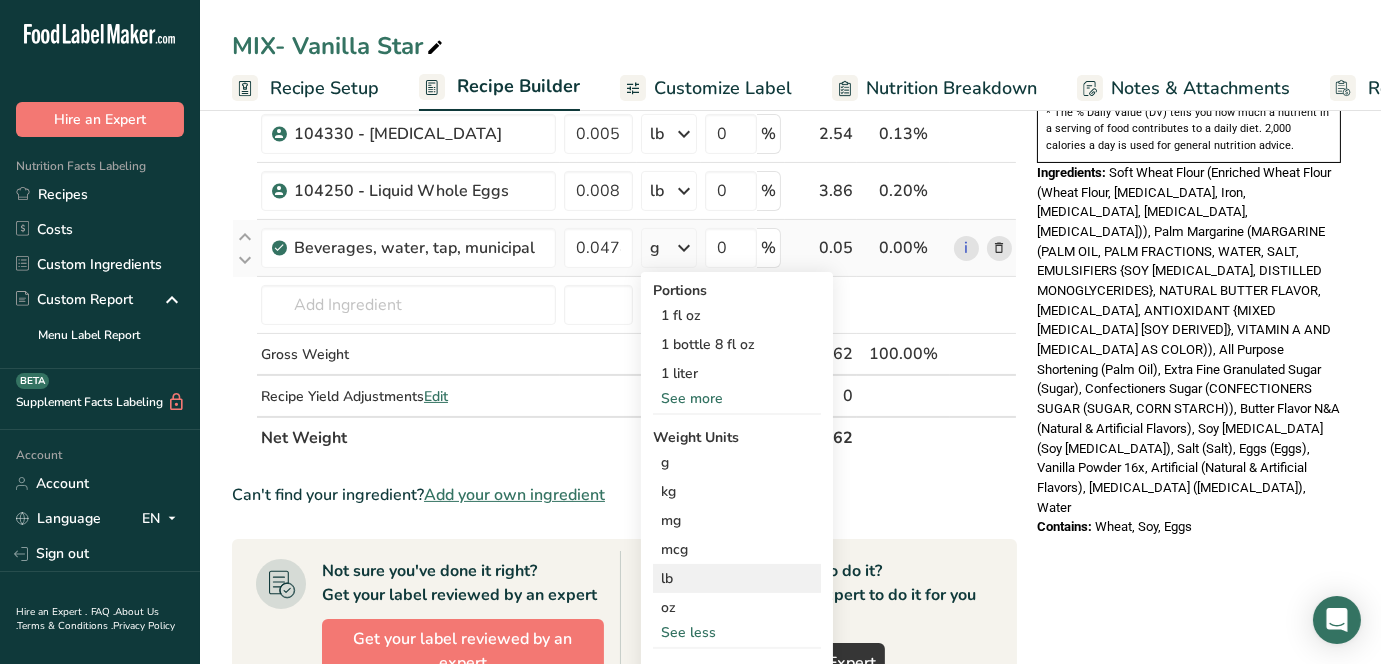 click on "lb" at bounding box center (737, 578) 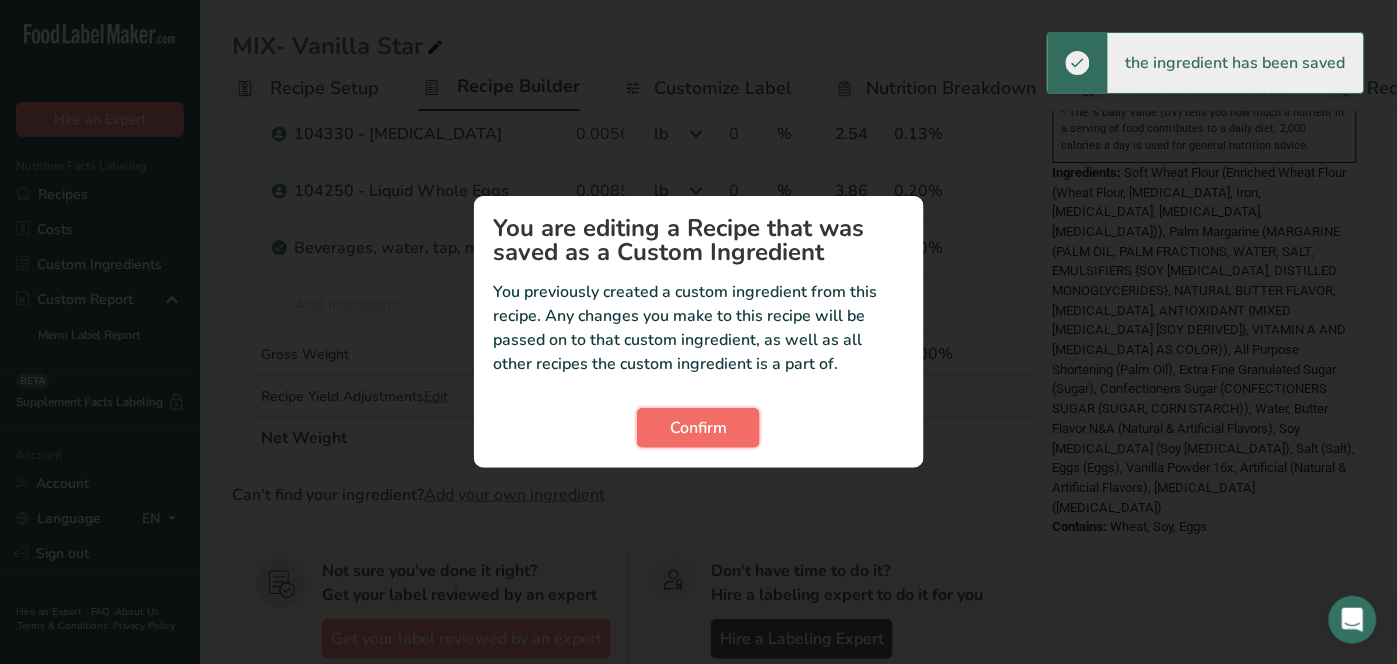 click on "Confirm" at bounding box center (698, 428) 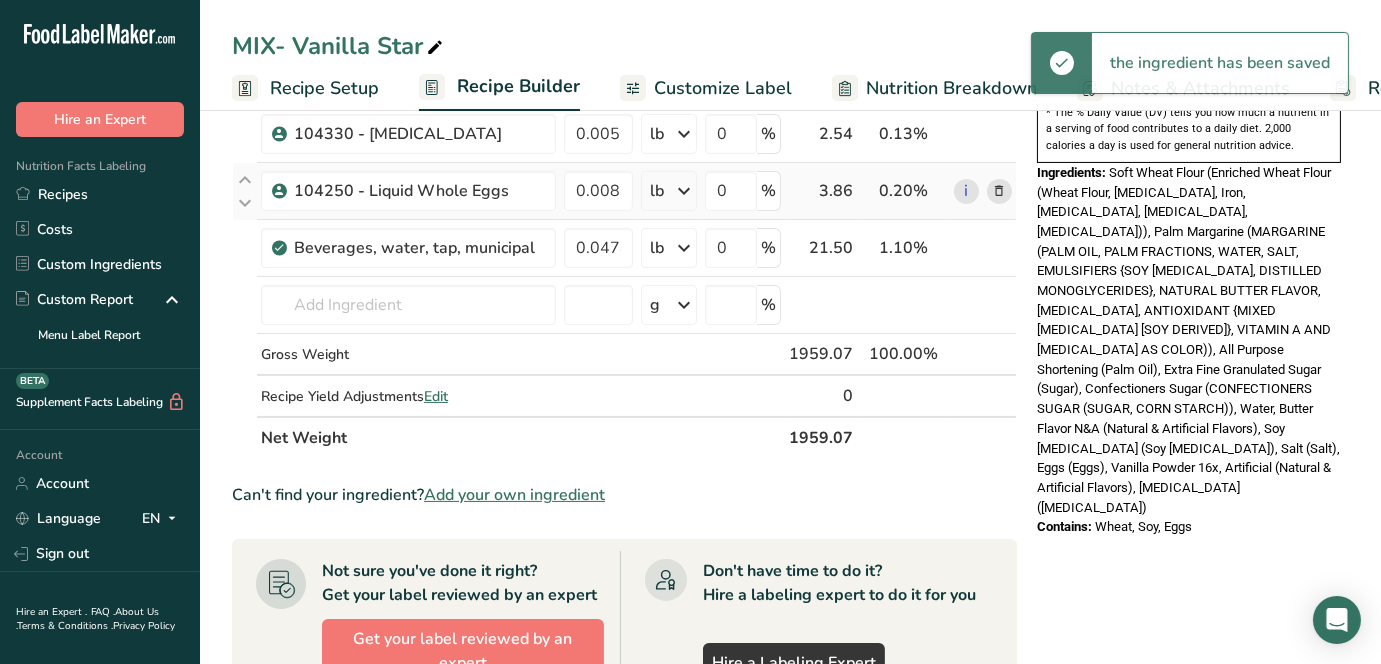 scroll, scrollTop: 555, scrollLeft: 0, axis: vertical 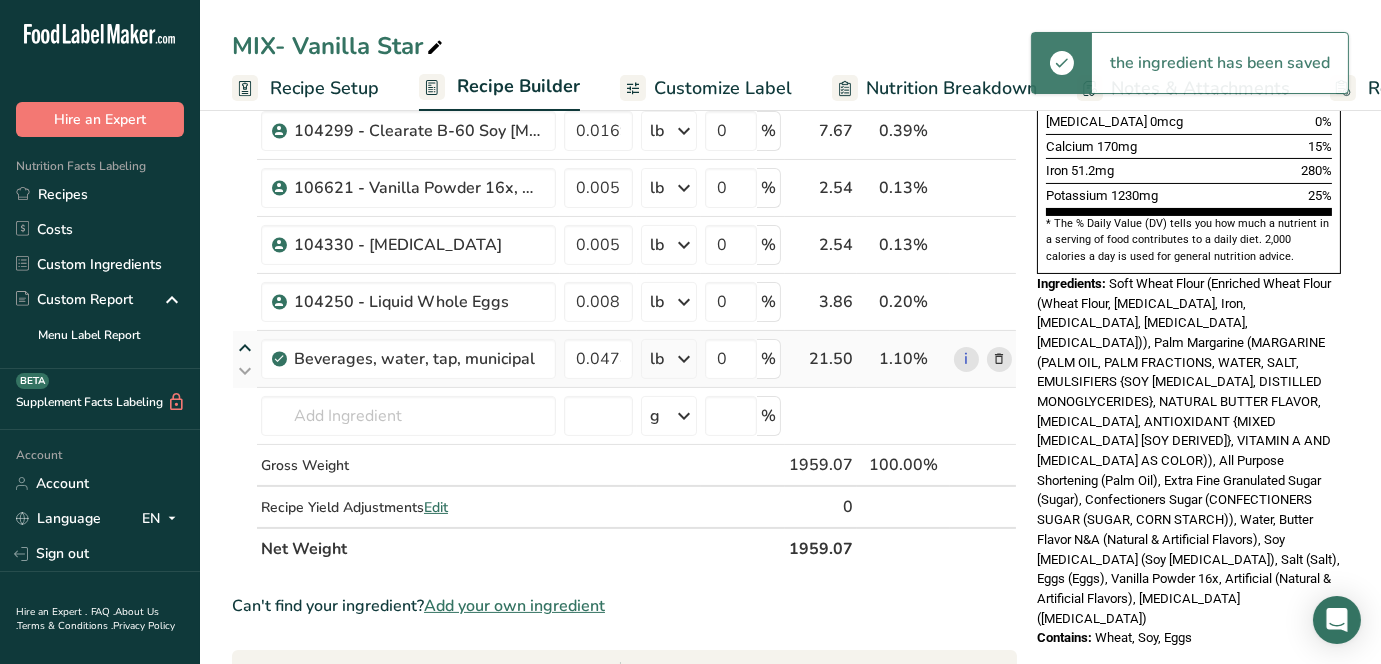 click at bounding box center (245, 348) 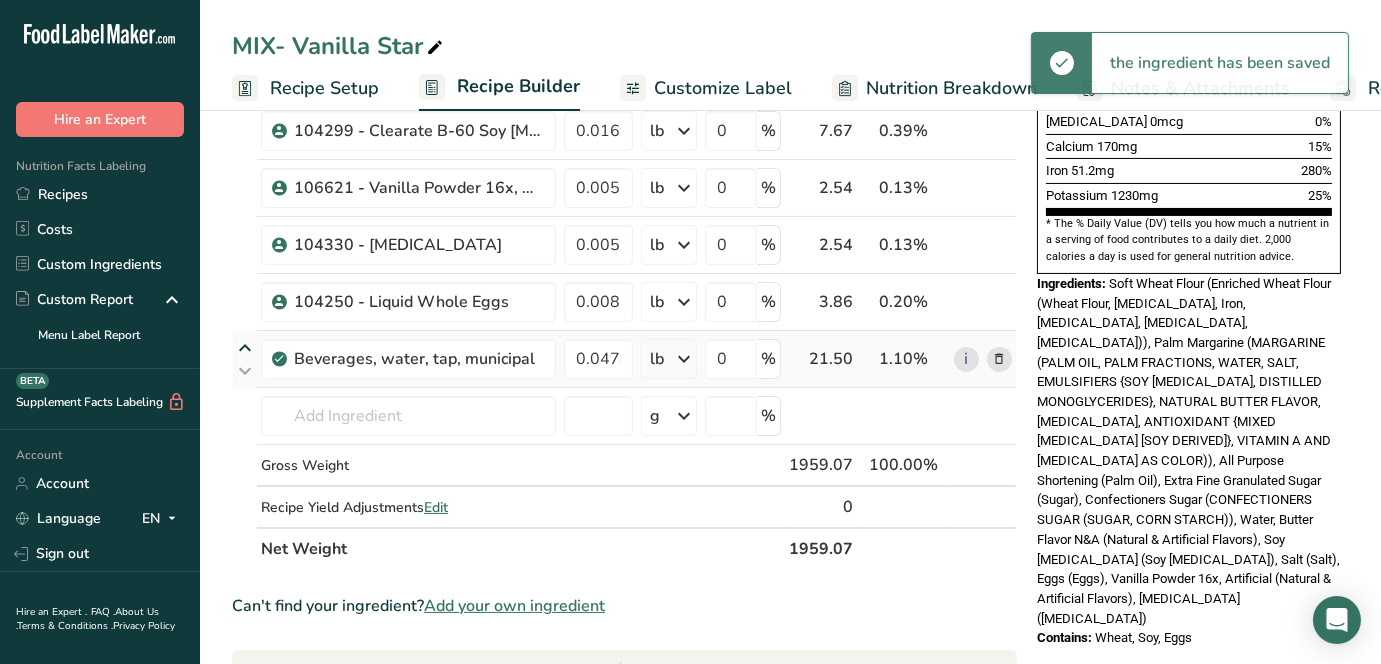 type on "0.047401" 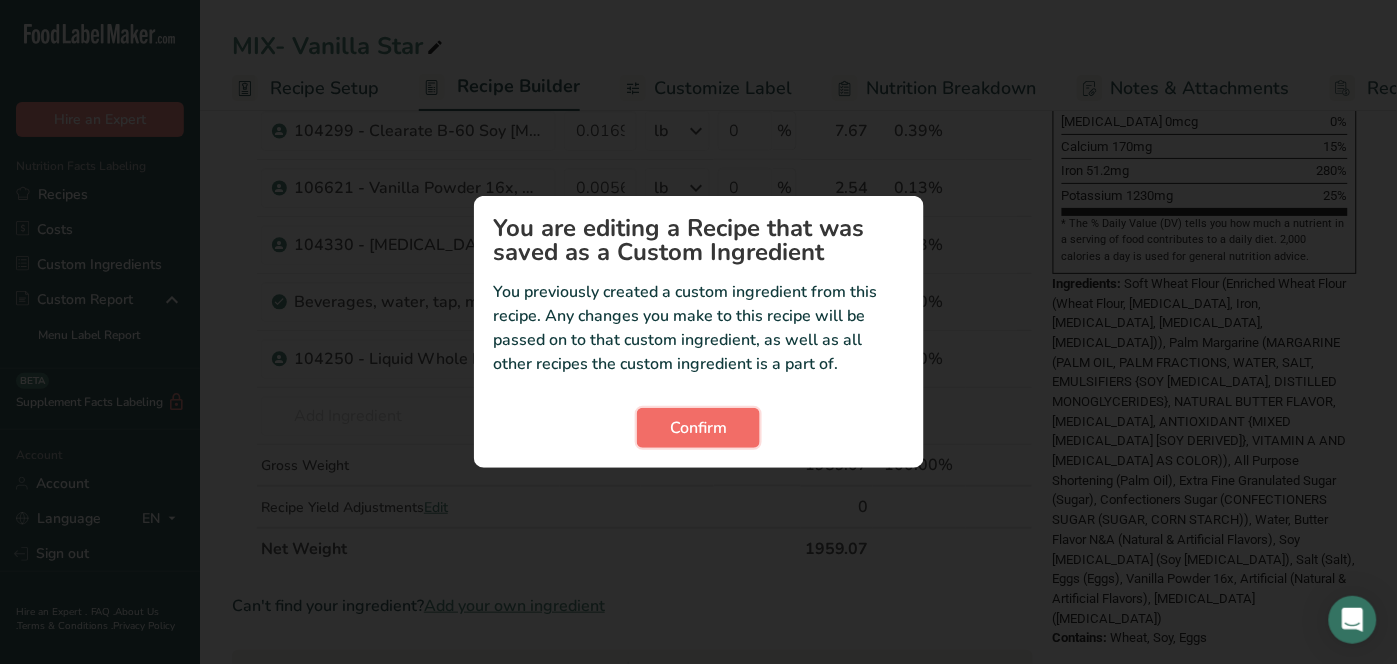 click on "Confirm" at bounding box center [698, 428] 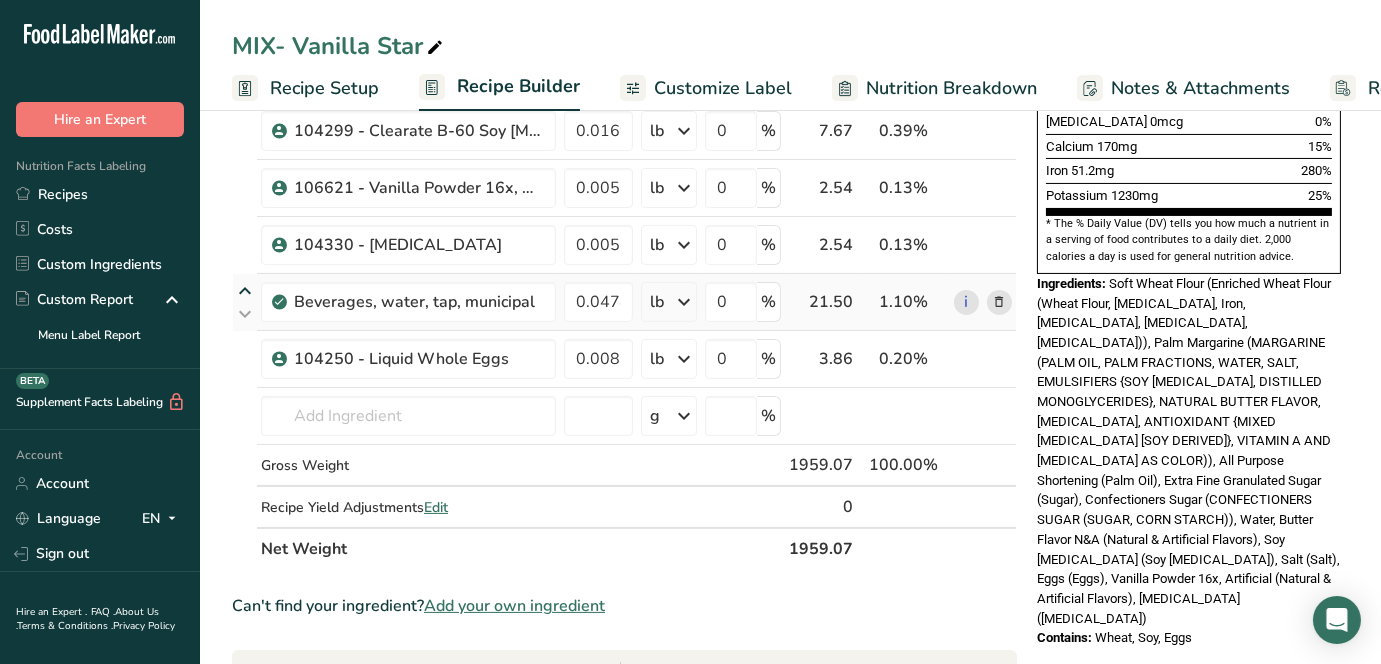 click at bounding box center [245, 291] 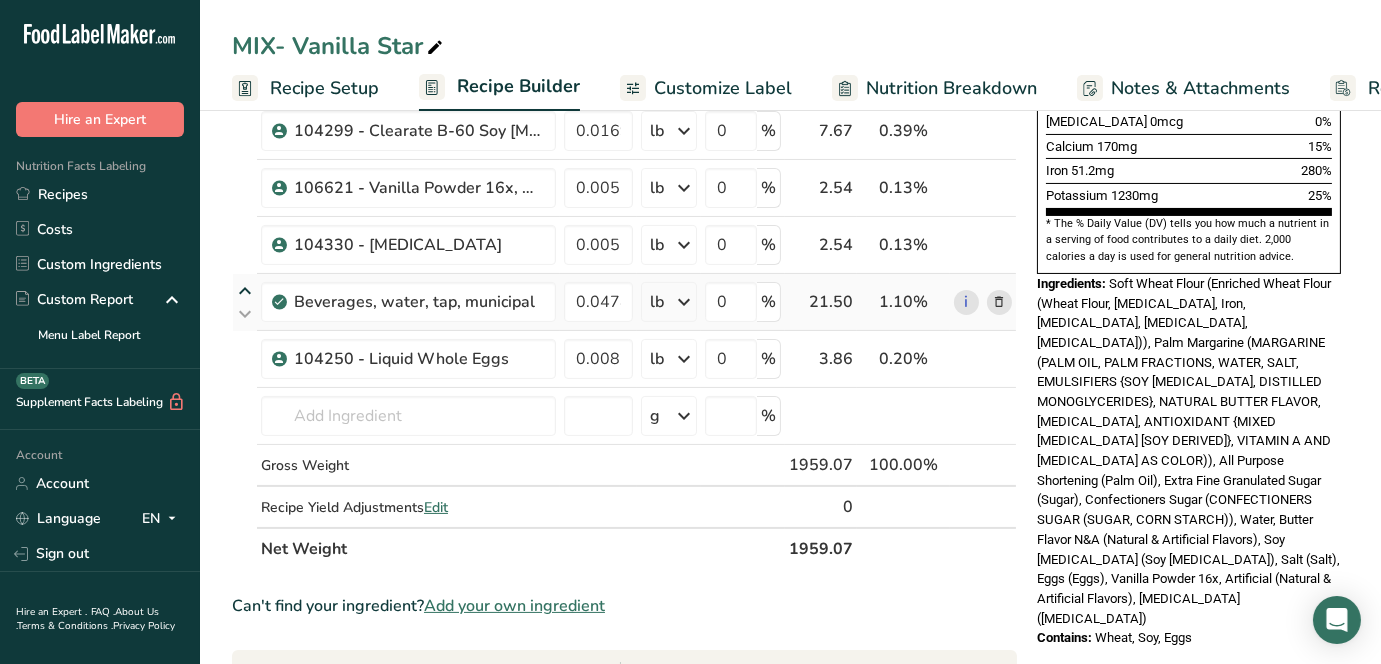 type on "0.047401" 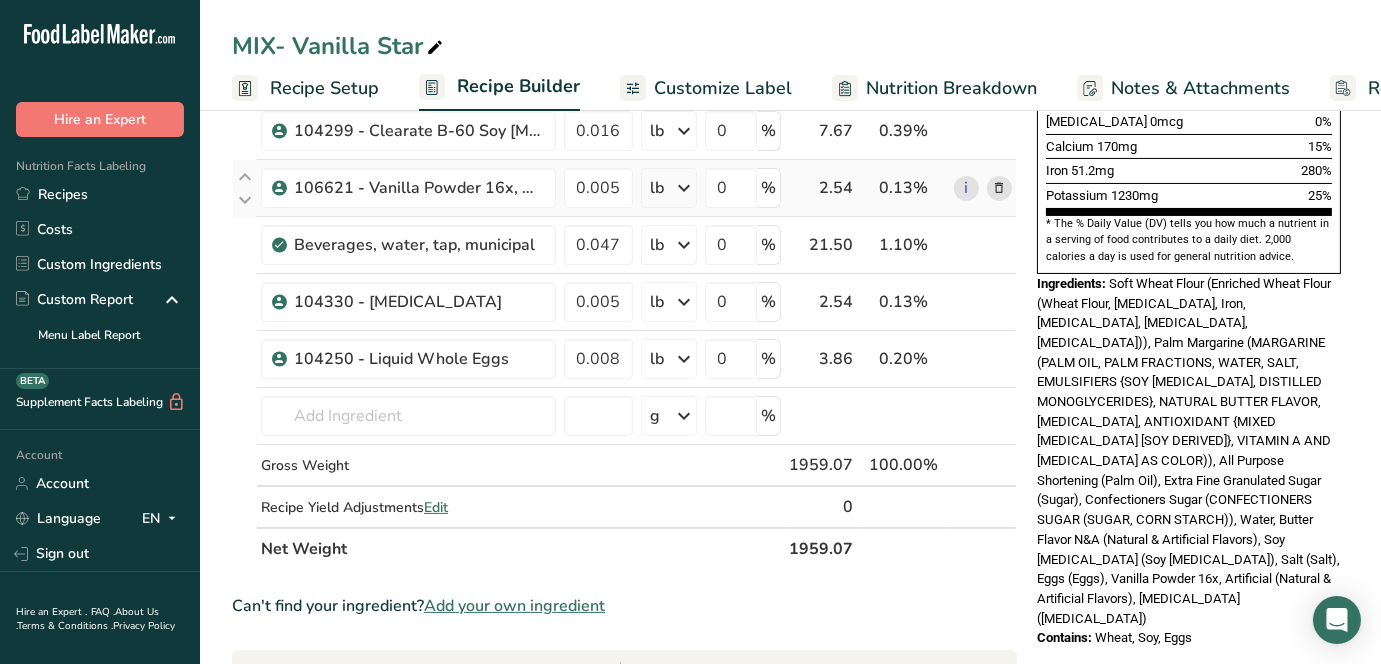 scroll, scrollTop: 333, scrollLeft: 0, axis: vertical 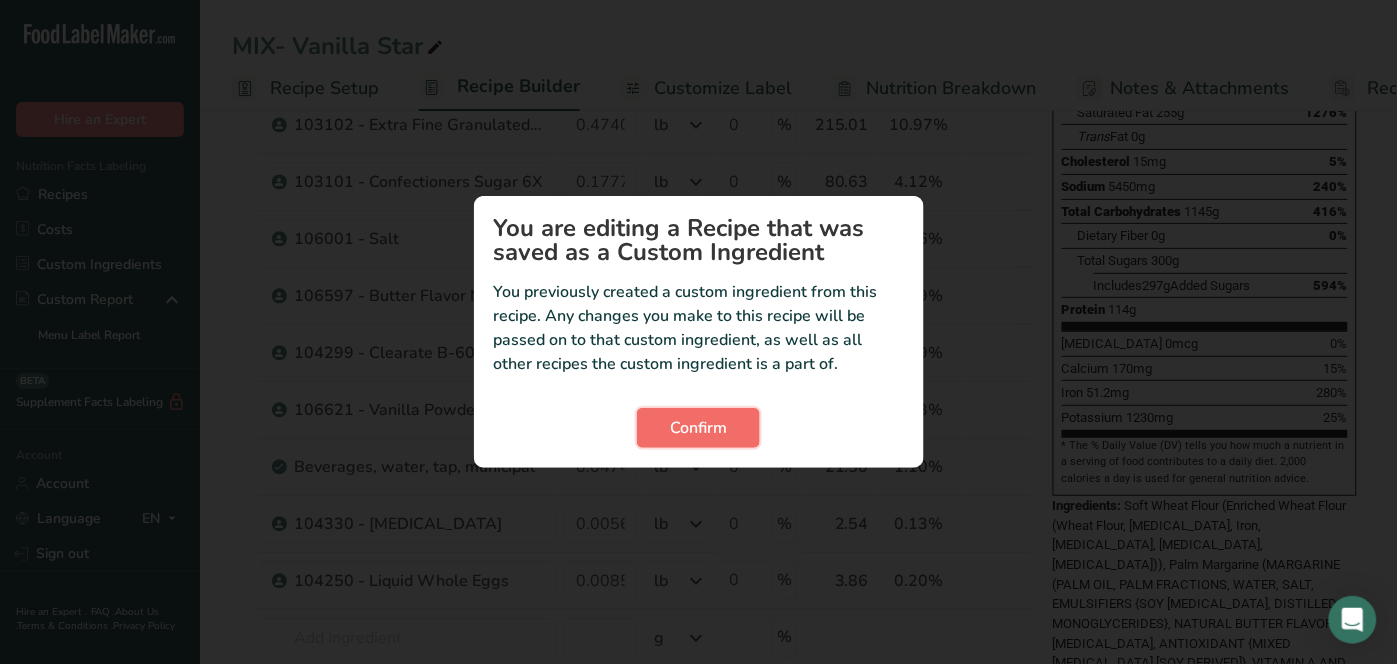 click on "Confirm" at bounding box center (698, 428) 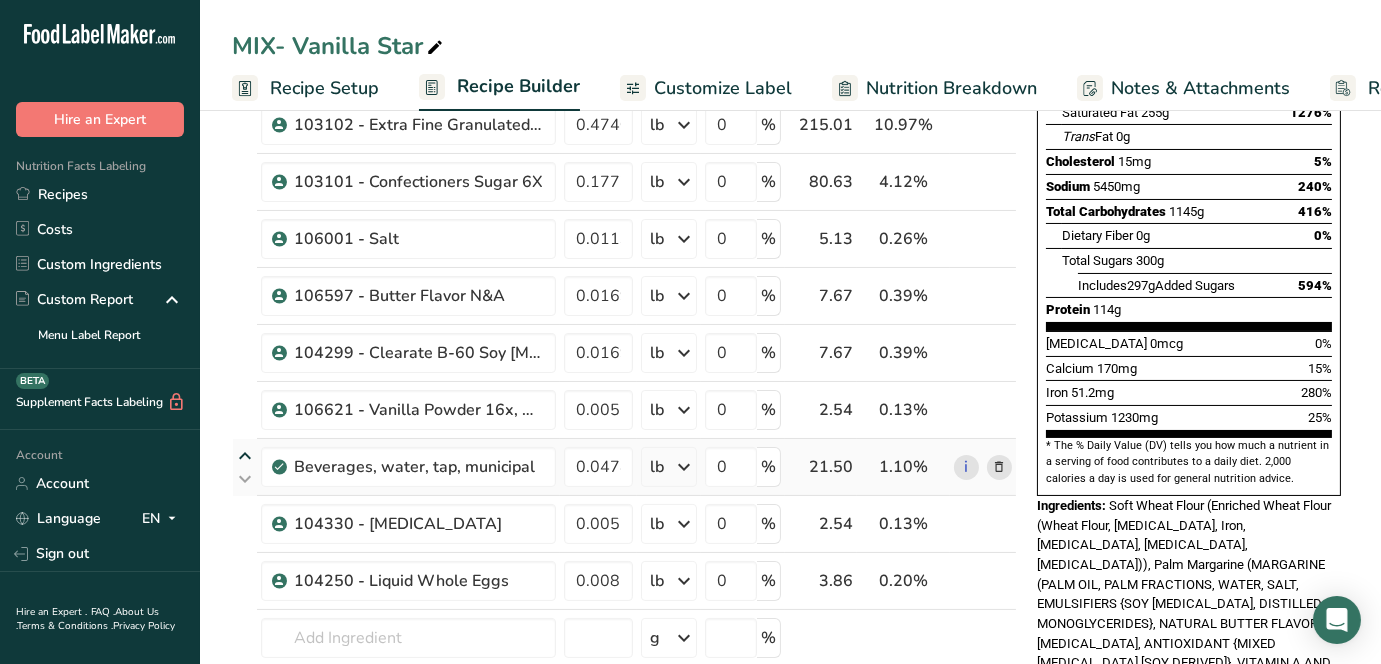 click at bounding box center [245, 456] 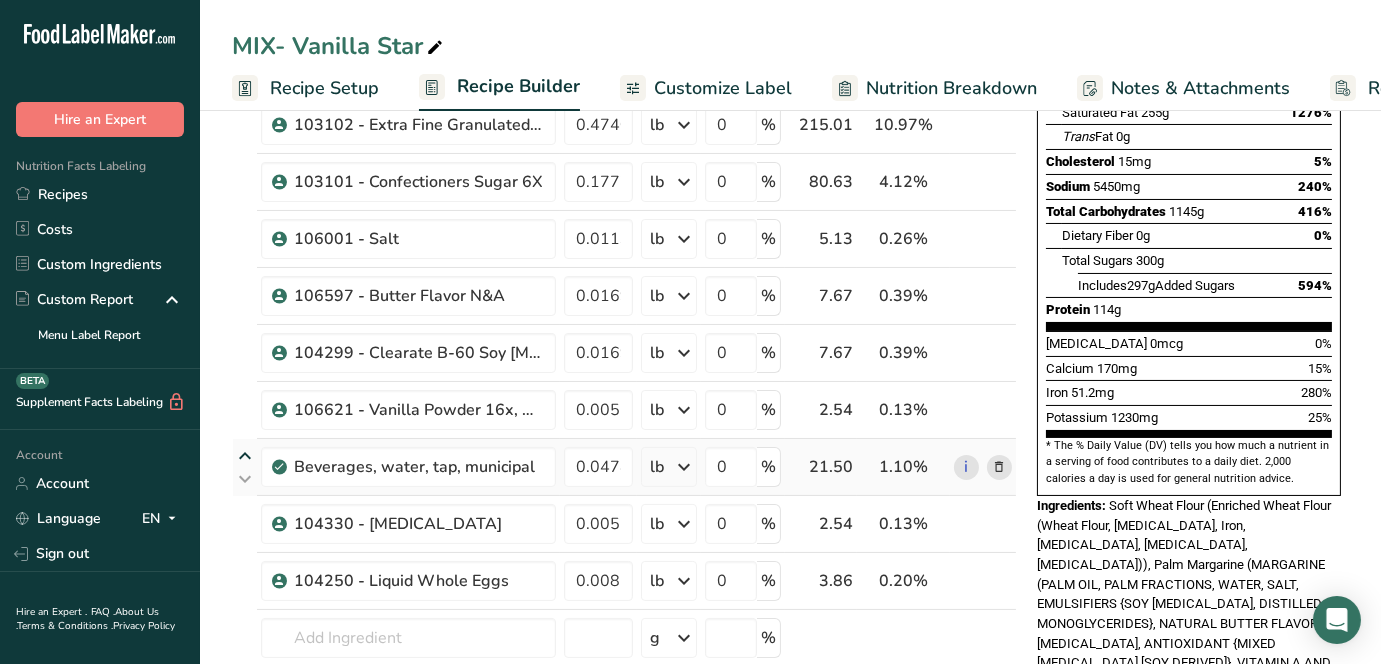 type on "0.047401" 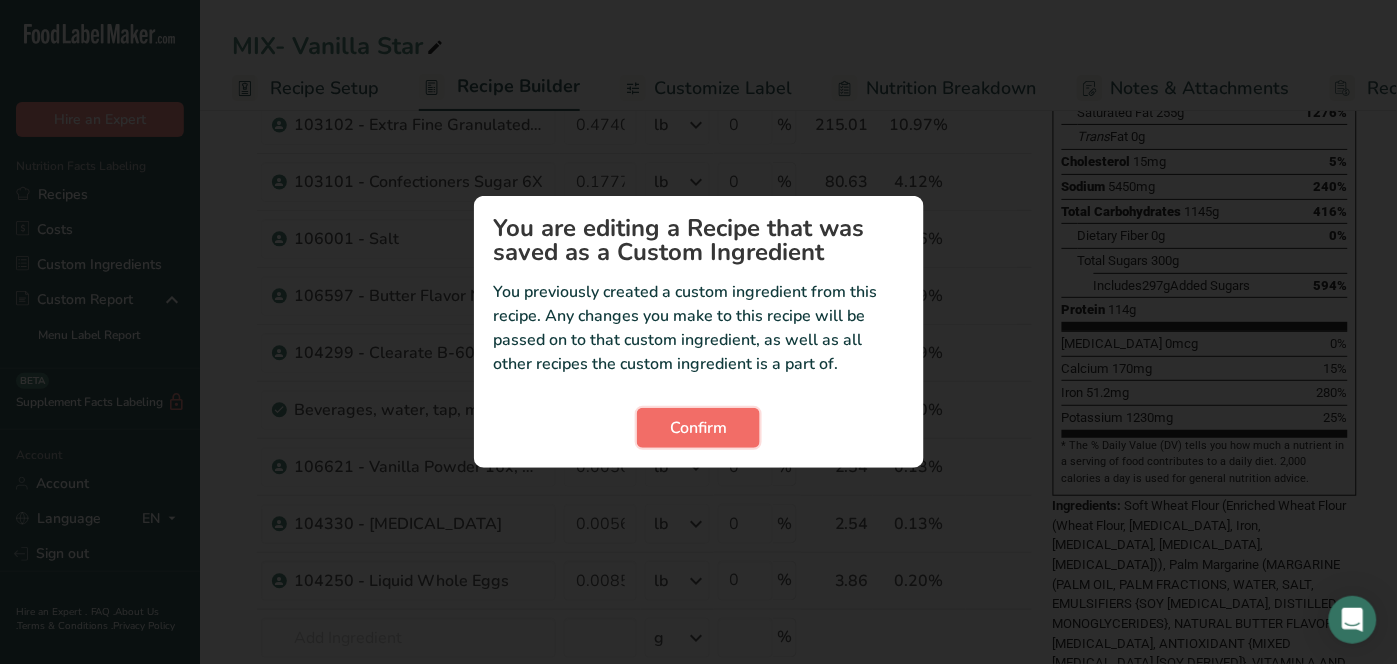 click on "Confirm" at bounding box center [698, 428] 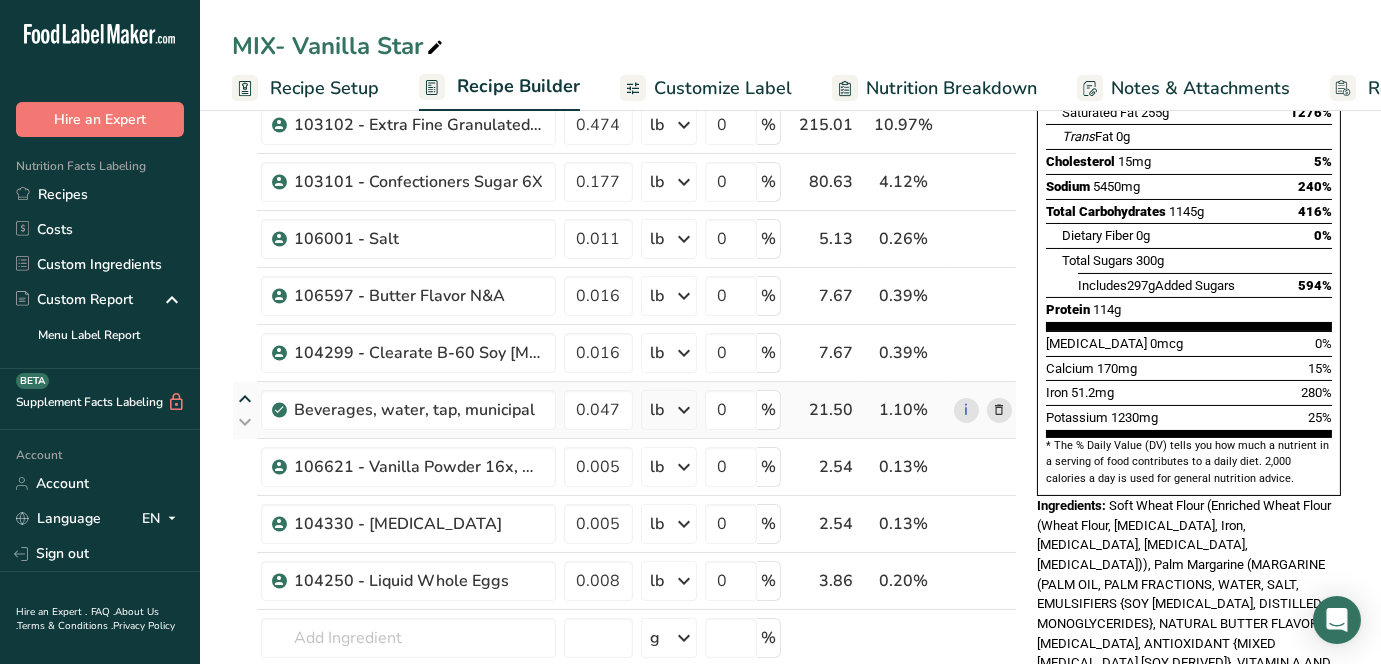 click at bounding box center (245, 399) 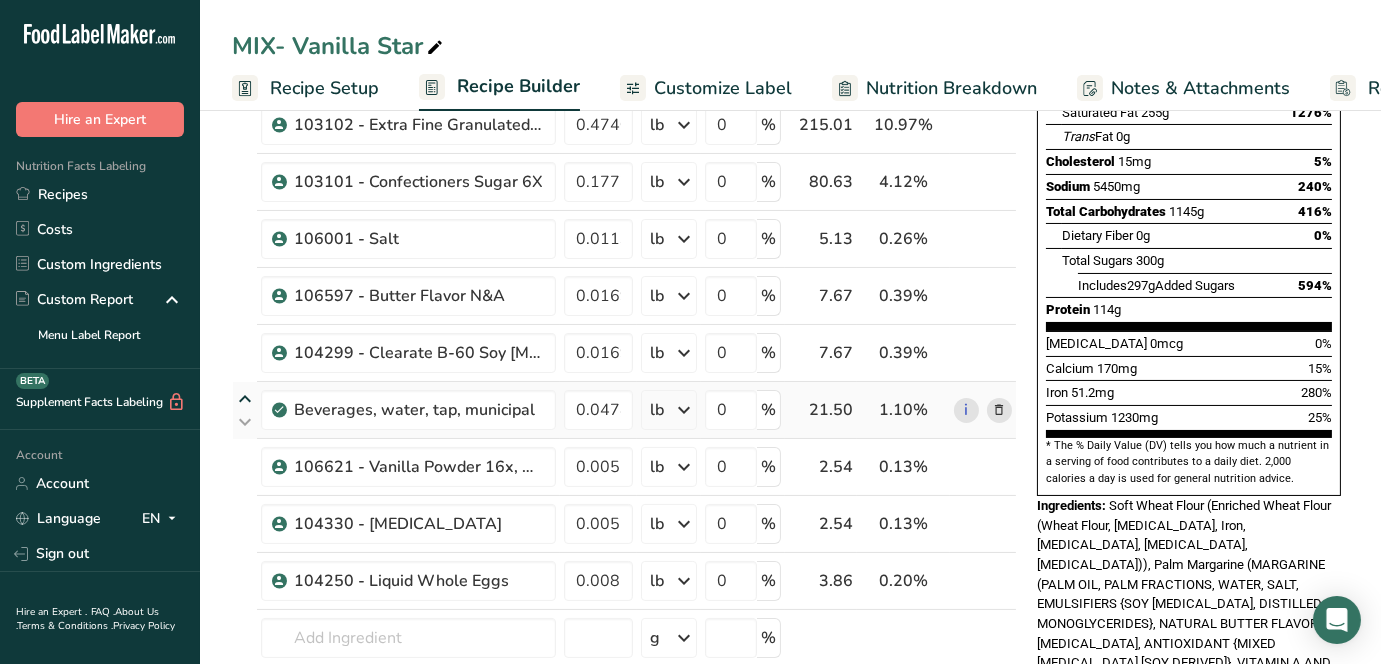 type on "0.047401" 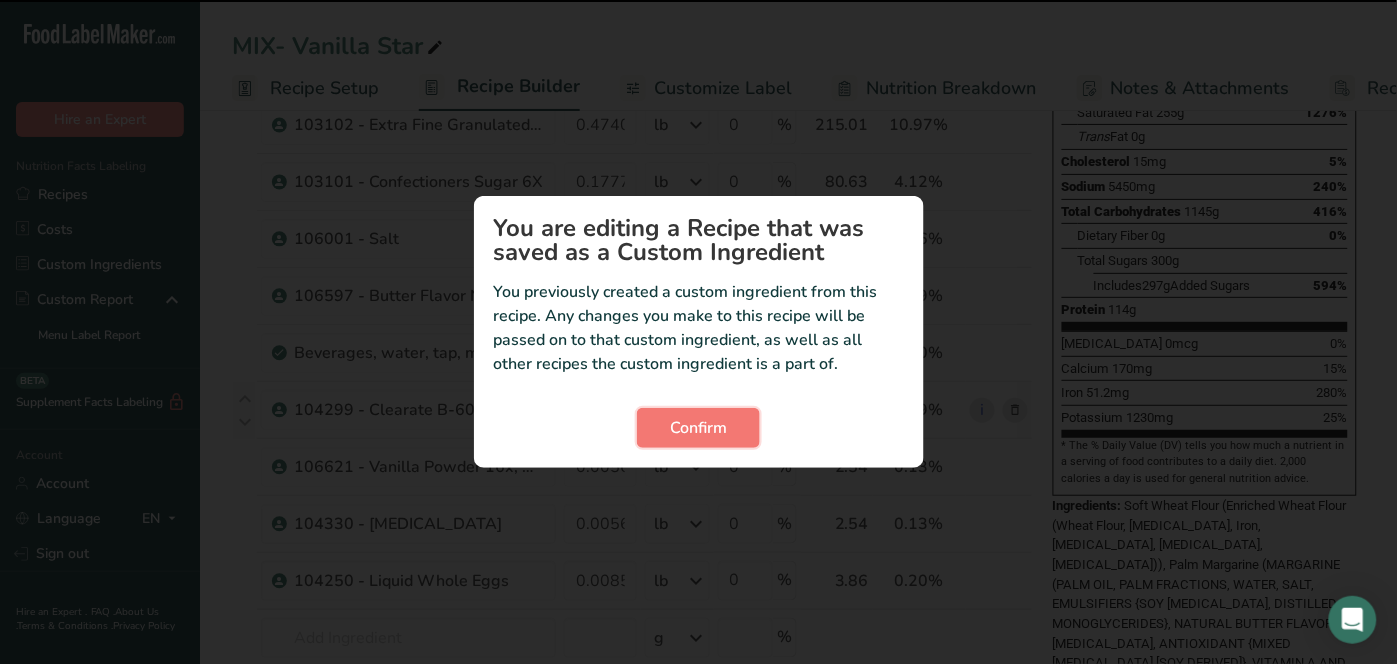 click on "Confirm" at bounding box center [698, 428] 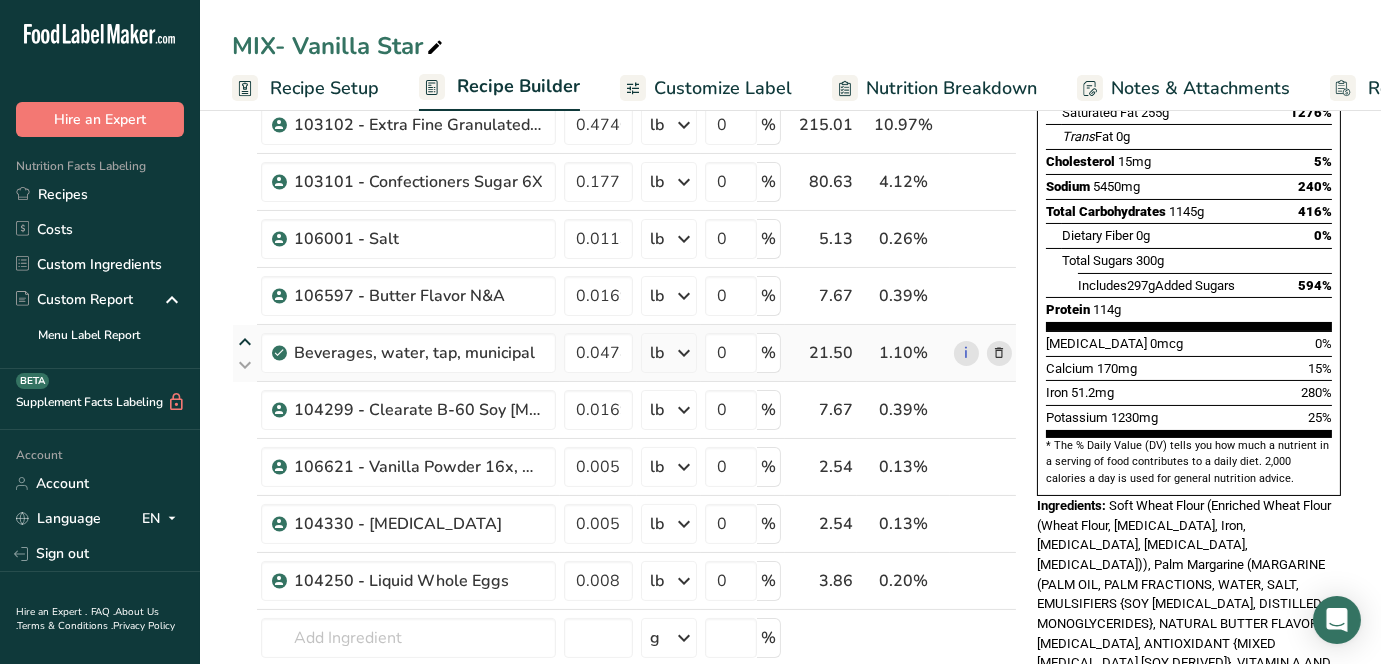 click at bounding box center [245, 342] 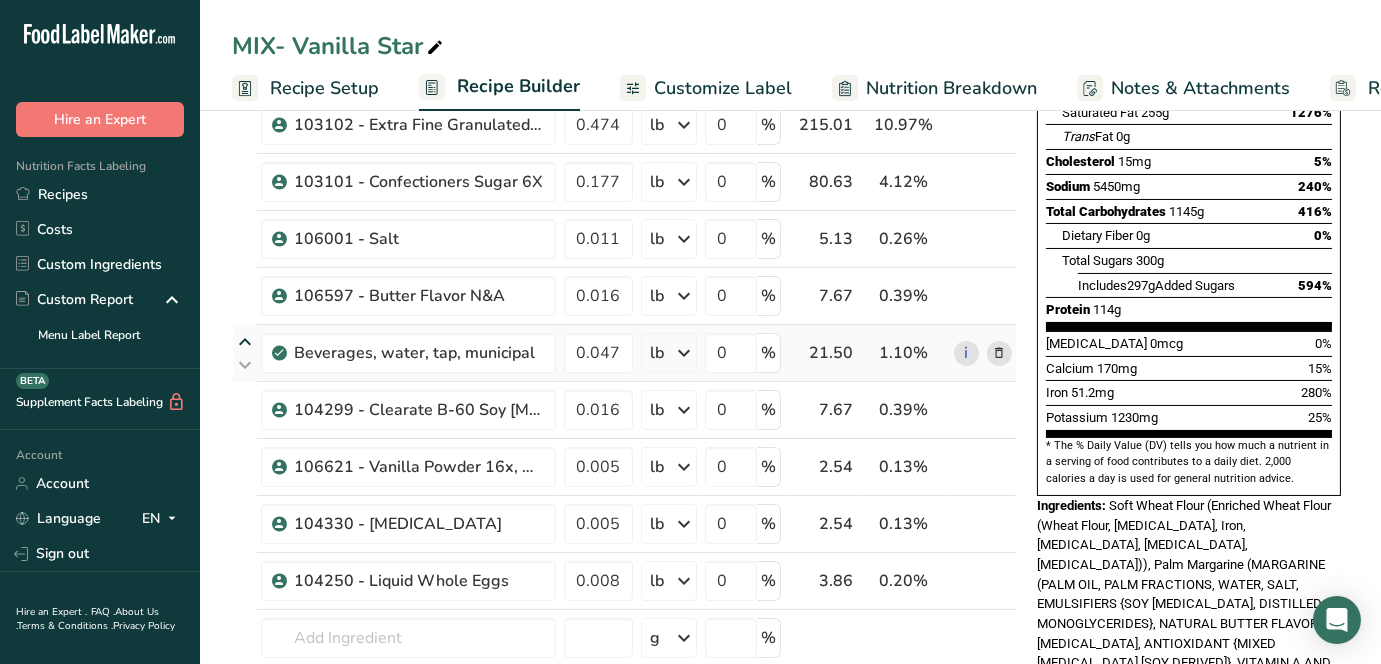 type on "0.047401" 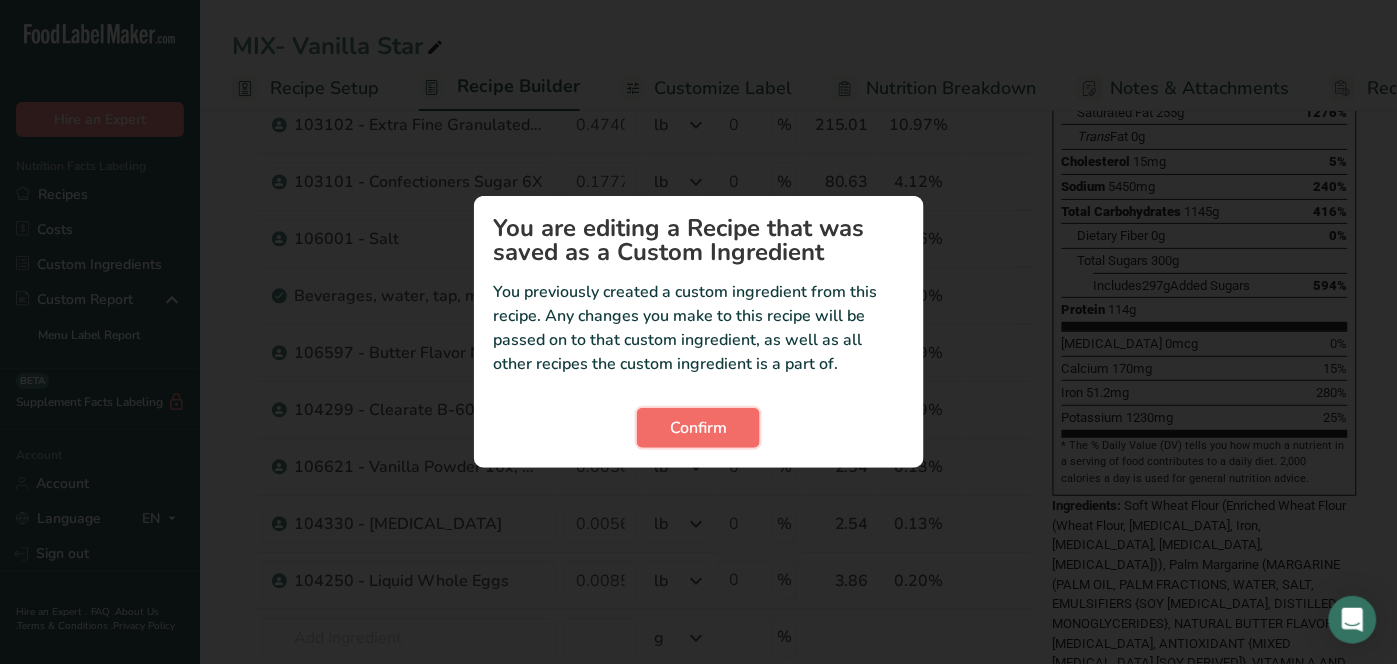 click on "Confirm" at bounding box center [698, 428] 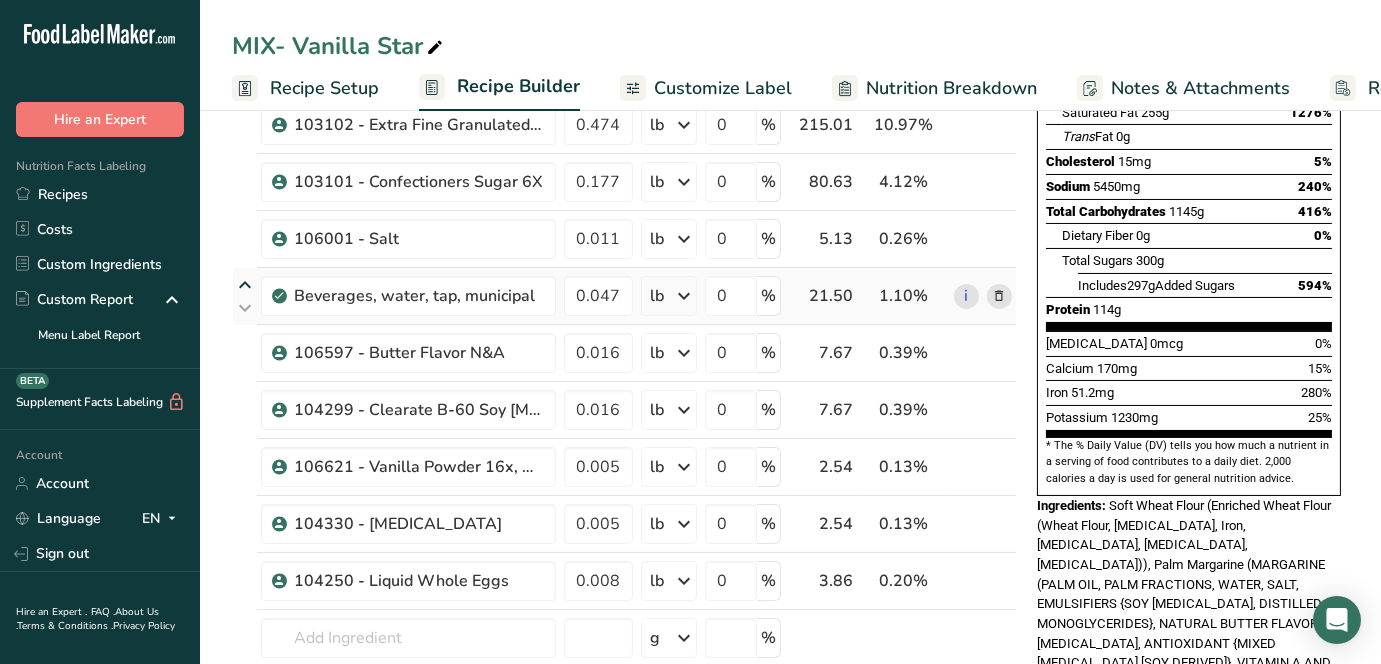 click at bounding box center [245, 285] 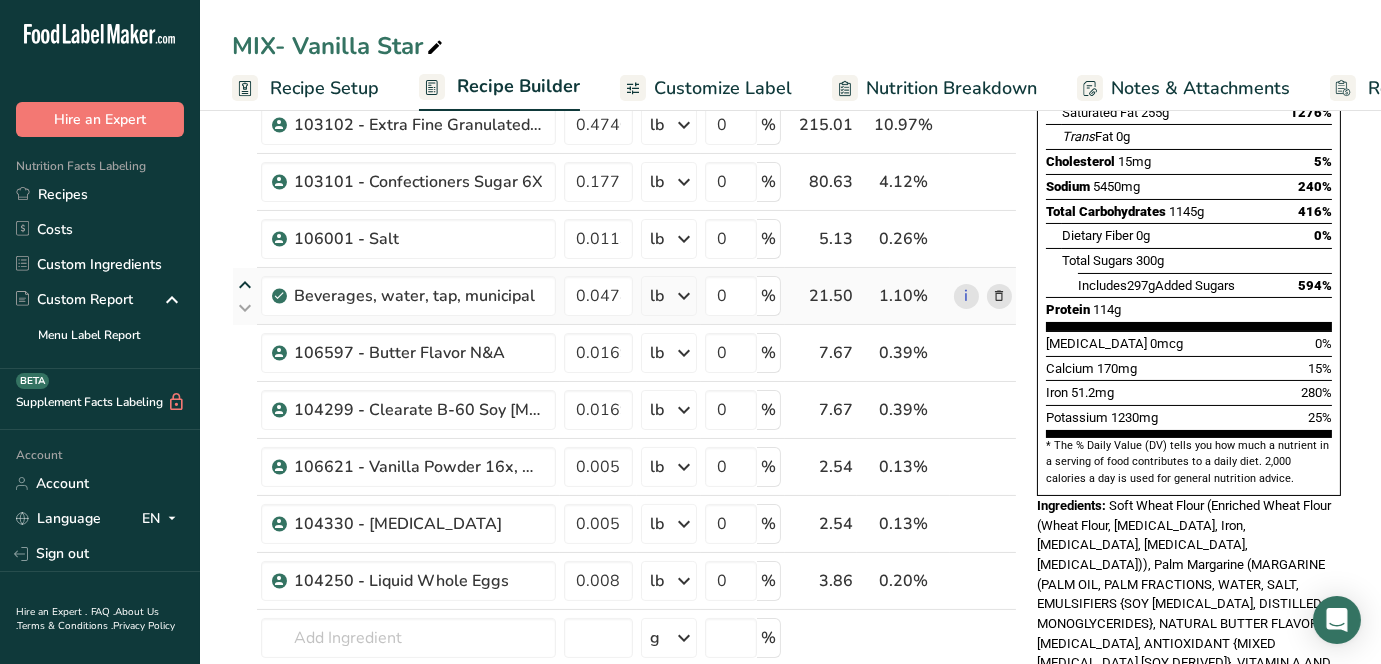 type on "0.047401" 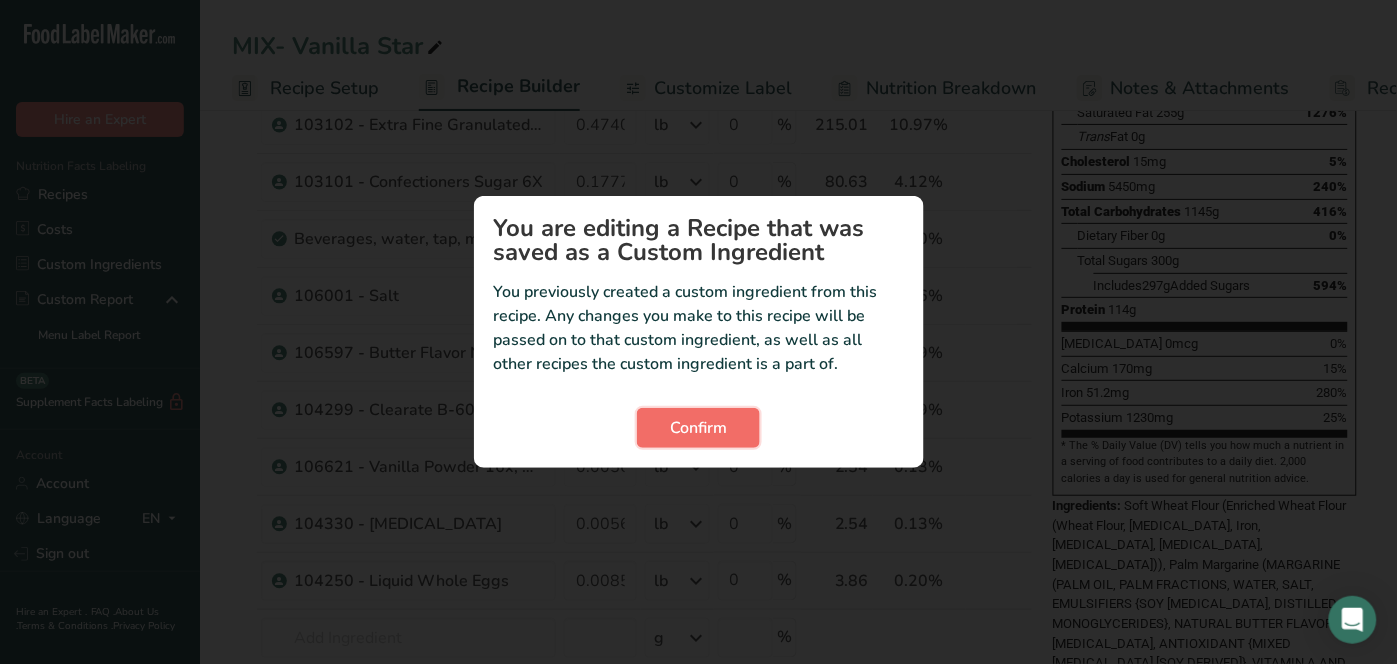 click on "Confirm" at bounding box center [698, 428] 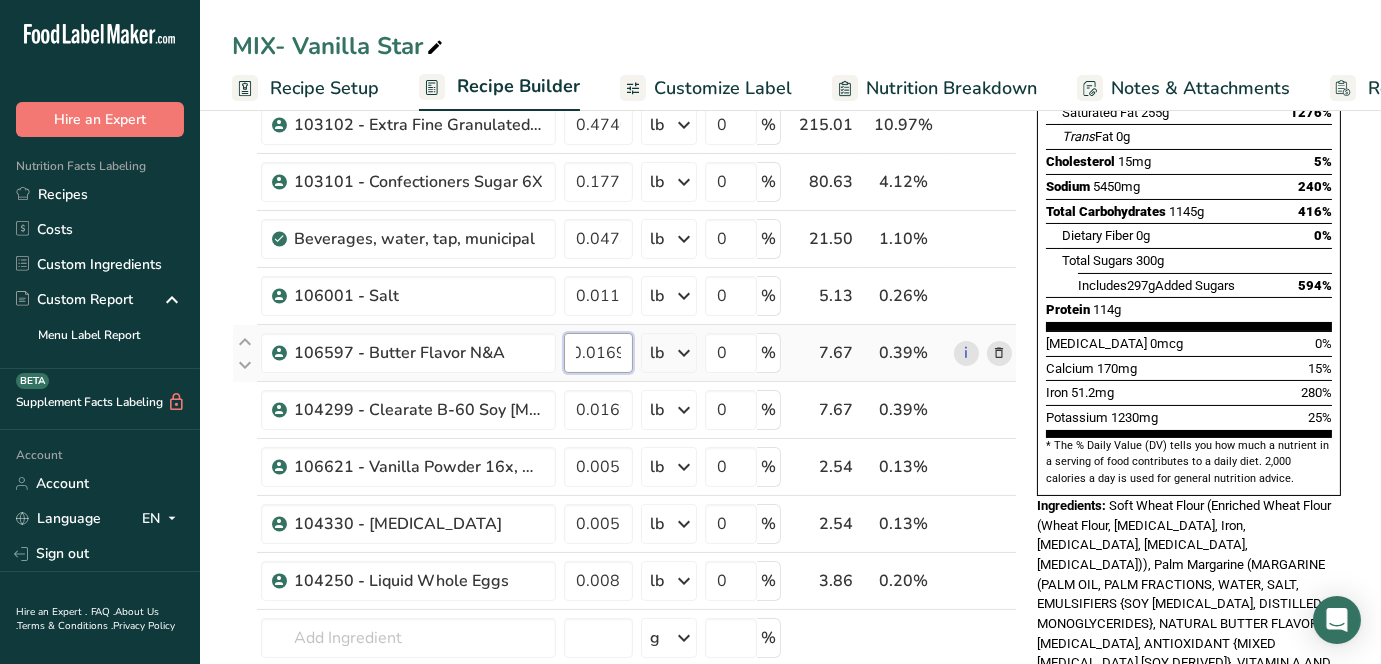 drag, startPoint x: 575, startPoint y: 353, endPoint x: 654, endPoint y: 350, distance: 79.05694 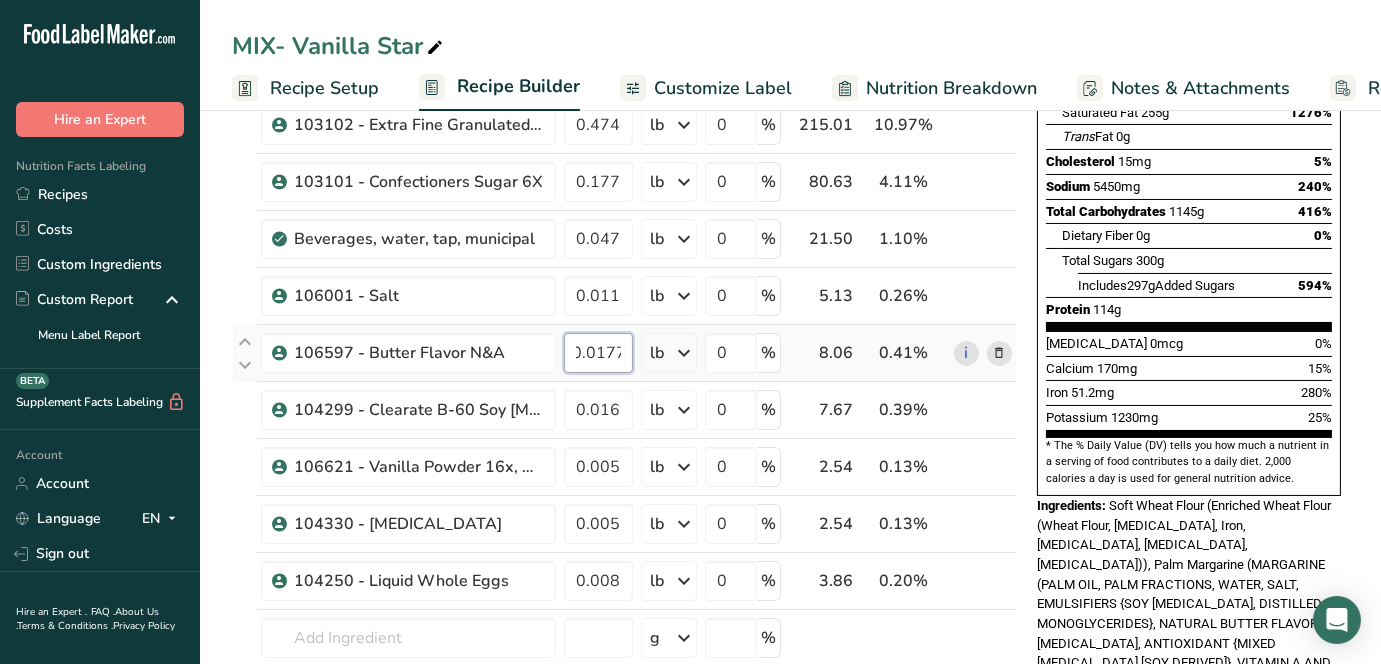 scroll, scrollTop: 0, scrollLeft: 23, axis: horizontal 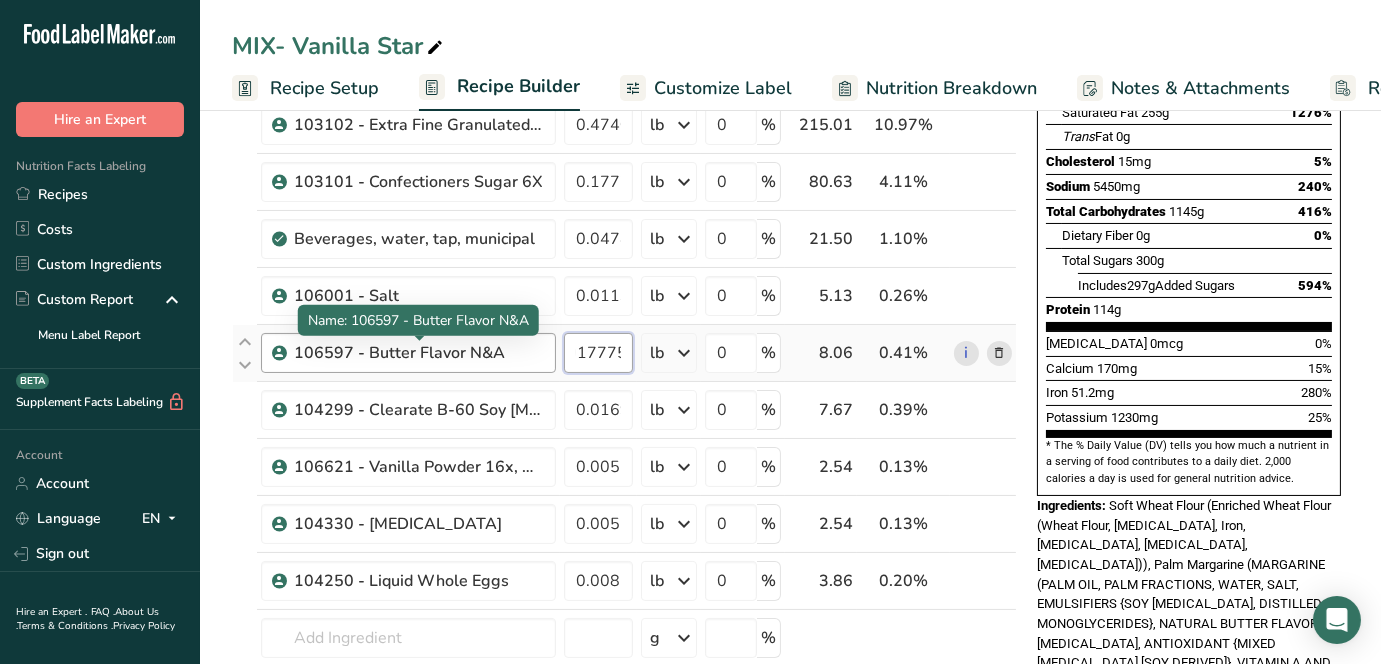type on "0.017775" 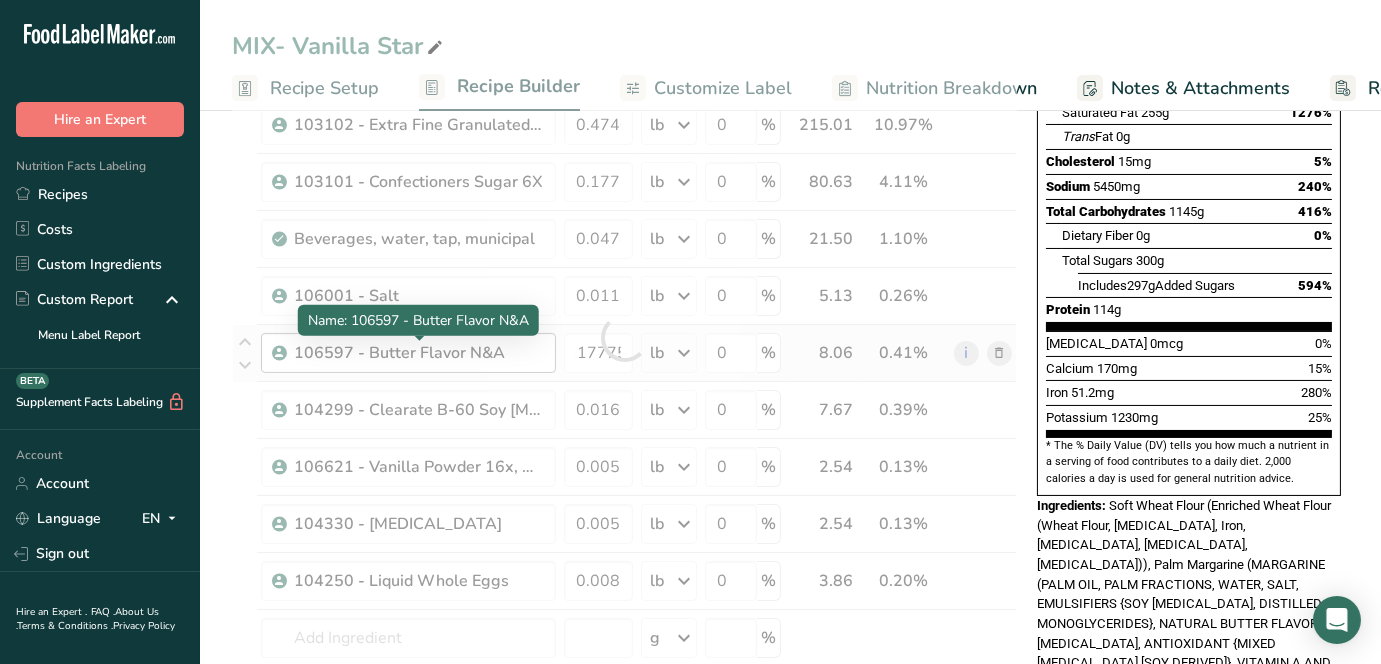 click on "Ingredient *
Amount *
Unit *
Waste *   .a-a{fill:#347362;}.b-a{fill:#fff;}          Grams
Percentage
101160 - Enriched Soft Wheat Flour
2.429291
lb
Weight Units
g
kg
mg
See more
Volume Units
l
mL
fl oz
See more
0
%
1101.91
56.23%
i
102142S - Palm Margarine
0.59251
lb
Weight Units
g
kg
mg
See more
Volume Units
l
mL
fl oz
See more
0
%
268.76
13.72%" at bounding box center [624, 337] 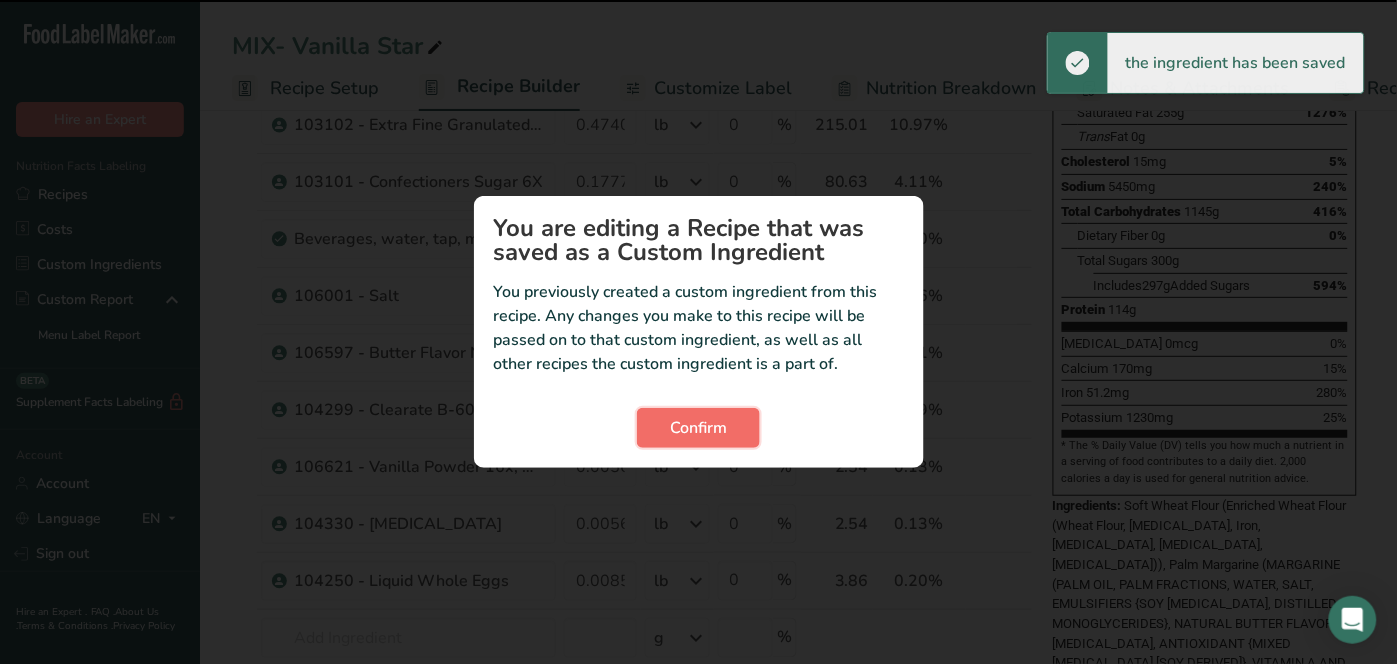 click on "Confirm" at bounding box center (698, 428) 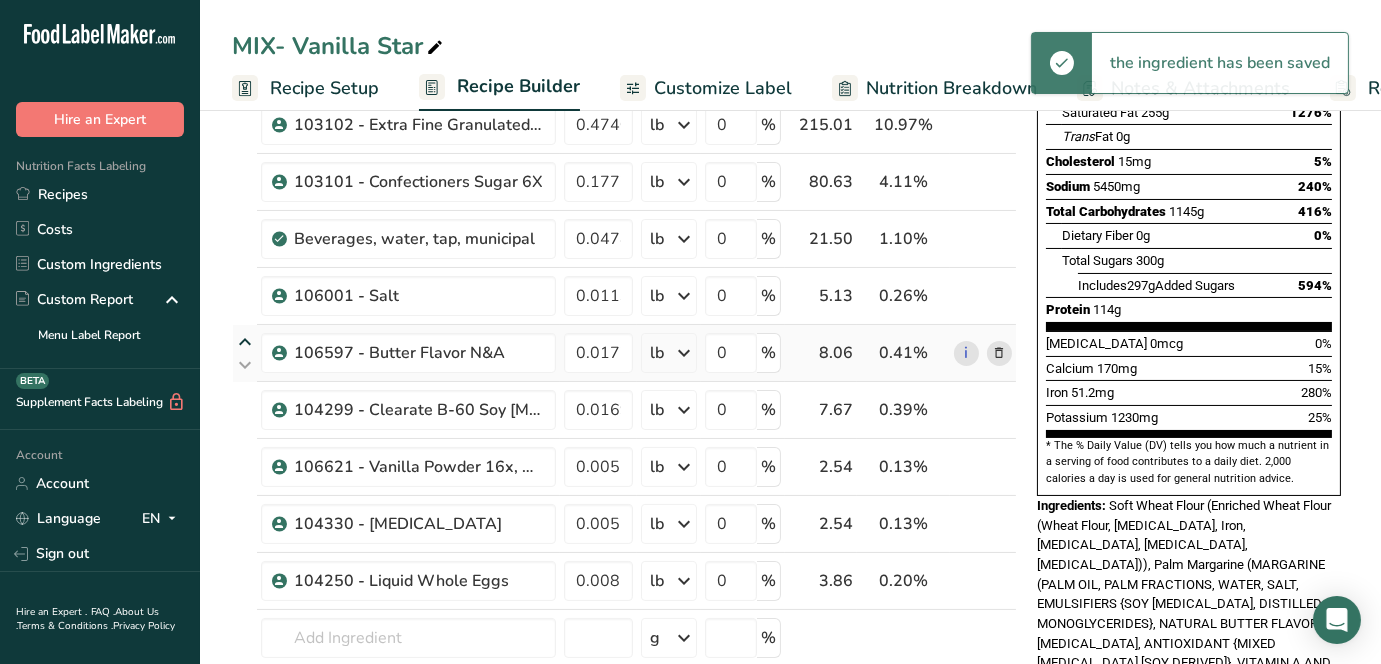 click at bounding box center [245, 342] 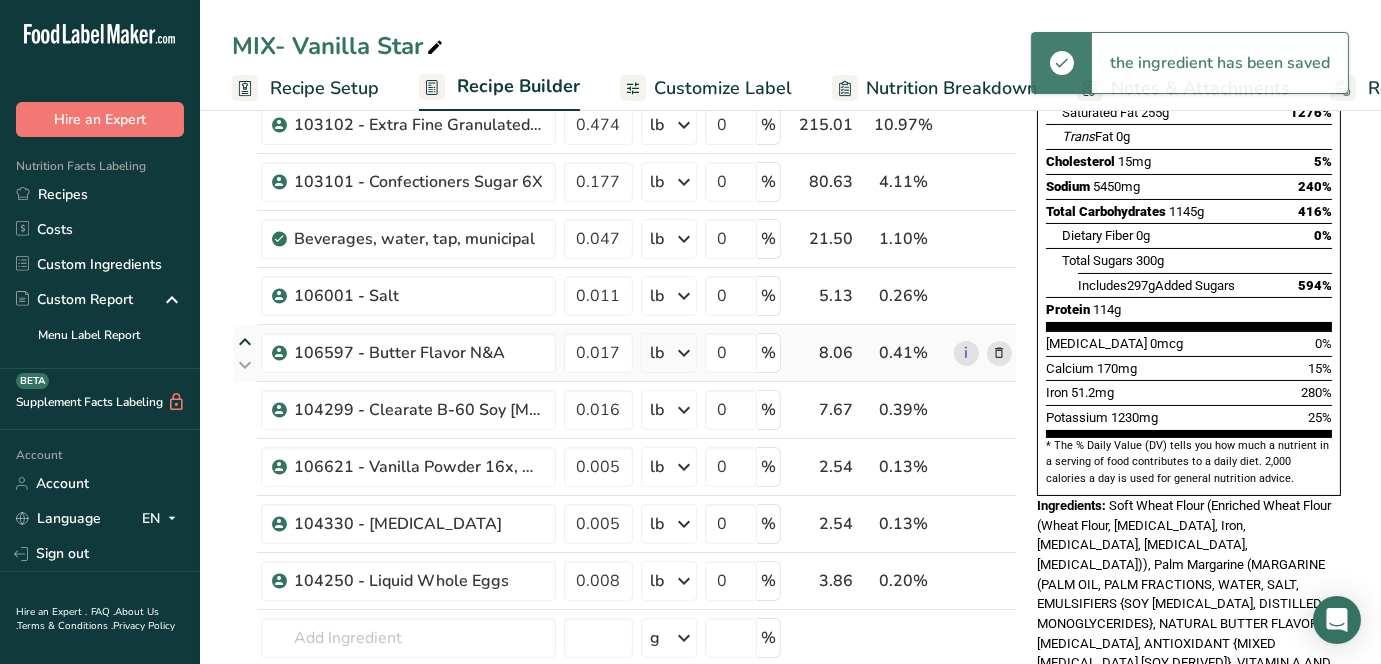 type on "0.017775" 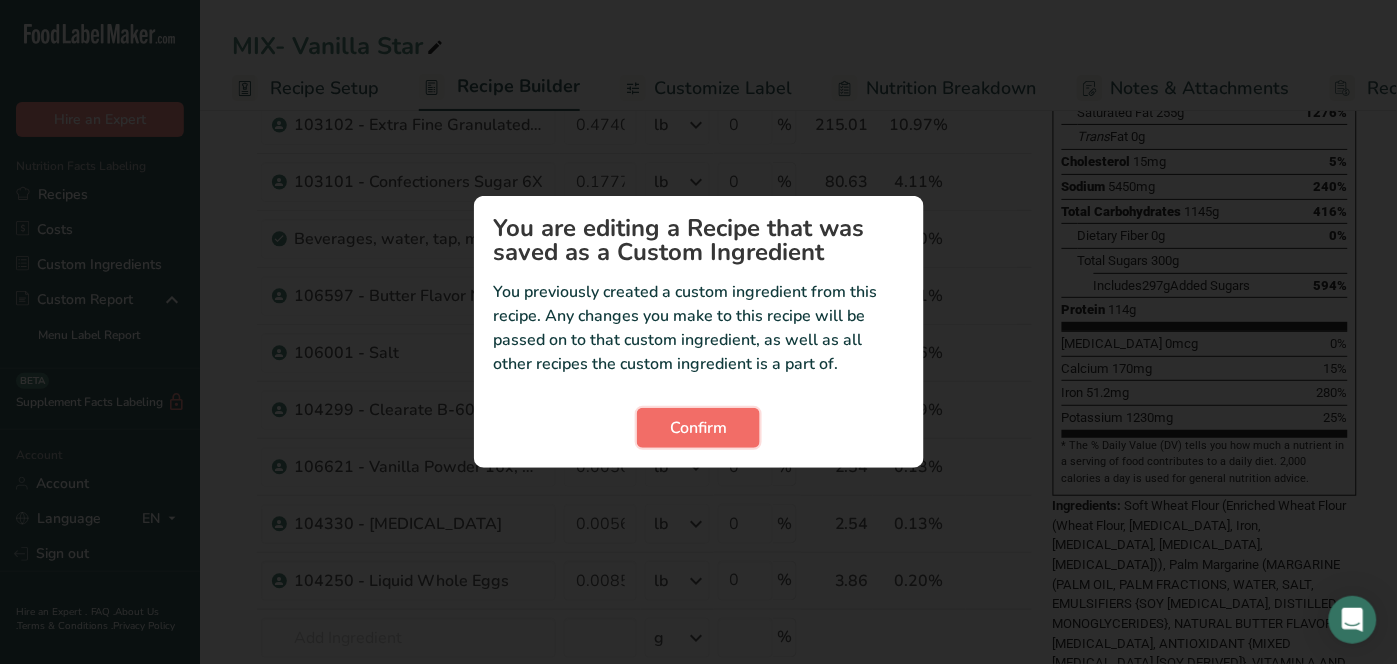 click on "Confirm" at bounding box center (698, 428) 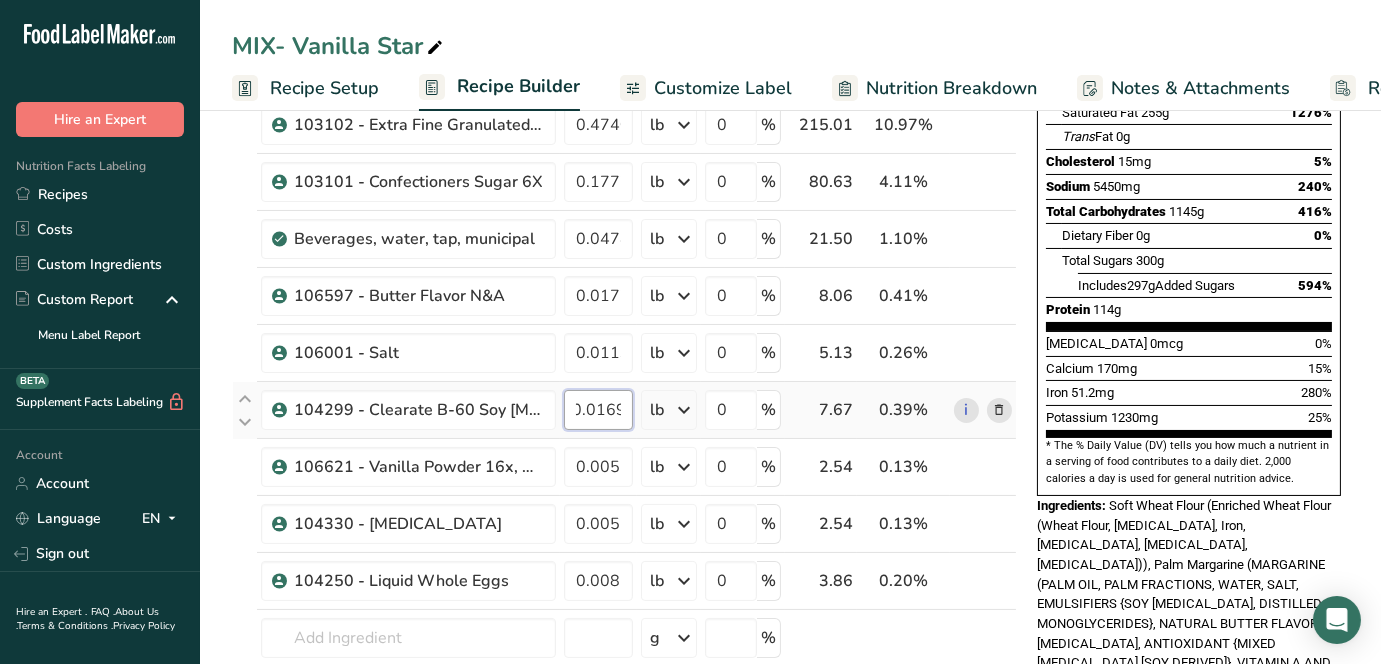 click on "0.0169" at bounding box center [598, 410] 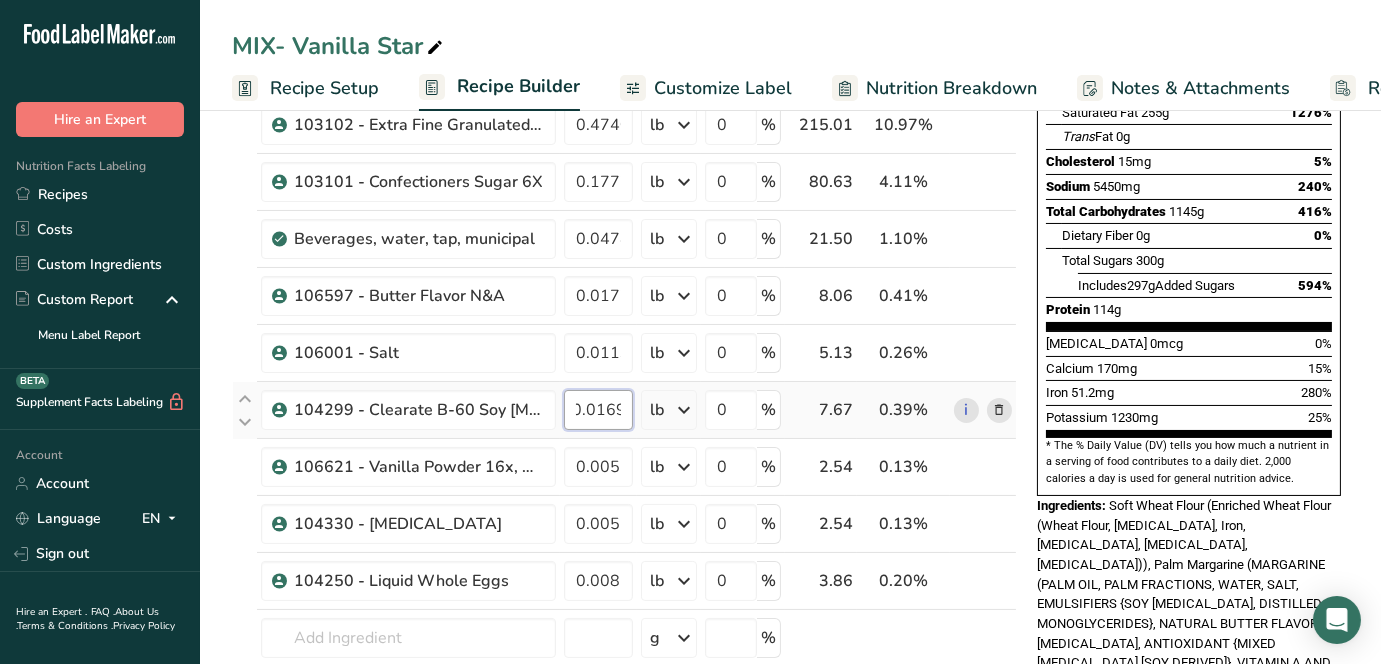 paste on "7775" 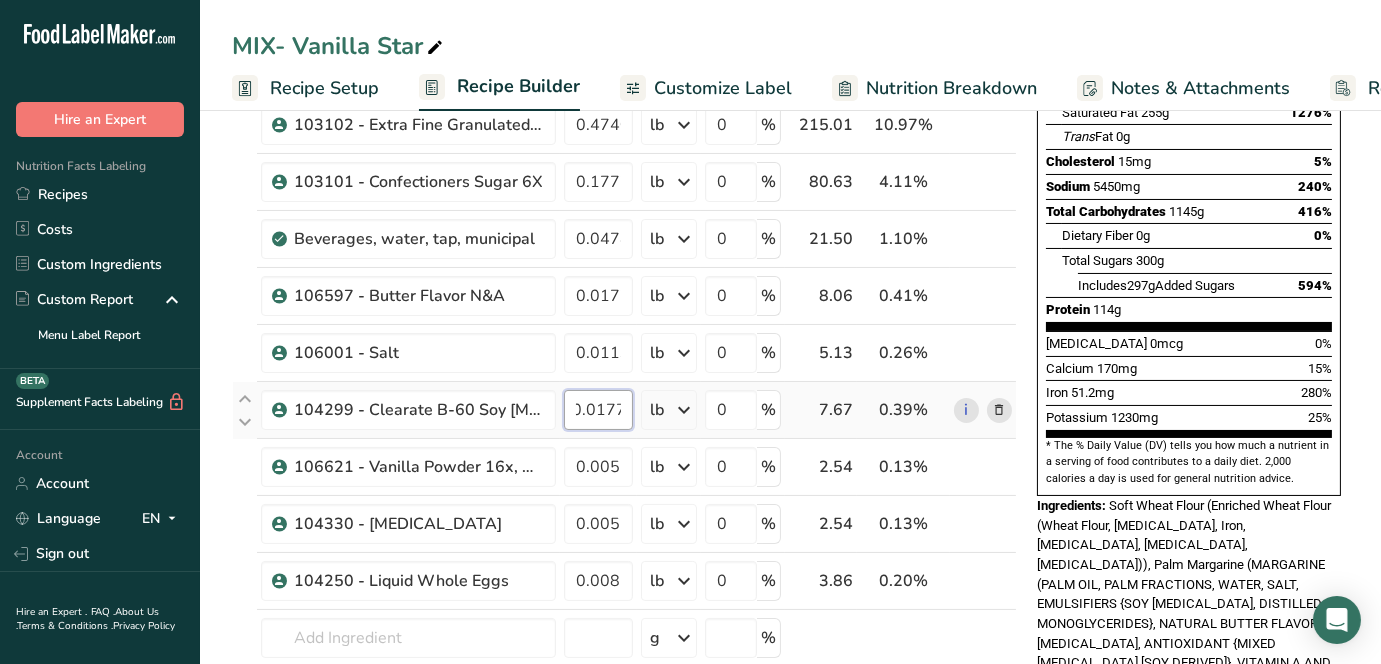 scroll, scrollTop: 0, scrollLeft: 23, axis: horizontal 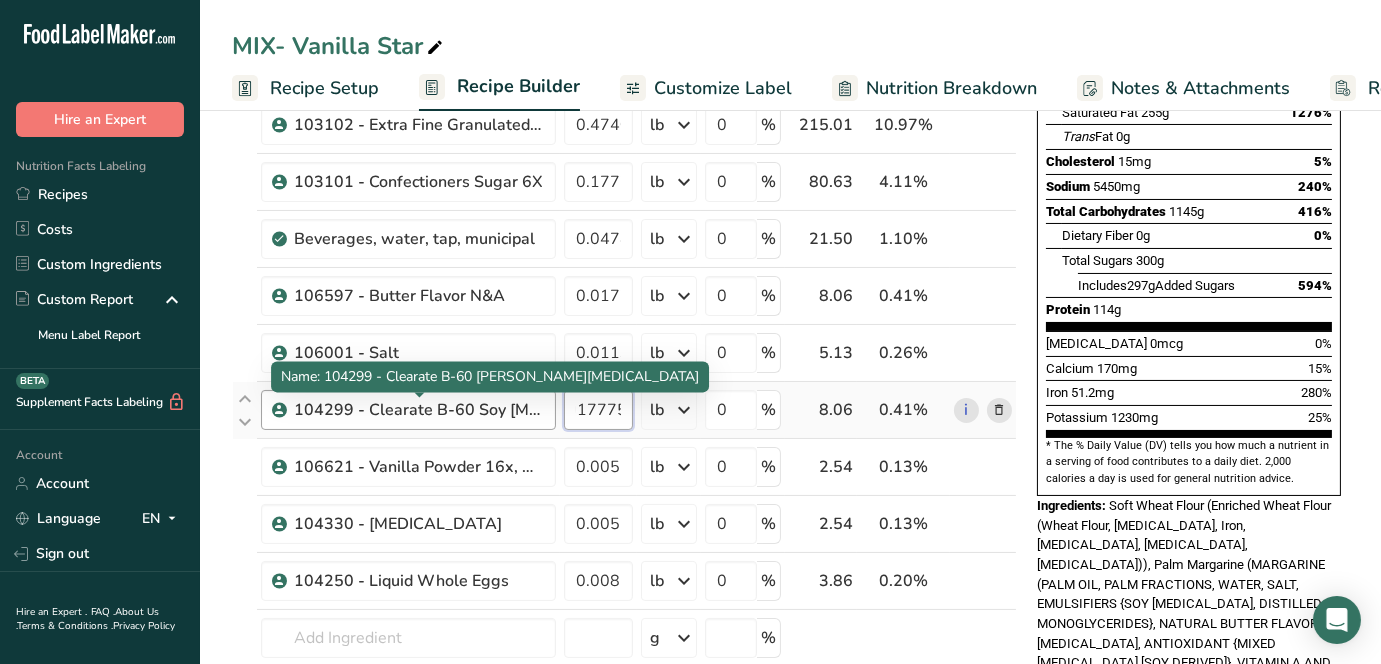 type on "0.017775" 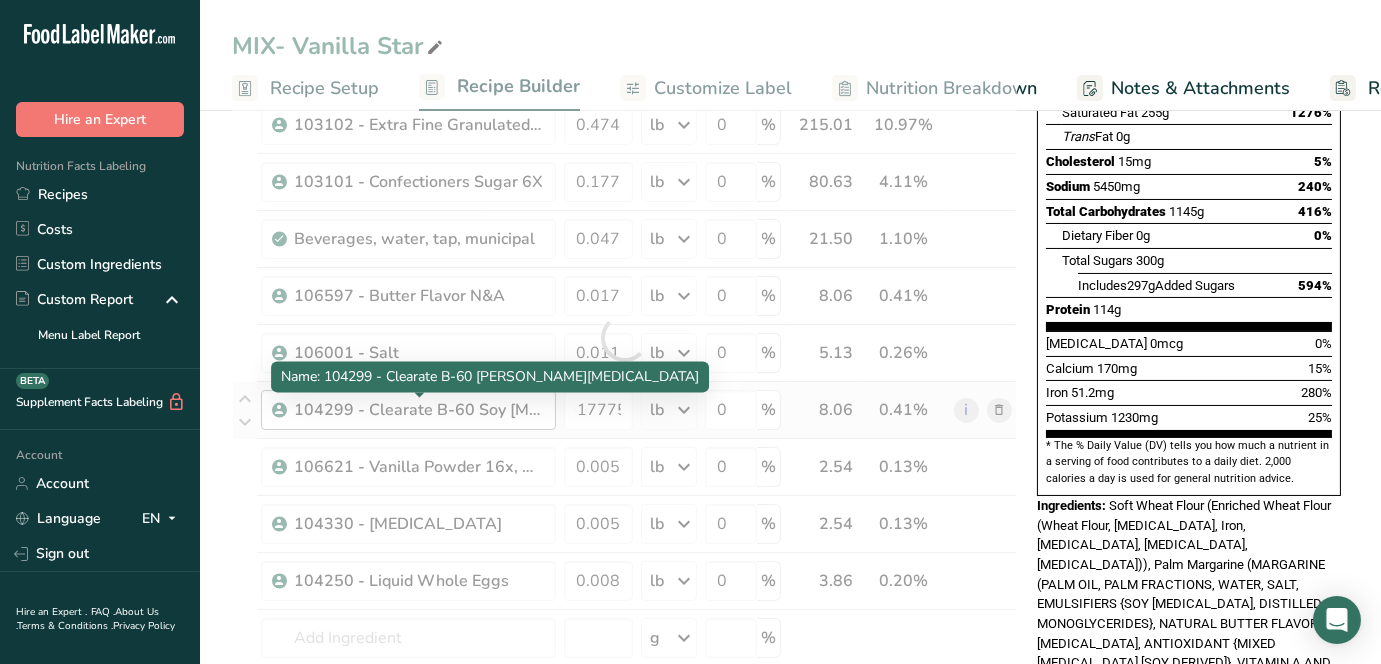 click on "Ingredient *
Amount *
Unit *
Waste *   .a-a{fill:#347362;}.b-a{fill:#fff;}          Grams
Percentage
101160 - Enriched Soft Wheat Flour
2.429291
lb
Weight Units
g
kg
mg
See more
Volume Units
l
mL
fl oz
See more
0
%
1101.91
56.22%
i
102142S - Palm Margarine
0.59251
lb
Weight Units
g
kg
mg
See more
Volume Units
l
mL
fl oz
See more
0
%
268.76
13.71%" at bounding box center [624, 337] 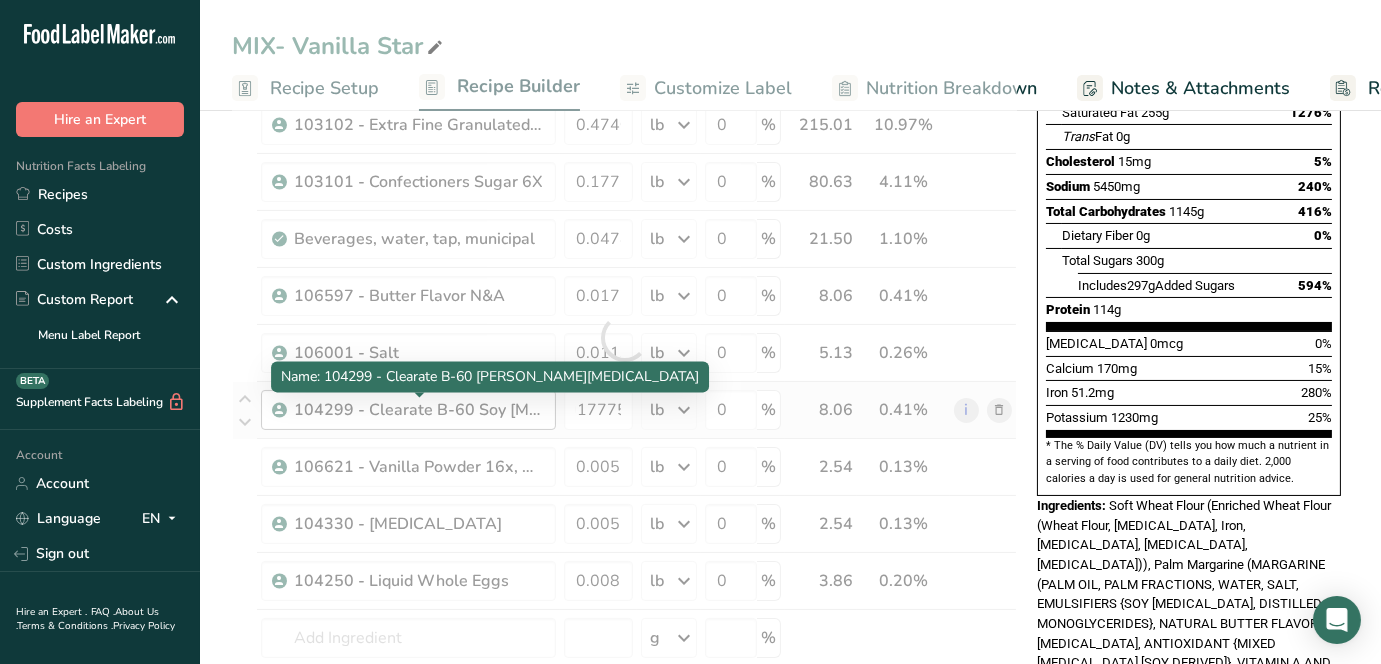 scroll, scrollTop: 0, scrollLeft: 0, axis: both 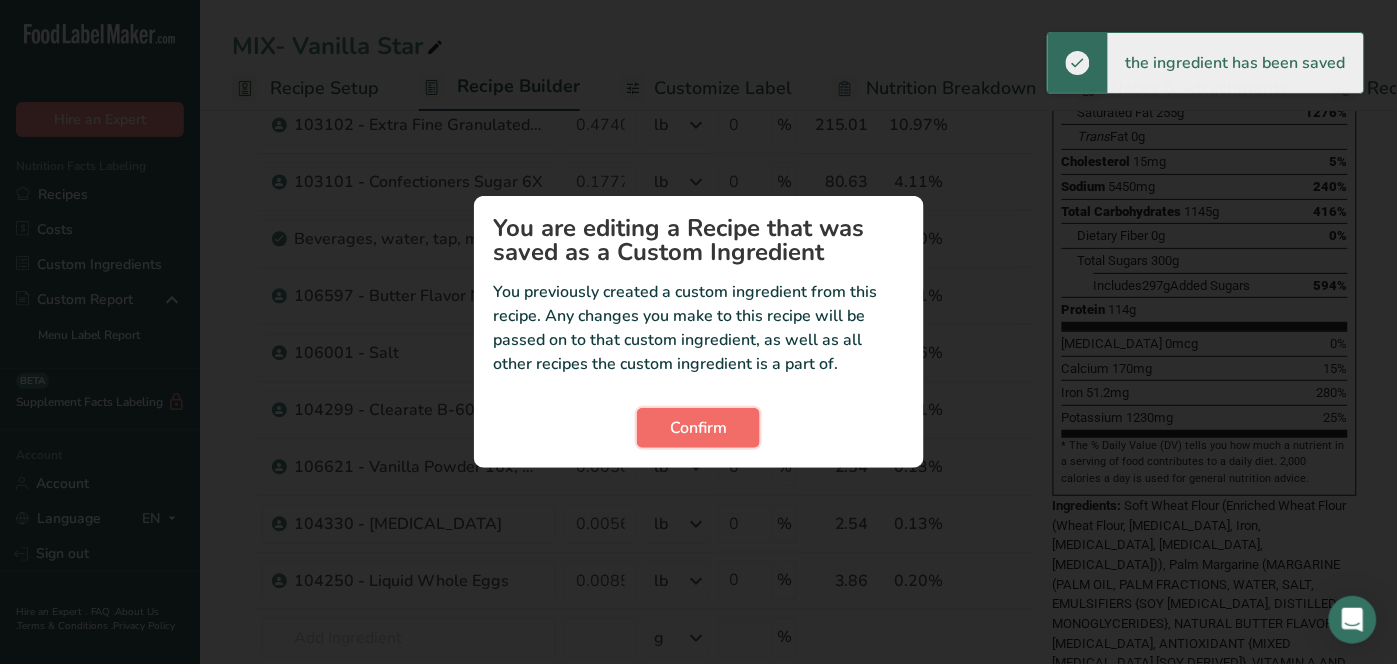 click on "Confirm" at bounding box center [698, 428] 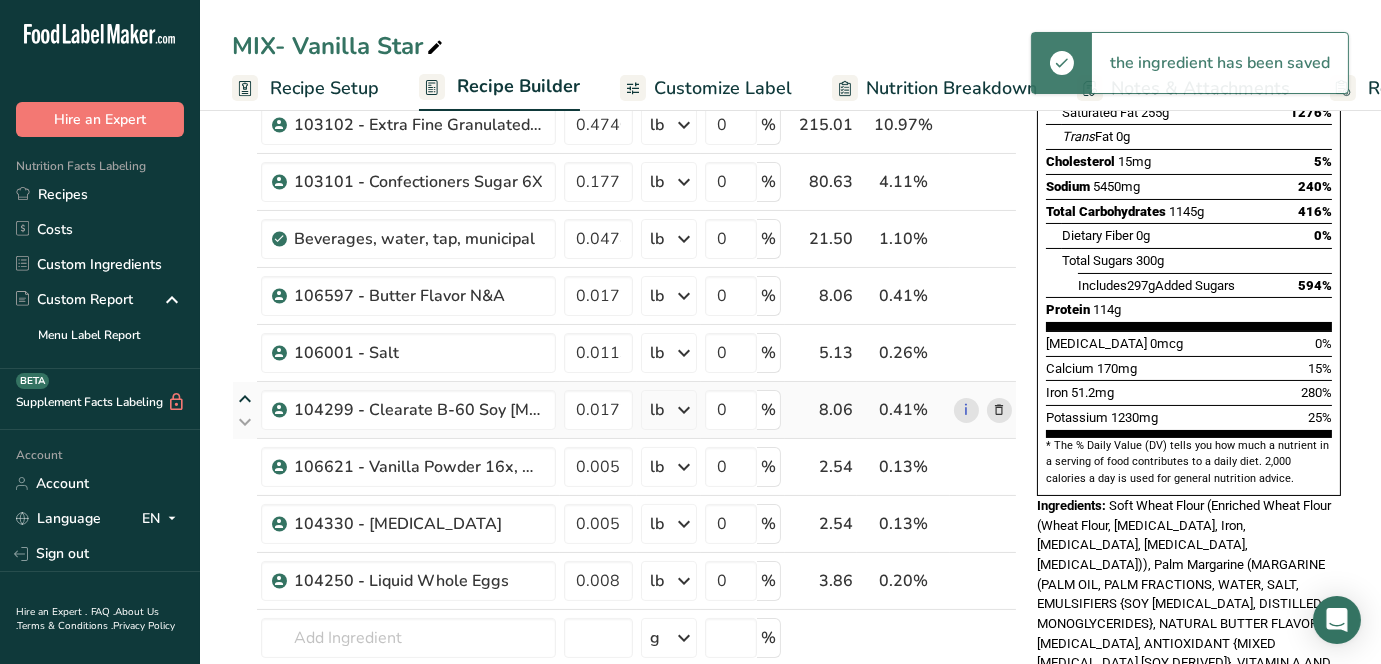 click at bounding box center (245, 399) 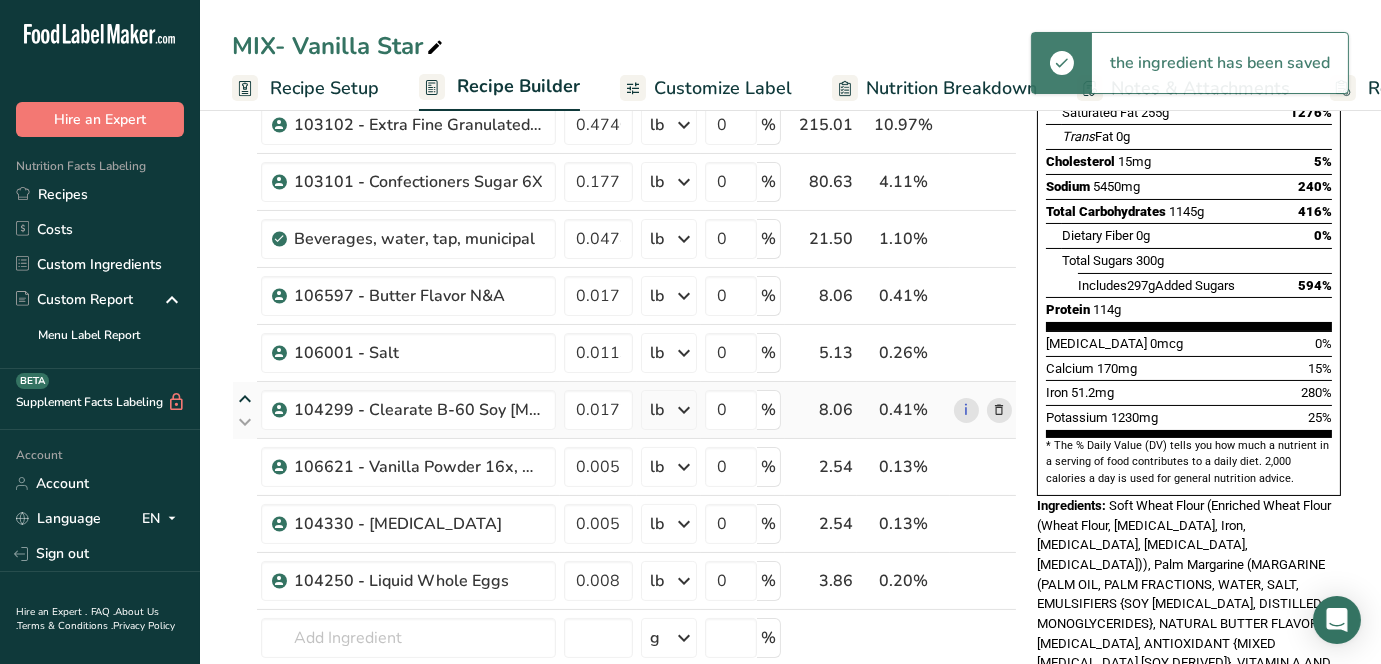 type on "0.017775" 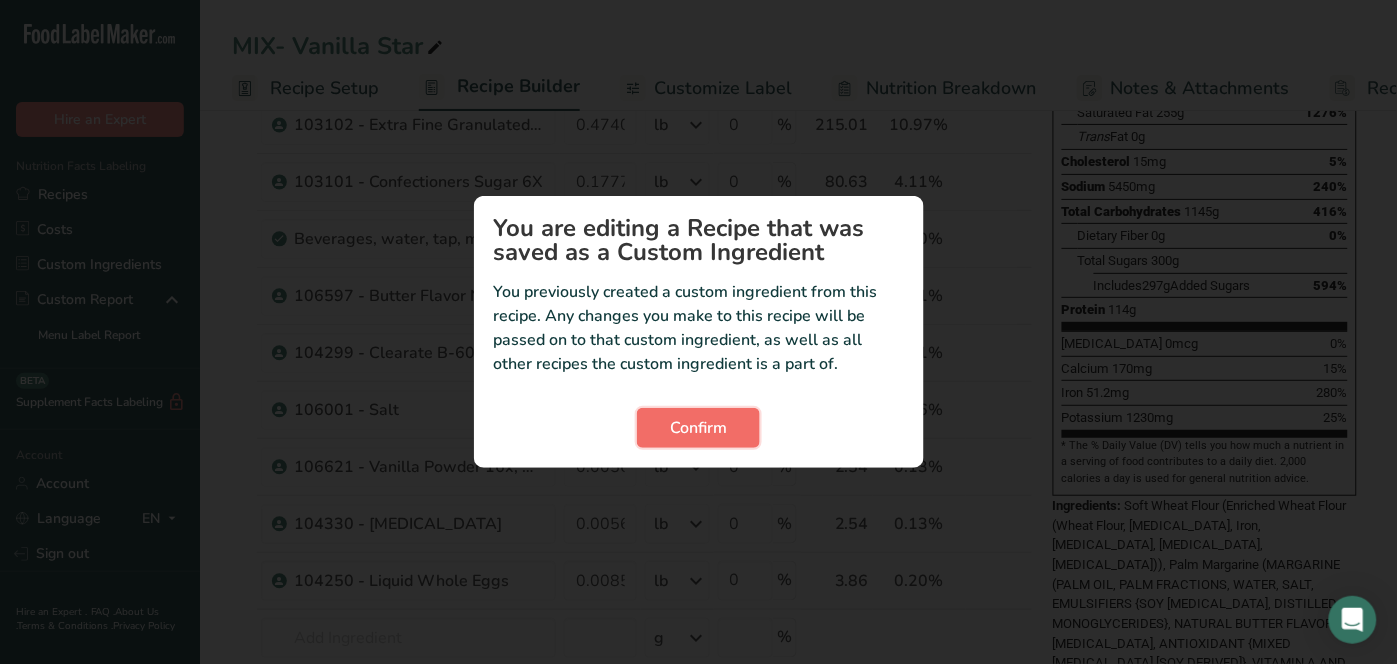 click on "Confirm" at bounding box center (698, 428) 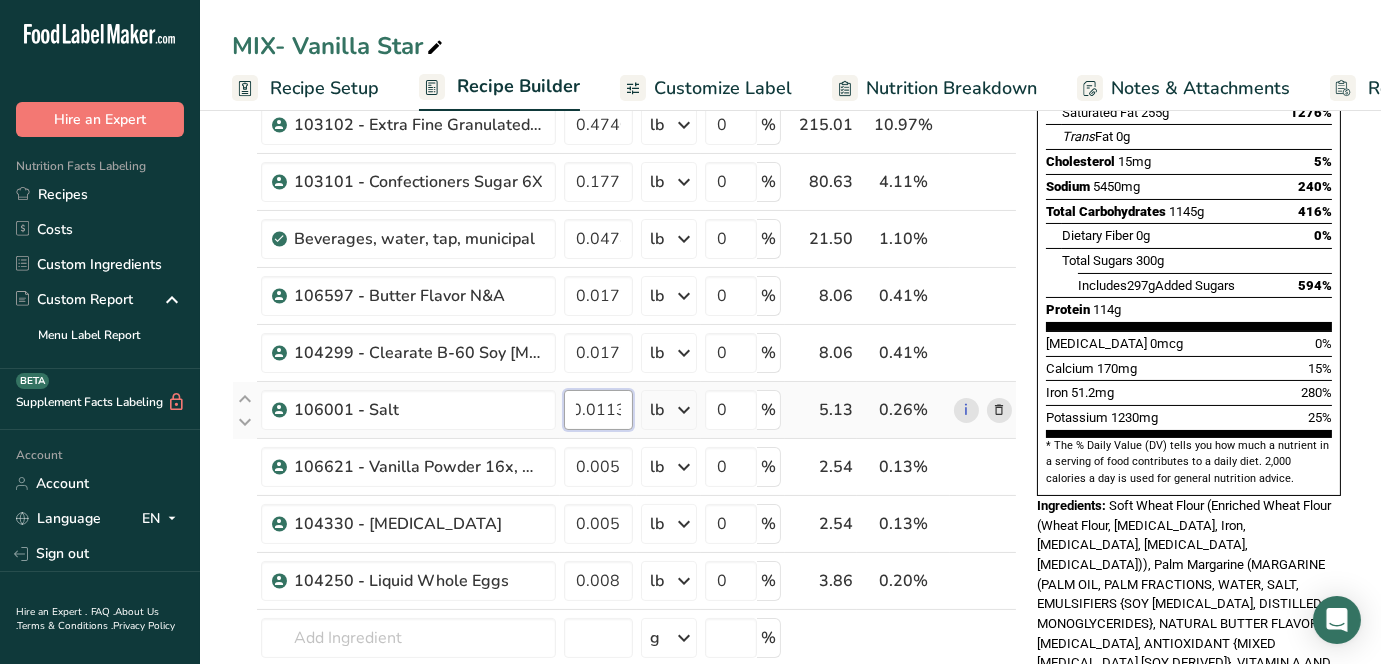 drag, startPoint x: 580, startPoint y: 407, endPoint x: 675, endPoint y: 414, distance: 95.257545 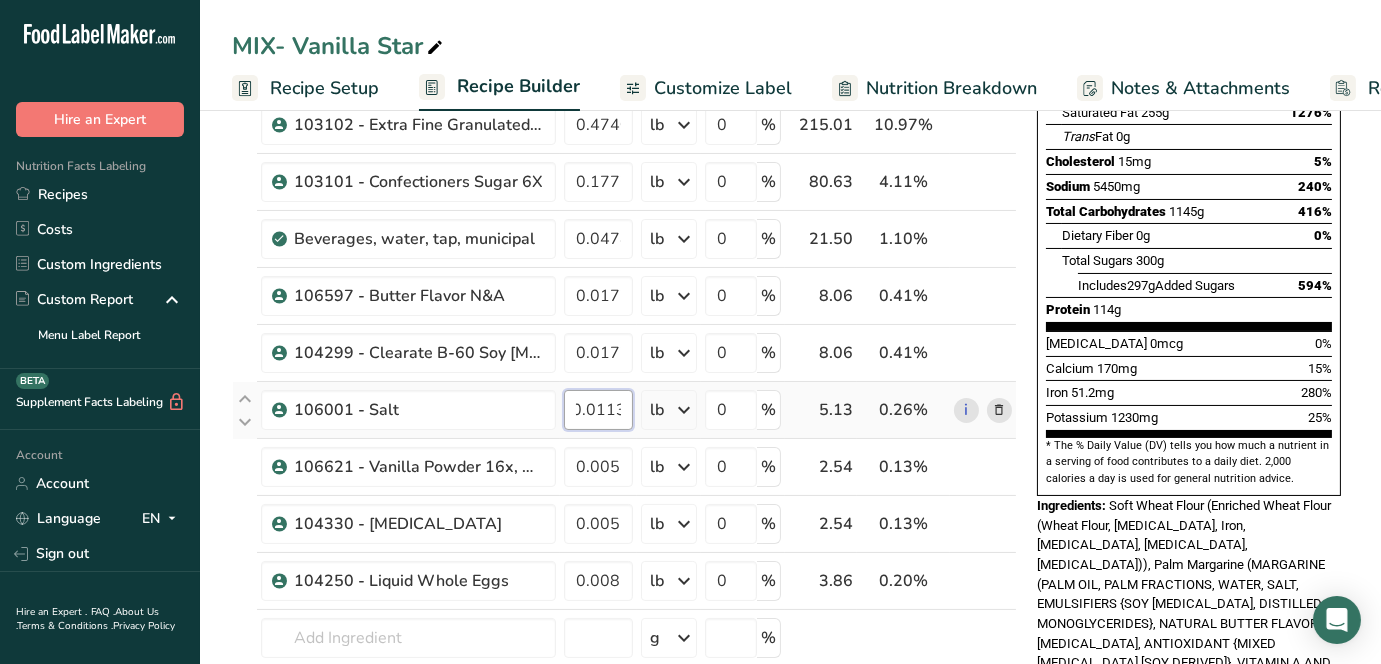click on "106001 - Salt
0.0113
lb
Weight Units
g
kg
mg
See more
Volume Units
l
mL
fl oz
See more
0
%
5.13
0.26%
i" at bounding box center (624, 410) 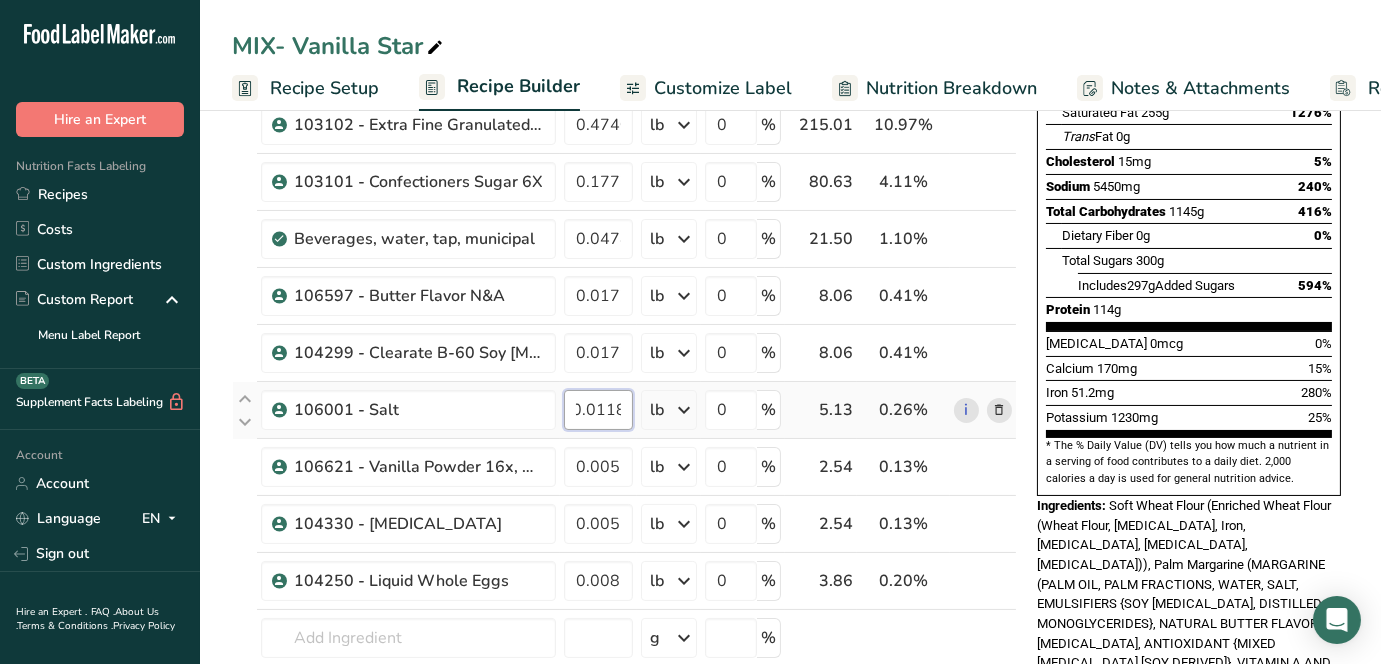 scroll, scrollTop: 0, scrollLeft: 14, axis: horizontal 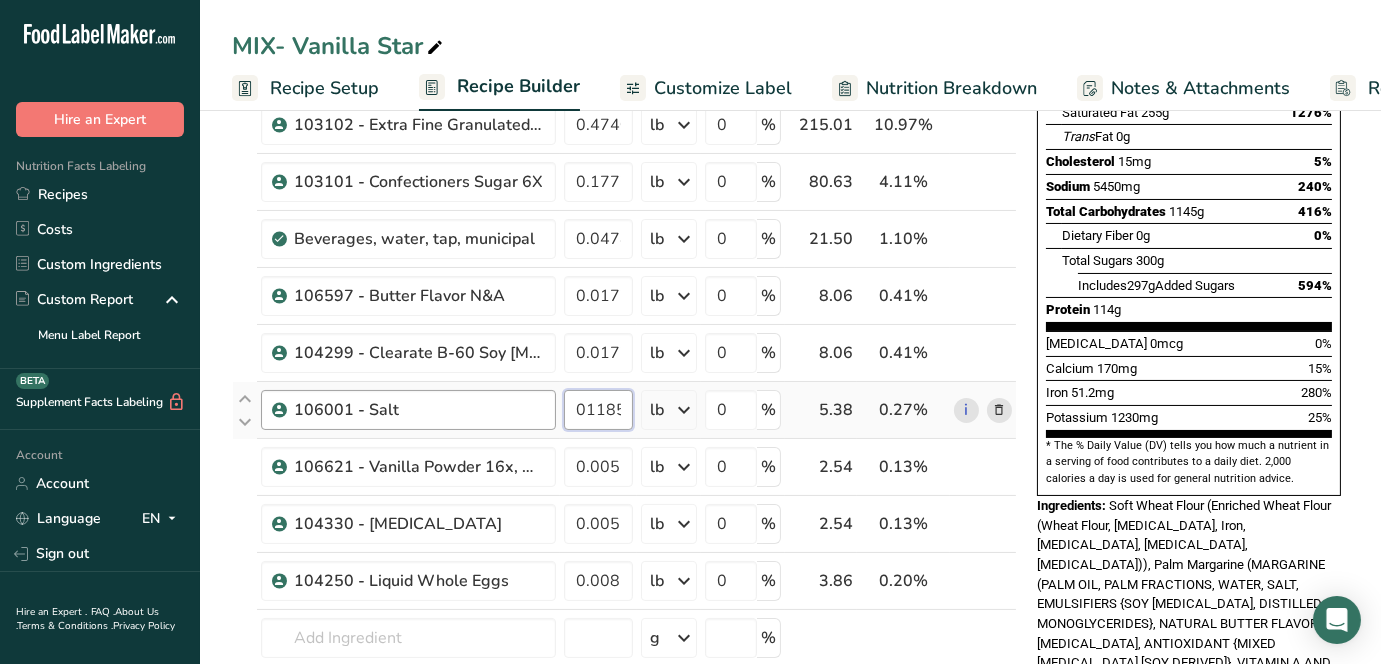 type on "0.01185" 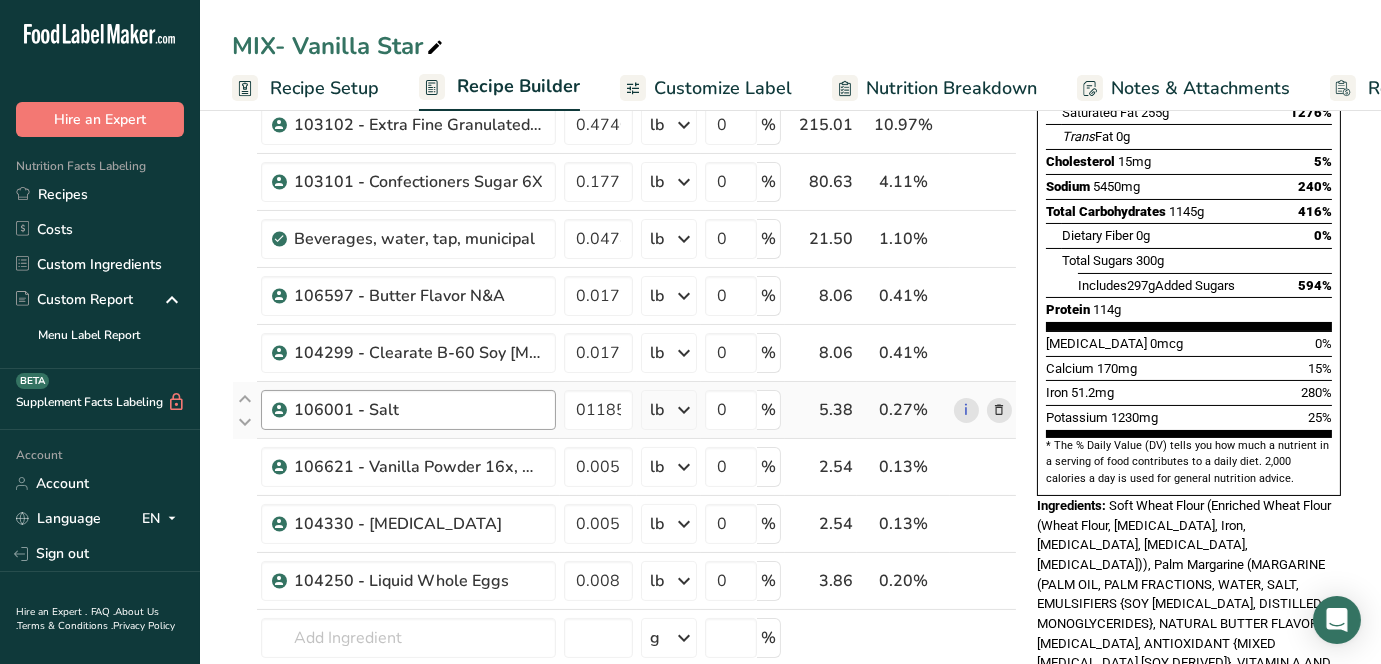 click on "Ingredient *
Amount *
Unit *
Waste *   .a-a{fill:#347362;}.b-a{fill:#fff;}          Grams
Percentage
101160 - Enriched Soft Wheat Flour
2.429291
lb
Weight Units
g
kg
mg
See more
Volume Units
l
mL
fl oz
See more
0
%
1101.91
56.22%
i
102142S - Palm Margarine
0.59251
lb
Weight Units
g
kg
mg
See more
Volume Units
l
mL
fl oz
See more
0
%
268.76
13.71%" at bounding box center (624, 337) 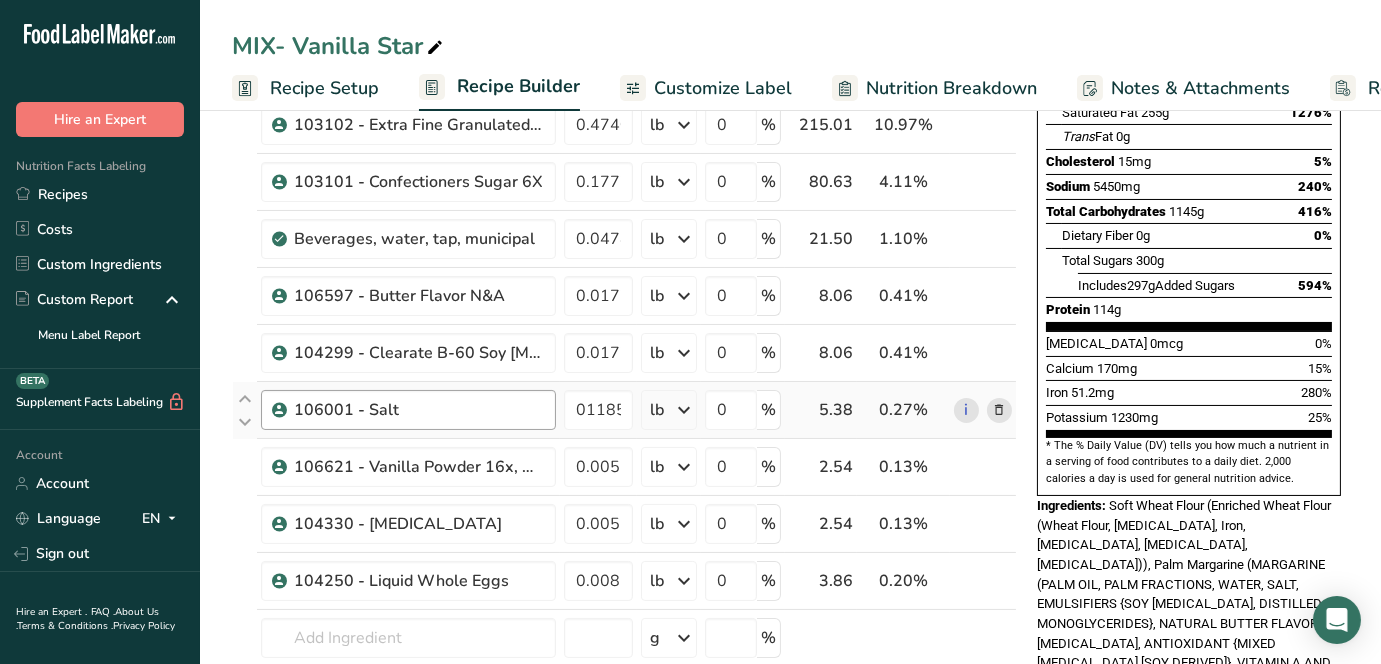 scroll, scrollTop: 0, scrollLeft: 0, axis: both 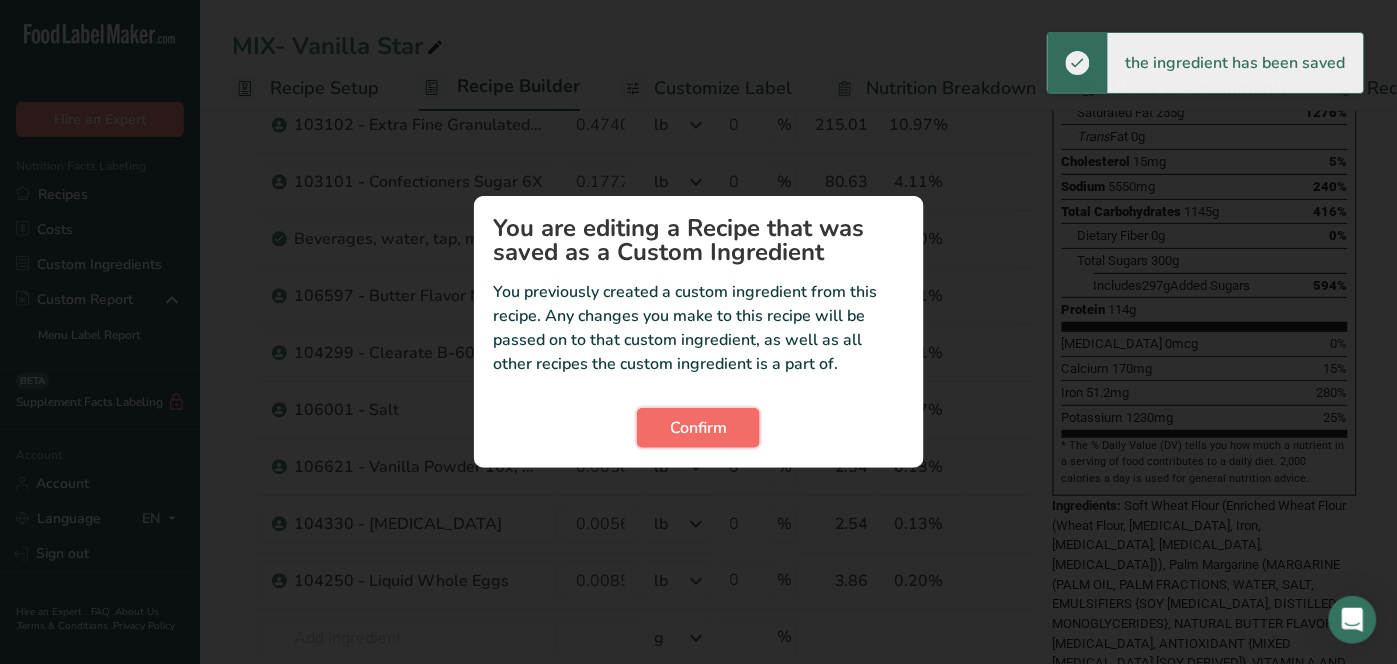 click on "Confirm" at bounding box center (698, 428) 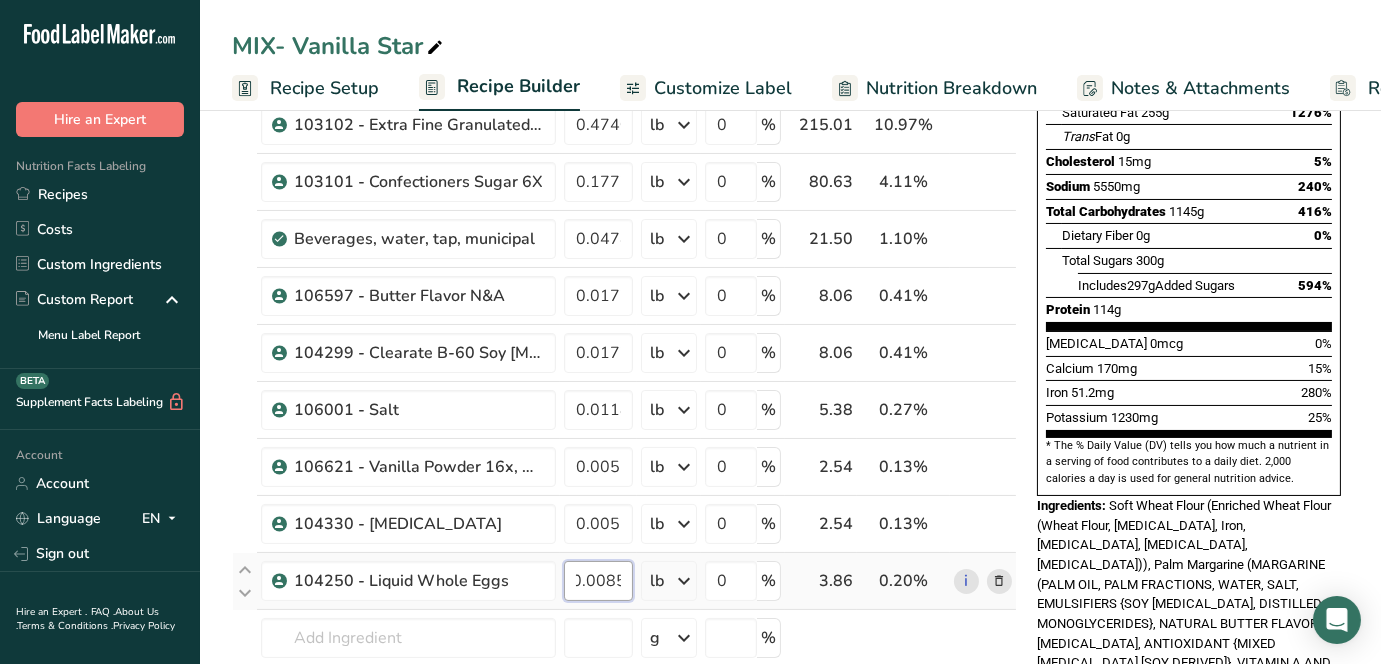 drag, startPoint x: 568, startPoint y: 581, endPoint x: 674, endPoint y: 583, distance: 106.01887 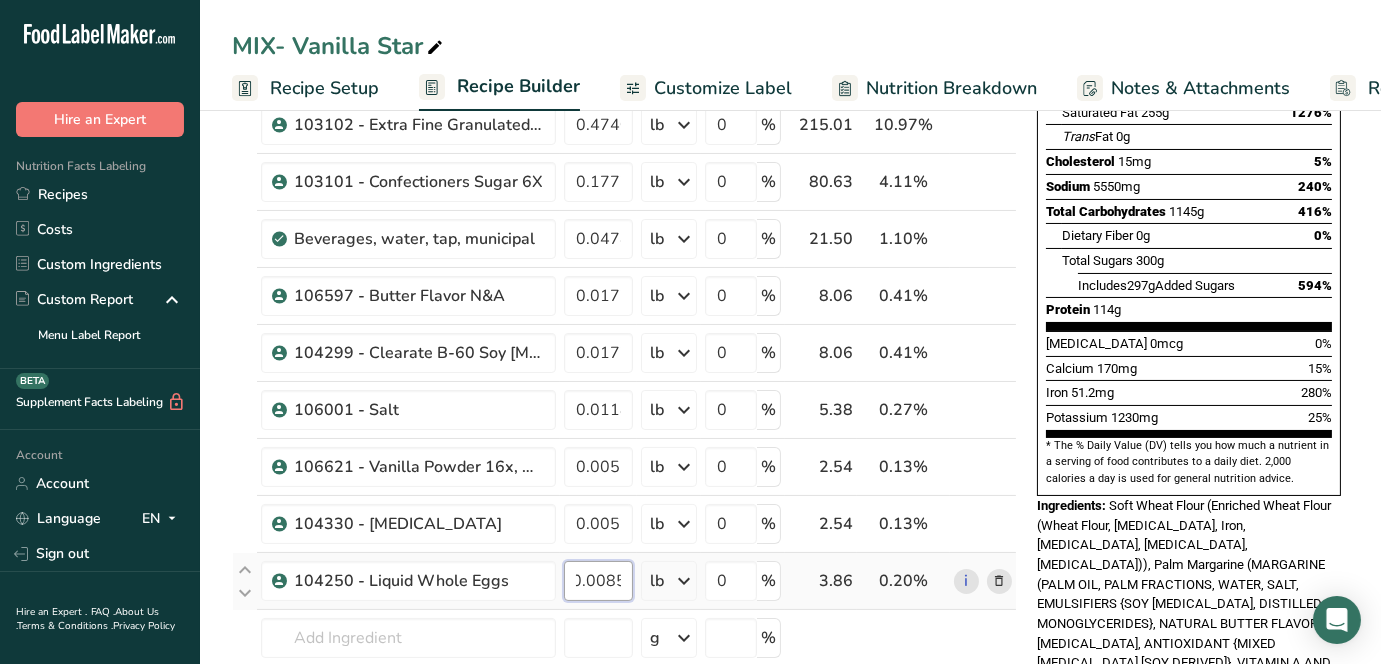 click on "104250 - Liquid Whole Eggs
0.0085
lb
Weight Units
g
kg
mg
mcg
lb
oz
See less
Volume Units
l
mL
fl oz
See more
0
%
3.86
0.20%
i" at bounding box center [624, 581] 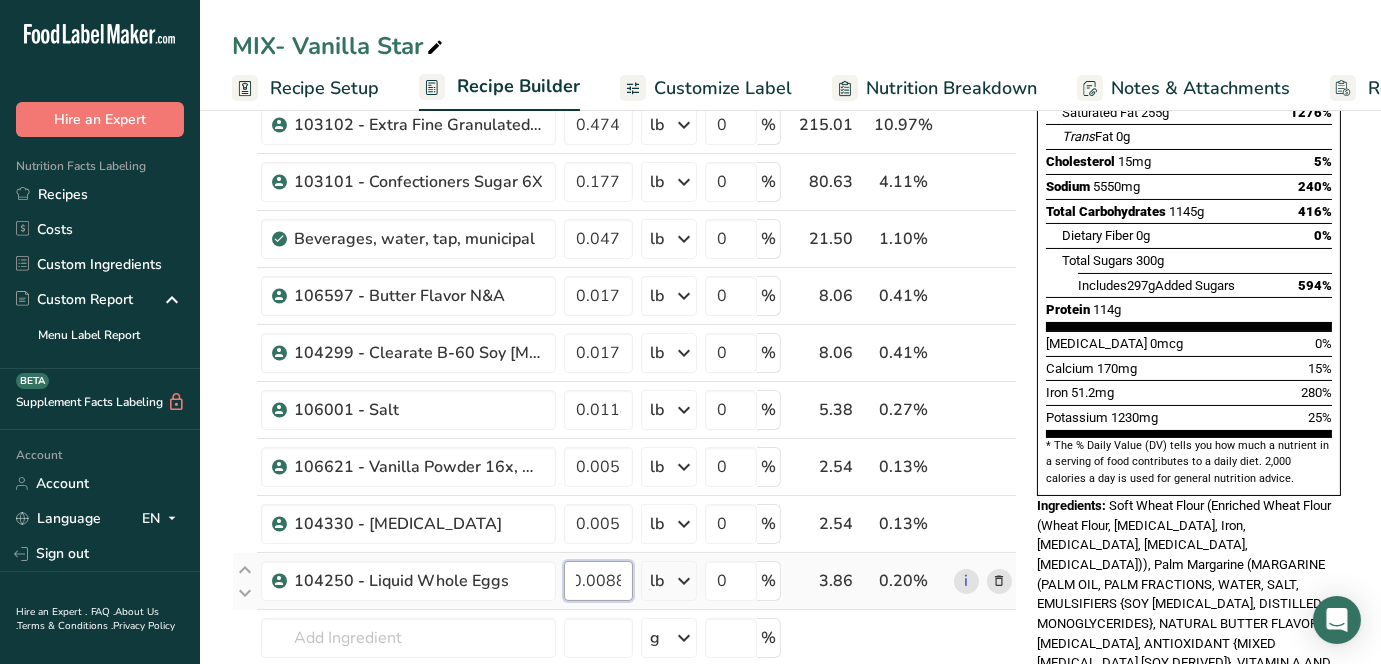 scroll, scrollTop: 0, scrollLeft: 23, axis: horizontal 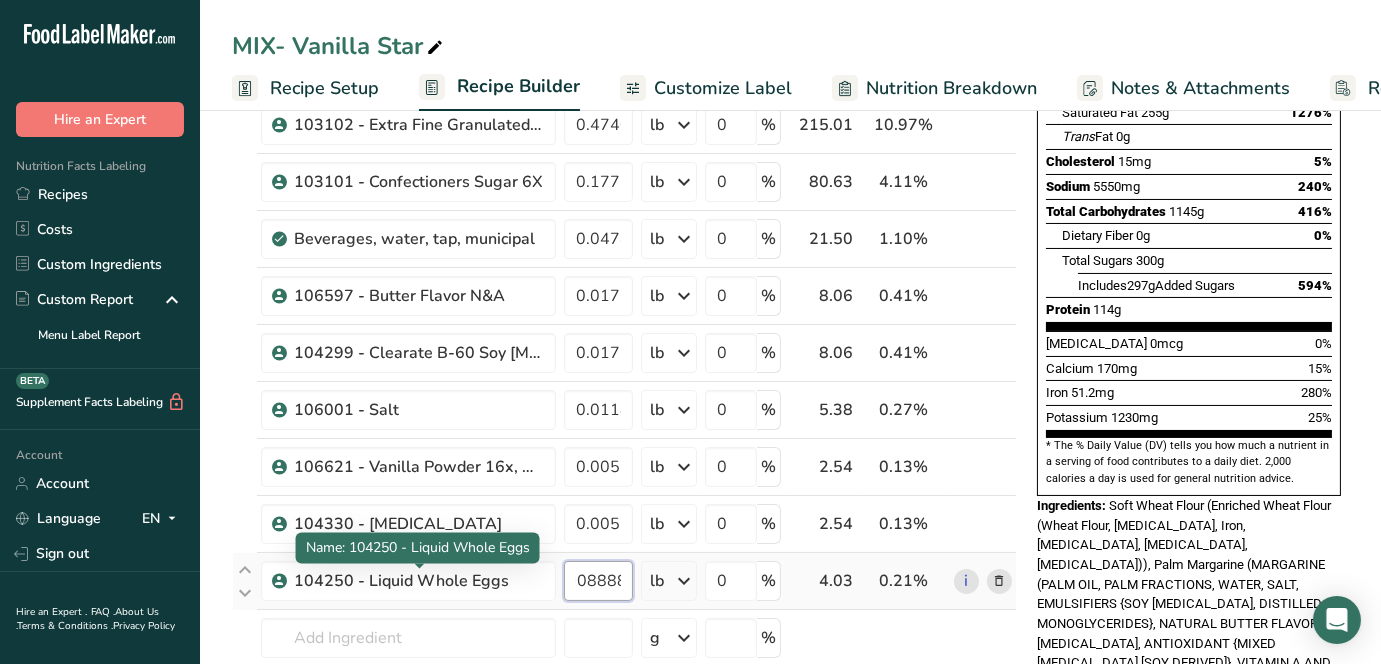 type on "0.008888" 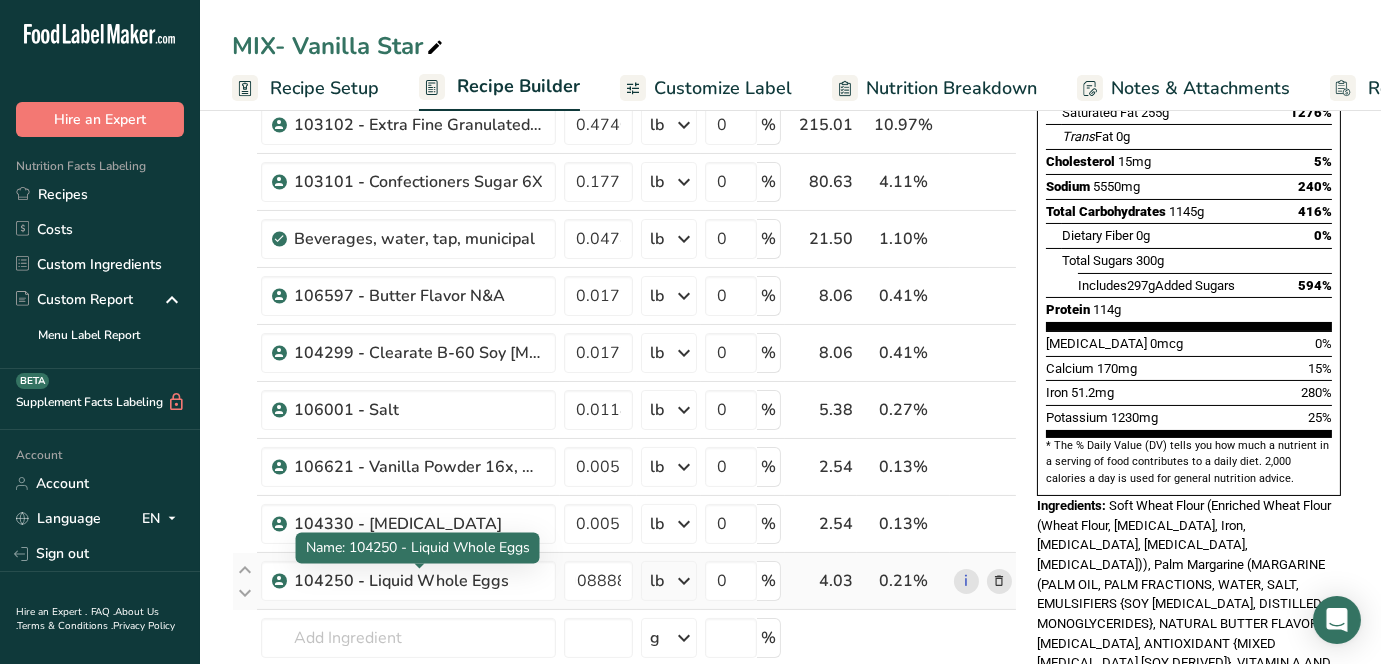 click on "Ingredient *
Amount *
Unit *
Waste *   .a-a{fill:#347362;}.b-a{fill:#fff;}          Grams
Percentage
101160 - Enriched Soft Wheat Flour
2.429291
lb
Weight Units
g
kg
mg
See more
Volume Units
l
mL
fl oz
See more
0
%
1101.91
56.21%
i
102142S - Palm Margarine
0.59251
lb
Weight Units
g
kg
mg
See more
Volume Units
l
mL
fl oz
See more
0
%
268.76
13.71%" at bounding box center (624, 337) 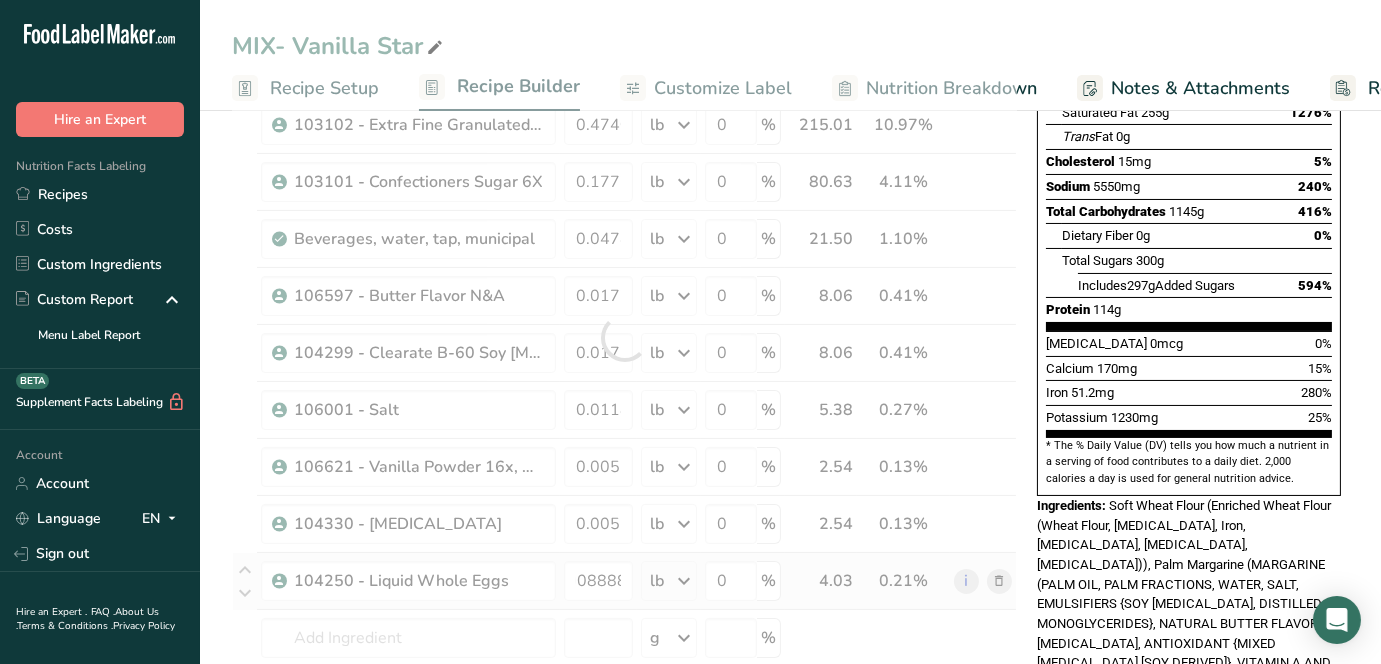 scroll, scrollTop: 0, scrollLeft: 0, axis: both 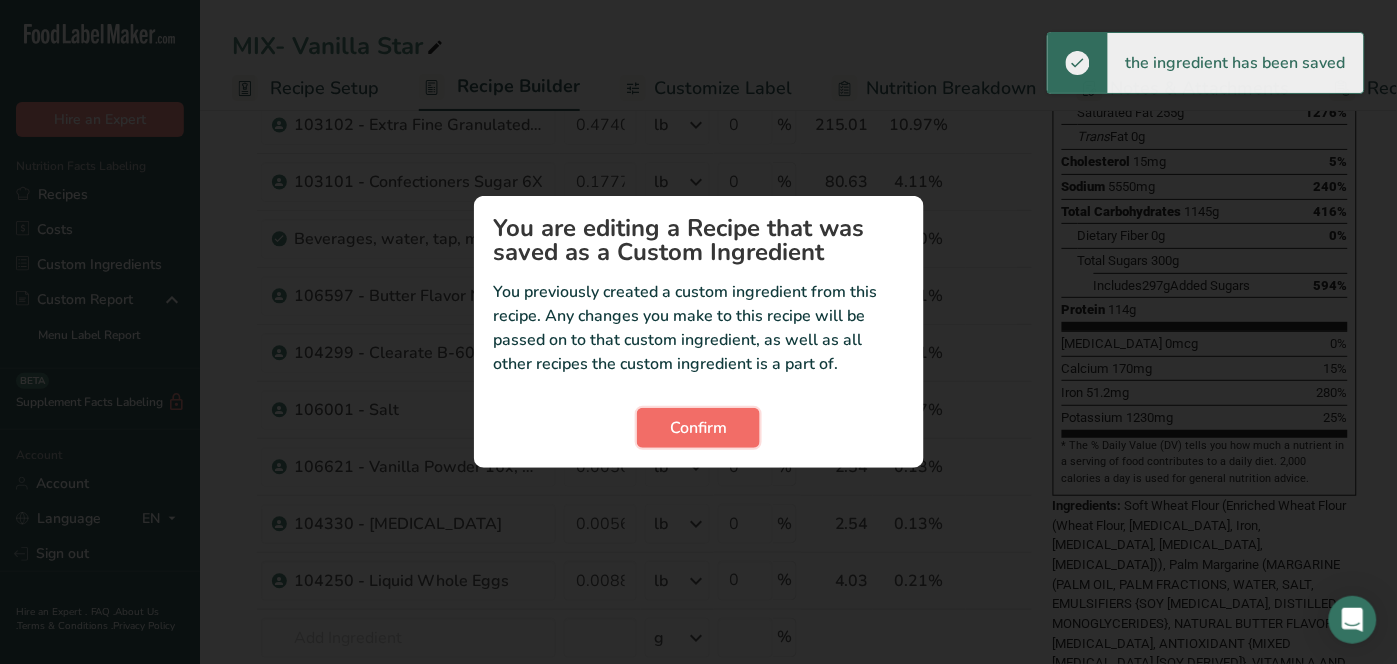 click on "Confirm" at bounding box center [698, 428] 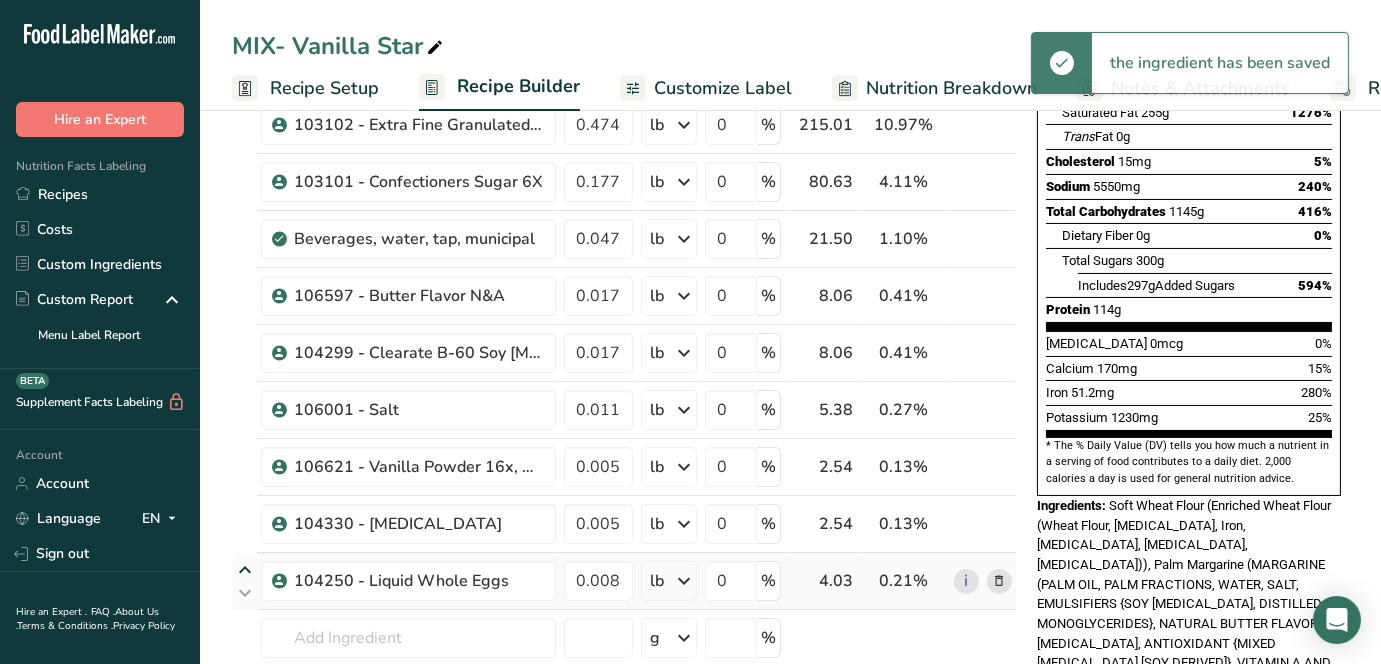 click at bounding box center (245, 570) 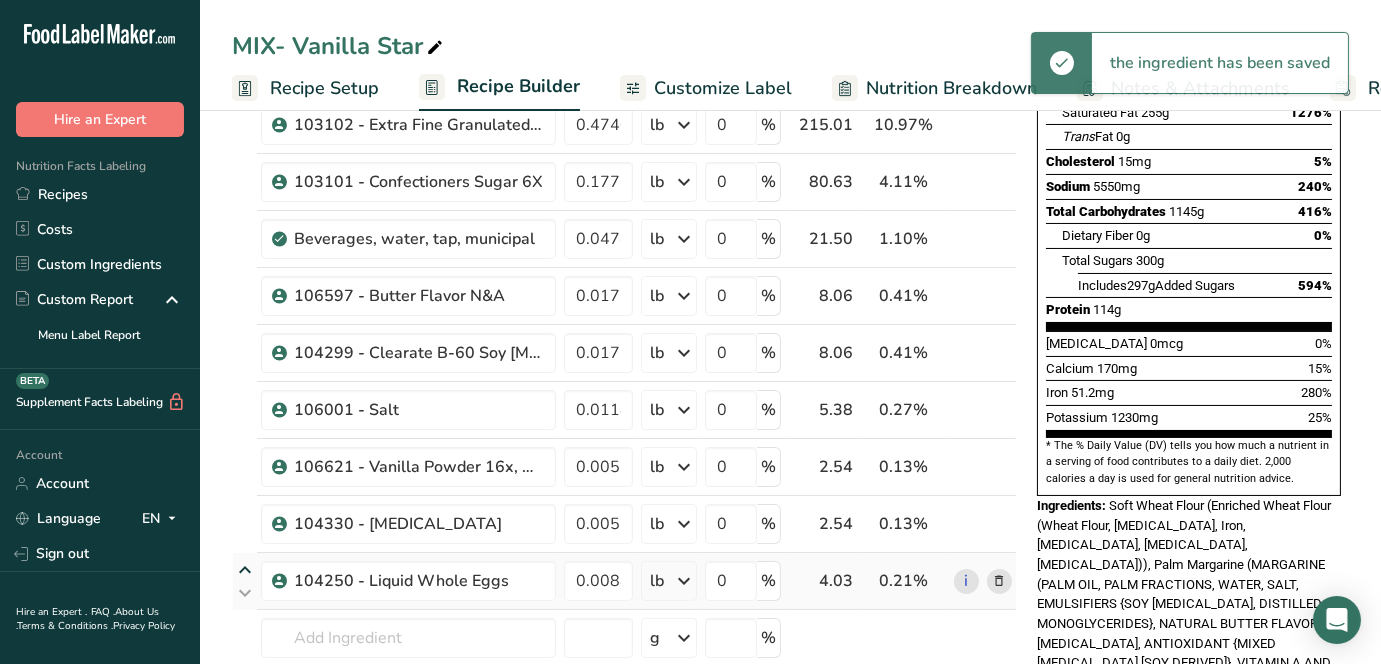 type on "0.008888" 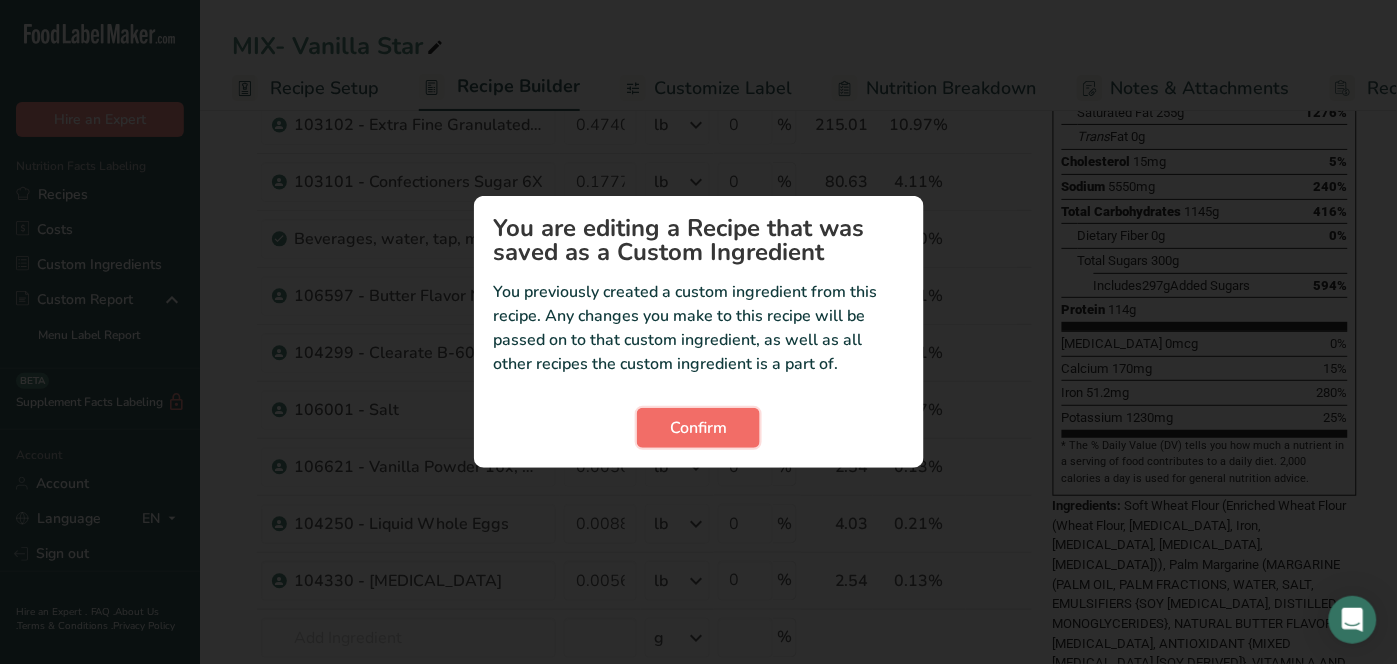 click on "Confirm" at bounding box center (698, 428) 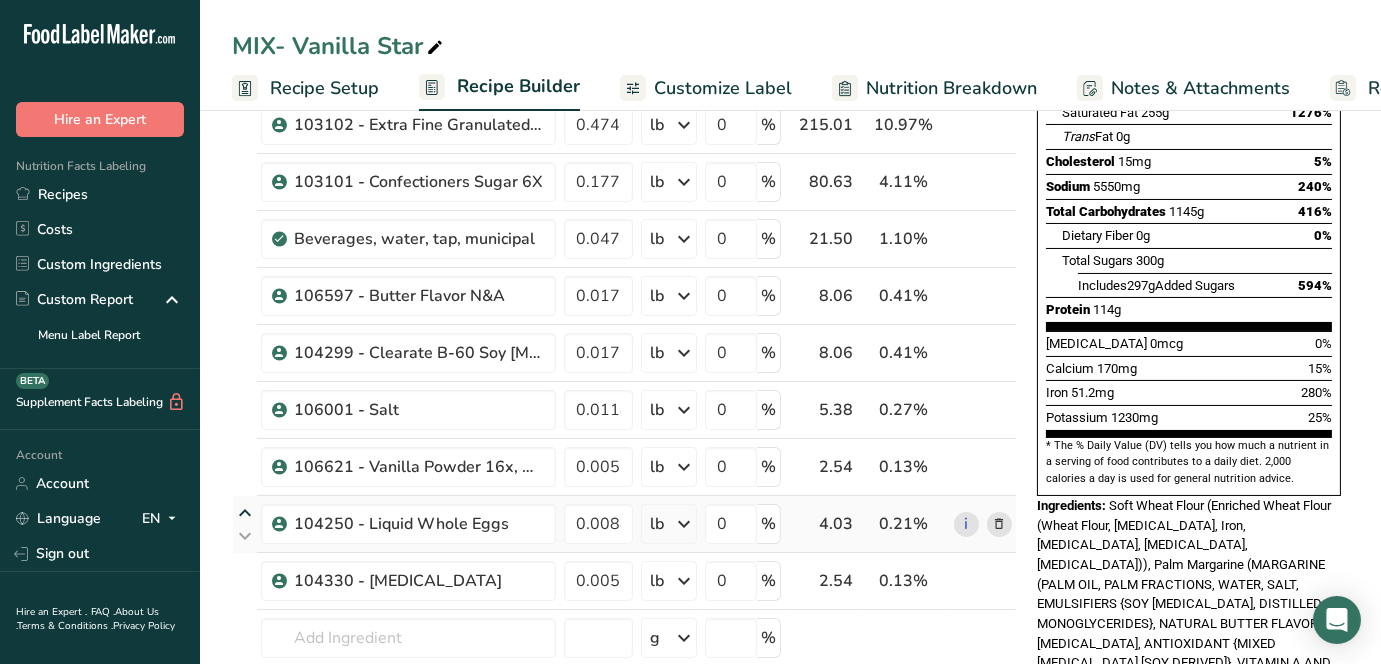 click at bounding box center [245, 513] 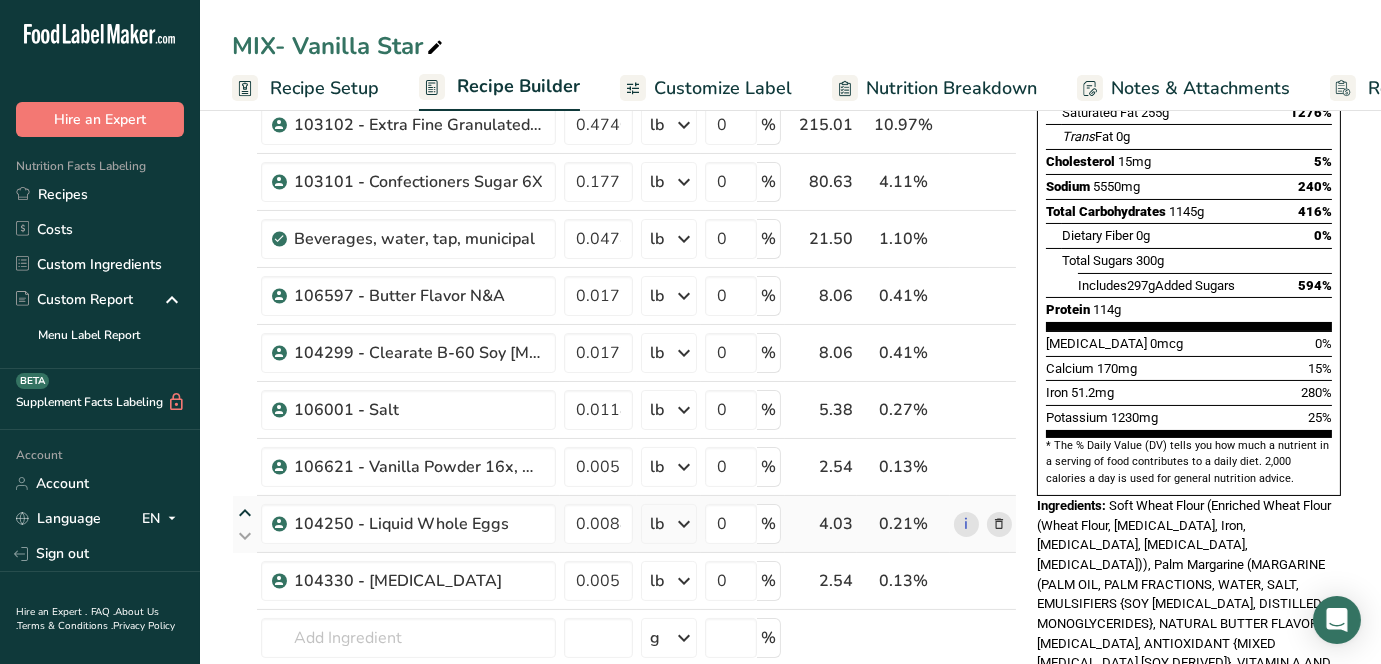 type on "0.008888" 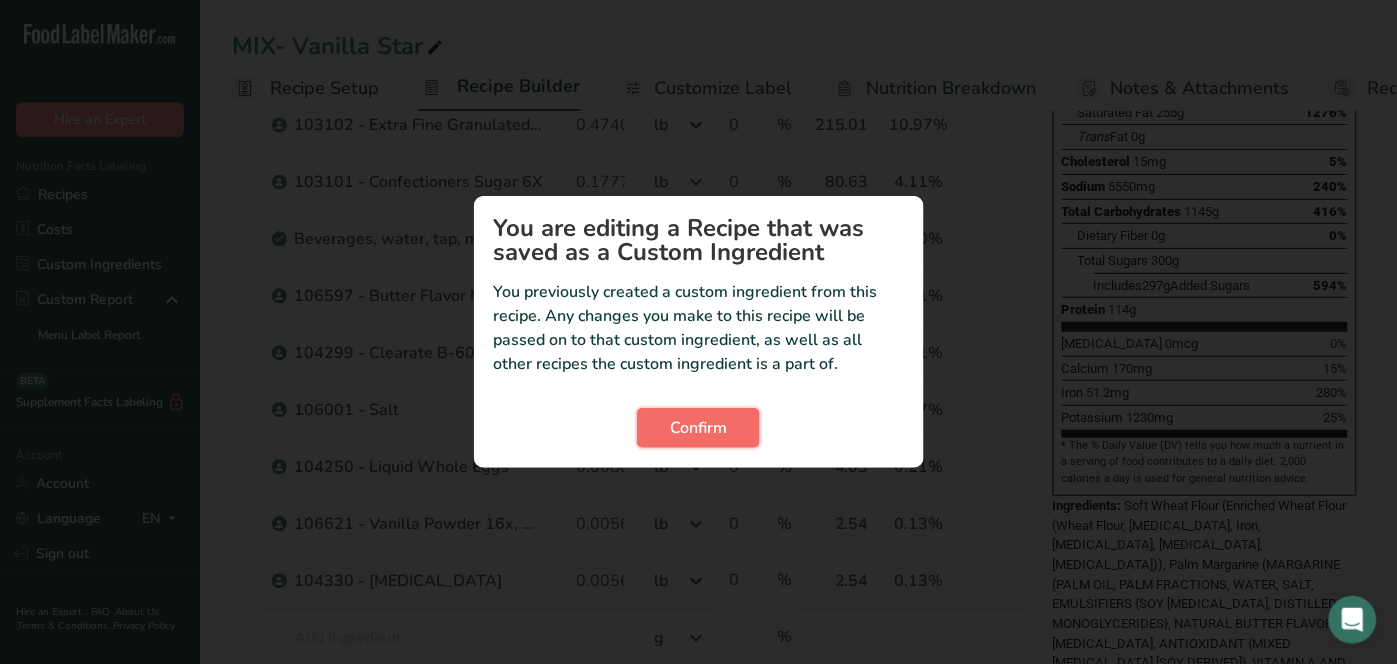 click on "Confirm" at bounding box center (698, 428) 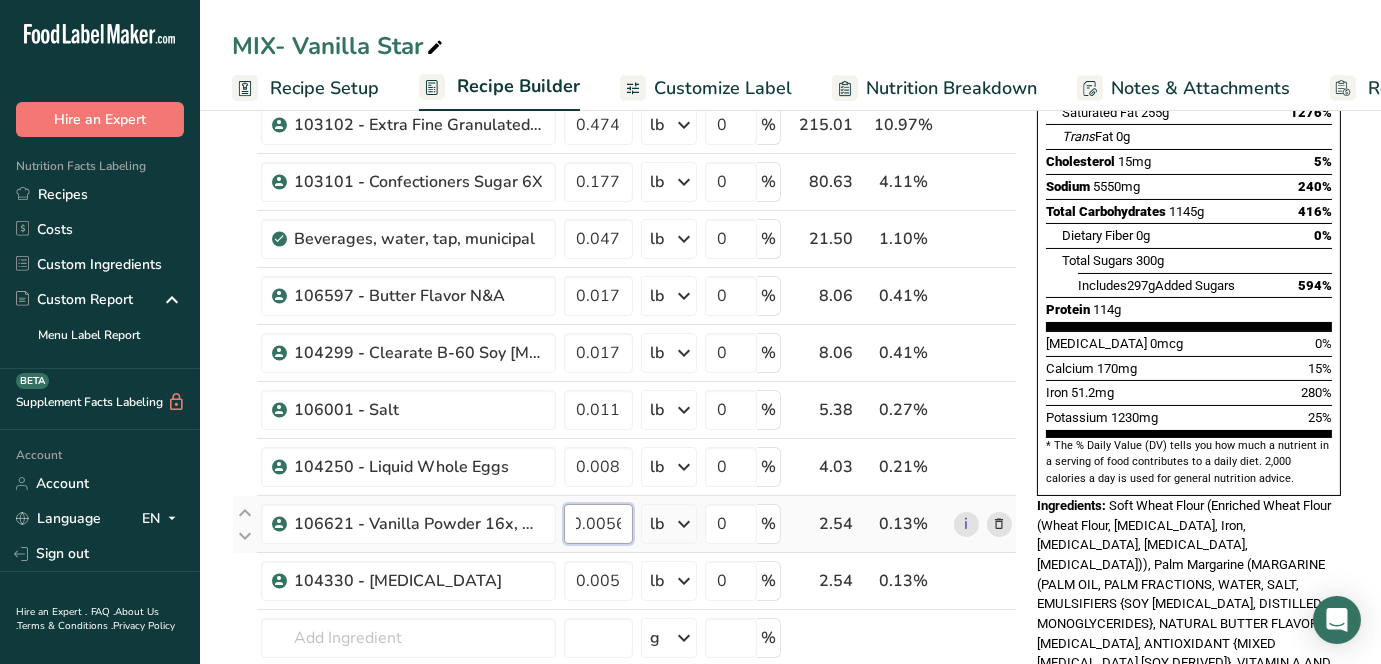 drag, startPoint x: 572, startPoint y: 527, endPoint x: 706, endPoint y: 527, distance: 134 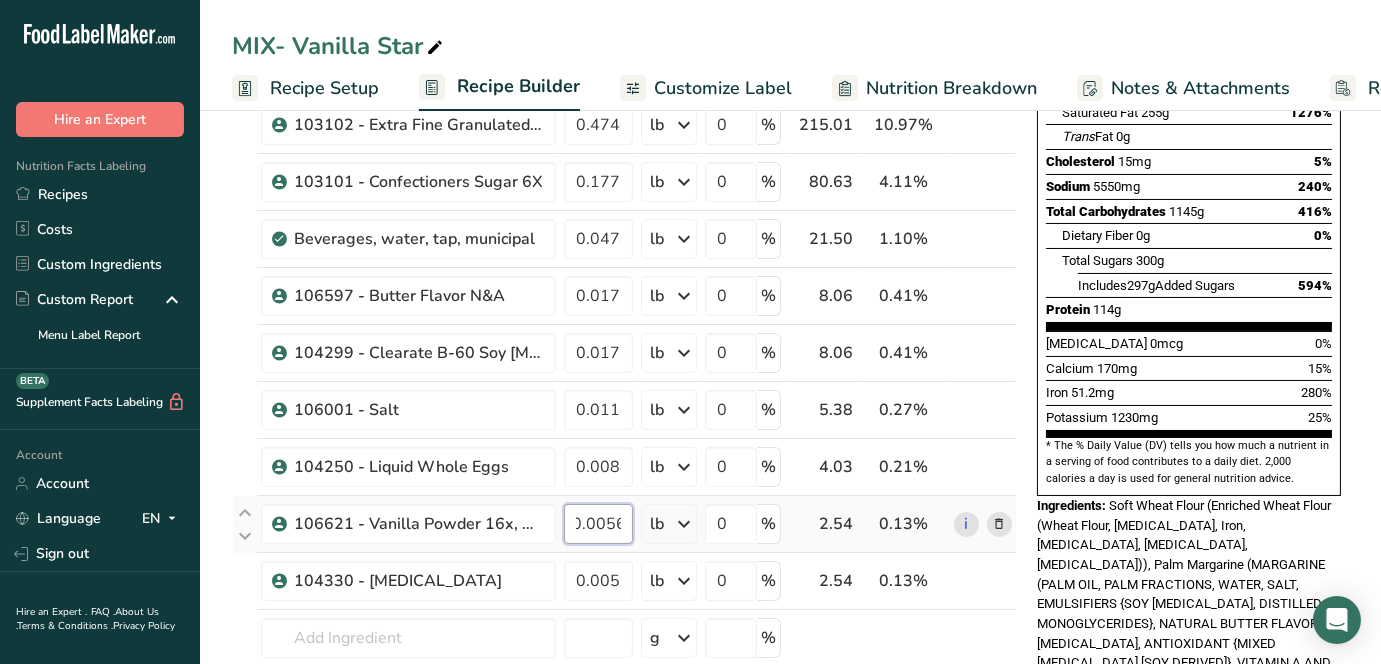 click on "106621 - Vanilla Powder 16x, Artificial
0.0056
lb
Weight Units
g
kg
mg
See more
Volume Units
l
mL
fl oz
See more
0
%
2.54
0.13%
i" at bounding box center [624, 524] 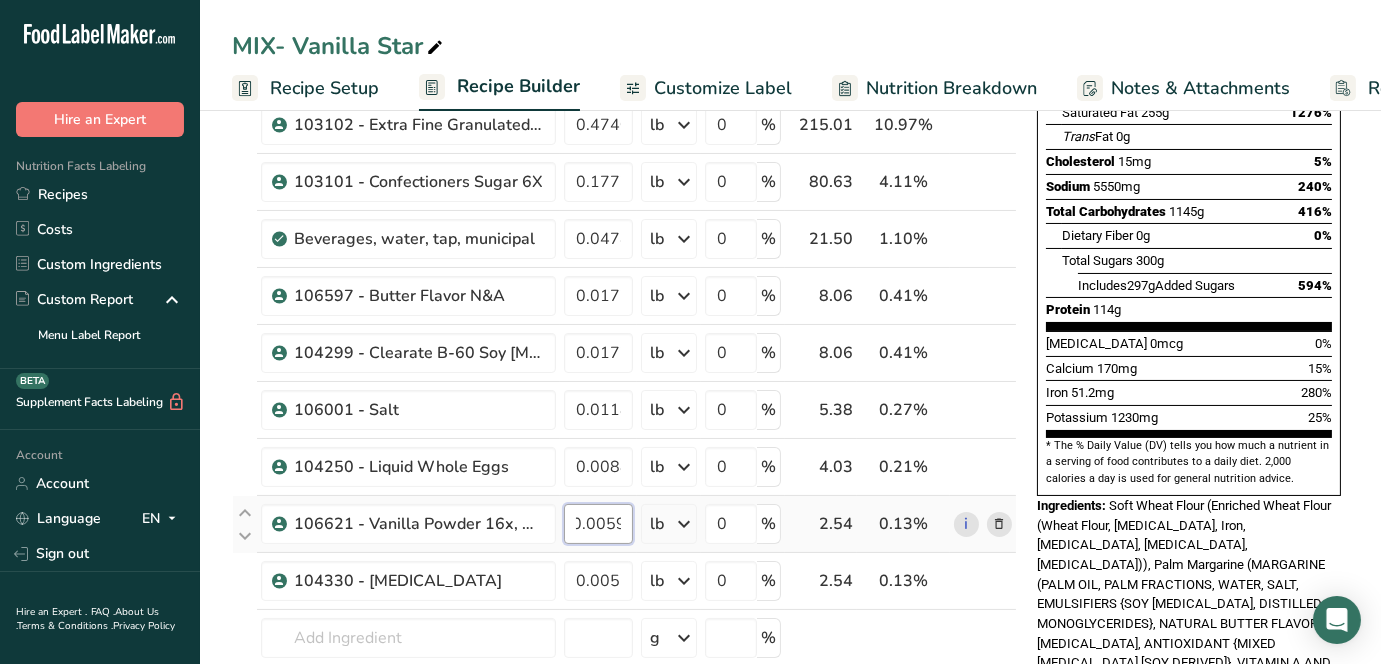 scroll, scrollTop: 0, scrollLeft: 23, axis: horizontal 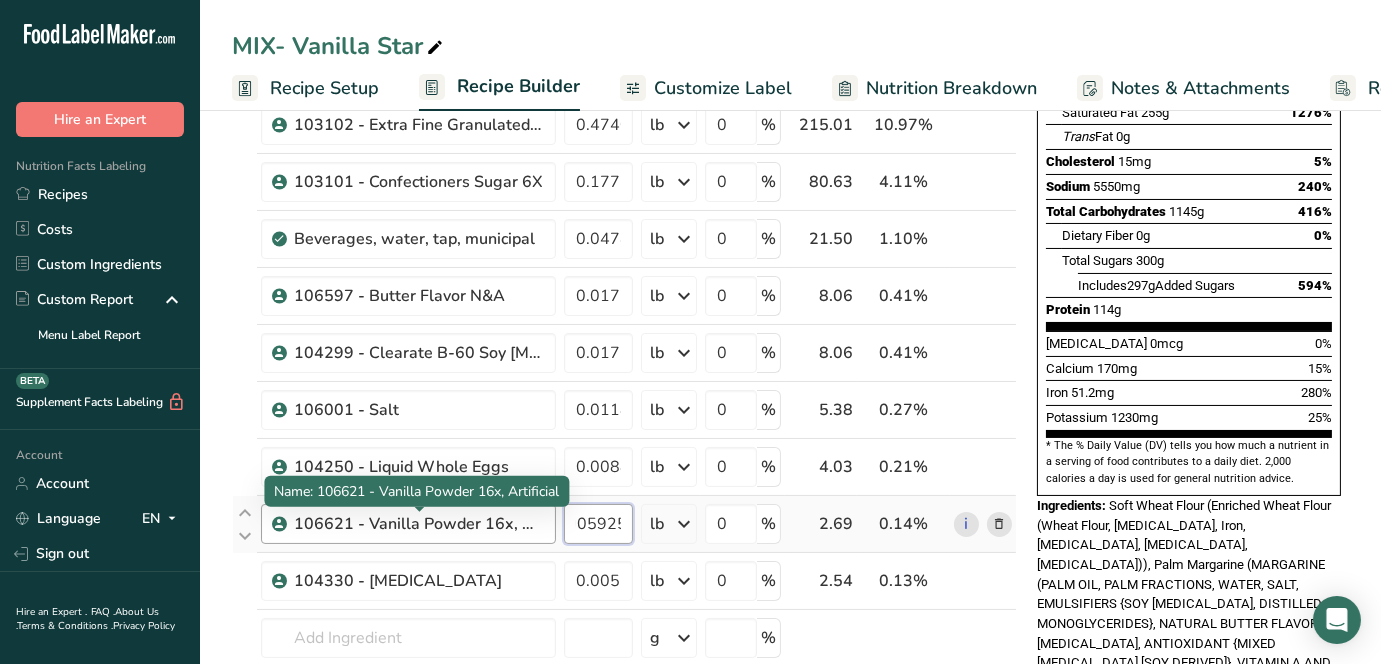 type on "0.005925" 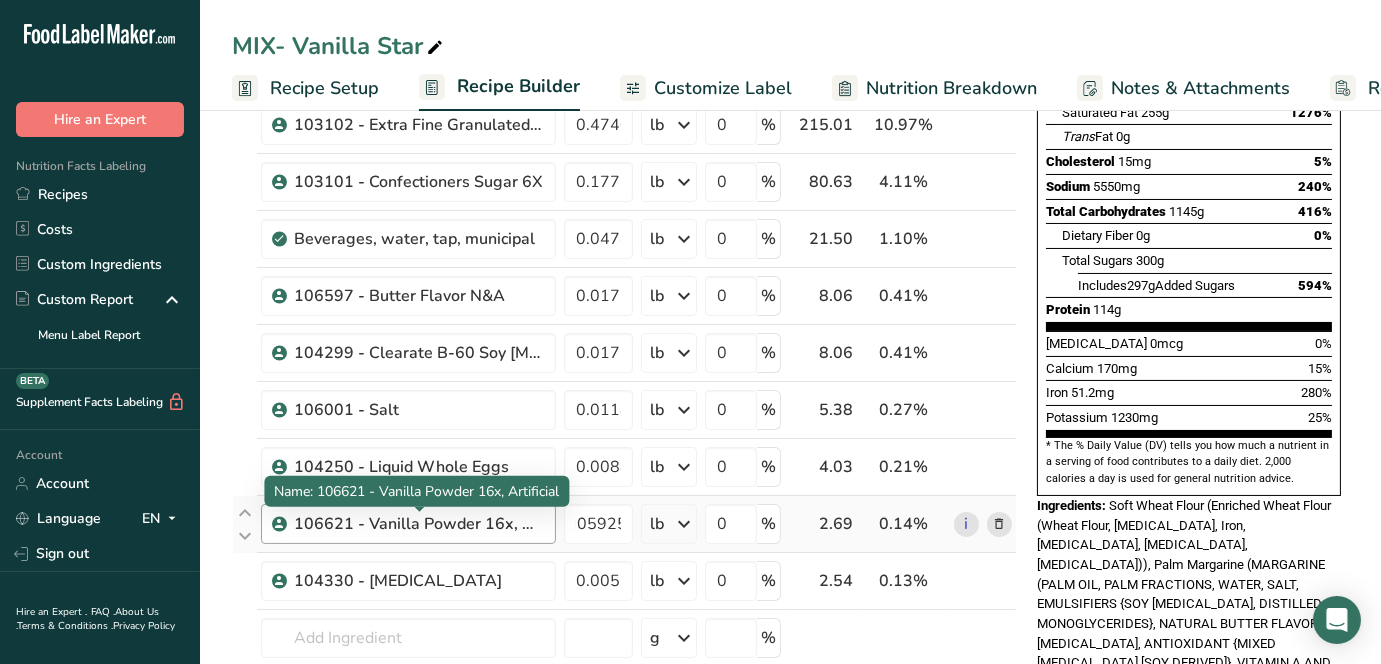 click on "Ingredient *
Amount *
Unit *
Waste *   .a-a{fill:#347362;}.b-a{fill:#fff;}          Grams
Percentage
101160 - Enriched Soft Wheat Flour
2.429291
lb
Weight Units
g
kg
mg
See more
Volume Units
l
mL
fl oz
See more
0
%
1101.91
56.21%
i
102142S - Palm Margarine
0.59251
lb
Weight Units
g
kg
mg
See more
Volume Units
l
mL
fl oz
See more
0
%
268.76
13.71%" at bounding box center (624, 337) 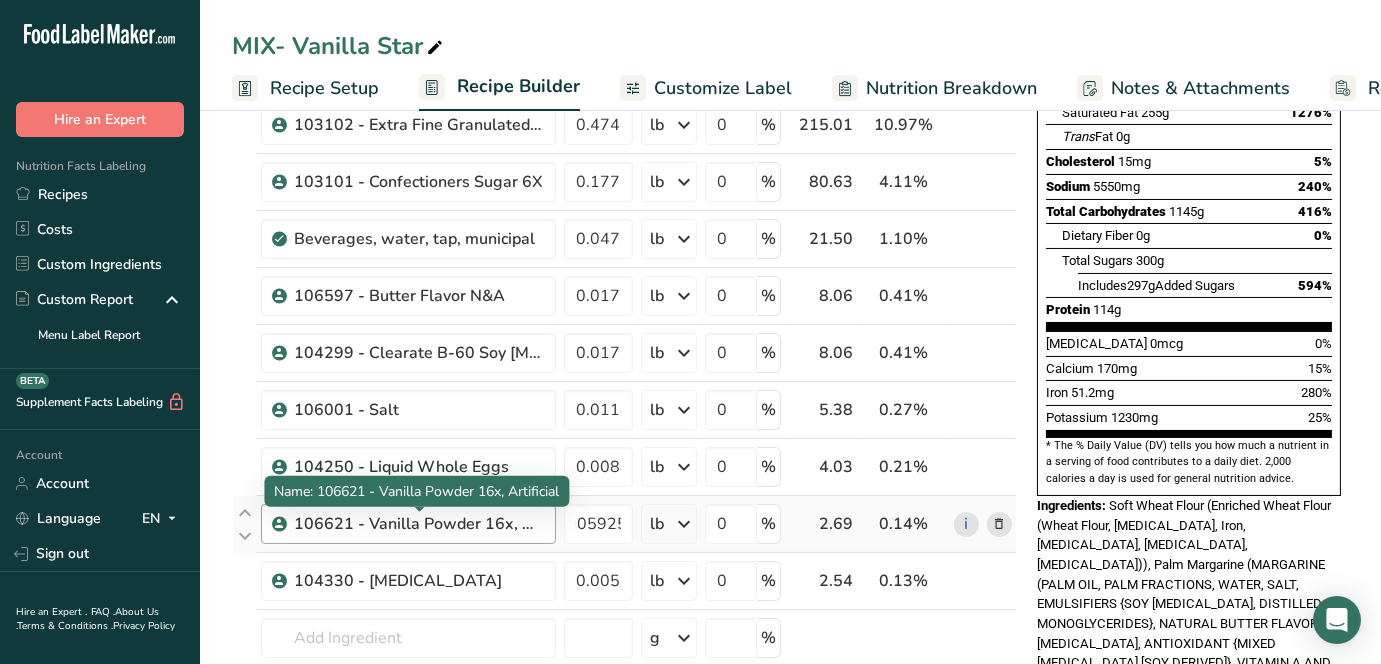 scroll, scrollTop: 0, scrollLeft: 0, axis: both 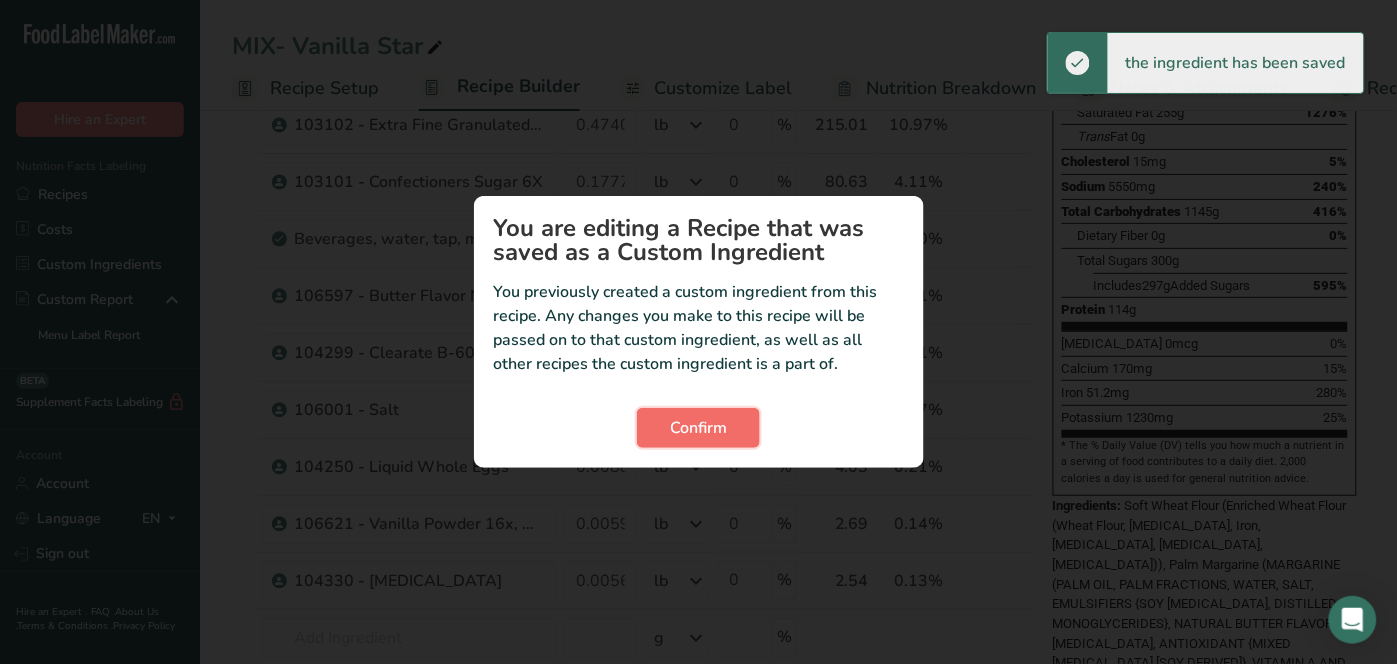 click on "Confirm" at bounding box center (698, 428) 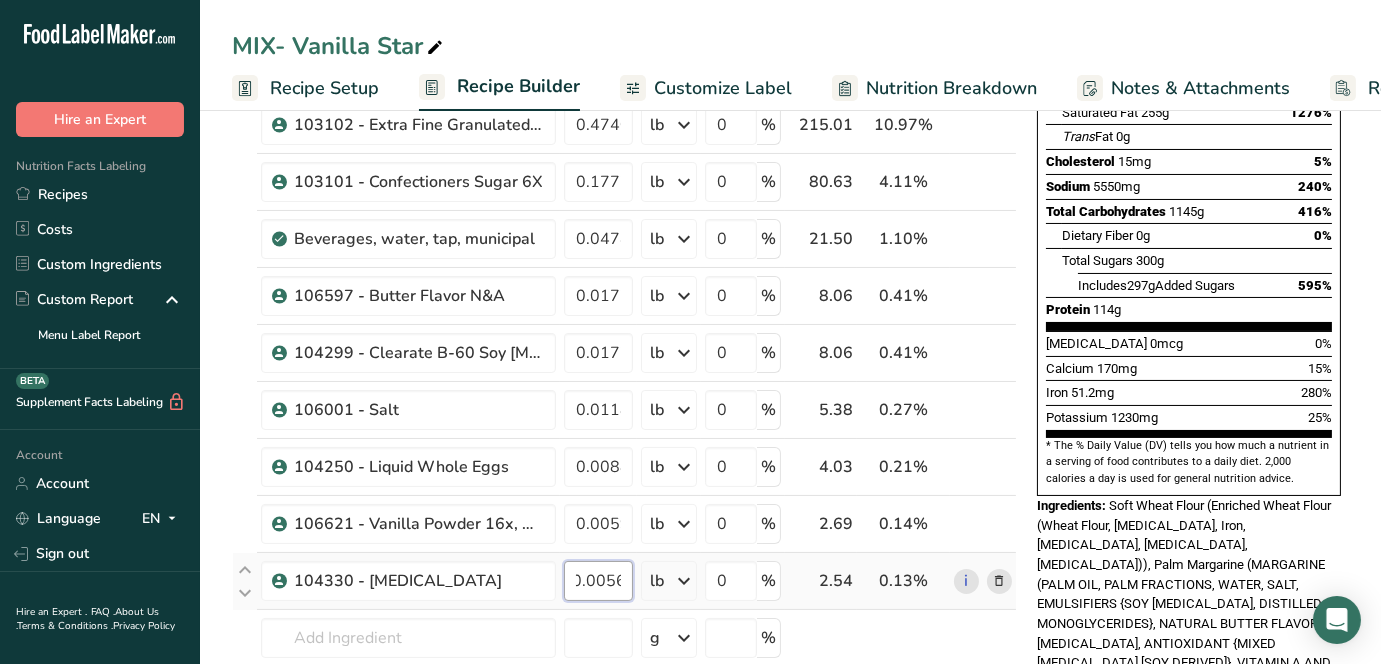 drag, startPoint x: 575, startPoint y: 571, endPoint x: 667, endPoint y: 584, distance: 92.91394 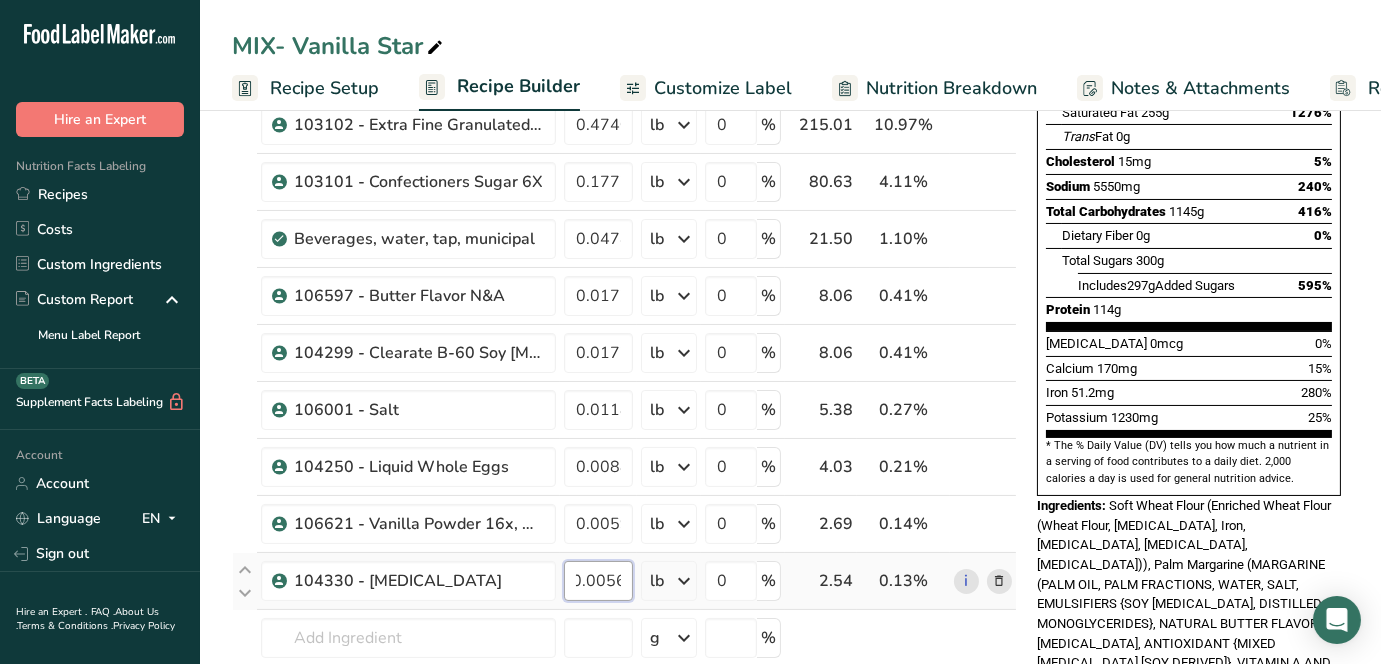 click on "104330 - [MEDICAL_DATA]
0.0056
lb
Weight Units
g
kg
mg
mcg
lb
oz
See less
Volume Units
l
mL
fl oz
See more
0
%
2.54
0.13%
i" at bounding box center (624, 581) 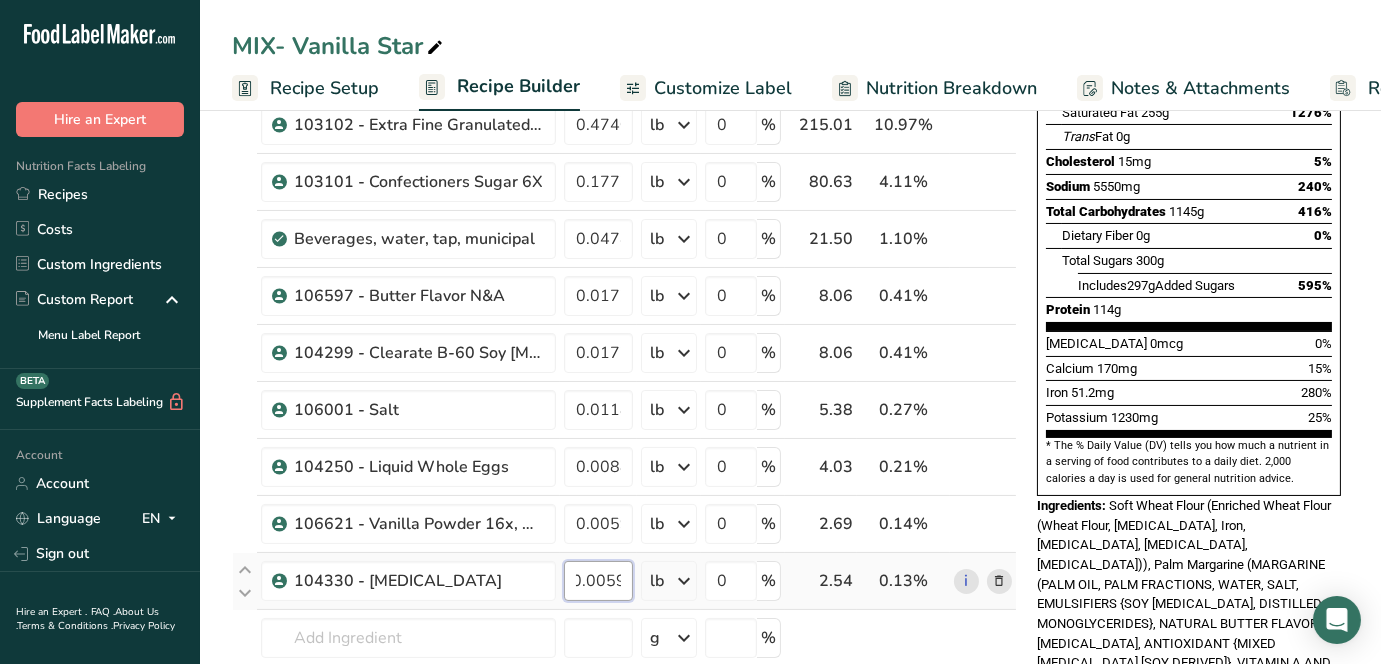 scroll, scrollTop: 0, scrollLeft: 23, axis: horizontal 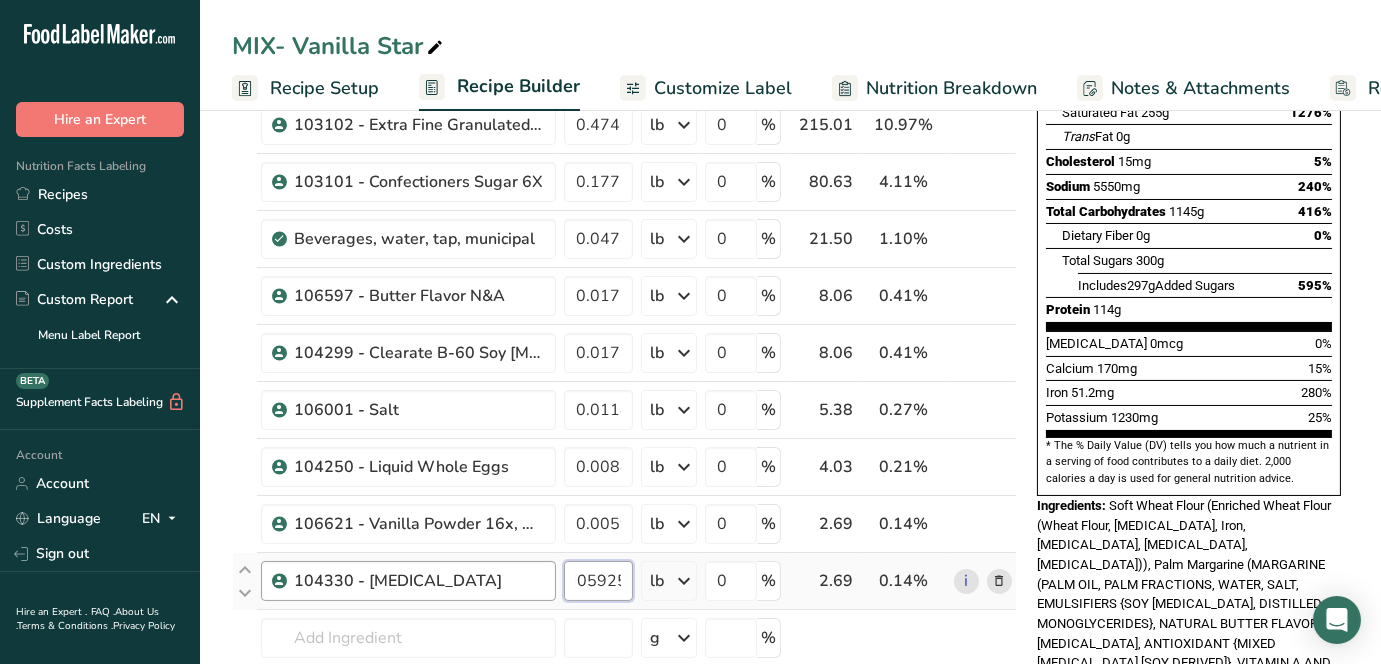type on "0.005925" 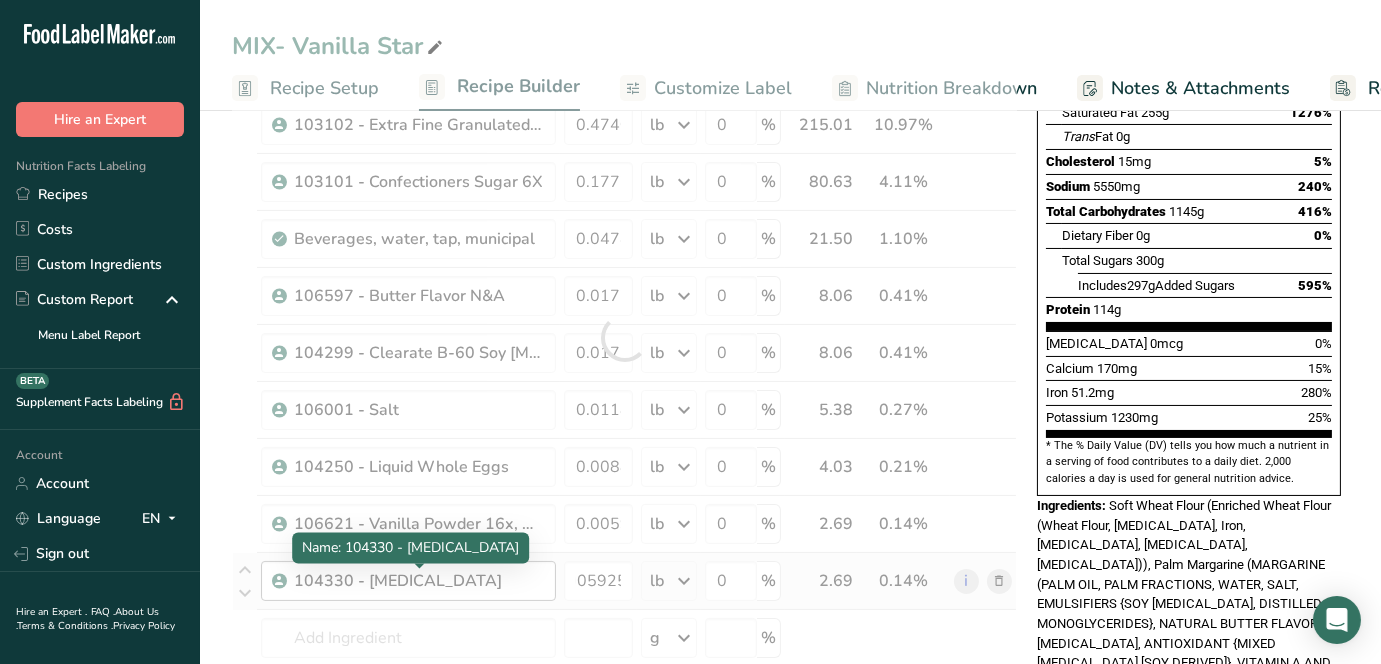 click on "Ingredient *
Amount *
Unit *
Waste *   .a-a{fill:#347362;}.b-a{fill:#fff;}          Grams
Percentage
101160 - Enriched Soft Wheat Flour
2.429291
lb
Weight Units
g
kg
mg
See more
Volume Units
l
mL
fl oz
See more
0
%
1101.91
56.20%
i
102142S - Palm Margarine
0.59251
lb
Weight Units
g
kg
mg
See more
Volume Units
l
mL
fl oz
See more
0
%
268.76
13.71%" at bounding box center [624, 337] 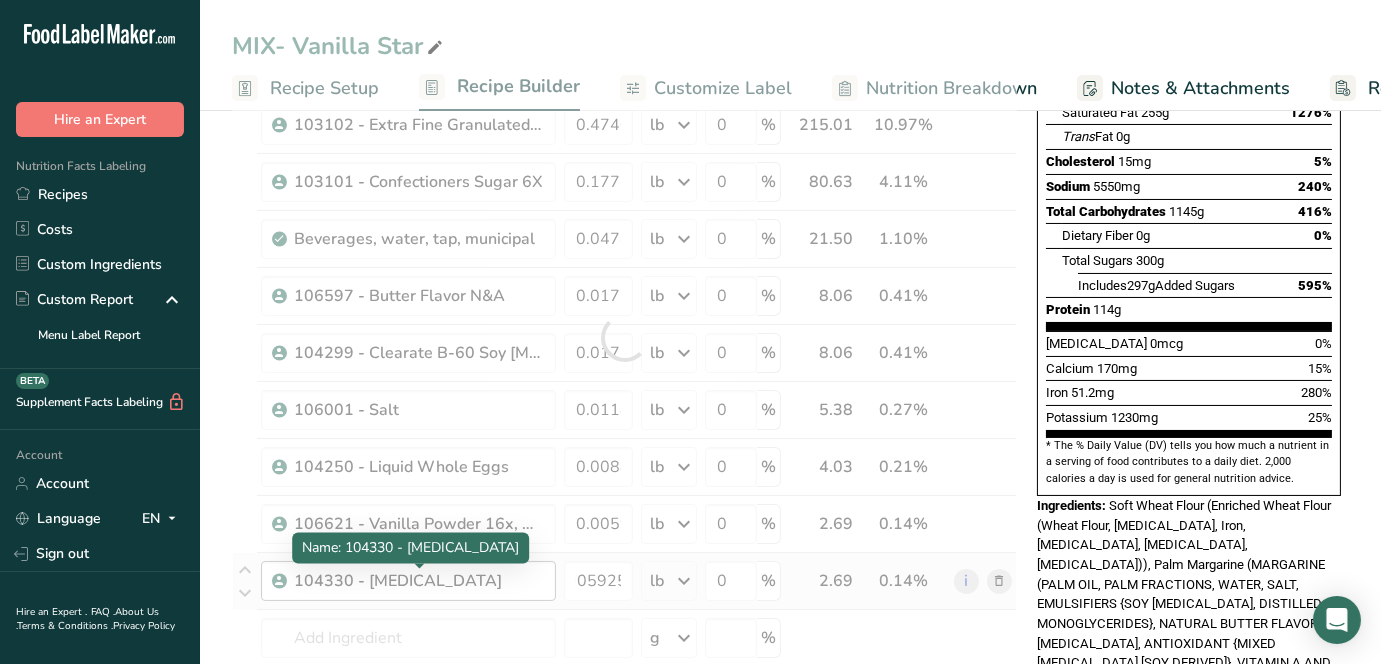 scroll, scrollTop: 0, scrollLeft: 0, axis: both 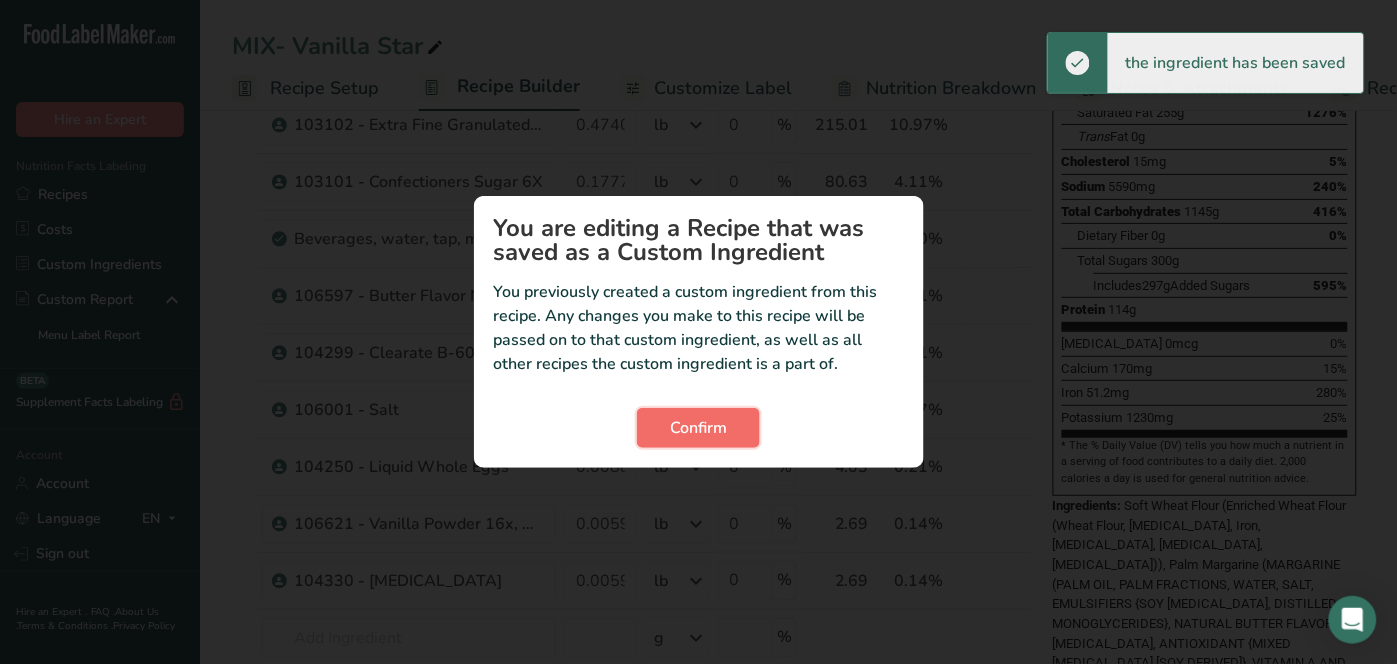 click on "Confirm" at bounding box center (698, 428) 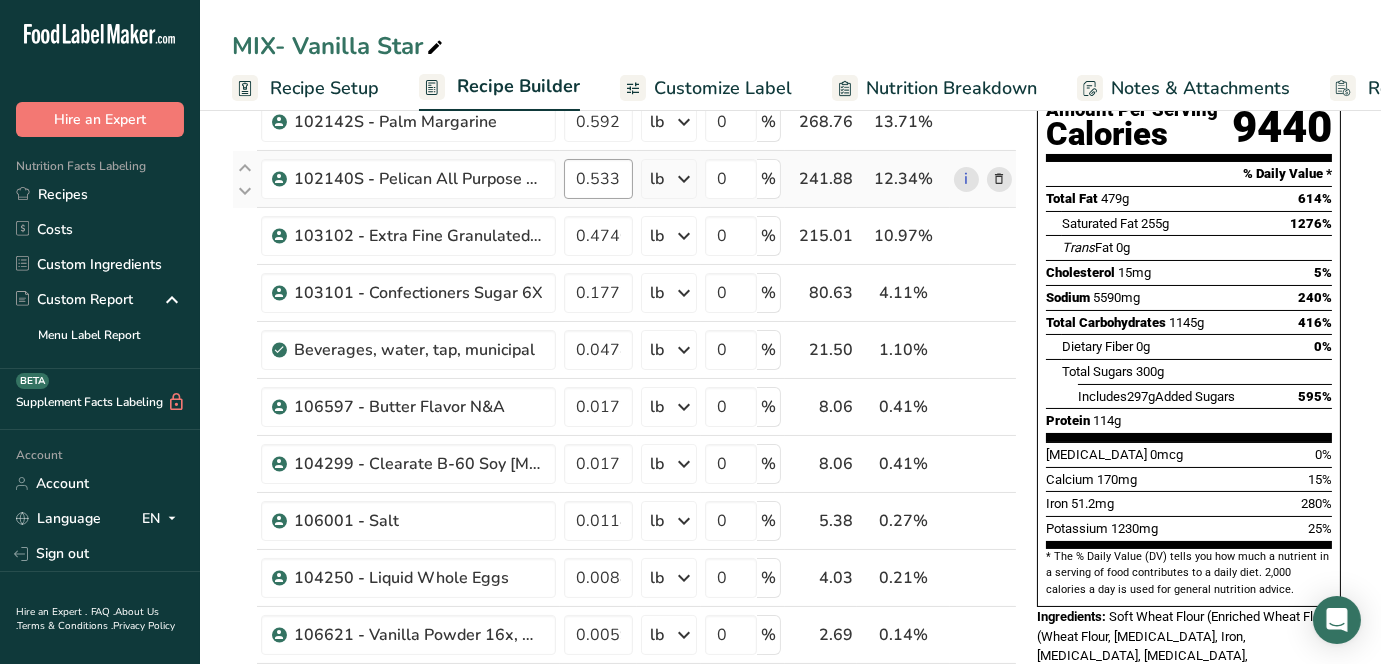 scroll, scrollTop: 0, scrollLeft: 0, axis: both 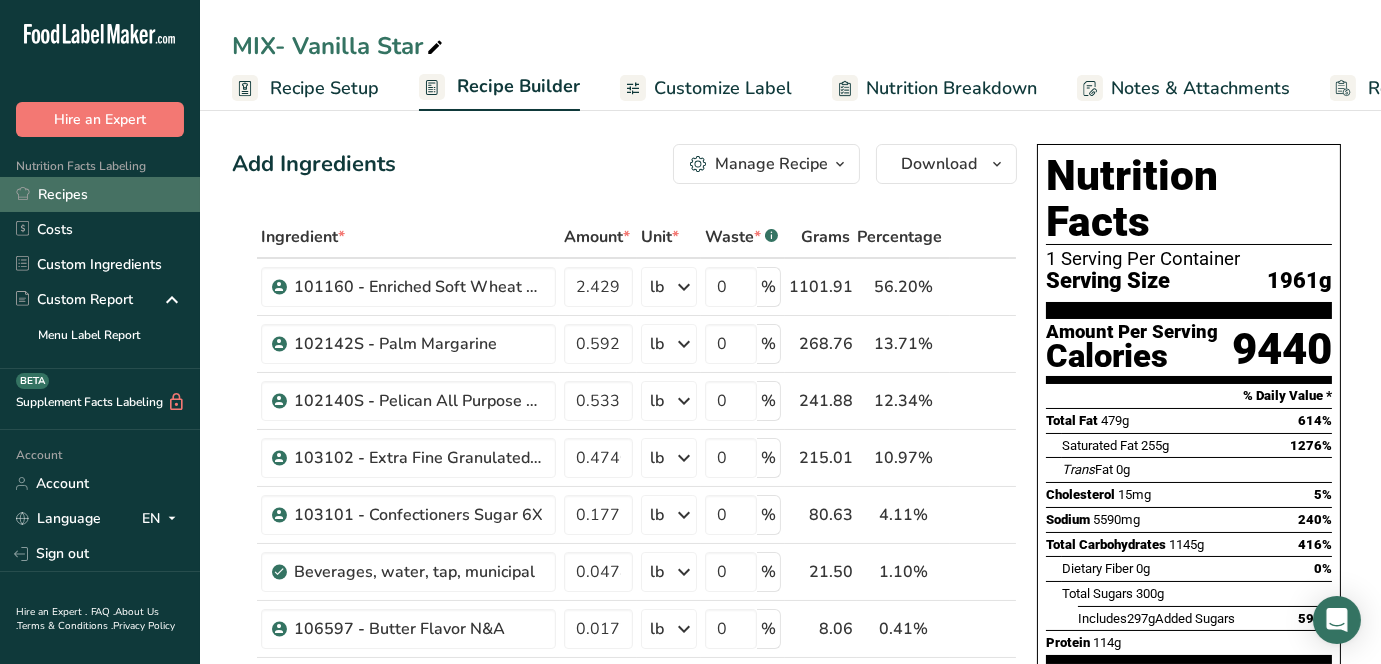 click on "Recipes" at bounding box center [100, 194] 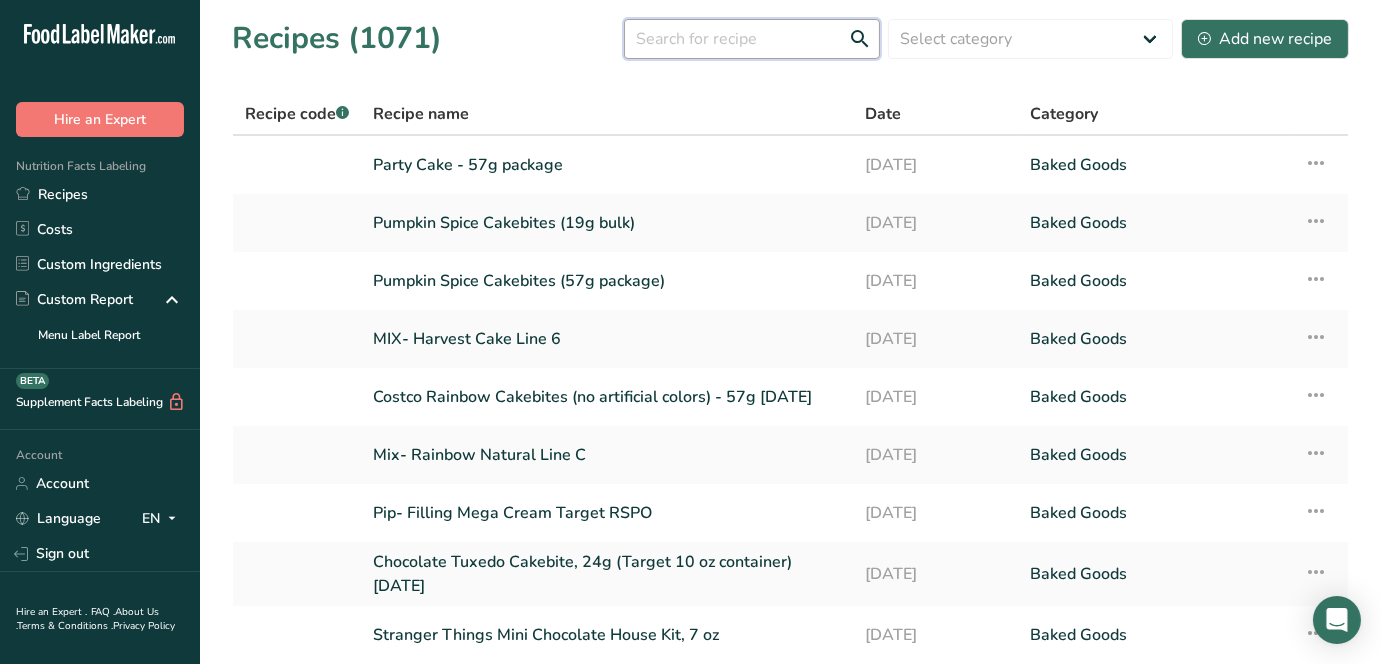click at bounding box center [752, 39] 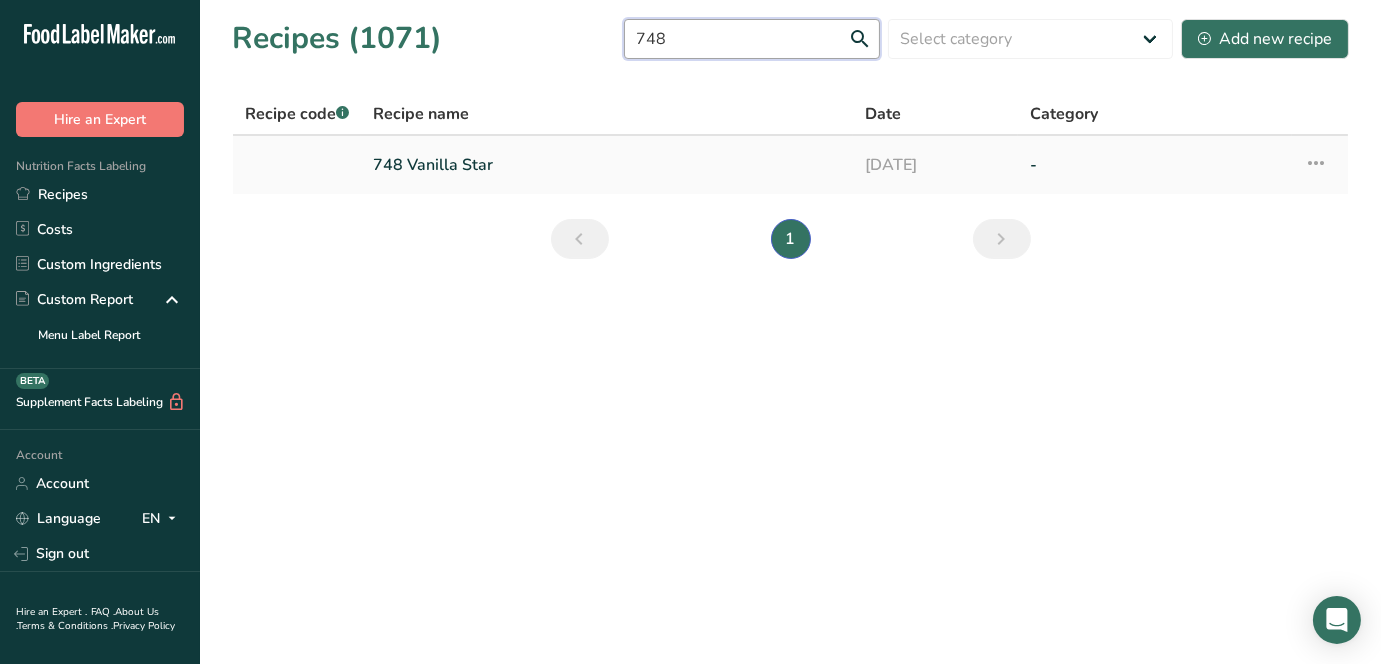 type on "748" 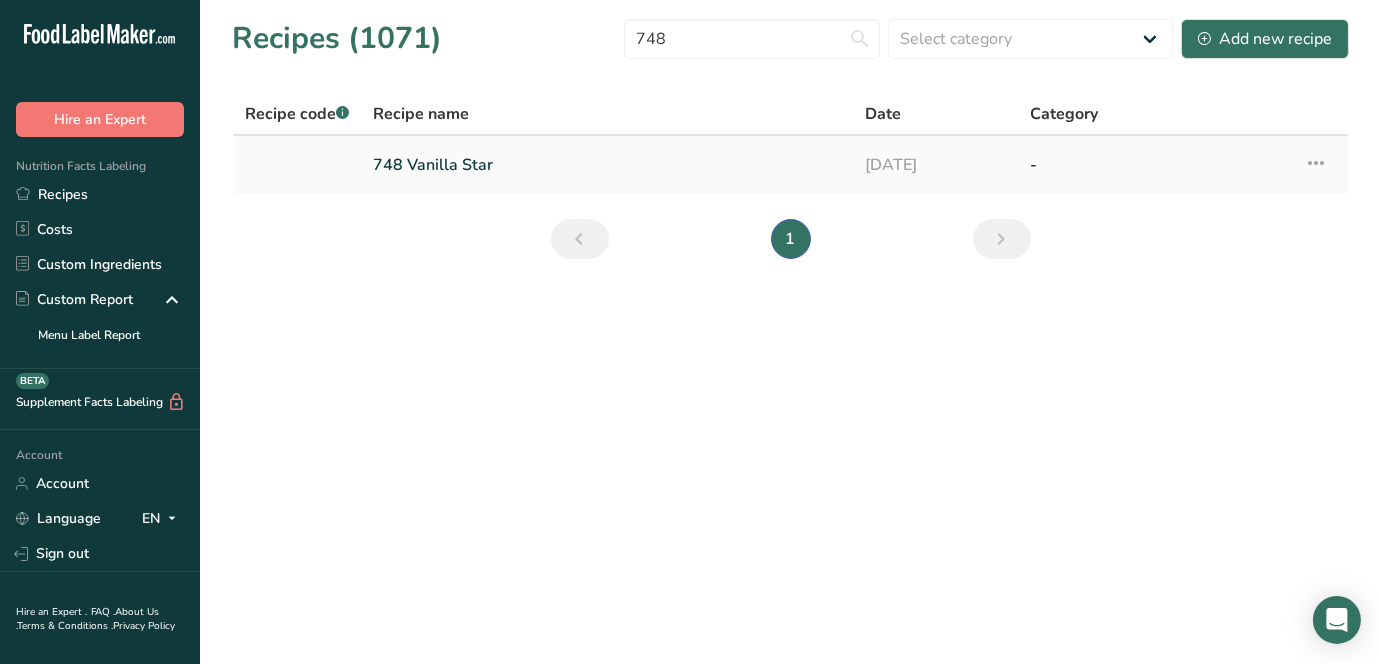 click on "748 Vanilla Star" at bounding box center (607, 165) 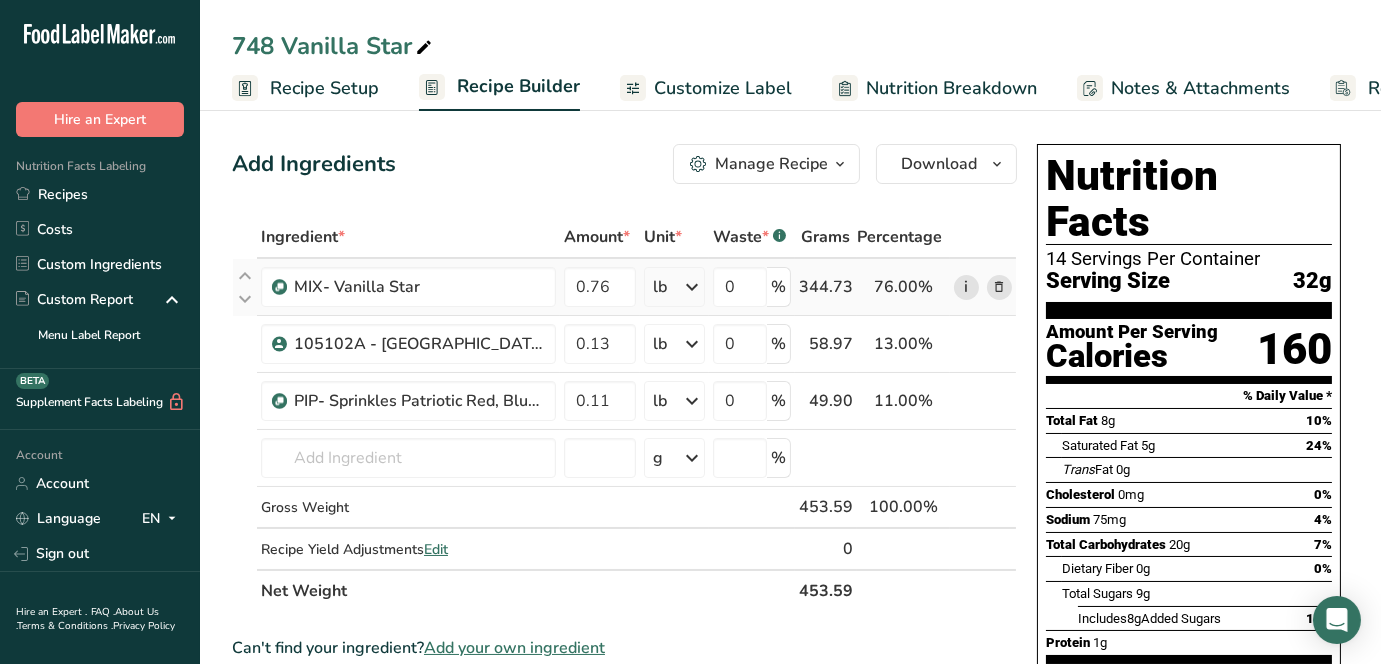 click on "i" at bounding box center (966, 287) 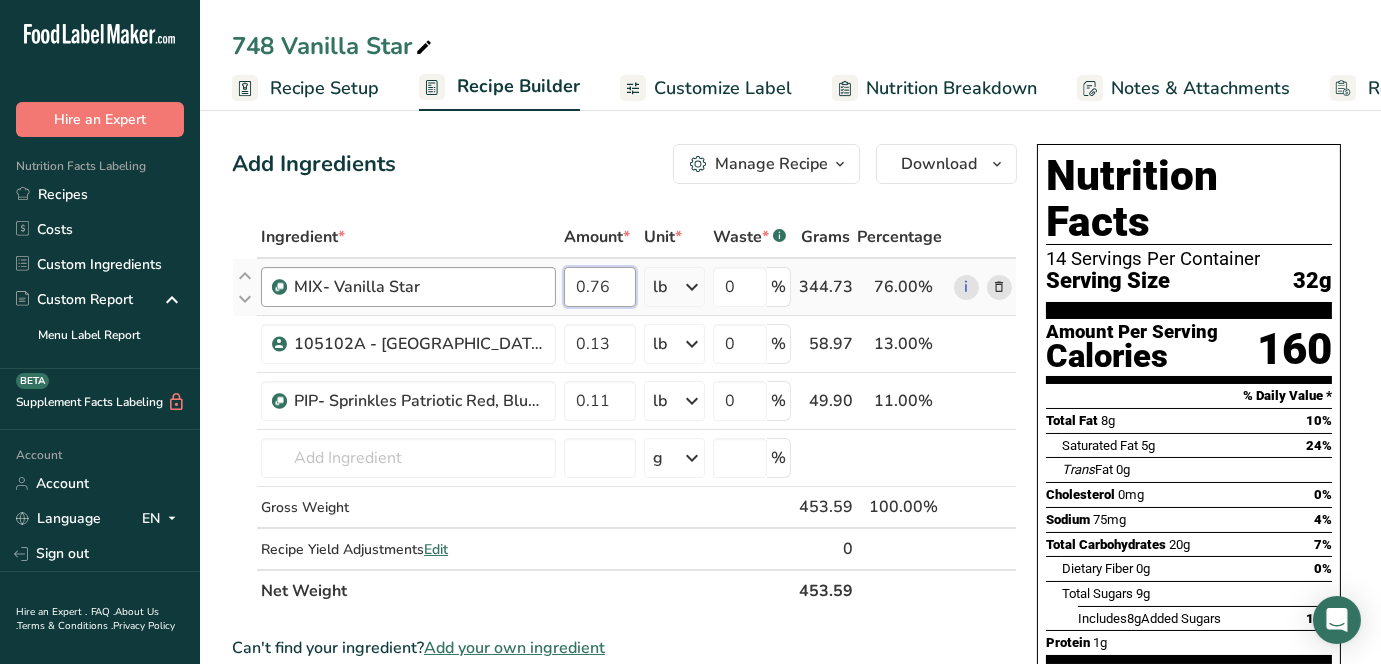 drag, startPoint x: 582, startPoint y: 288, endPoint x: 545, endPoint y: 288, distance: 37 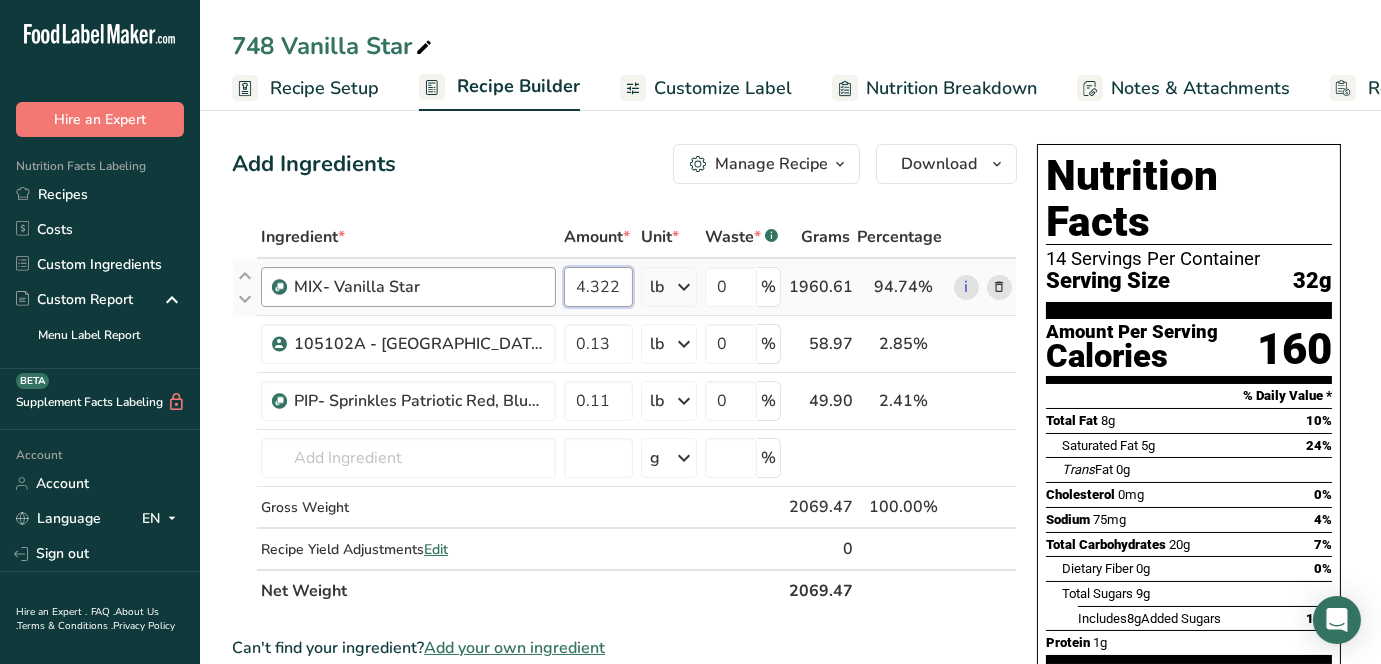 scroll, scrollTop: 0, scrollLeft: 4, axis: horizontal 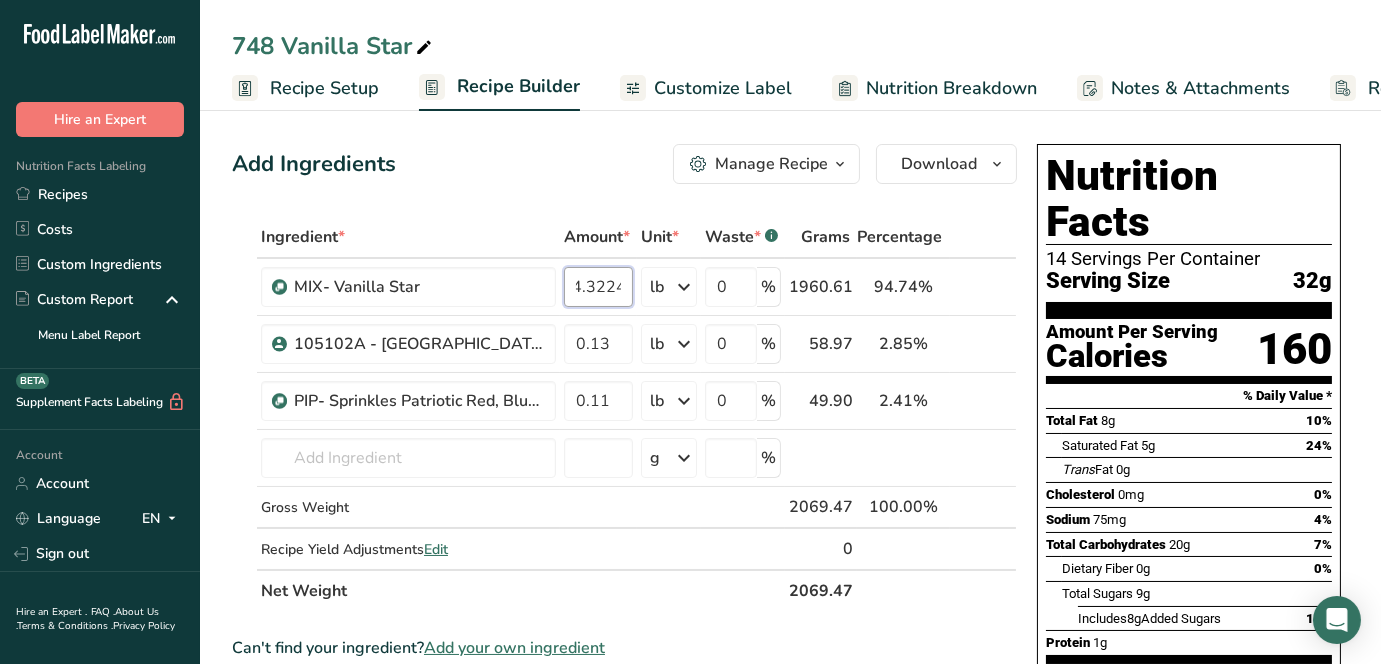 type on "4.3224" 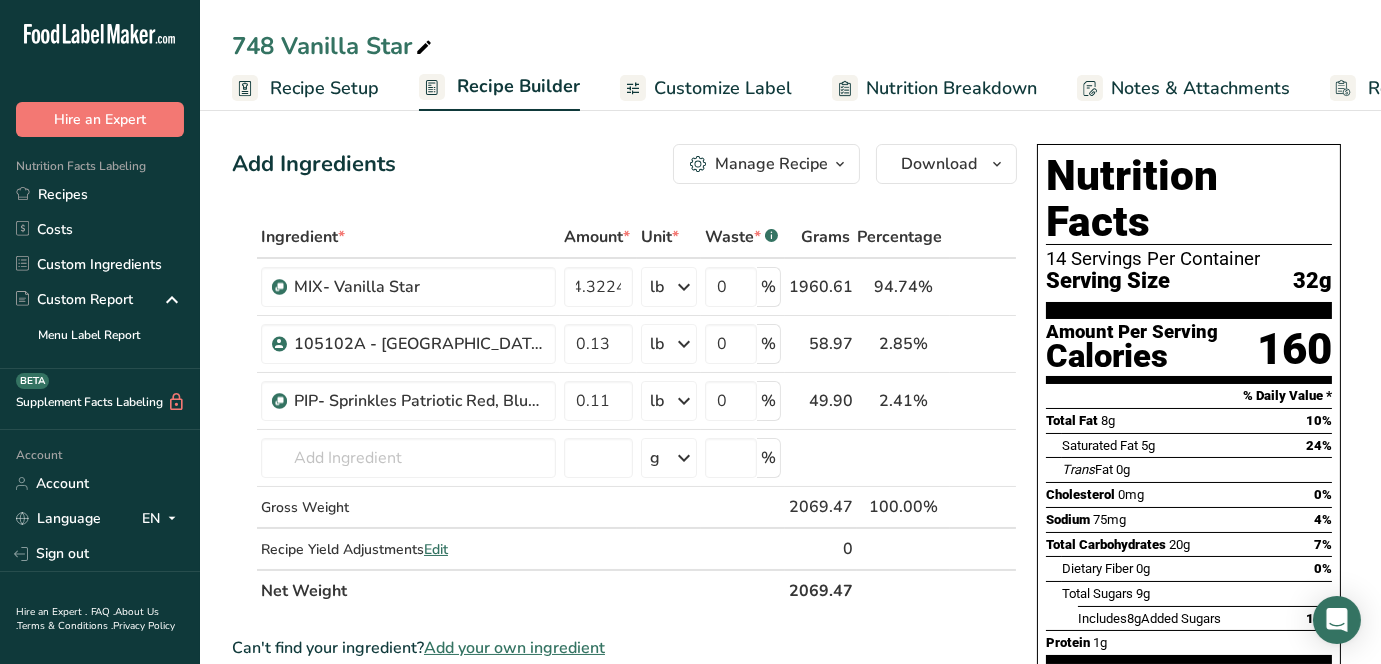 click on "Add Ingredients
Manage Recipe         Delete Recipe           Duplicate Recipe             Scale Recipe             Save as Sub-Recipe   .a-a{fill:#347362;}.b-a{fill:#fff;}                               Nutrition Breakdown                 Recipe Card
NEW
[MEDICAL_DATA] Pattern Report           Activity History
Download
Choose your preferred label style
Standard FDA label
Standard FDA label
The most common format for nutrition facts labels in compliance with the FDA's typeface, style and requirements
Tabular FDA label
A label format compliant with the FDA regulations presented in a tabular (horizontal) display.
Linear FDA label
A simple linear display for small sized packages.
Simplified FDA label" at bounding box center [624, 164] 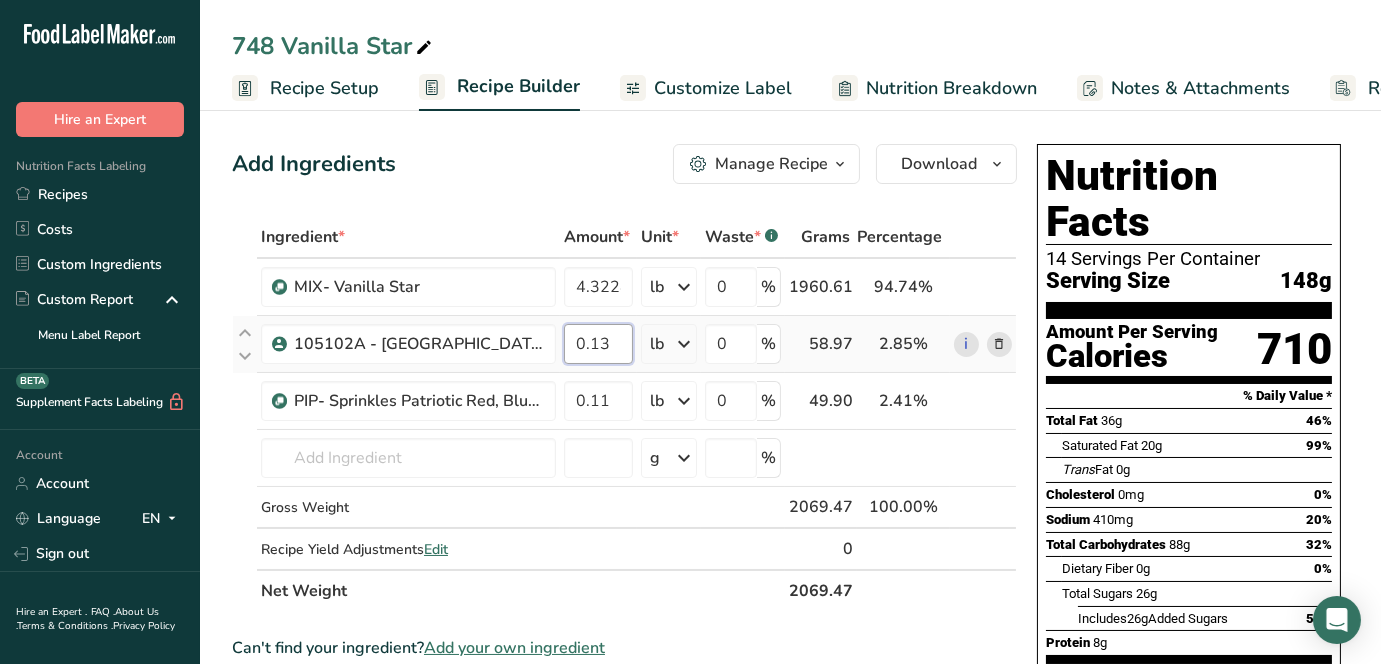 click on "0.13" at bounding box center (598, 344) 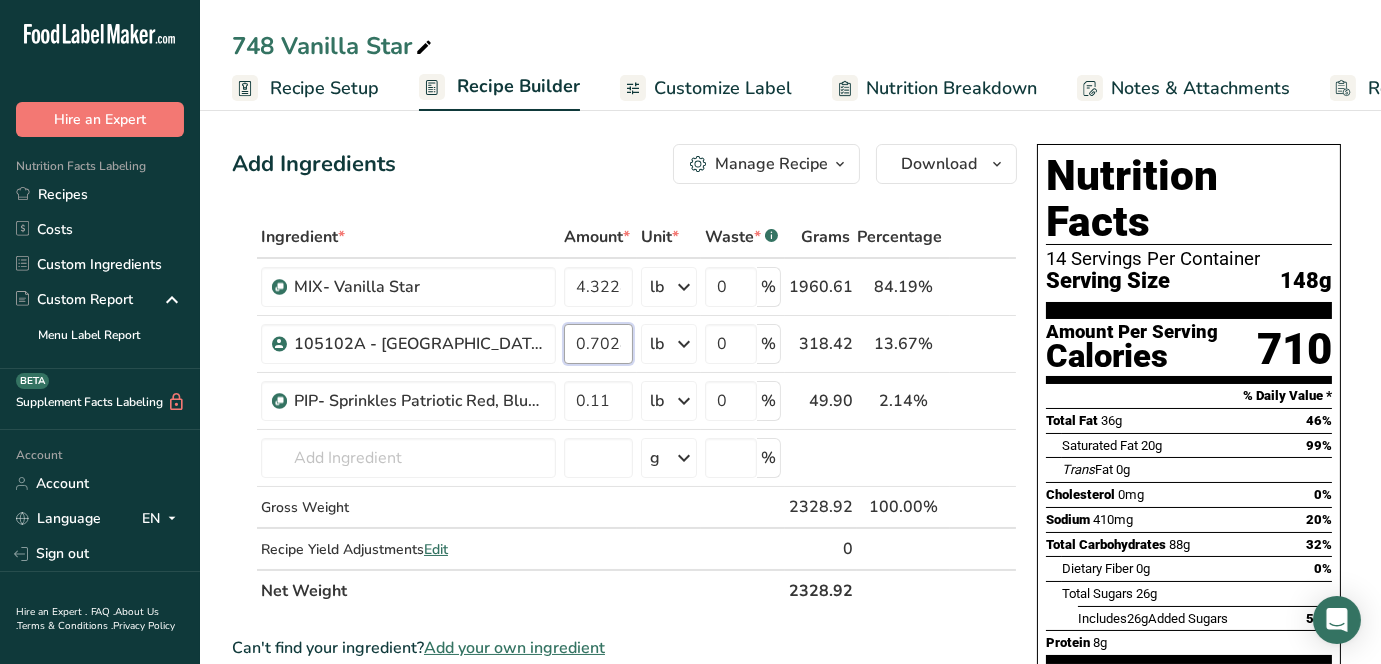 scroll, scrollTop: 0, scrollLeft: 4, axis: horizontal 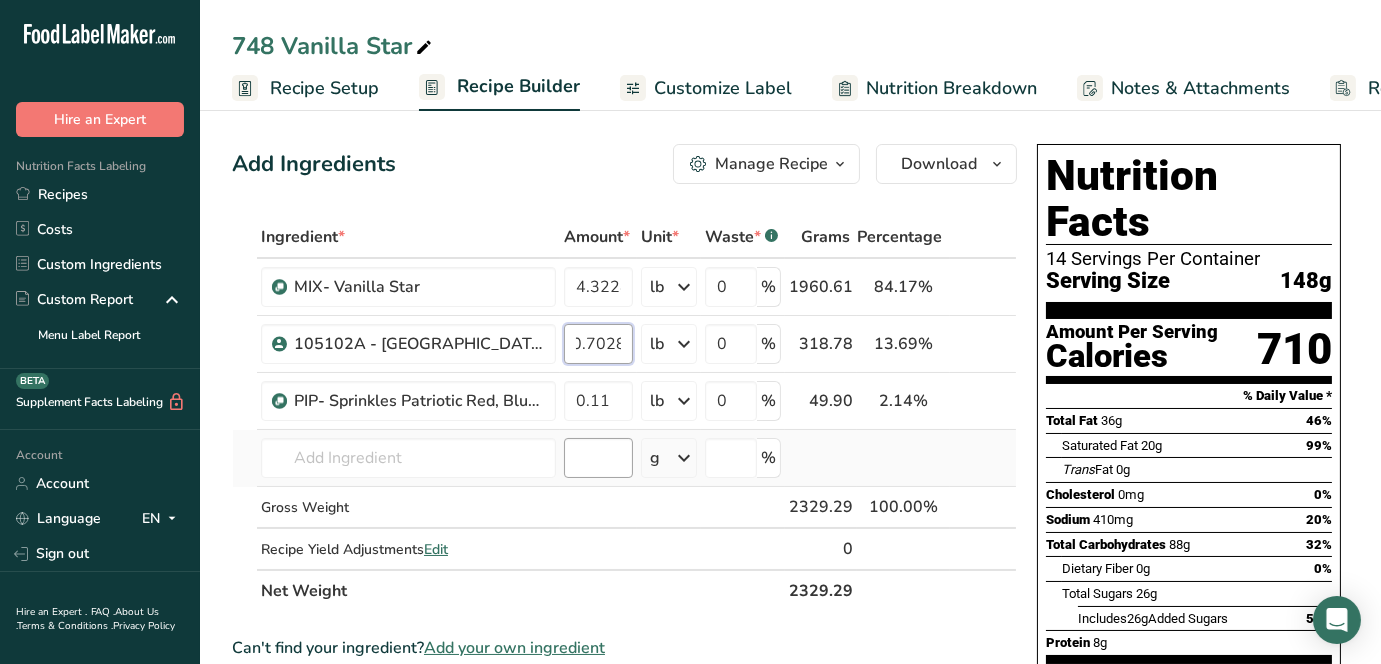 type on "0.7028" 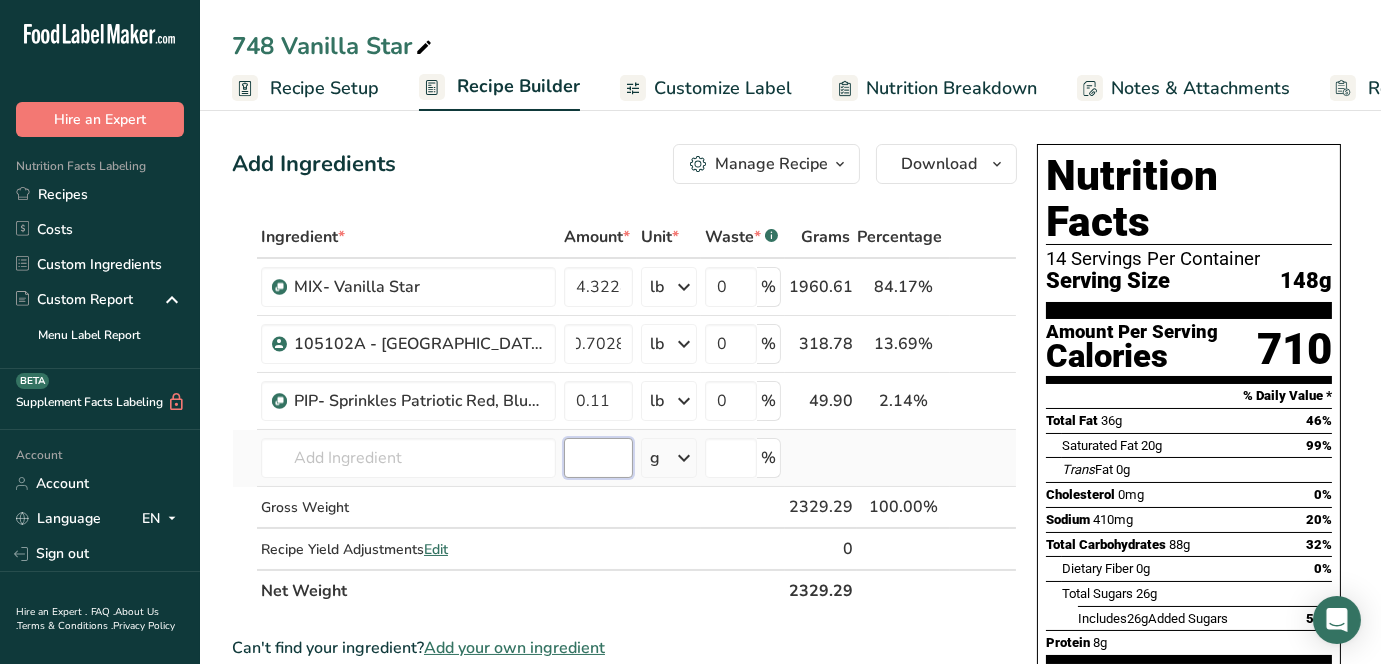 click on "Ingredient *
Amount *
Unit *
Waste *   .a-a{fill:#347362;}.b-a{fill:#fff;}          Grams
Percentage
MIX- Vanilla Star
4.3224
lb
Weight Units
g
kg
mg
See more
Volume Units
l
mL
fl oz
See more
0
%
1960.61
84.17%
i
105102A - [GEOGRAPHIC_DATA] 2 White Wafers
0.7028
lb
Weight Units
g
kg
mg
See more
Volume Units
l
mL
fl oz
See more
0
%
318.78
13.69%
i" at bounding box center [624, 414] 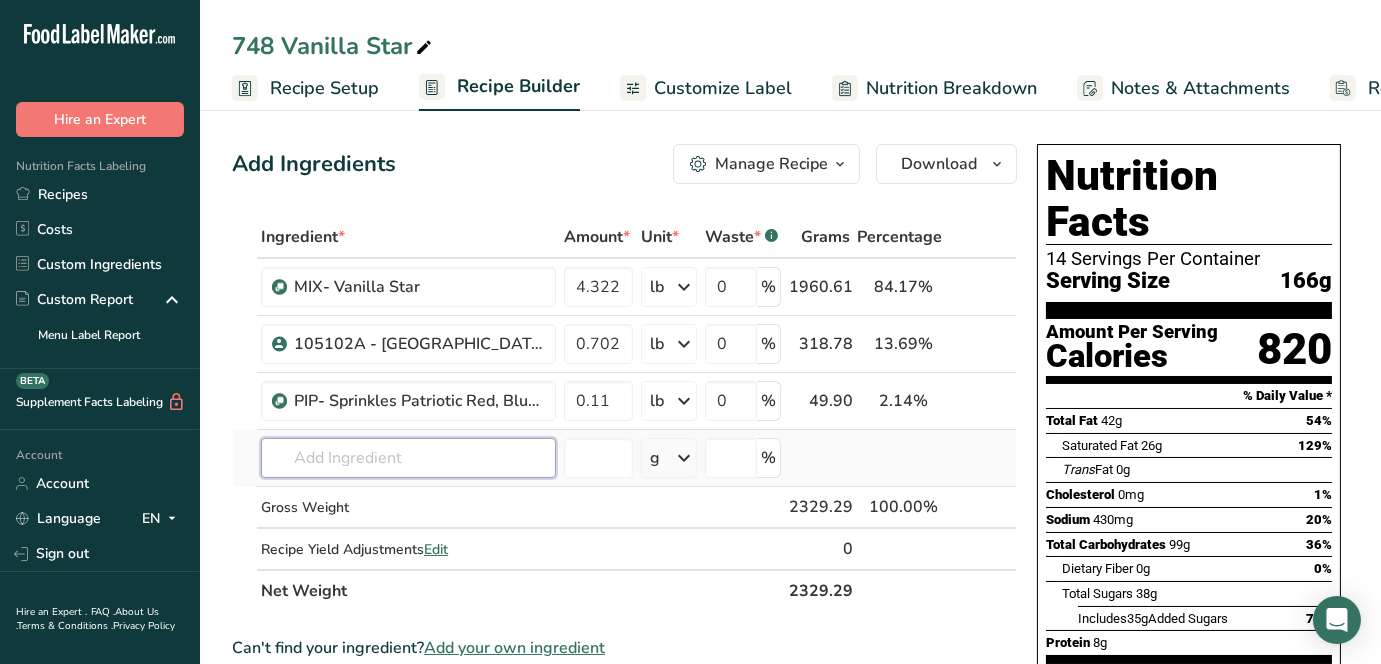 click at bounding box center (408, 458) 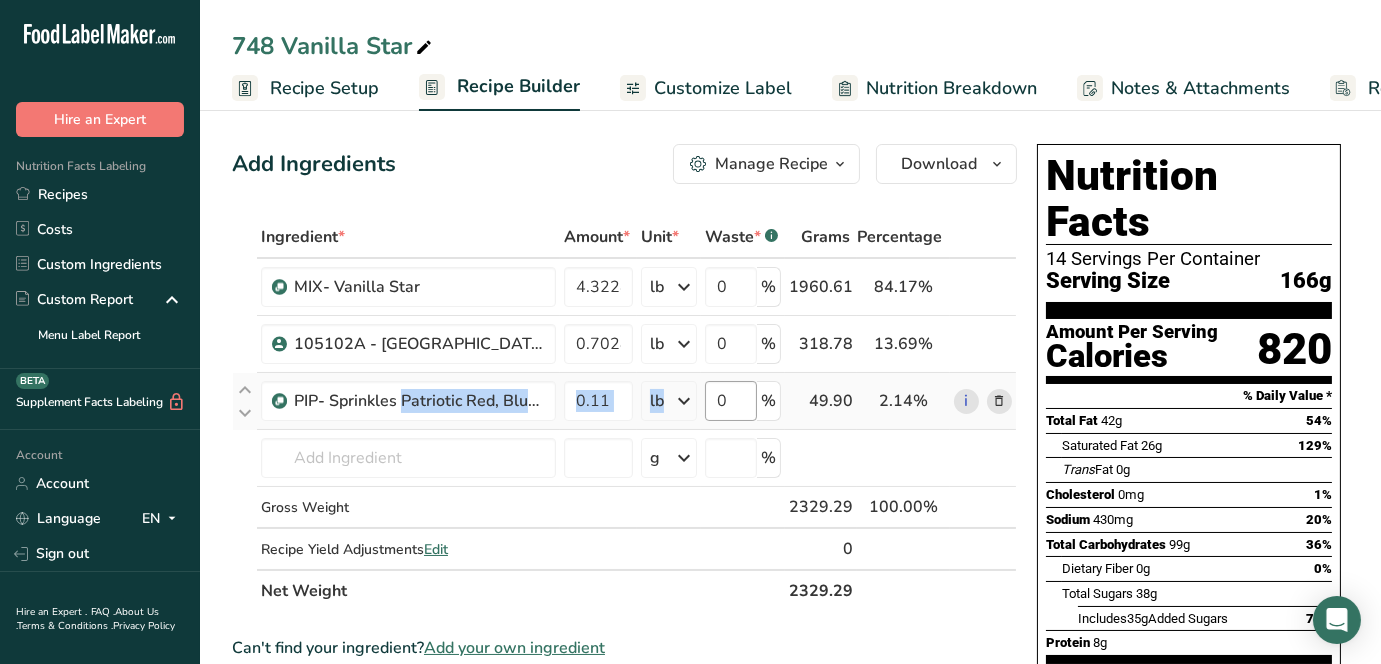 drag, startPoint x: 294, startPoint y: 403, endPoint x: 718, endPoint y: 401, distance: 424.00473 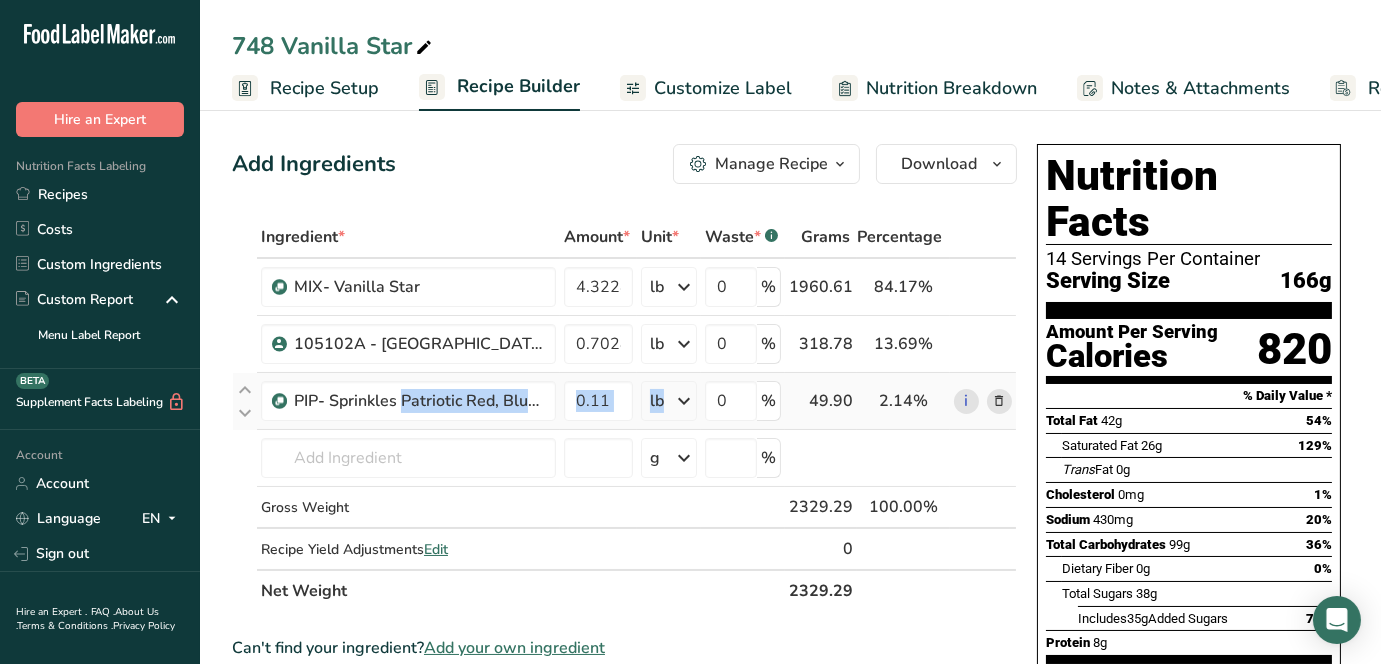 click at bounding box center [999, 401] 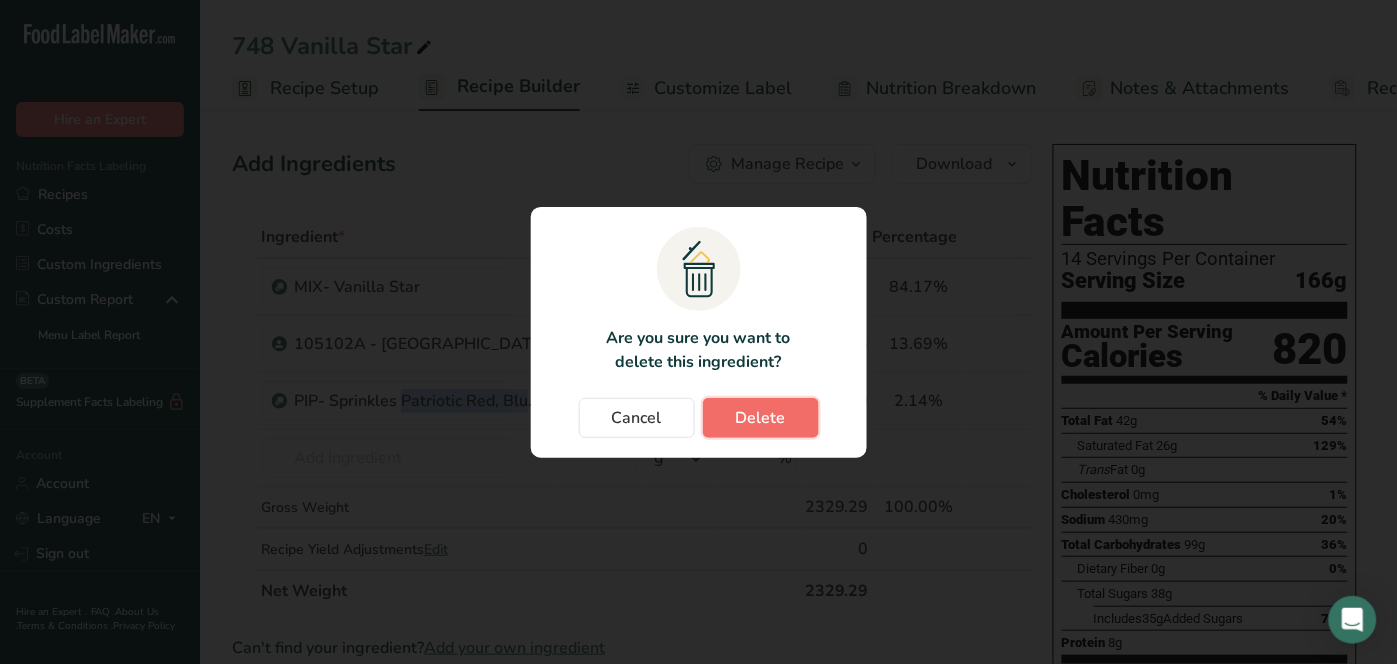 click on "Delete" at bounding box center [761, 418] 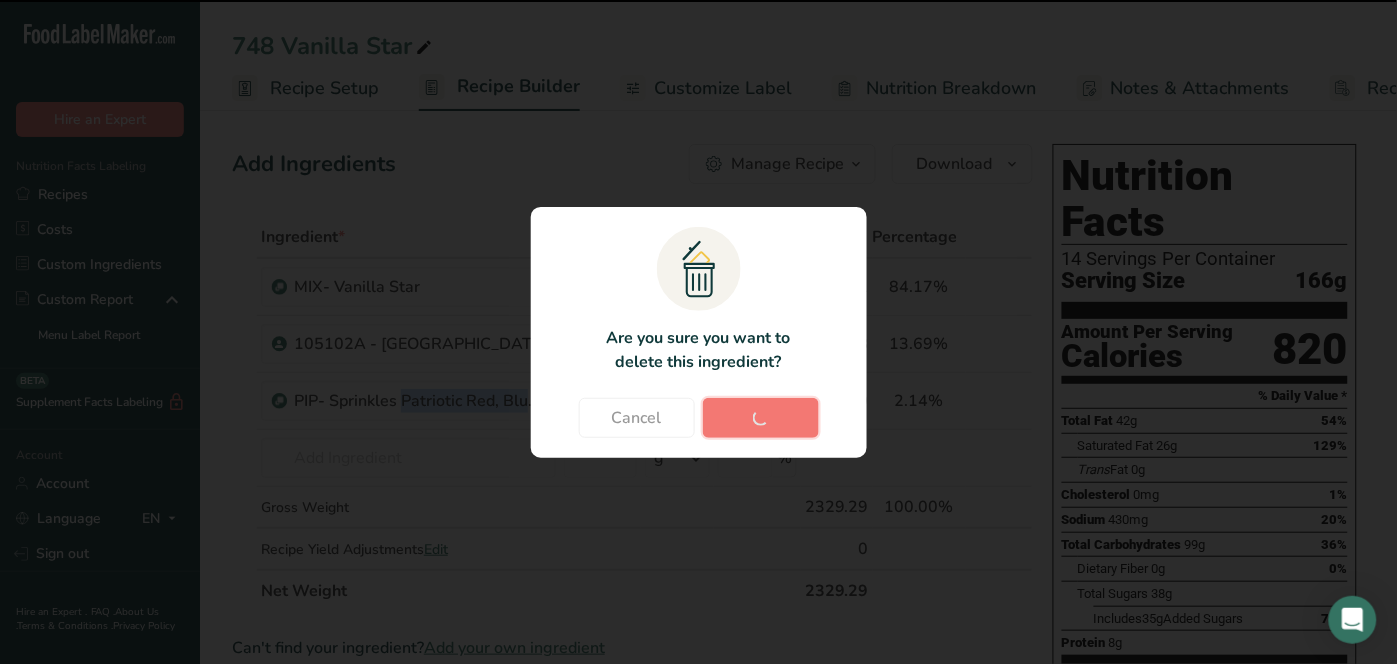 type 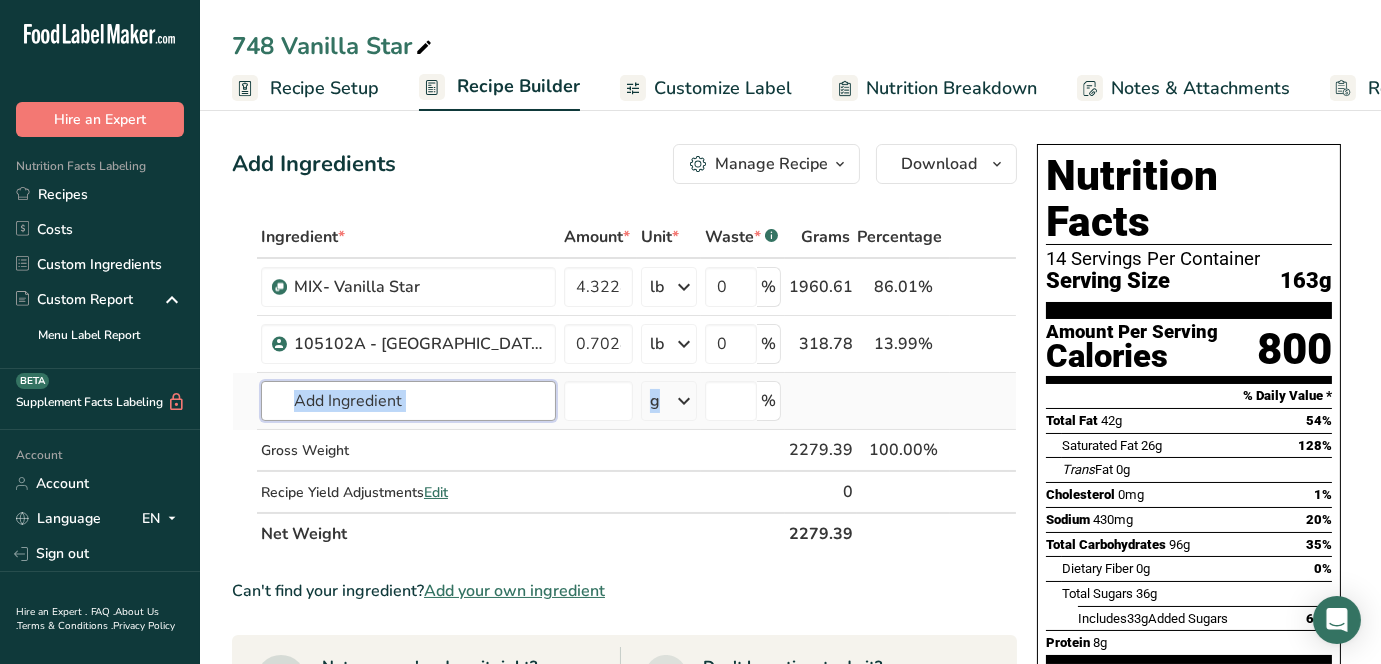 click at bounding box center (408, 401) 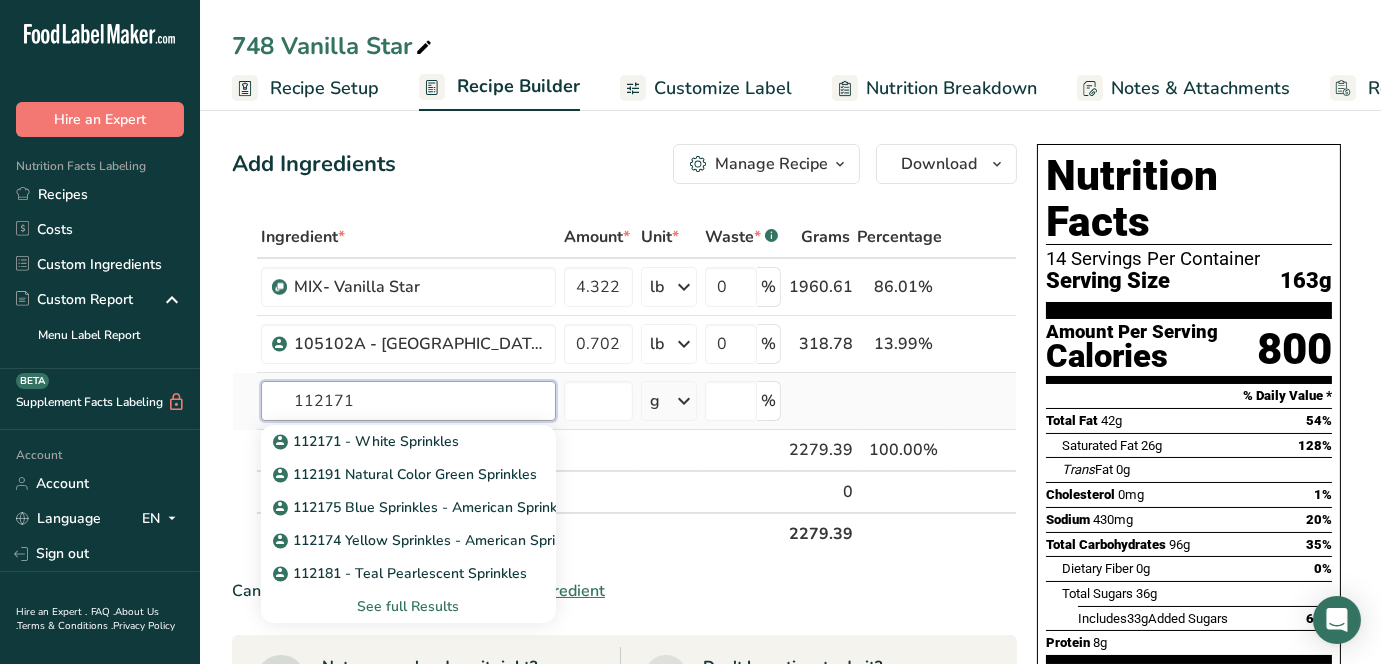 drag, startPoint x: 395, startPoint y: 404, endPoint x: 238, endPoint y: 404, distance: 157 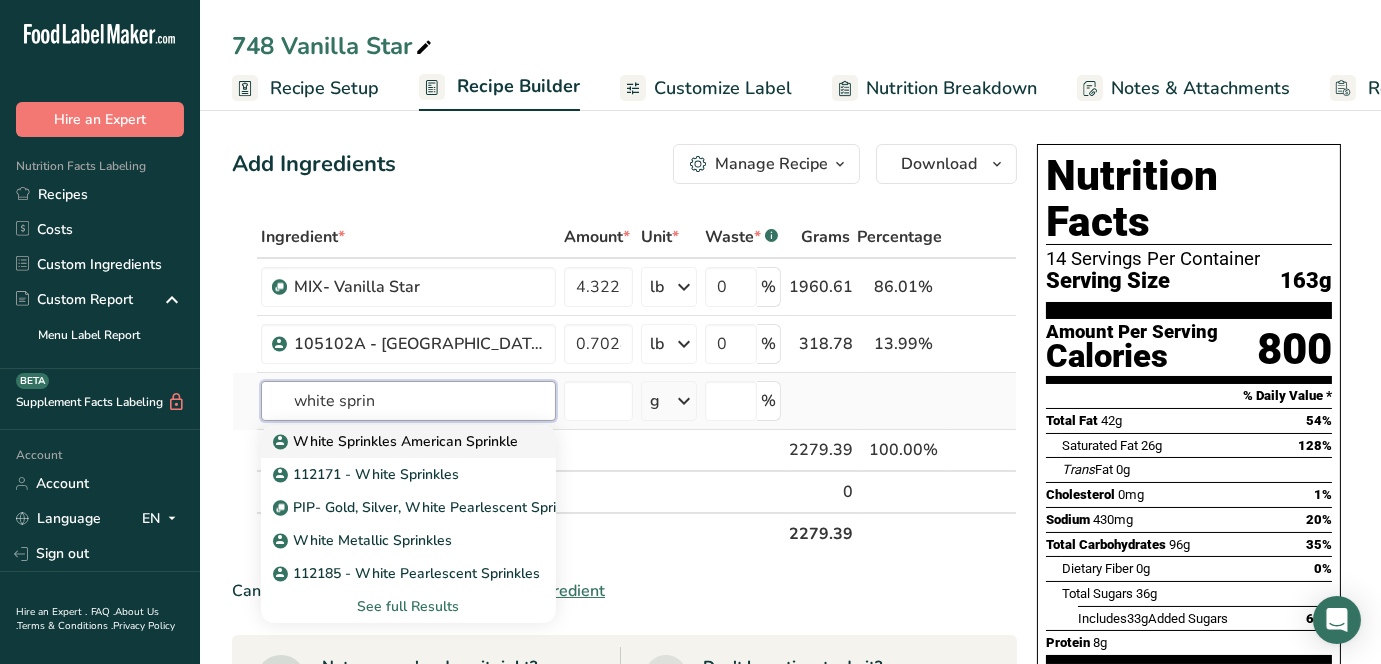 type on "white sprin" 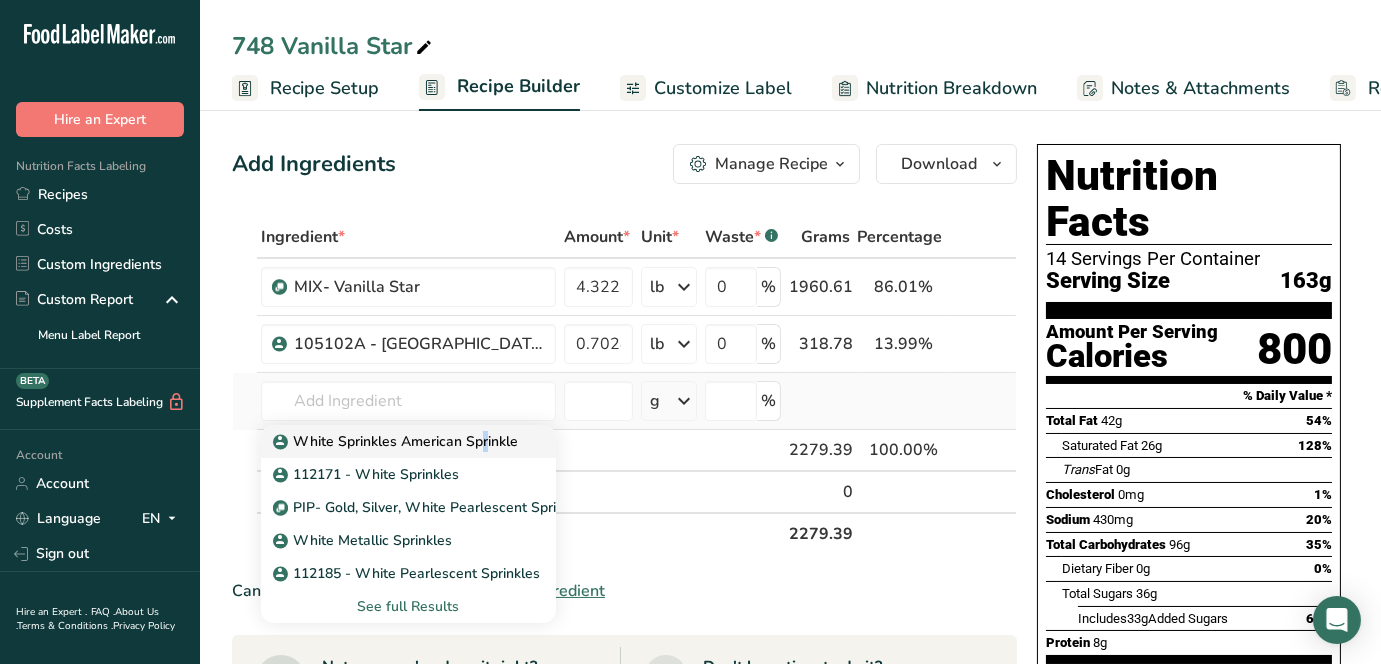 click on "White Sprinkles American Sprinkle" at bounding box center [397, 441] 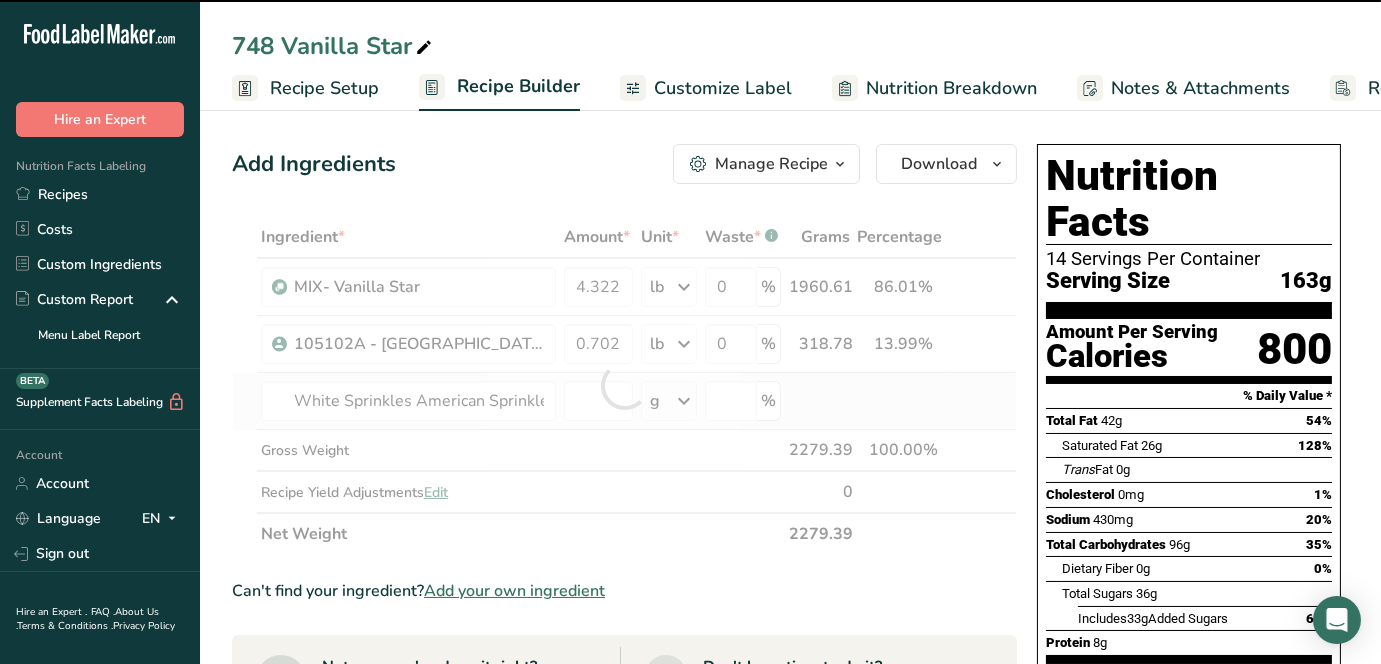 type on "0" 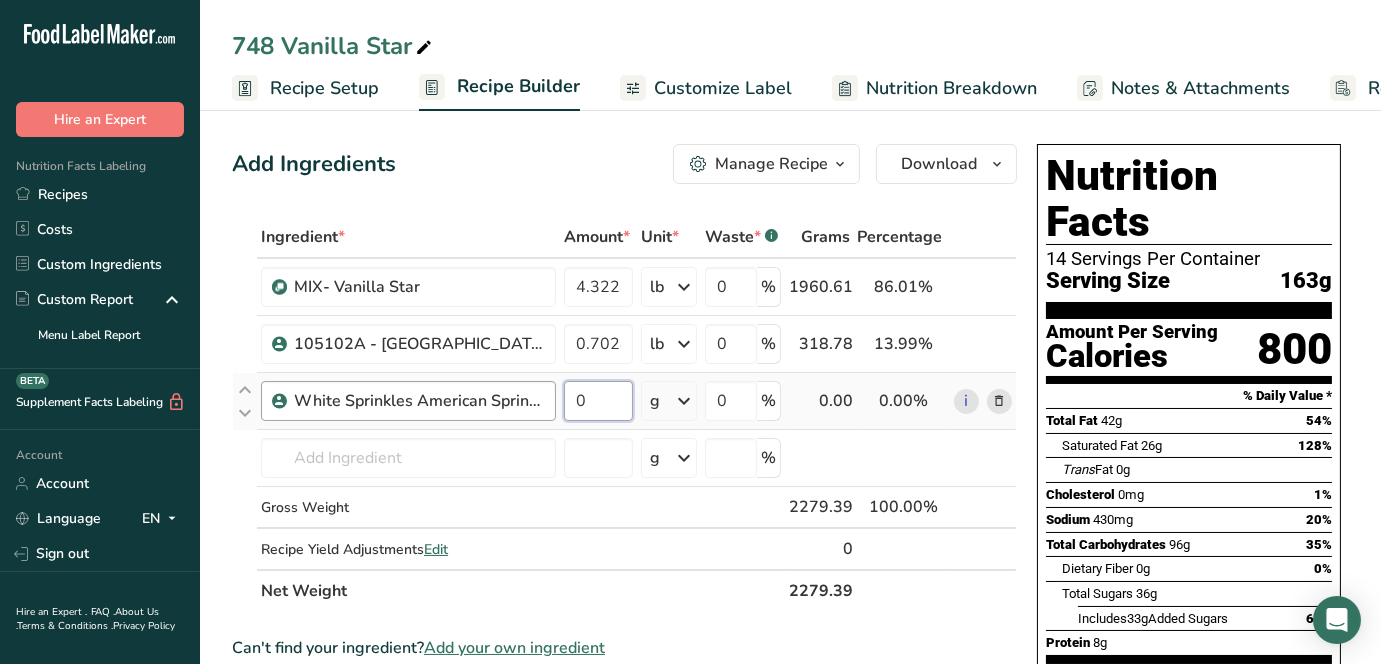 drag, startPoint x: 592, startPoint y: 398, endPoint x: 538, endPoint y: 401, distance: 54.08327 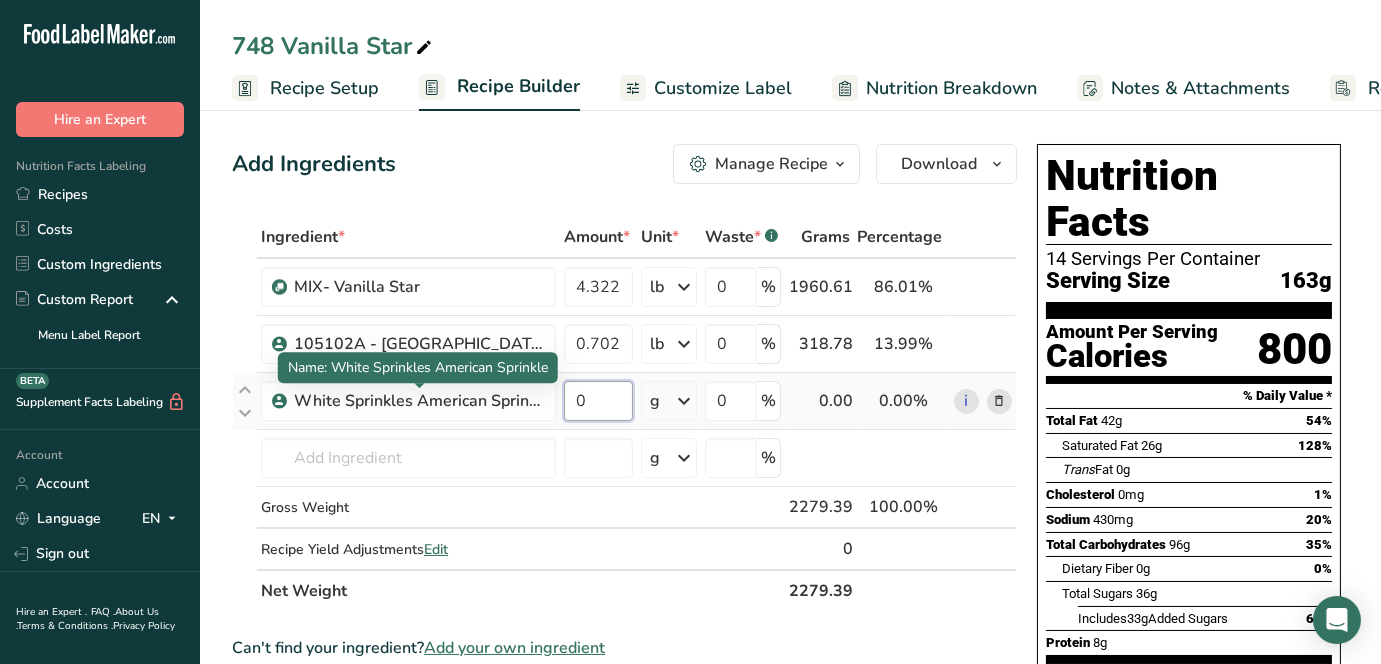 paste on ".199137" 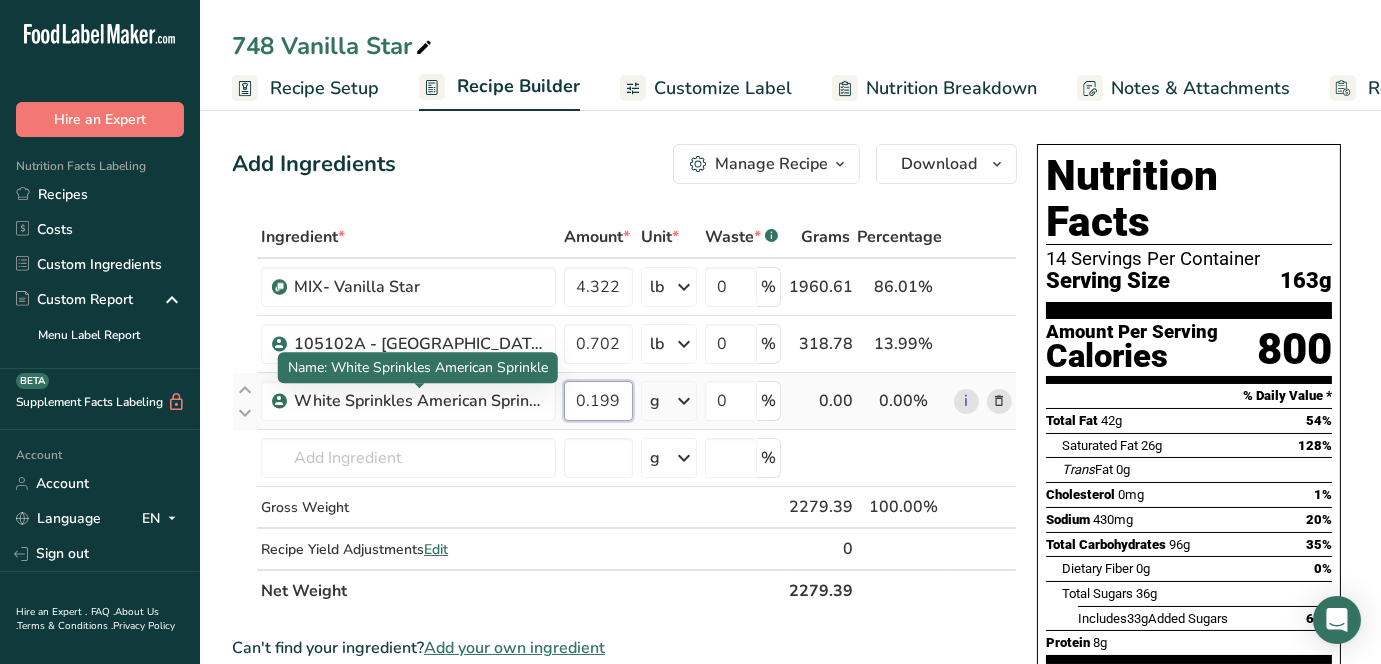 scroll, scrollTop: 0, scrollLeft: 23, axis: horizontal 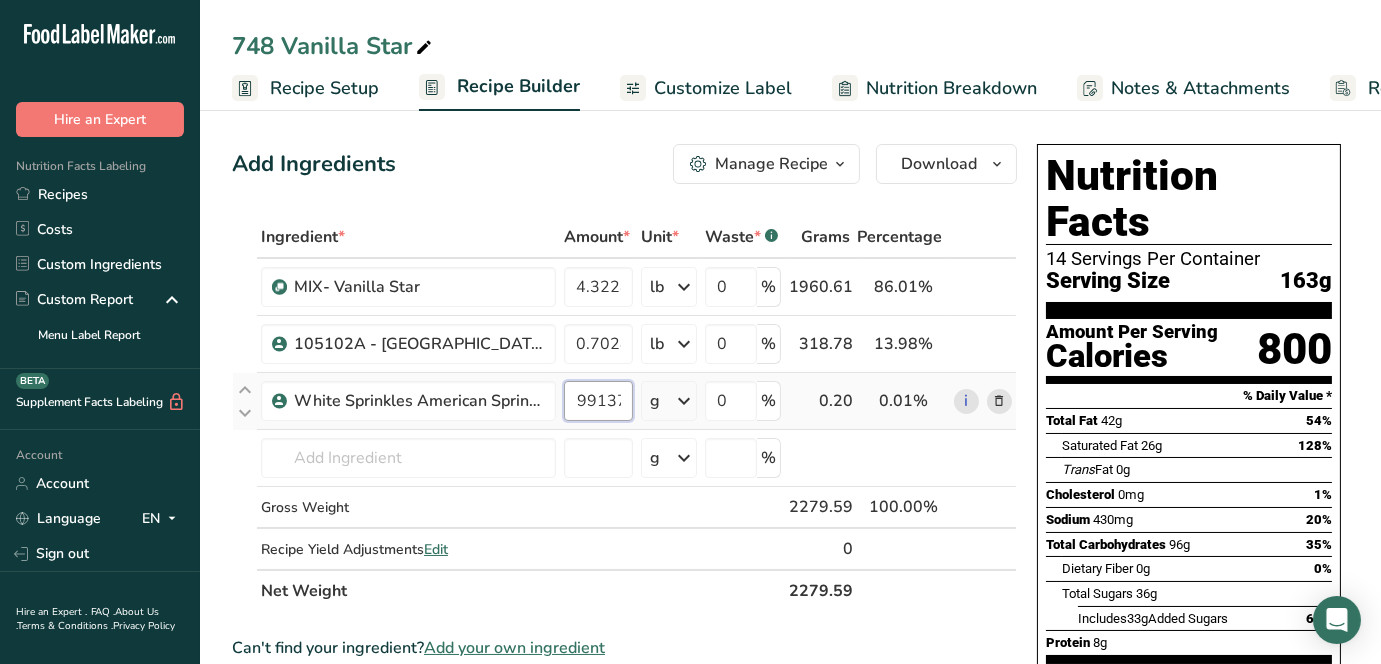 type on "0.199137" 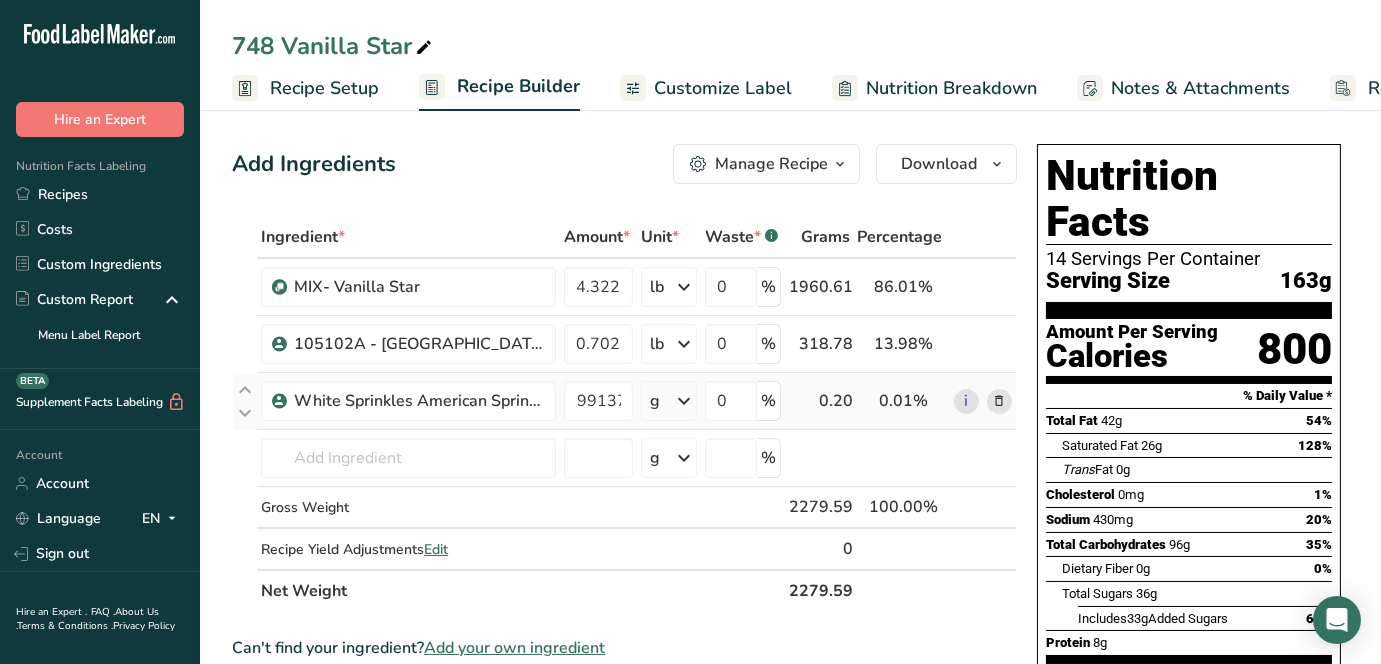 scroll, scrollTop: 0, scrollLeft: 0, axis: both 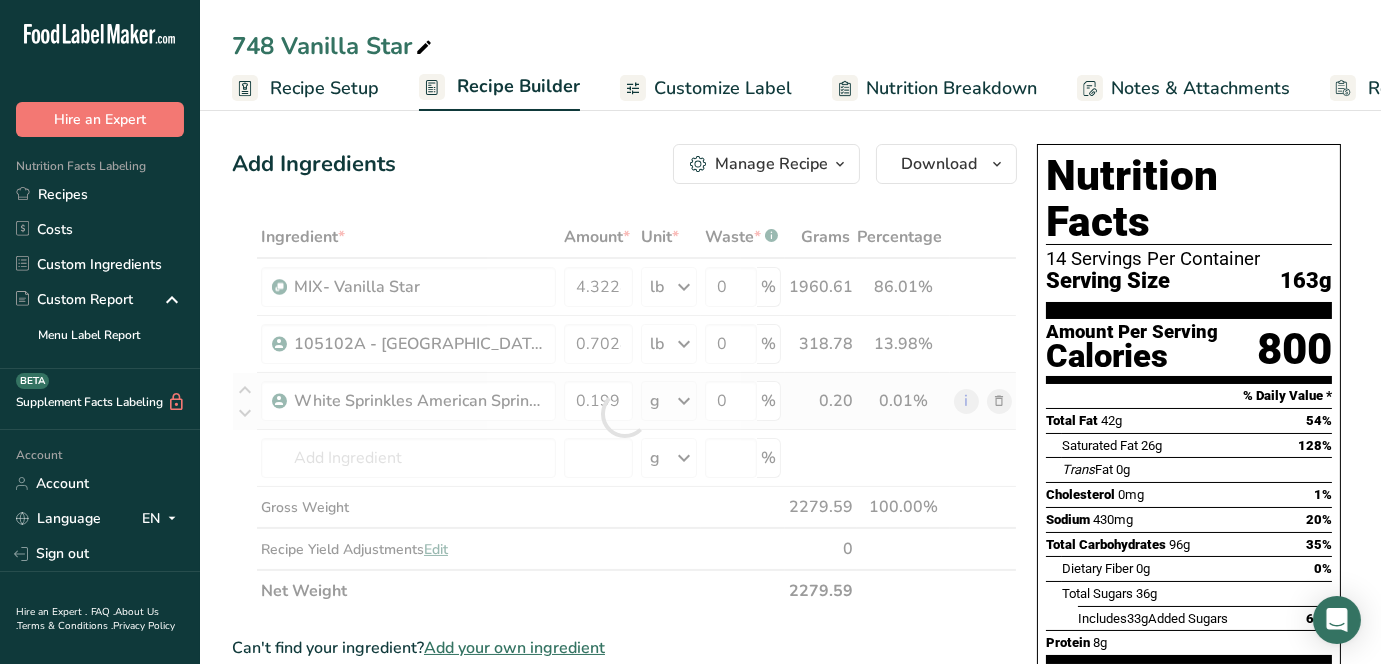 click on "Ingredient *
Amount *
Unit *
Waste *   .a-a{fill:#347362;}.b-a{fill:#fff;}          Grams
Percentage
MIX- Vanilla Star
4.3224
lb
Weight Units
g
kg
mg
See more
Volume Units
l
mL
fl oz
See more
0
%
1960.61
86.01%
i
105102A - [GEOGRAPHIC_DATA] 2 White Wafers
0.7028
lb
Weight Units
g
kg
mg
See more
Volume Units
l
mL
fl oz
See more
0
%
318.78
13.98%
i" at bounding box center (624, 414) 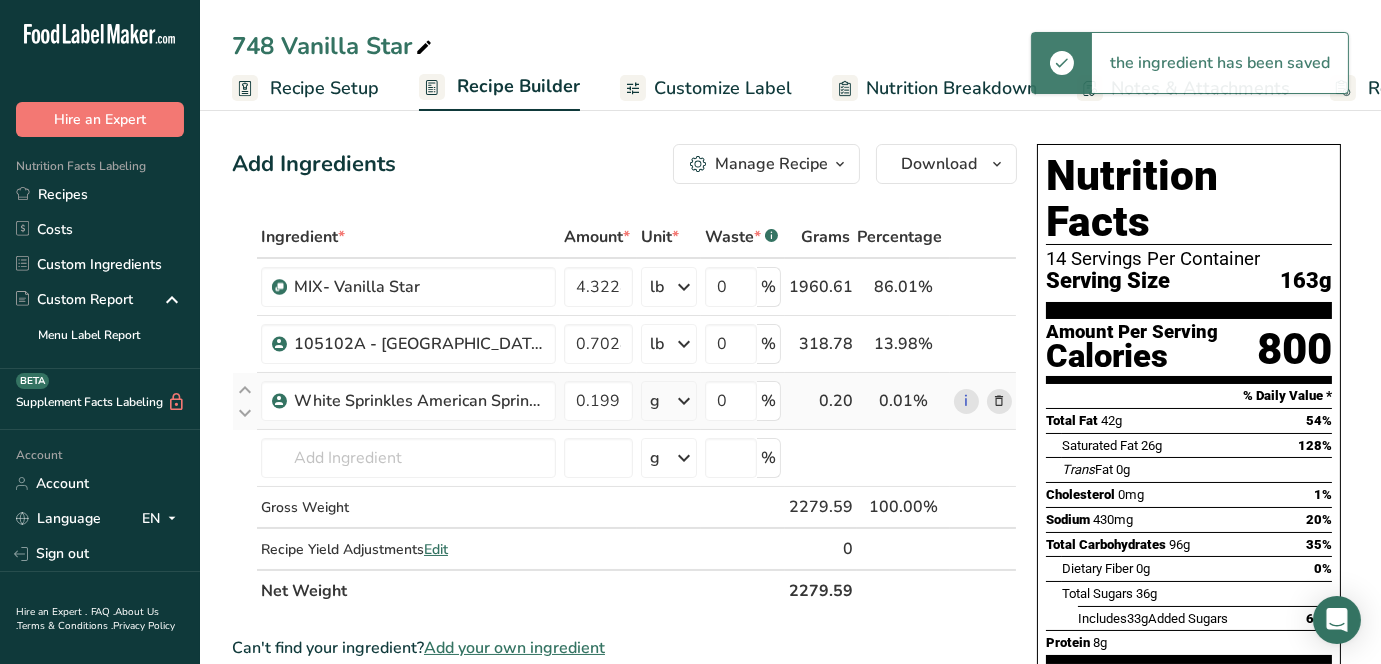 click at bounding box center (684, 401) 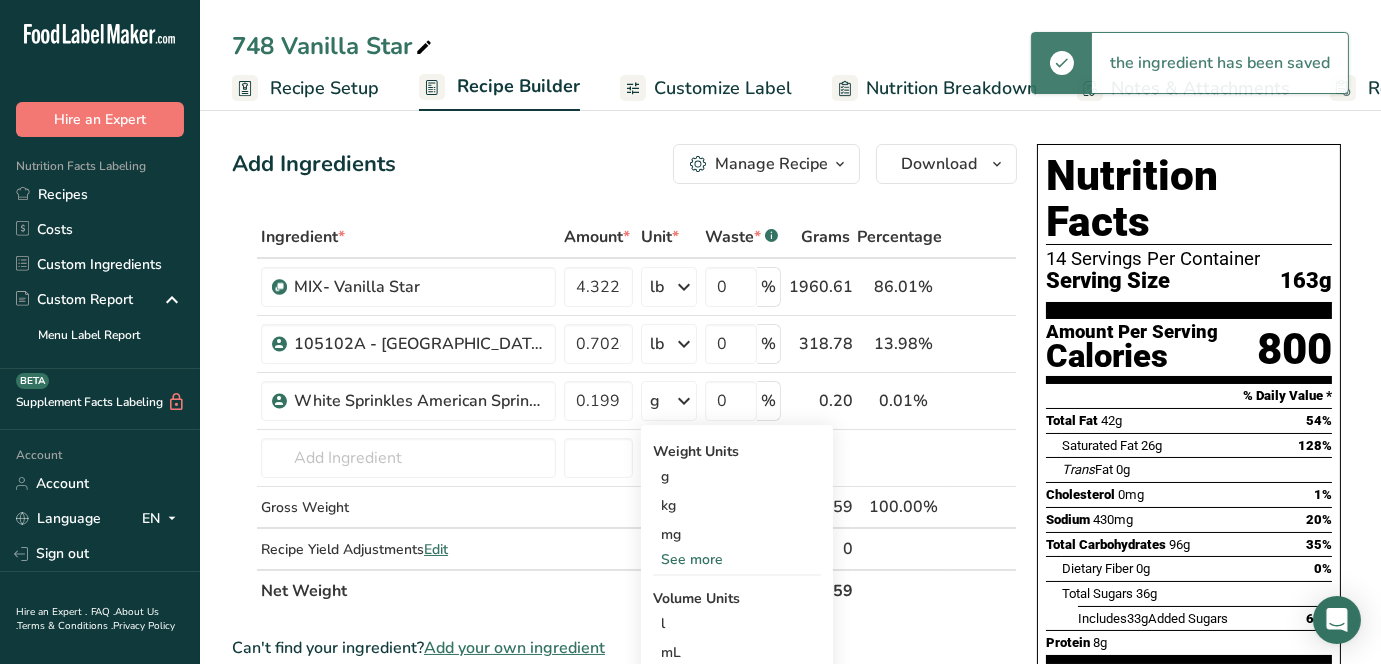 scroll, scrollTop: 222, scrollLeft: 0, axis: vertical 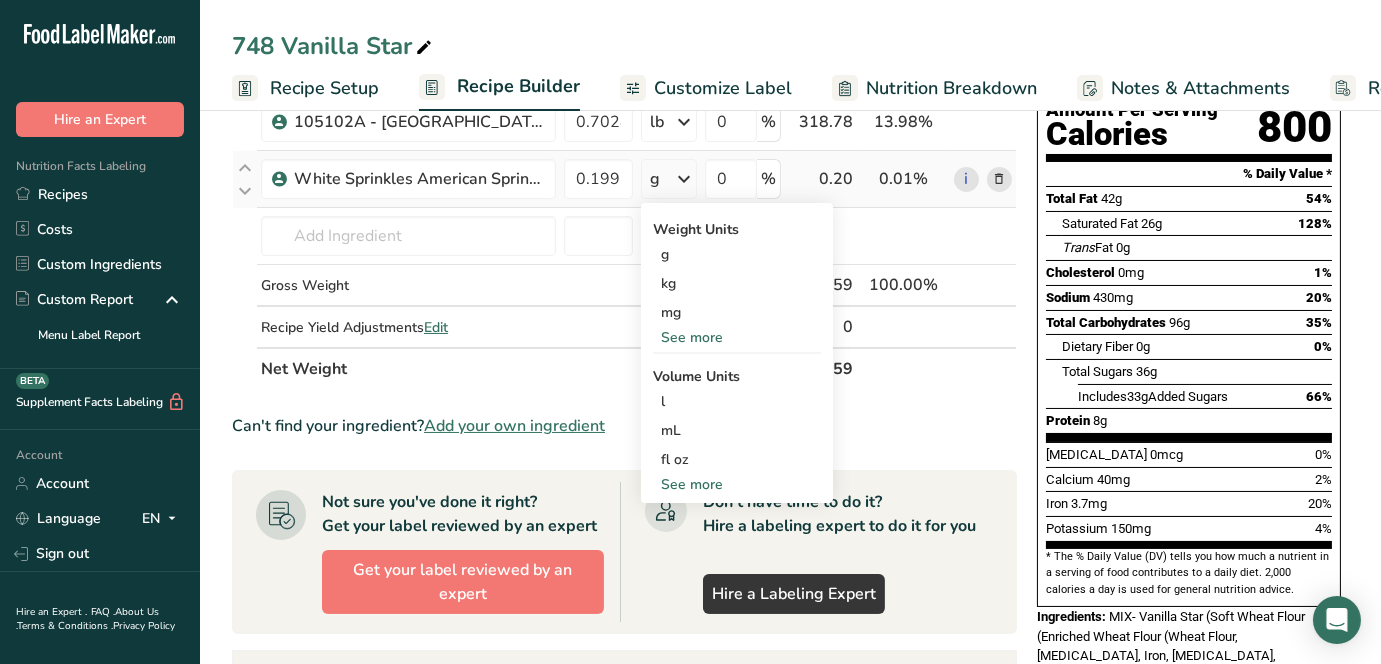 click on "See more" at bounding box center (737, 484) 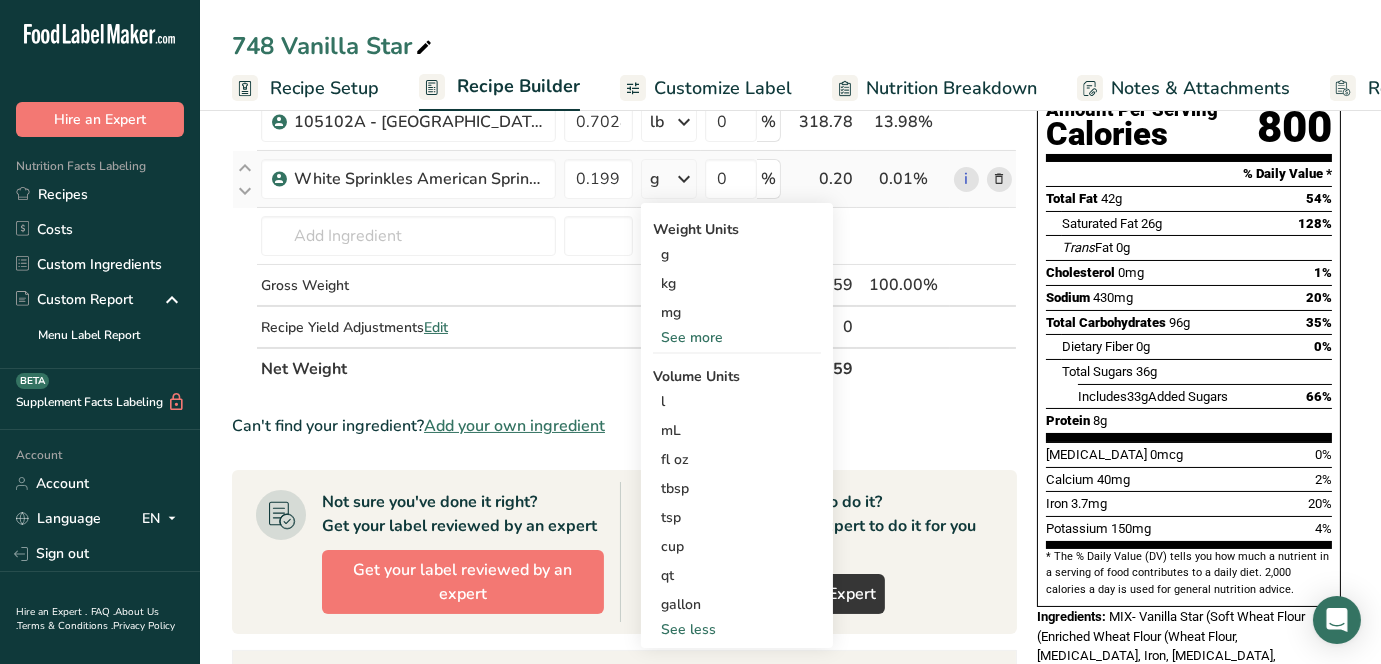 click on "See more" at bounding box center [737, 337] 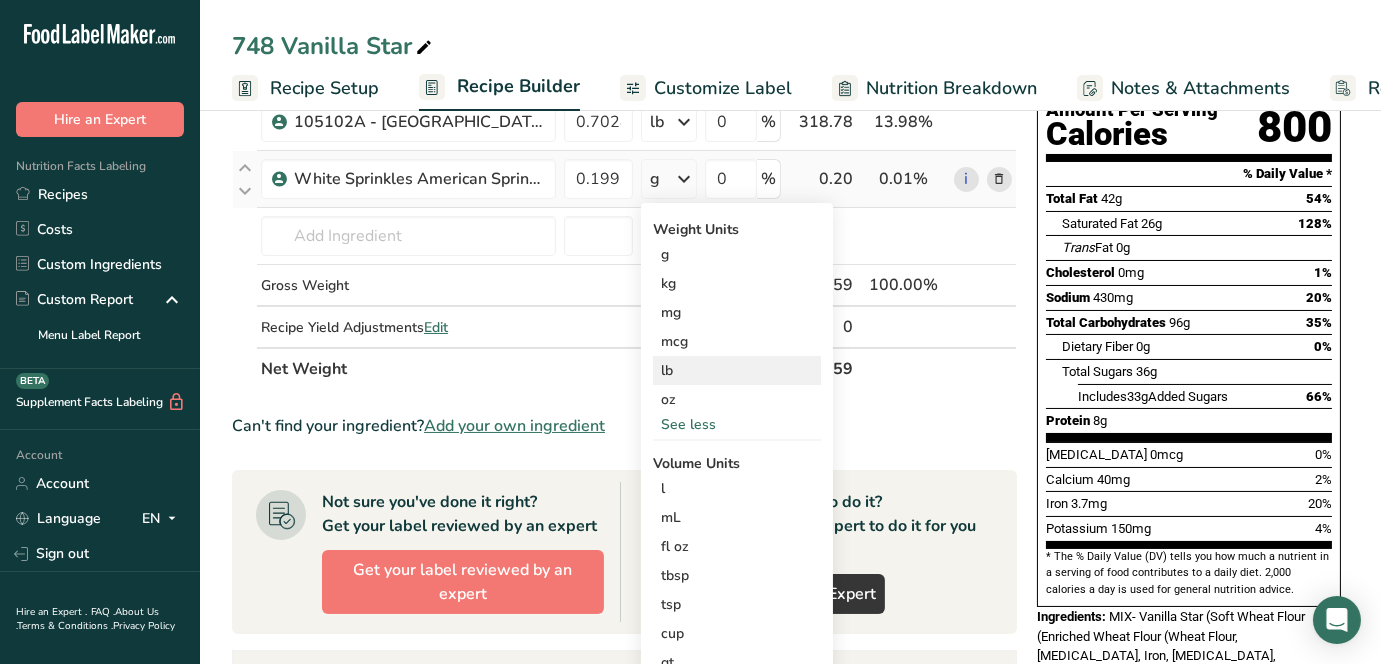 click on "lb" at bounding box center [737, 370] 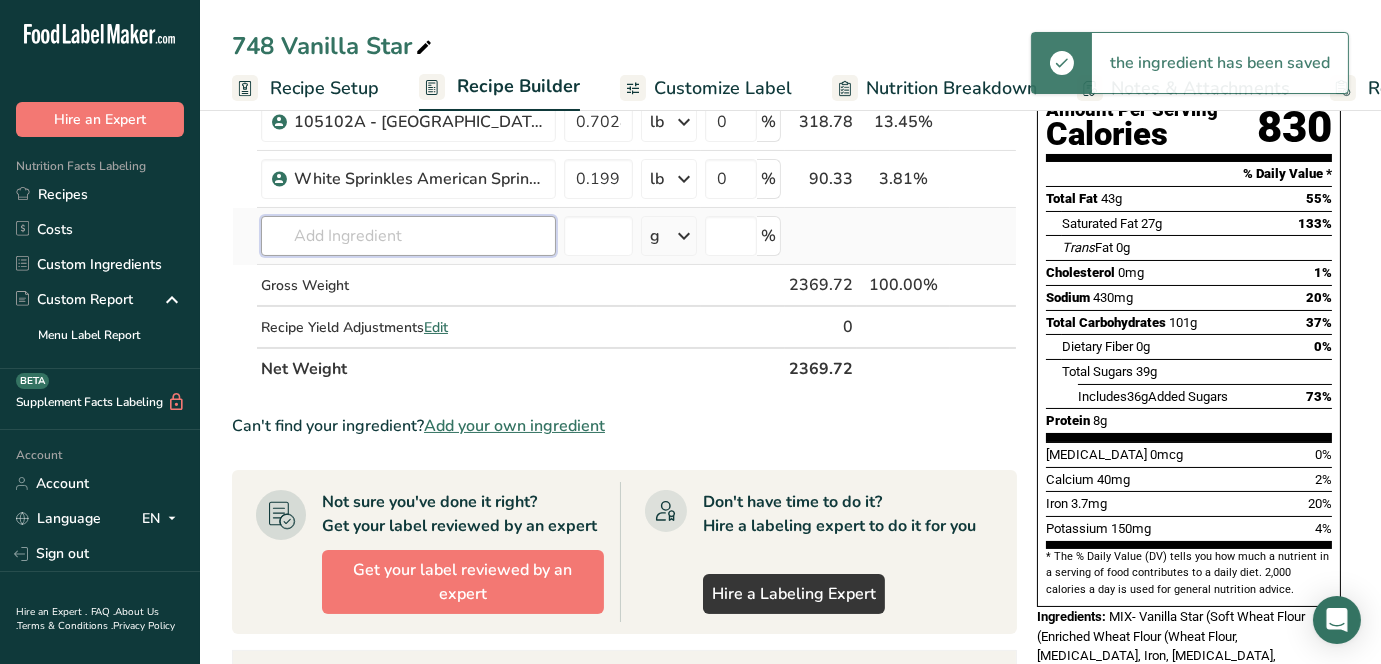 click at bounding box center [408, 236] 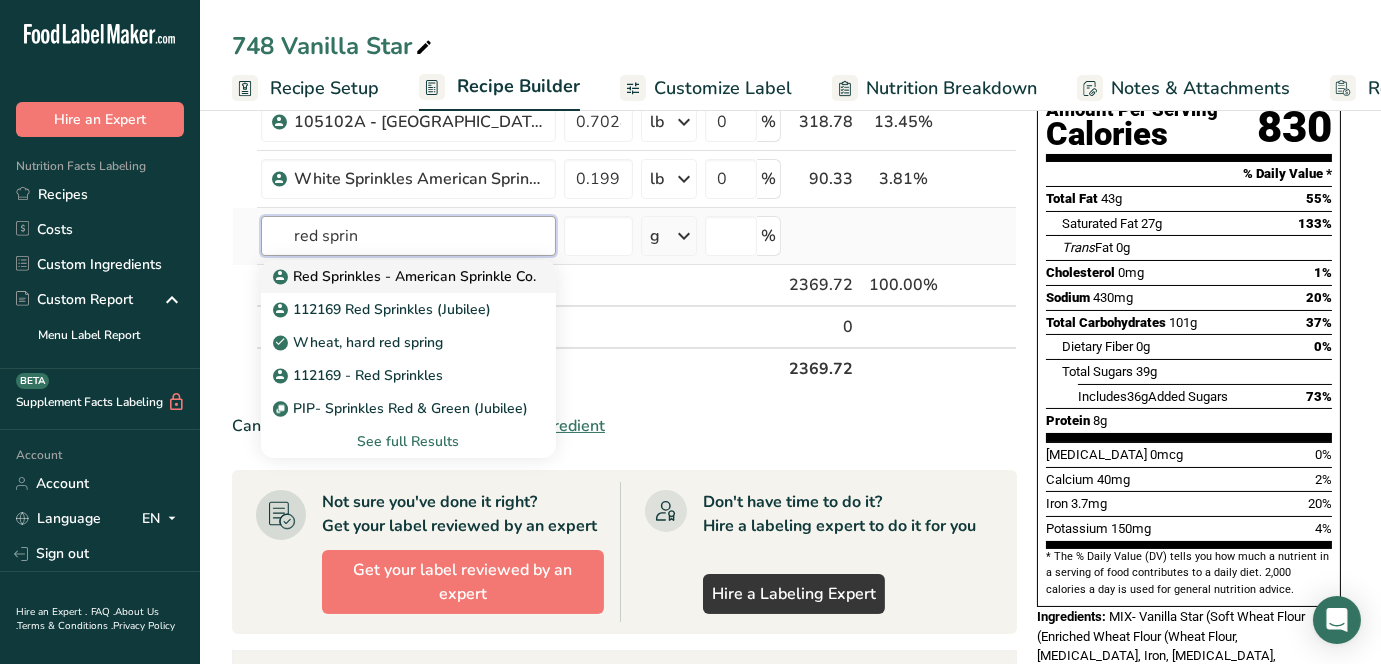 type on "red sprin" 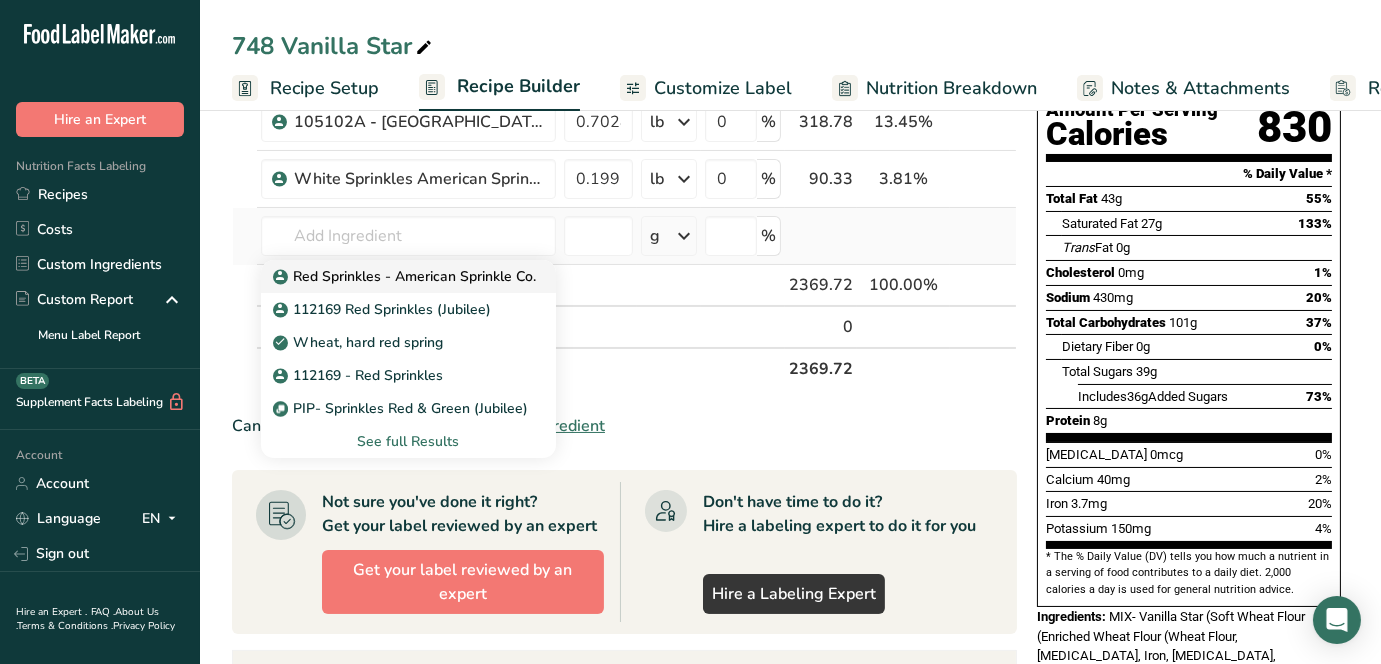 click on "Red Sprinkles - American Sprinkle Co." at bounding box center [406, 276] 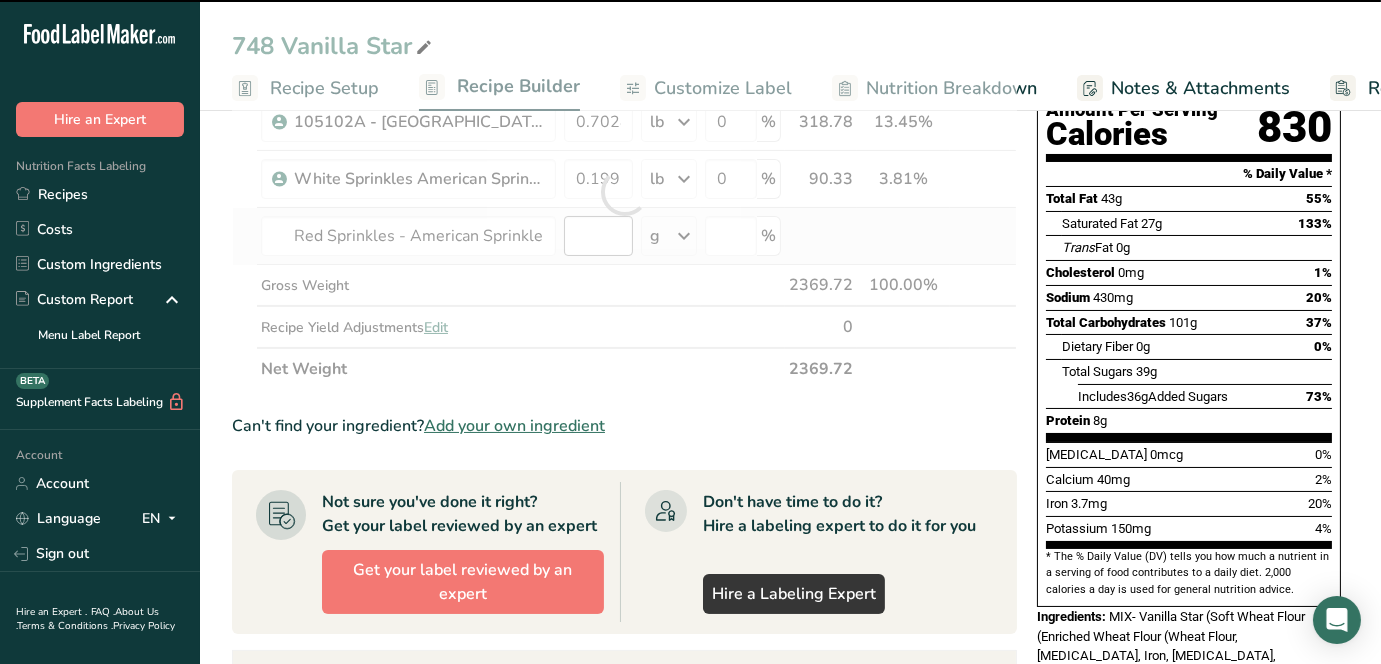 type on "0" 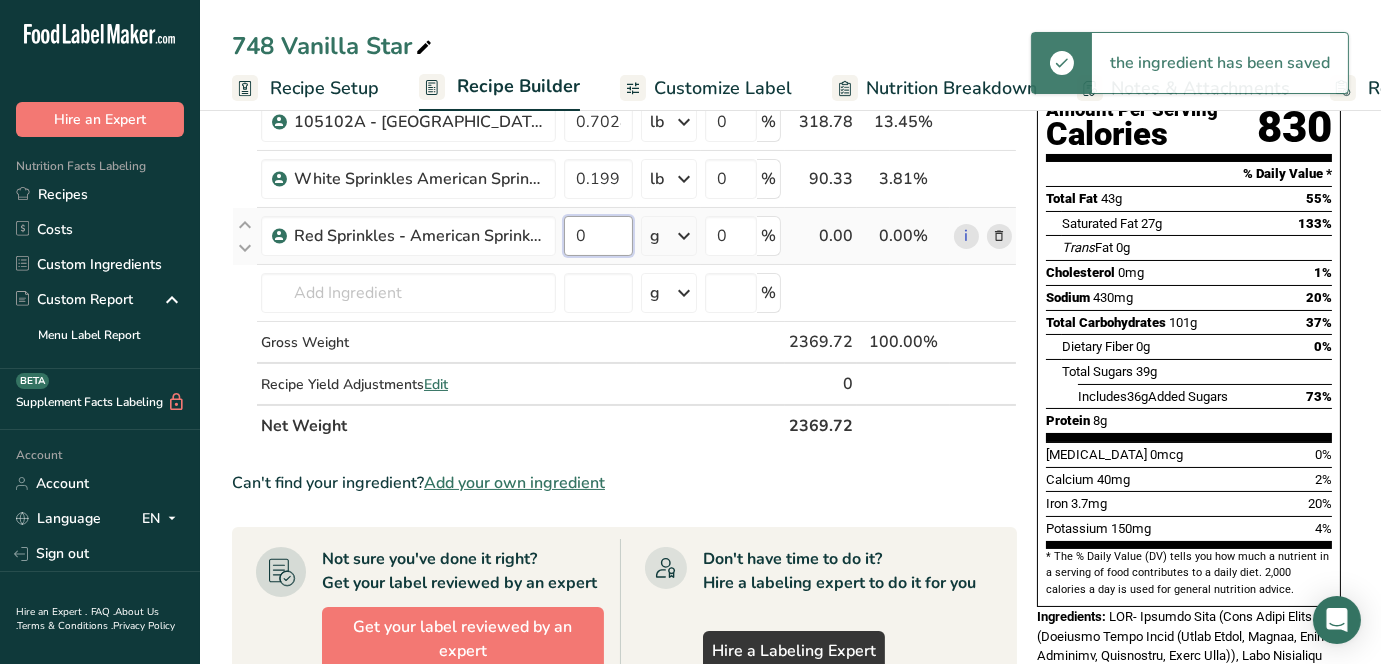 drag, startPoint x: 591, startPoint y: 236, endPoint x: 567, endPoint y: 236, distance: 24 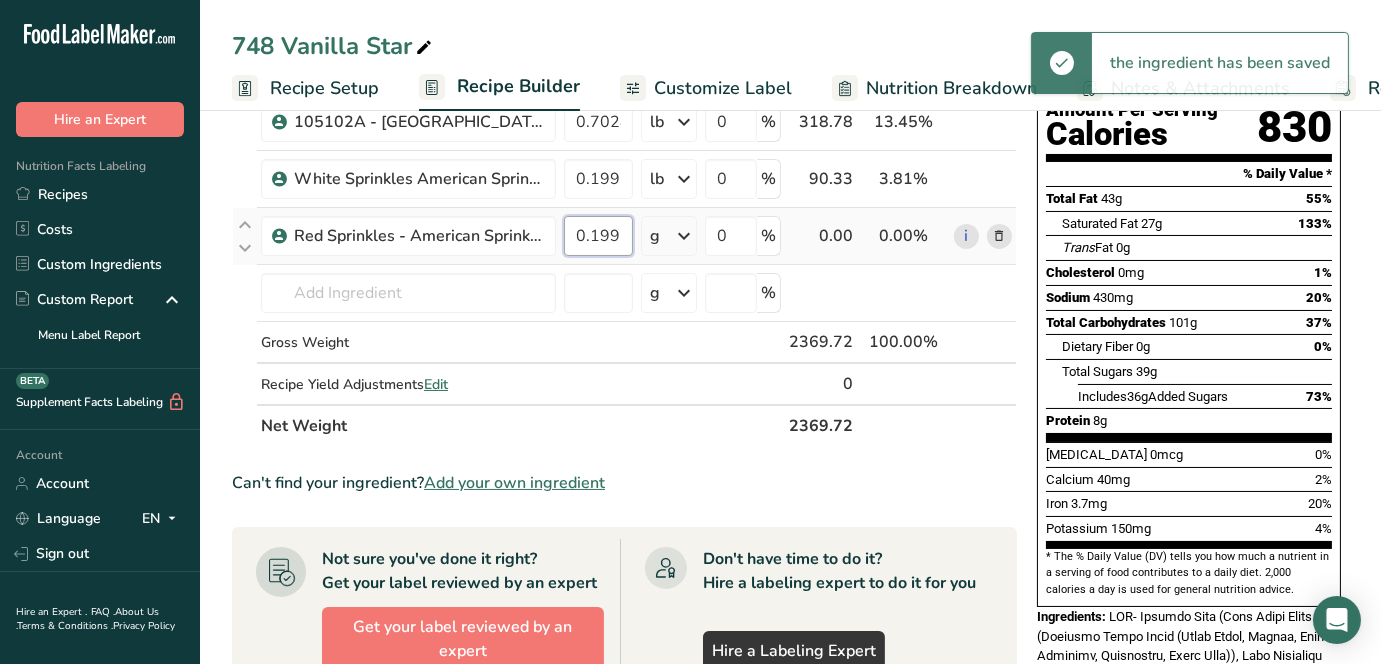 scroll, scrollTop: 0, scrollLeft: 23, axis: horizontal 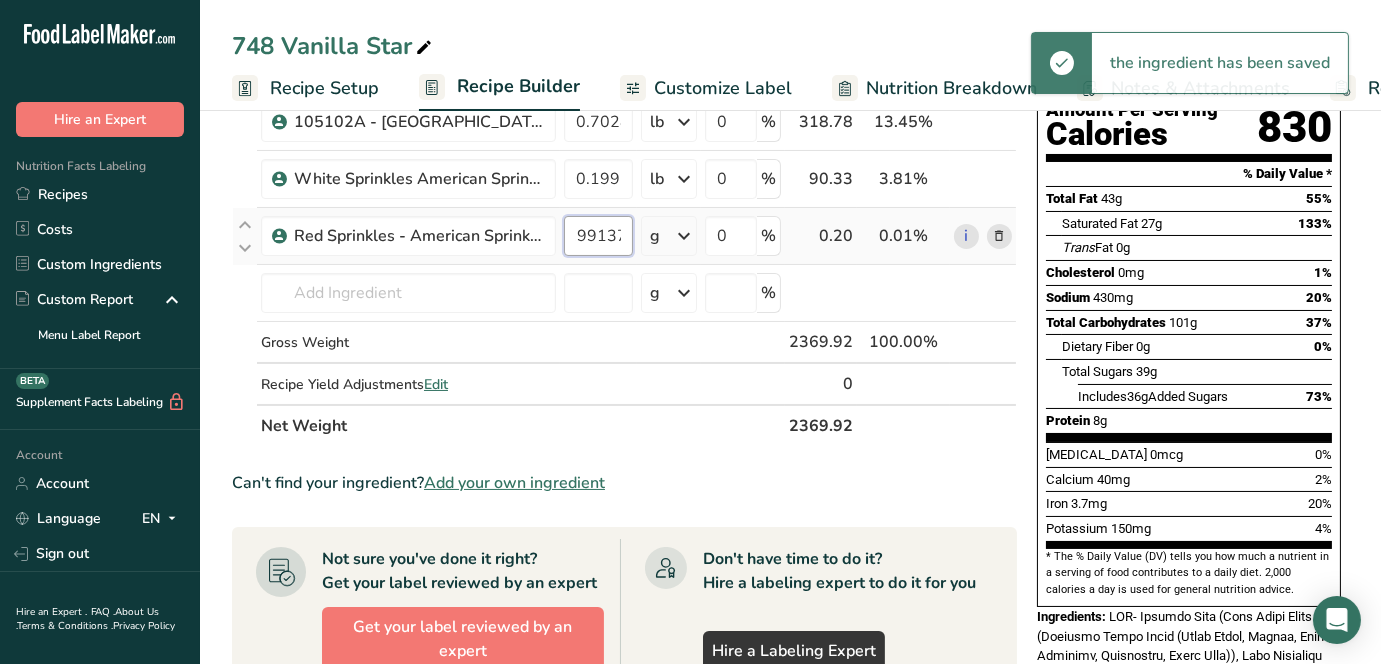 type on "0.199137" 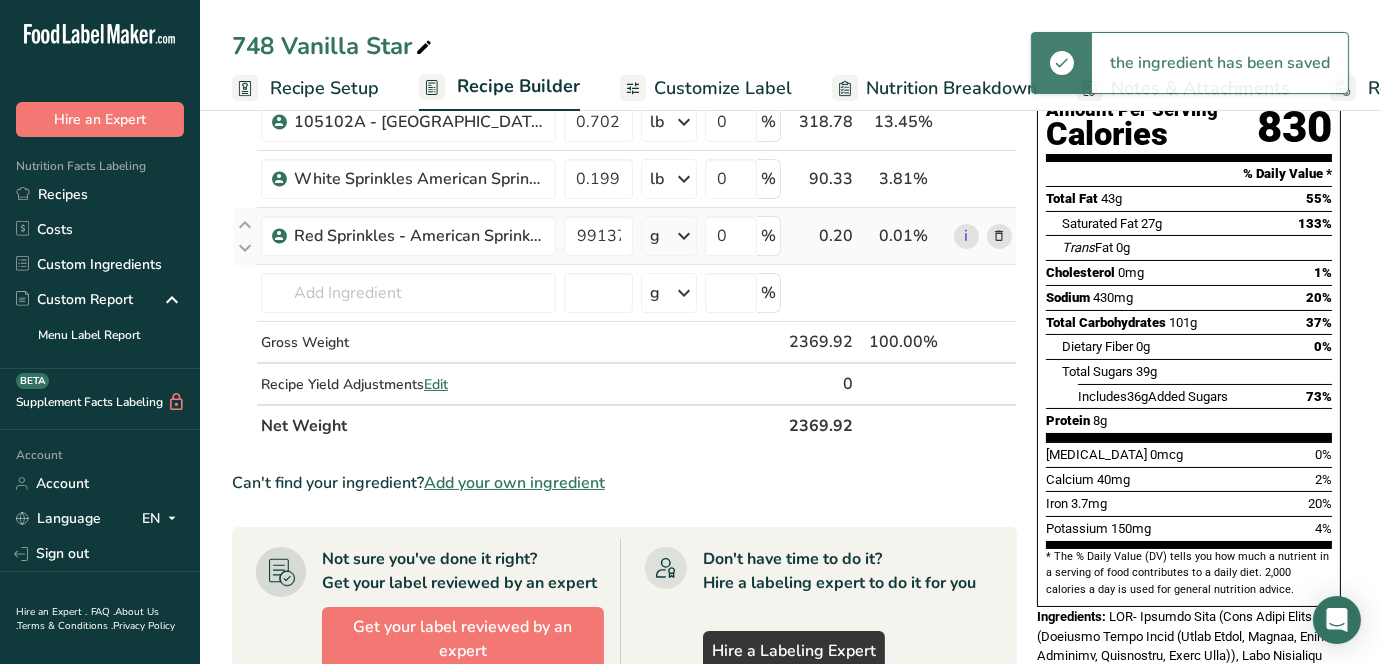 click on "Ingredient *
Amount *
Unit *
Waste *   .a-a{fill:#347362;}.b-a{fill:#fff;}          Grams
Percentage
MIX- Vanilla Star
4.3224
lb
Weight Units
g
kg
mg
See more
Volume Units
l
mL
fl oz
See more
0
%
1960.61
82.73%
i
105102A - [GEOGRAPHIC_DATA] 2 White Wafers
0.7028
lb
Weight Units
g
kg
mg
See more
Volume Units
l
mL
fl oz
See more
0
%
318.78
13.45%
i" at bounding box center [624, 220] 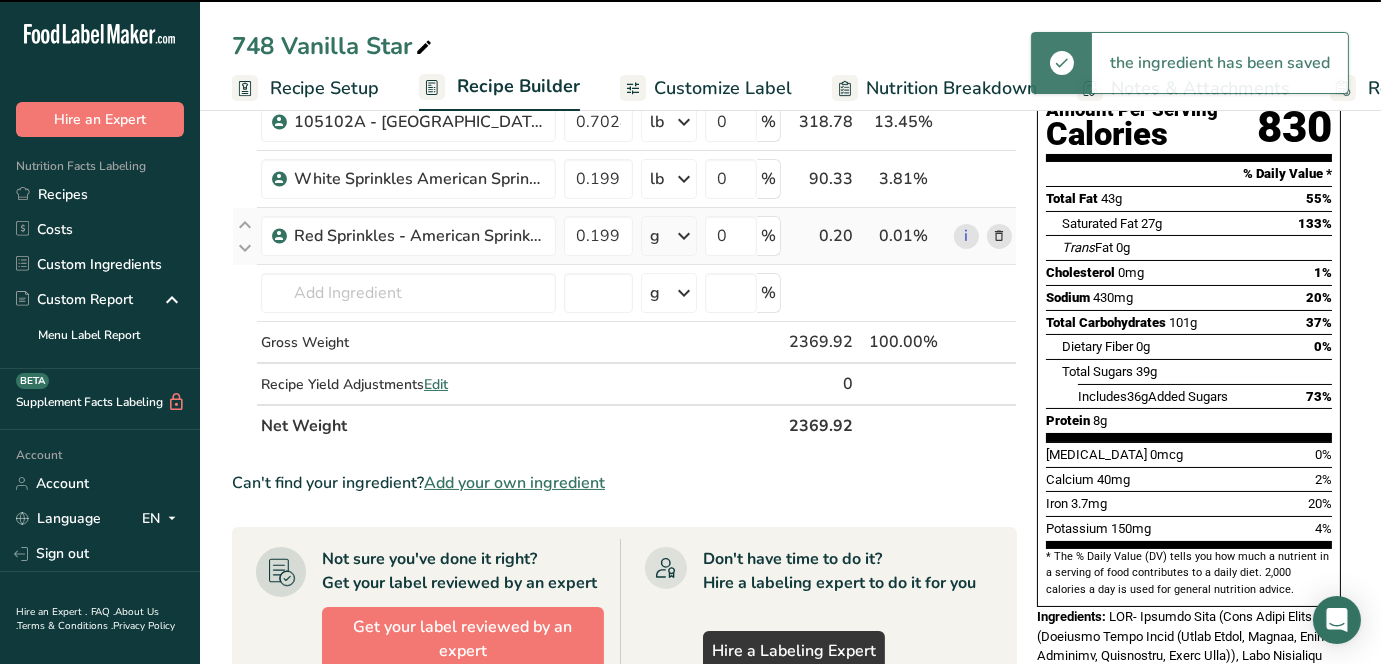 click at bounding box center [684, 236] 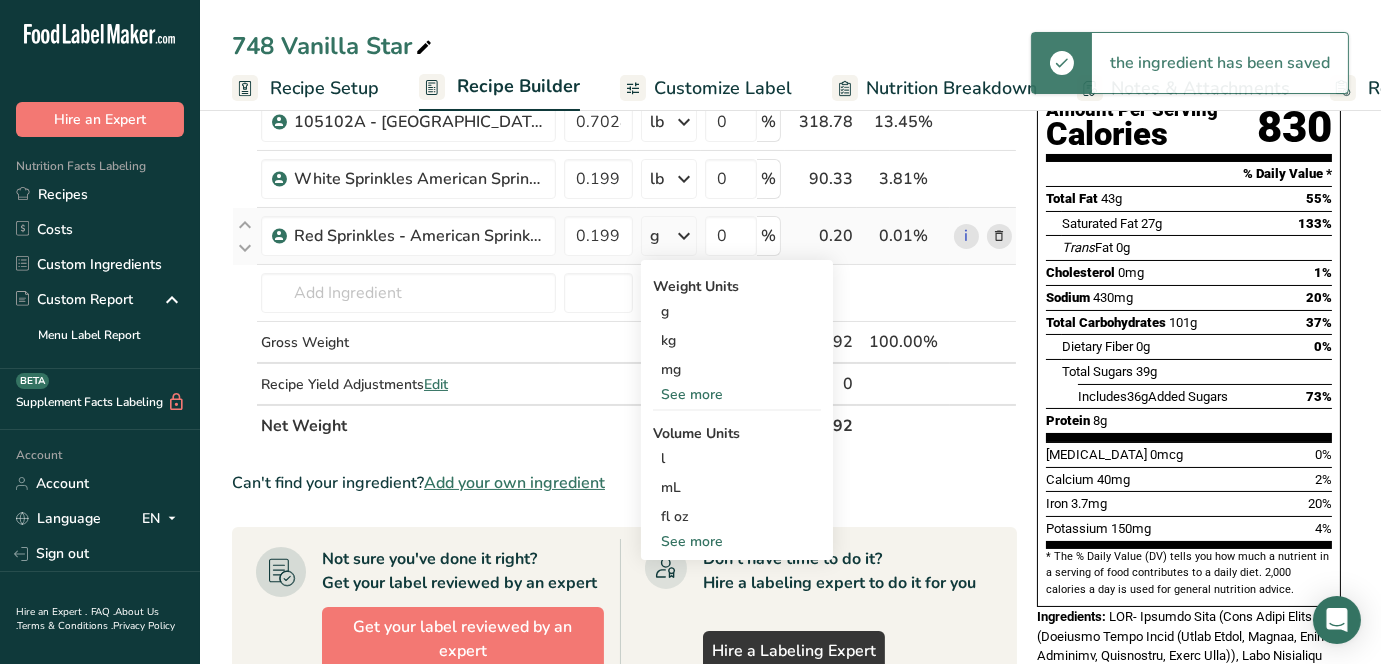 click on "See more" at bounding box center [737, 394] 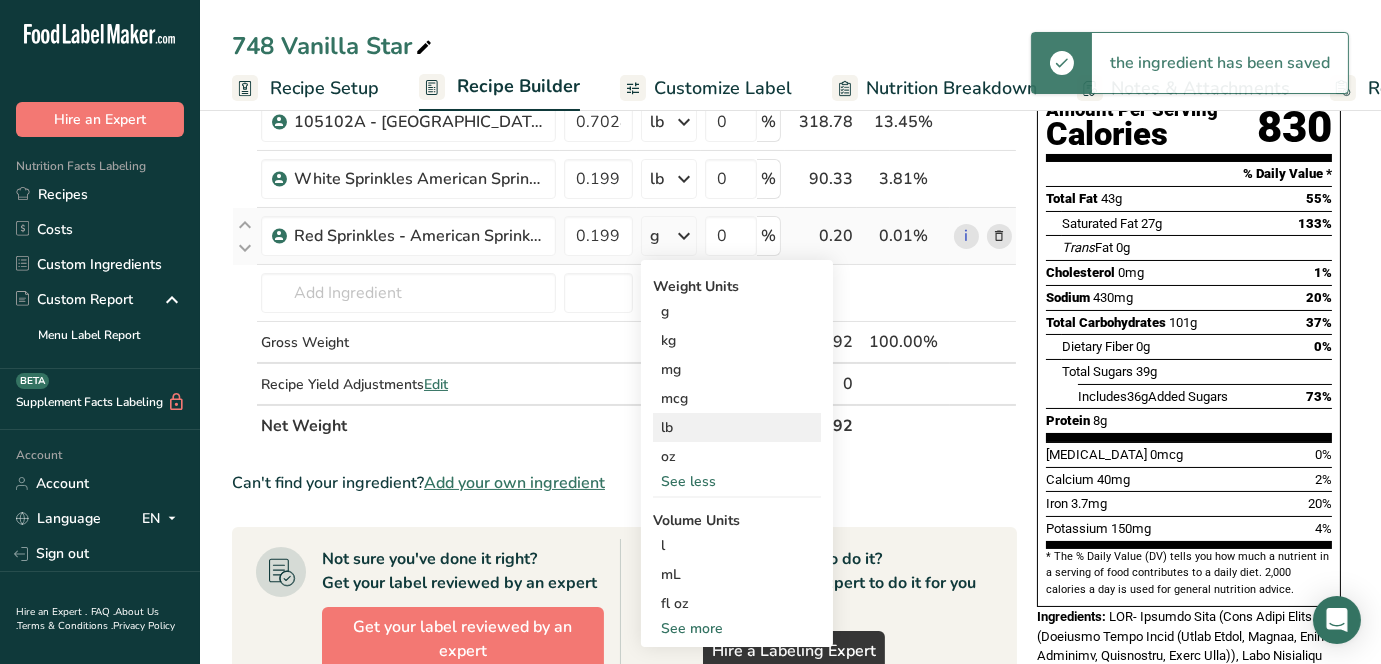 click on "lb" at bounding box center [737, 427] 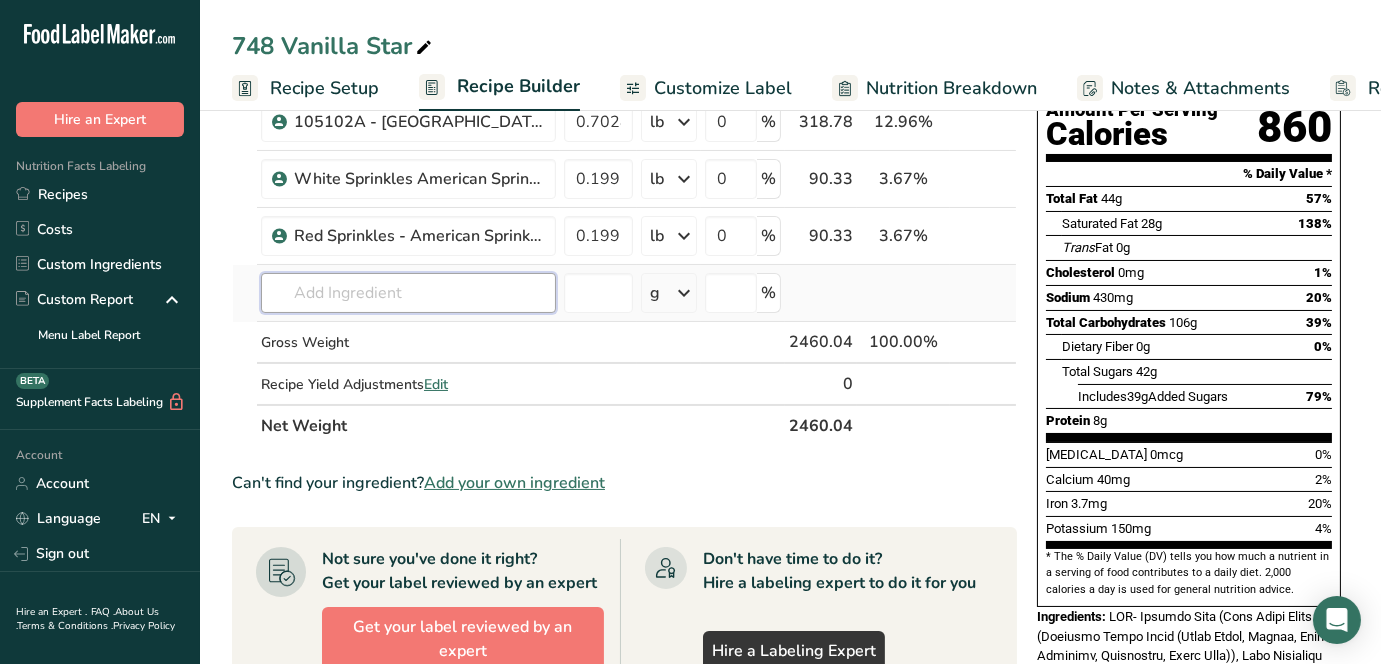 click at bounding box center (408, 293) 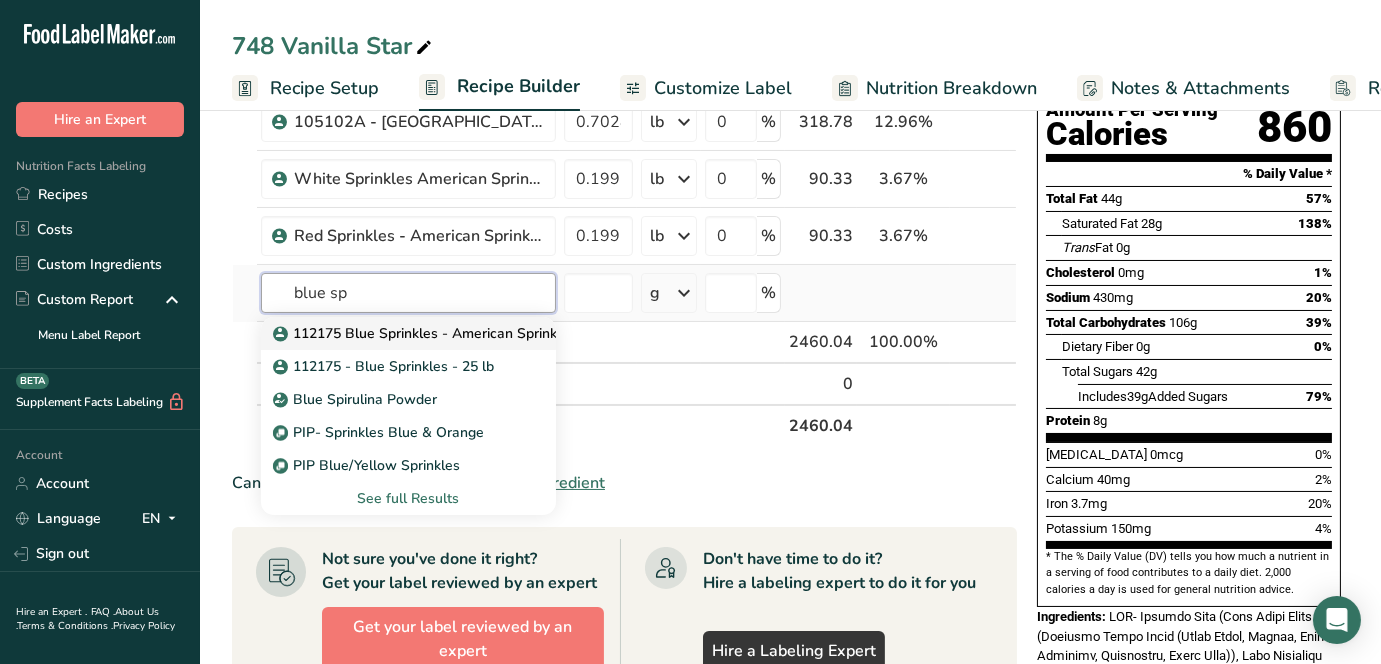 type on "blue sp" 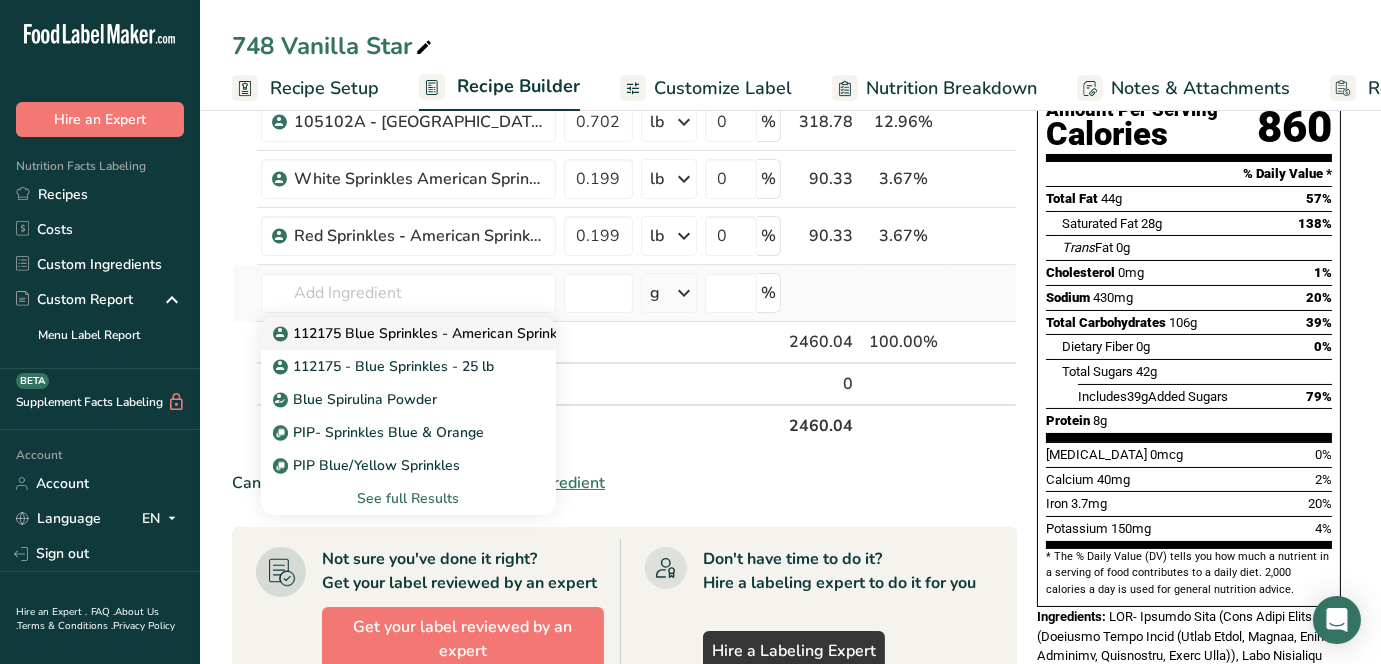 click on "112175 Blue Sprinkles - American Sprinkle Co" at bounding box center (433, 333) 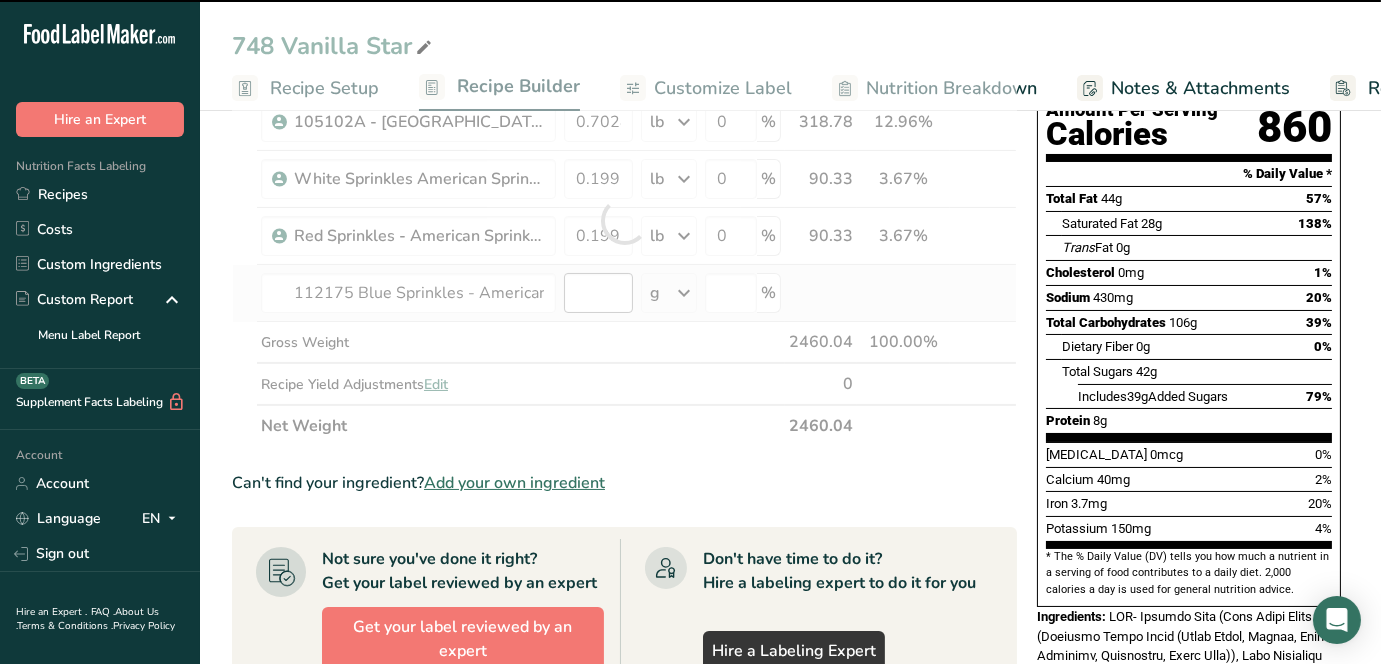 type on "0" 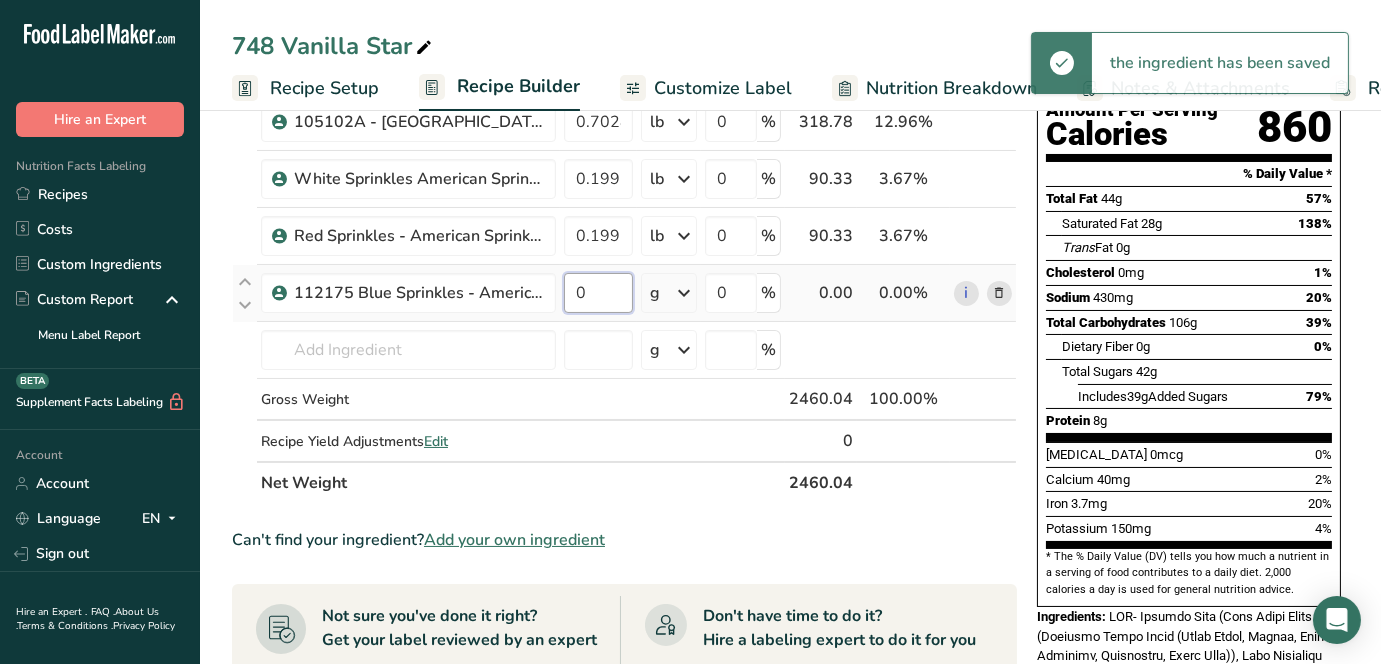 drag, startPoint x: 596, startPoint y: 288, endPoint x: 575, endPoint y: 288, distance: 21 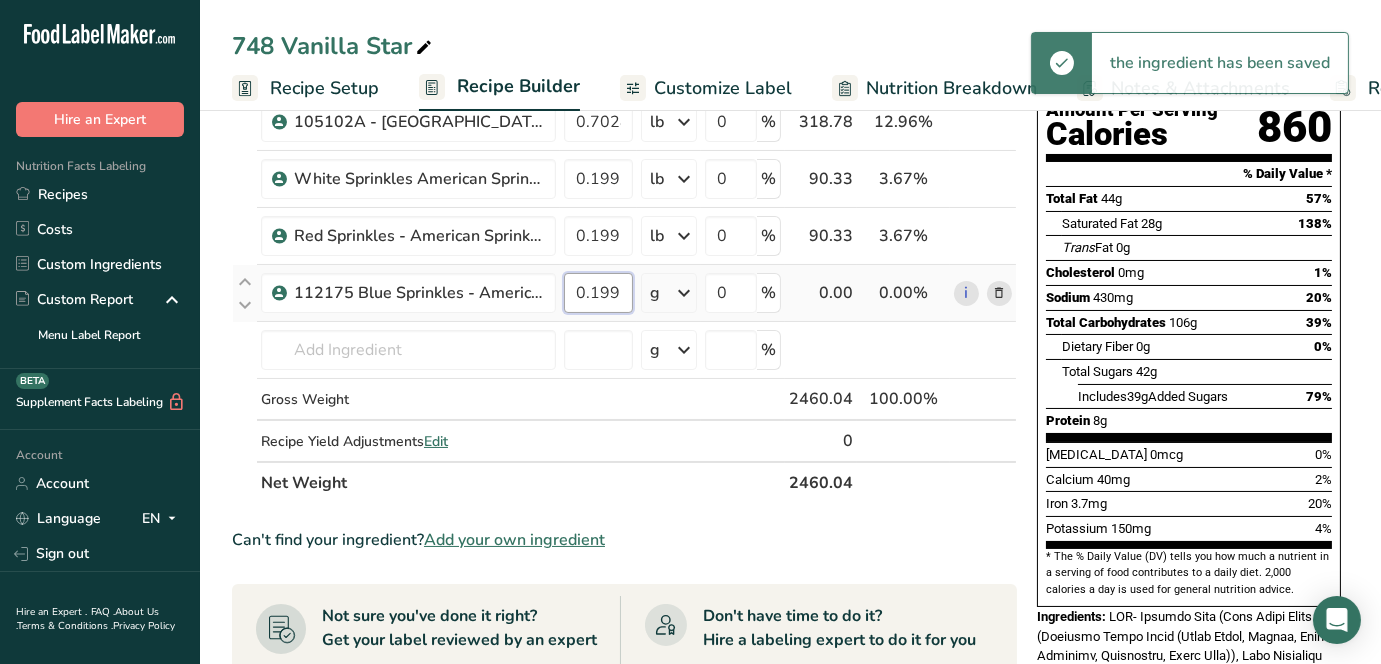 scroll, scrollTop: 0, scrollLeft: 23, axis: horizontal 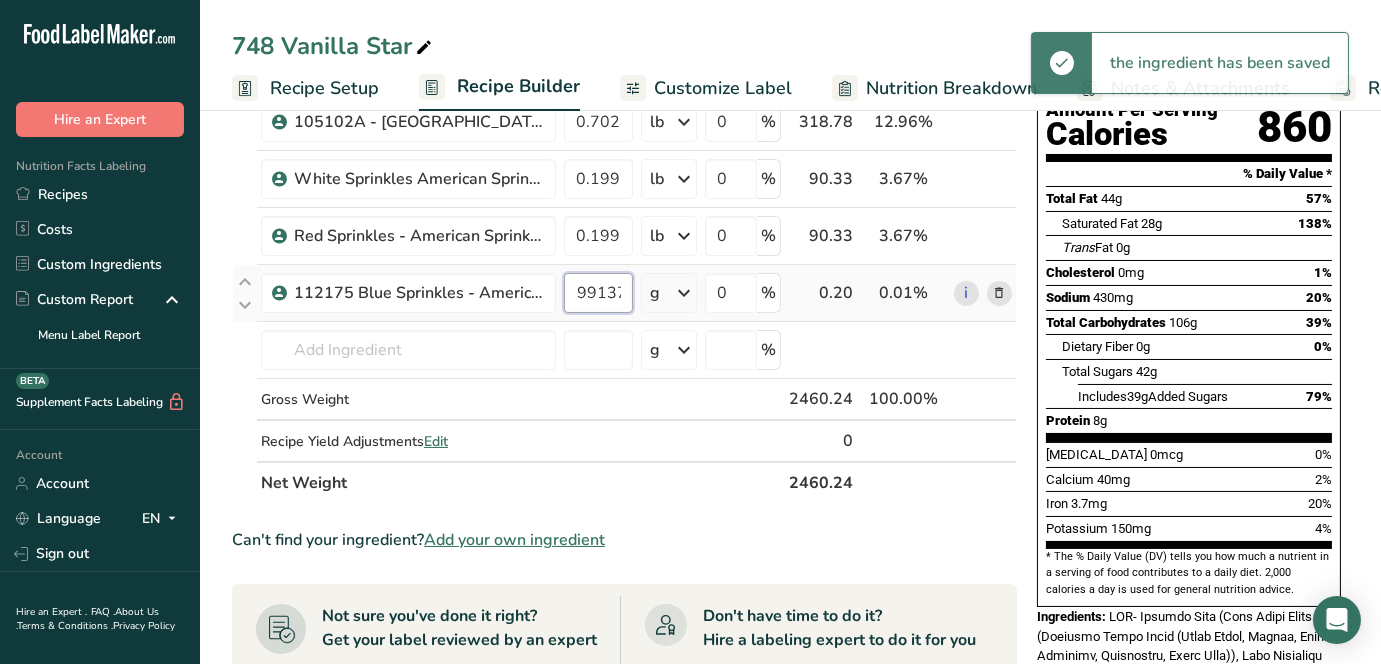 type on "0.199137" 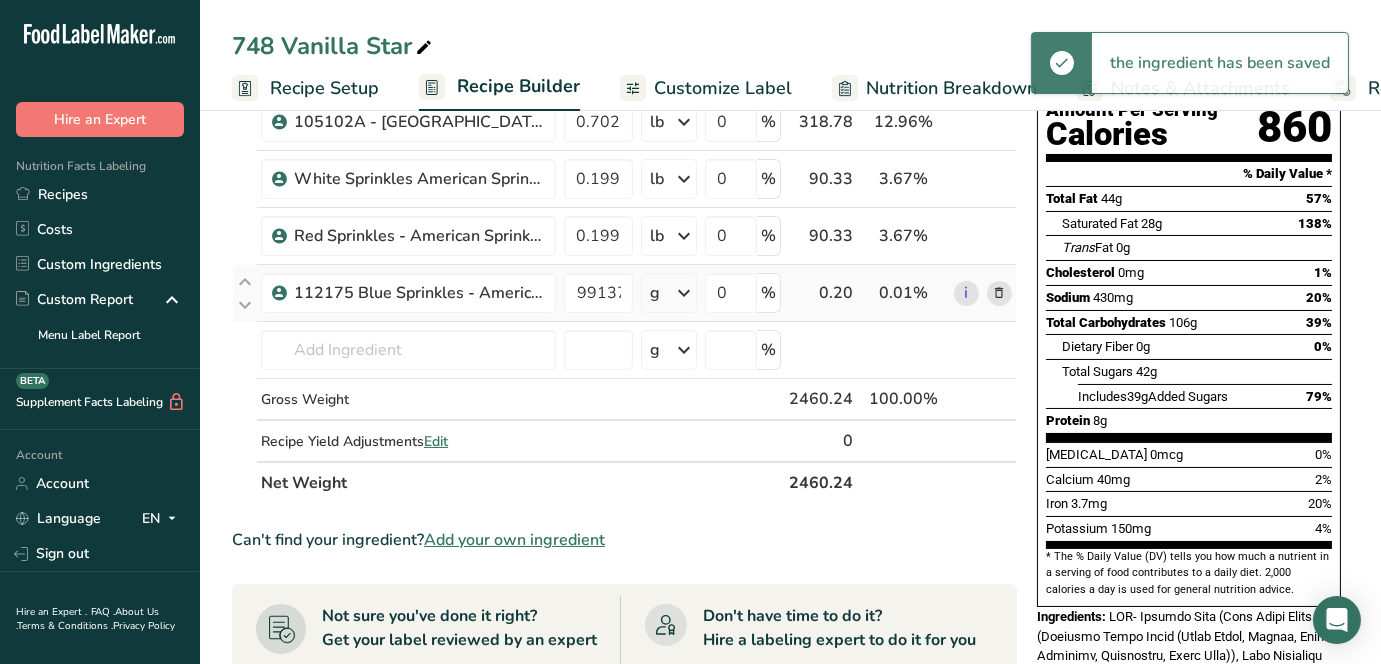 scroll, scrollTop: 0, scrollLeft: 0, axis: both 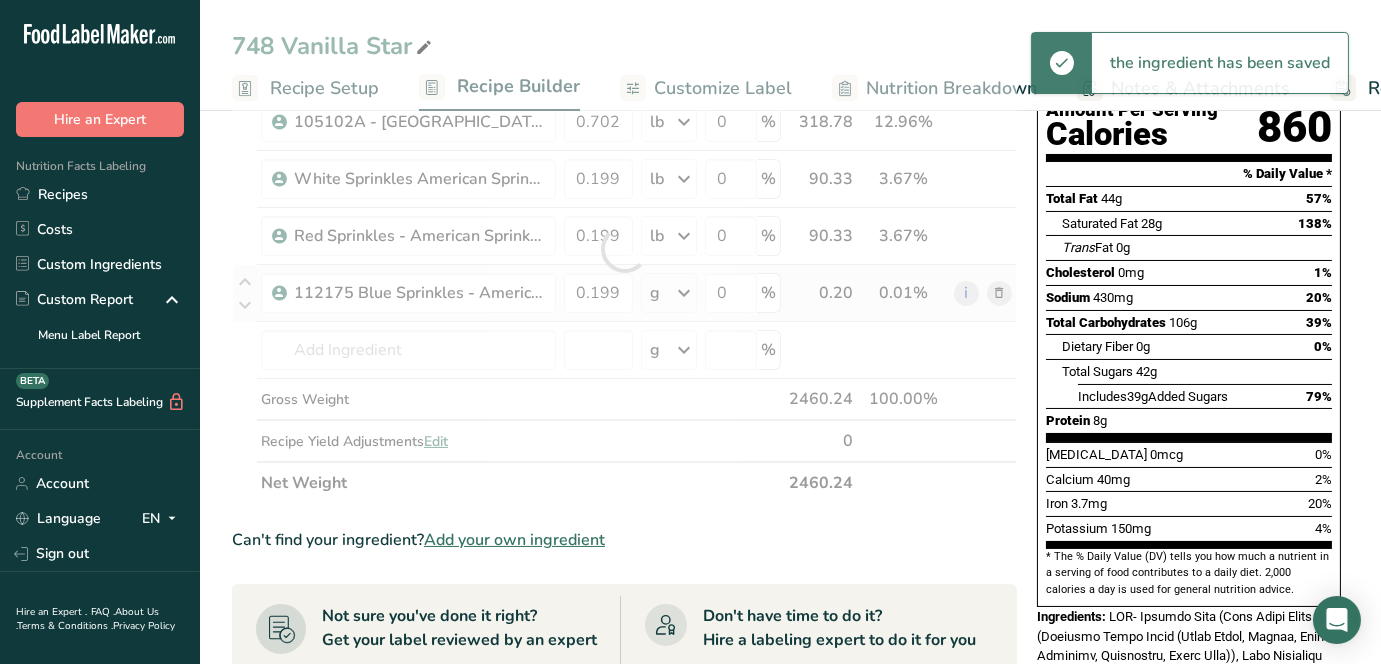 click on "Ingredient *
Amount *
Unit *
Waste *   .a-a{fill:#347362;}.b-a{fill:#fff;}          Grams
Percentage
MIX- Vanilla Star
4.3224
lb
Weight Units
g
kg
mg
See more
Volume Units
l
mL
fl oz
See more
0
%
1960.61
79.69%
i
105102A - [GEOGRAPHIC_DATA] 2 White Wafers
0.7028
lb
Weight Units
g
kg
mg
See more
Volume Units
l
mL
fl oz
See more
0
%
318.78
12.96%
i" at bounding box center [624, 249] 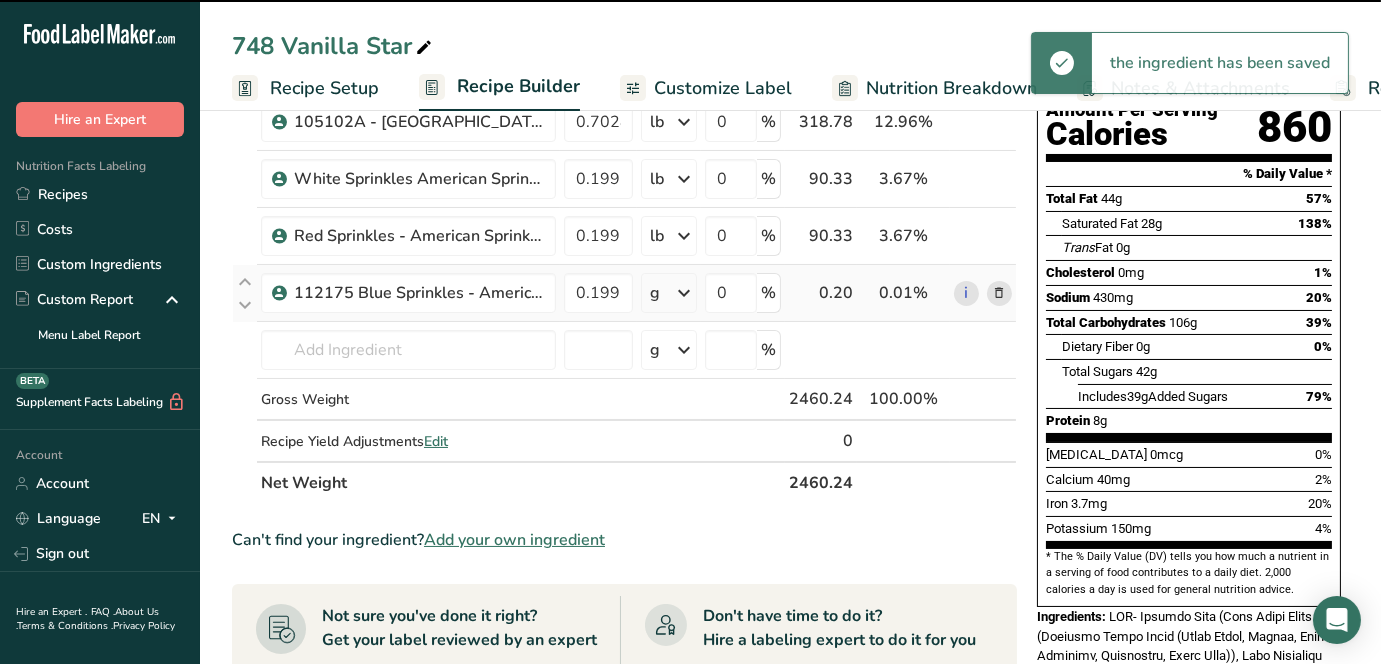 click at bounding box center (684, 293) 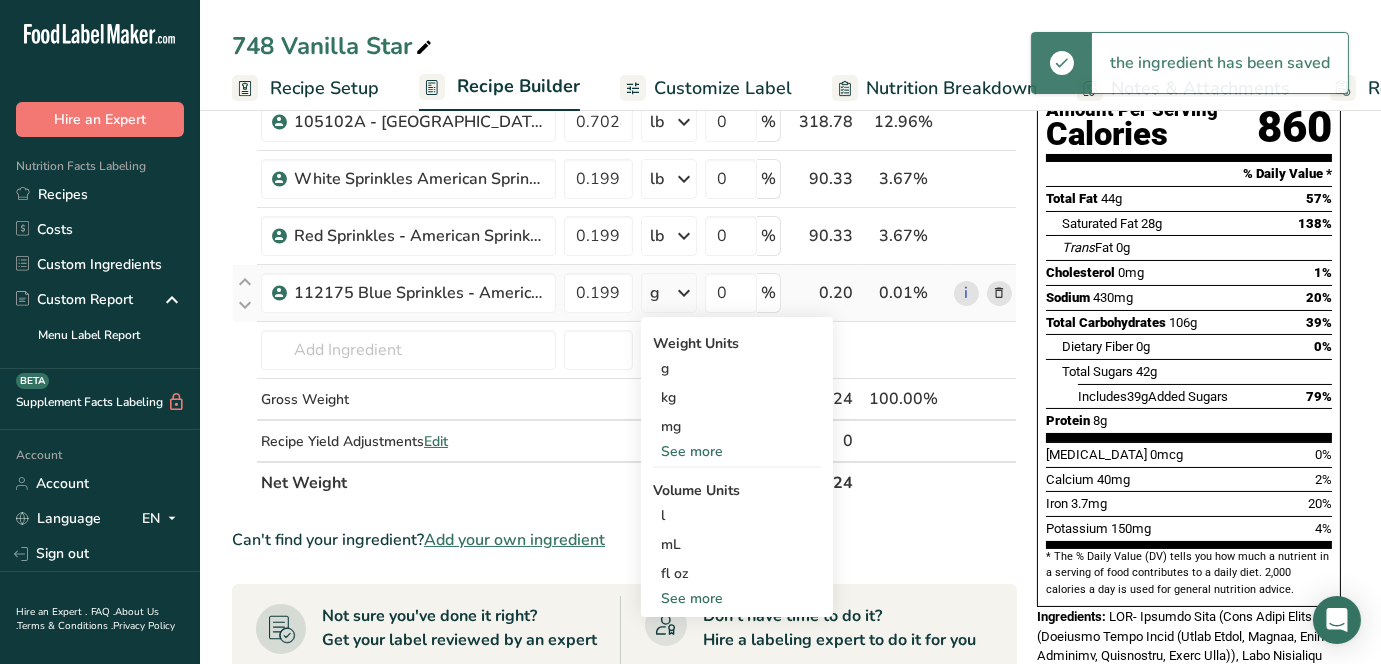 click on "See more" at bounding box center (737, 451) 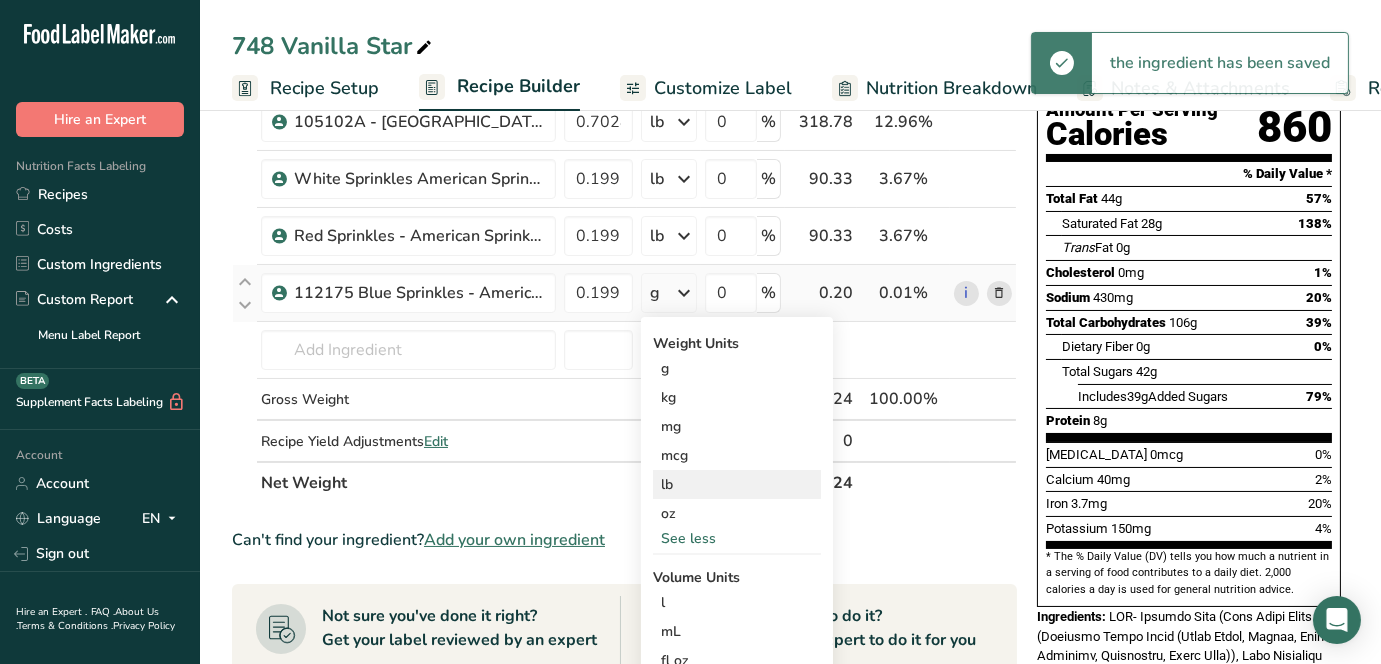 click on "lb" at bounding box center [737, 484] 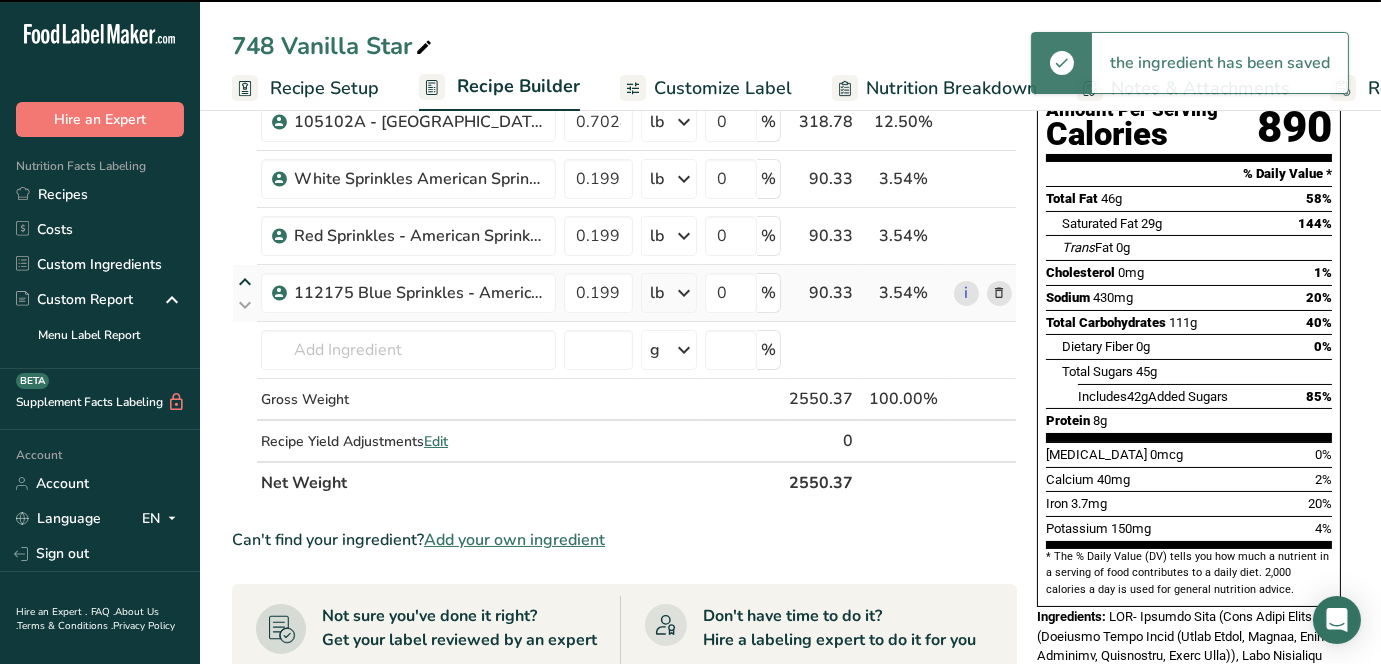click at bounding box center (245, 282) 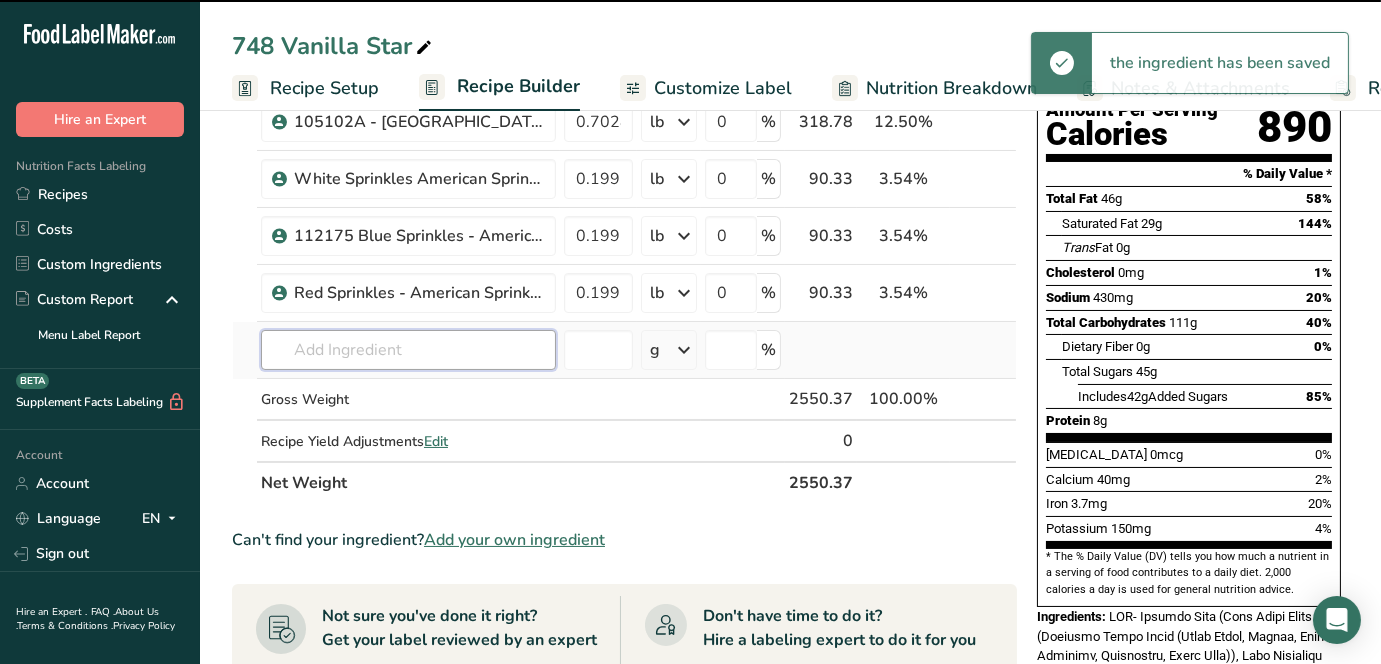 click at bounding box center [408, 350] 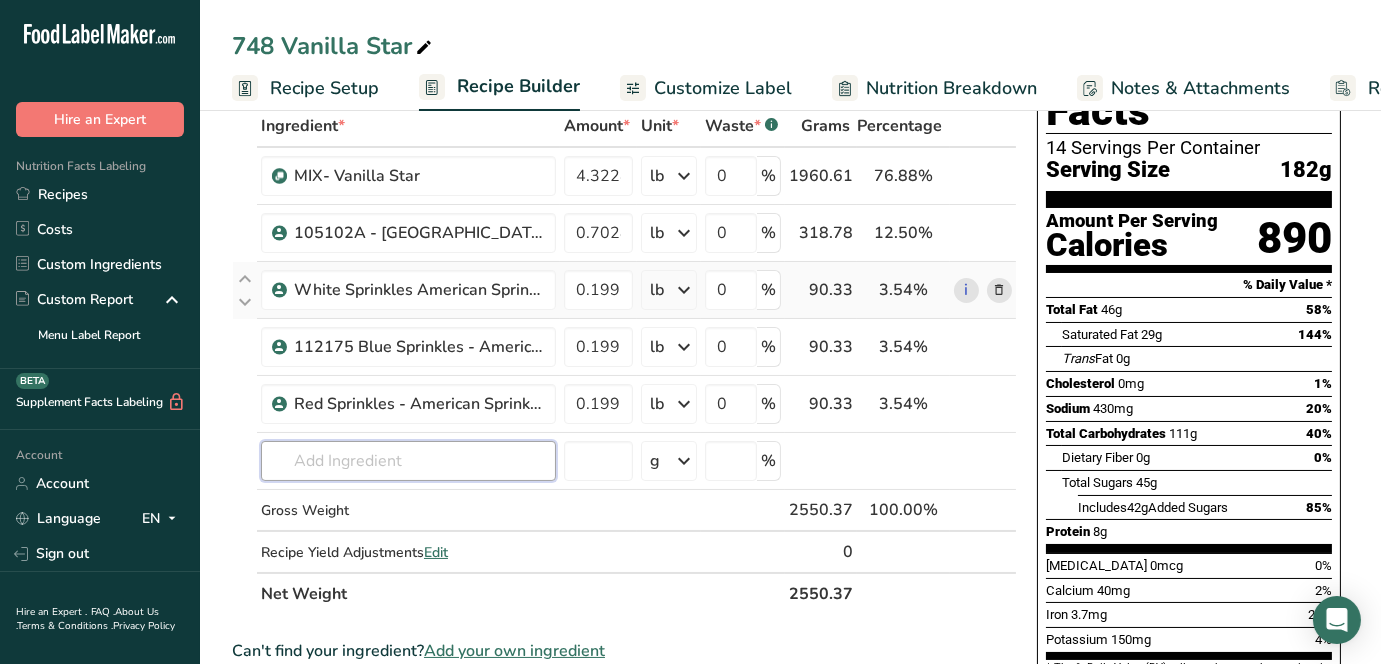 scroll, scrollTop: 0, scrollLeft: 0, axis: both 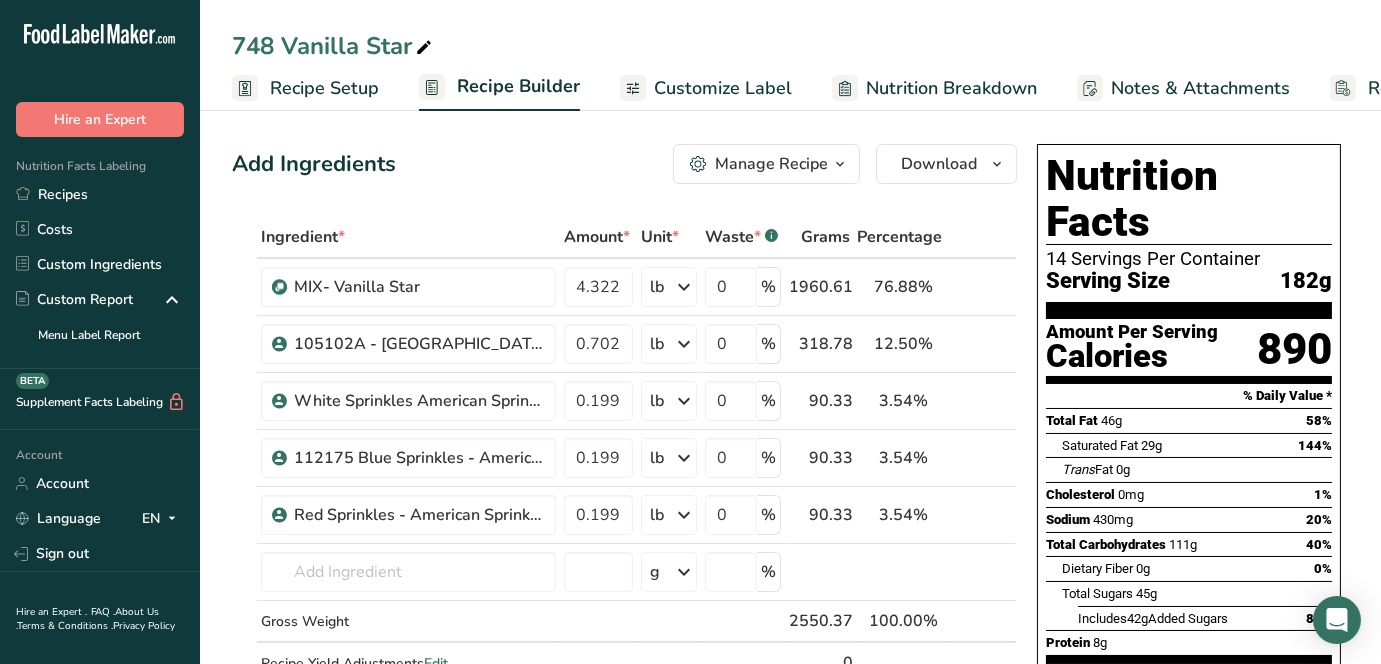 click on "Recipe Setup" at bounding box center (305, 88) 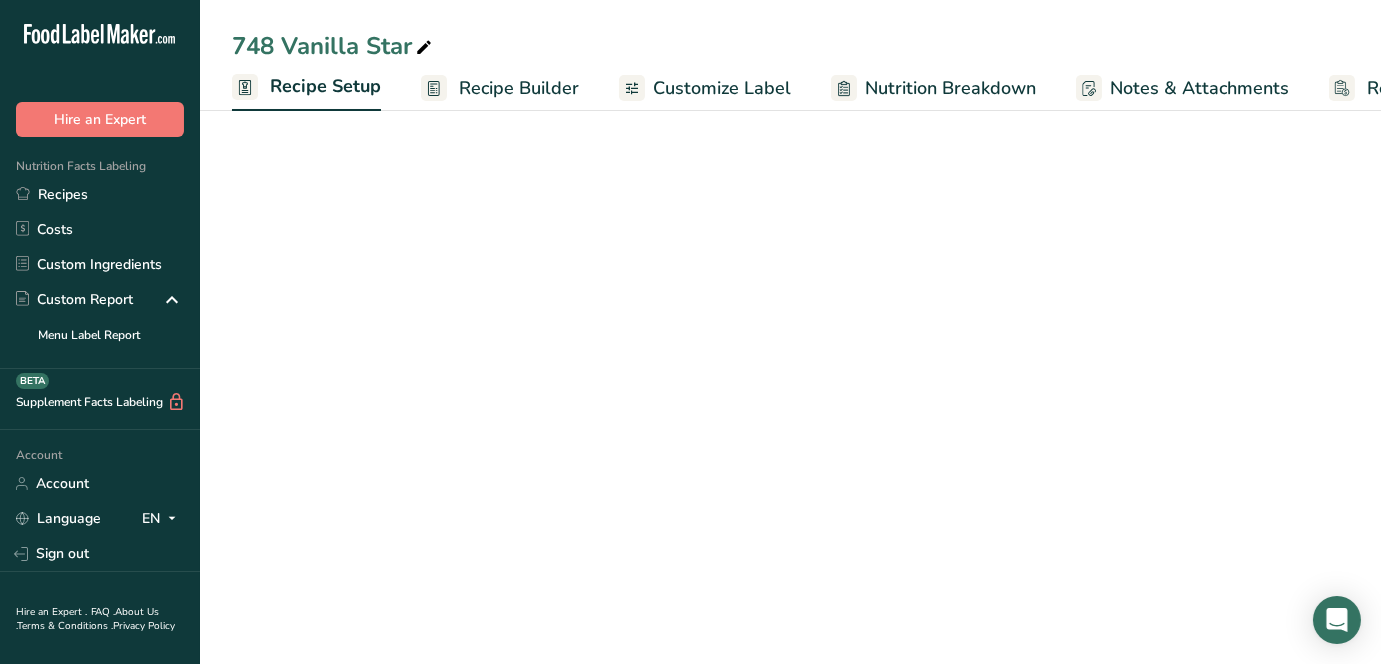 scroll, scrollTop: 0, scrollLeft: 6, axis: horizontal 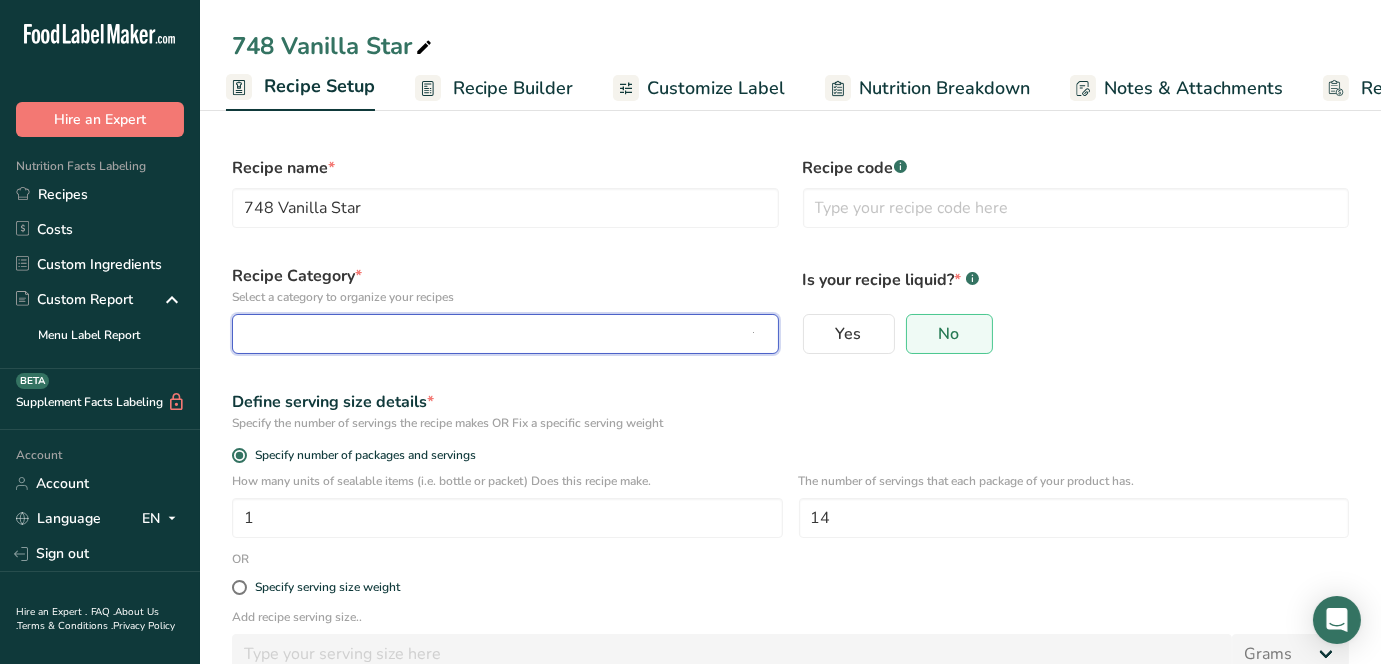 click at bounding box center [499, 334] 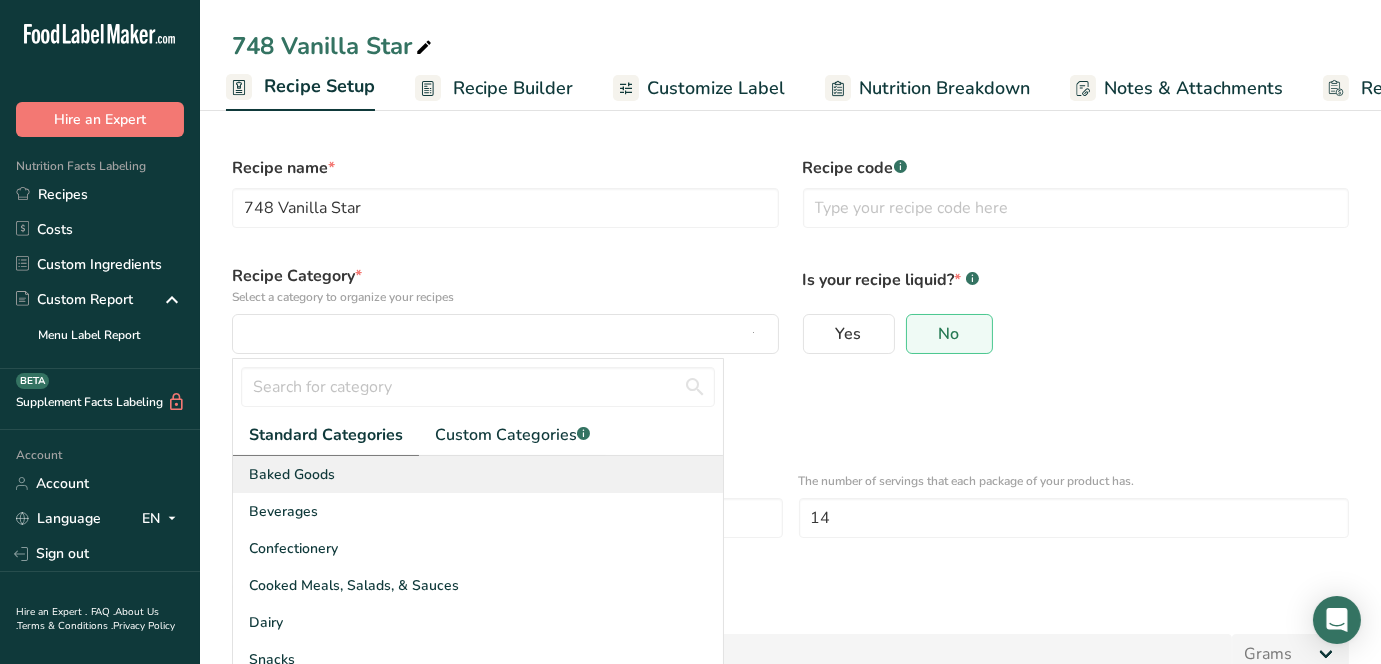 click on "Baked Goods" at bounding box center [292, 474] 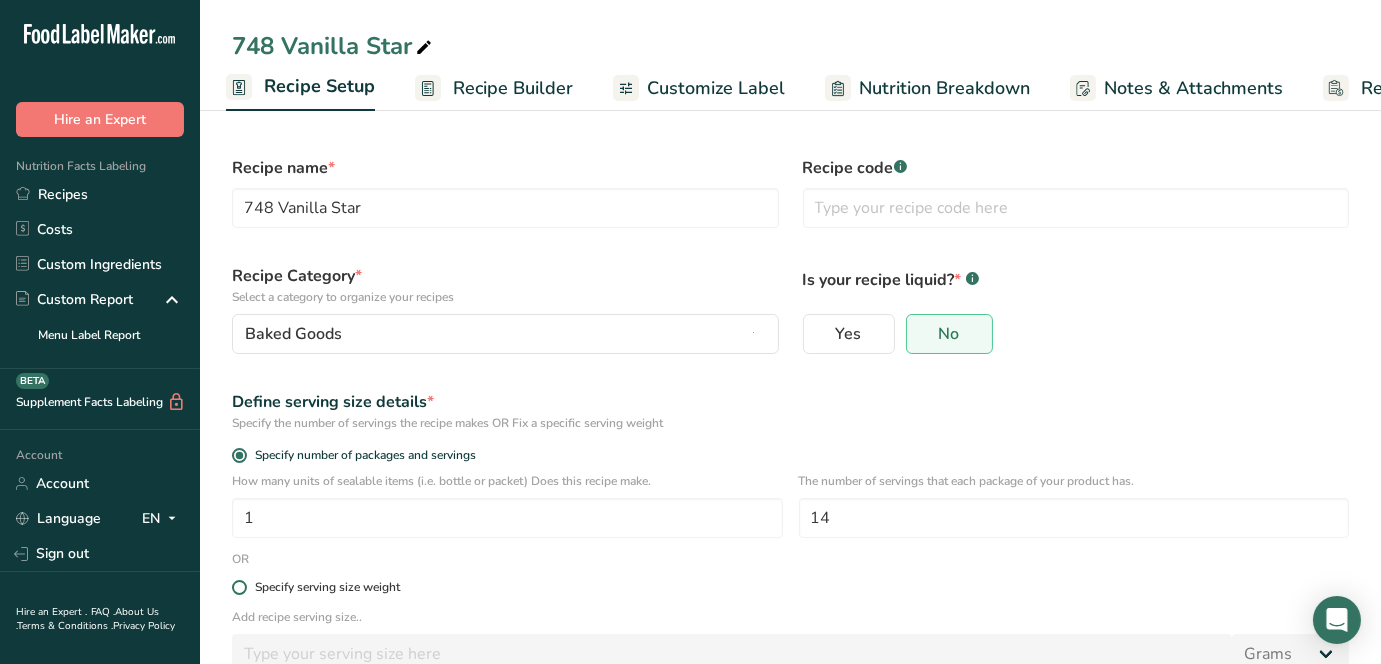 scroll, scrollTop: 126, scrollLeft: 0, axis: vertical 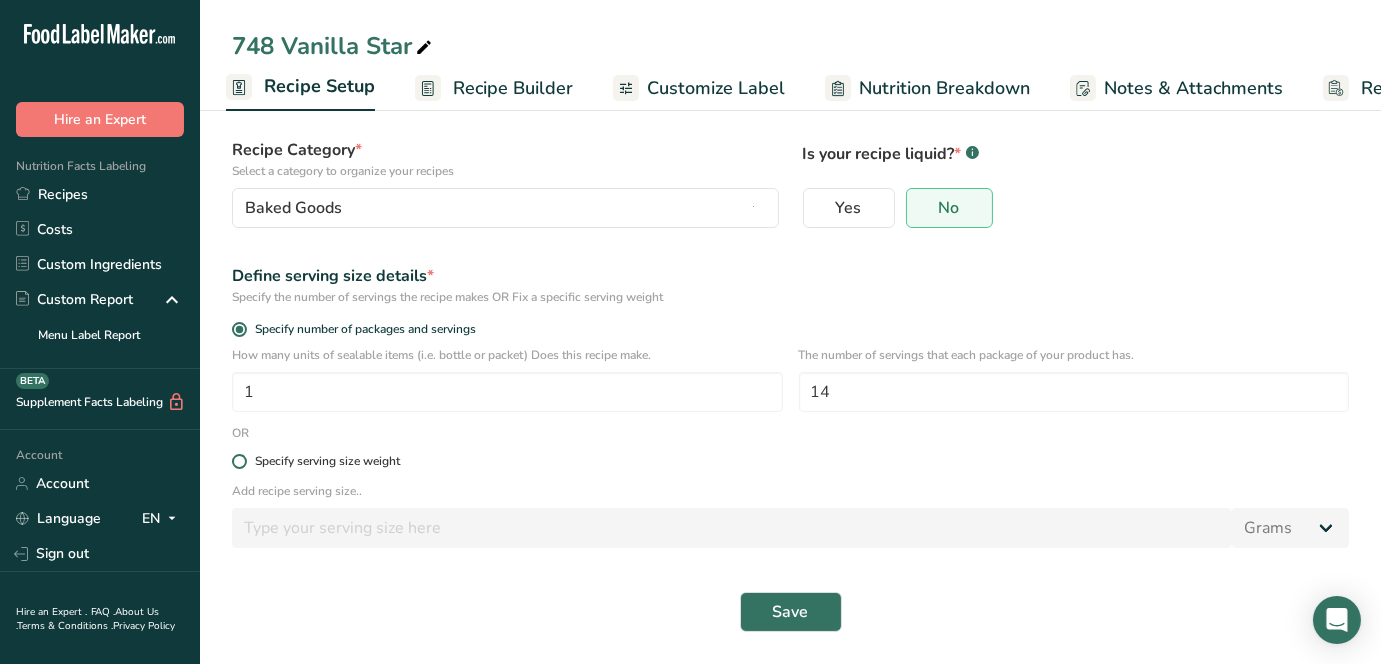 click at bounding box center [239, 461] 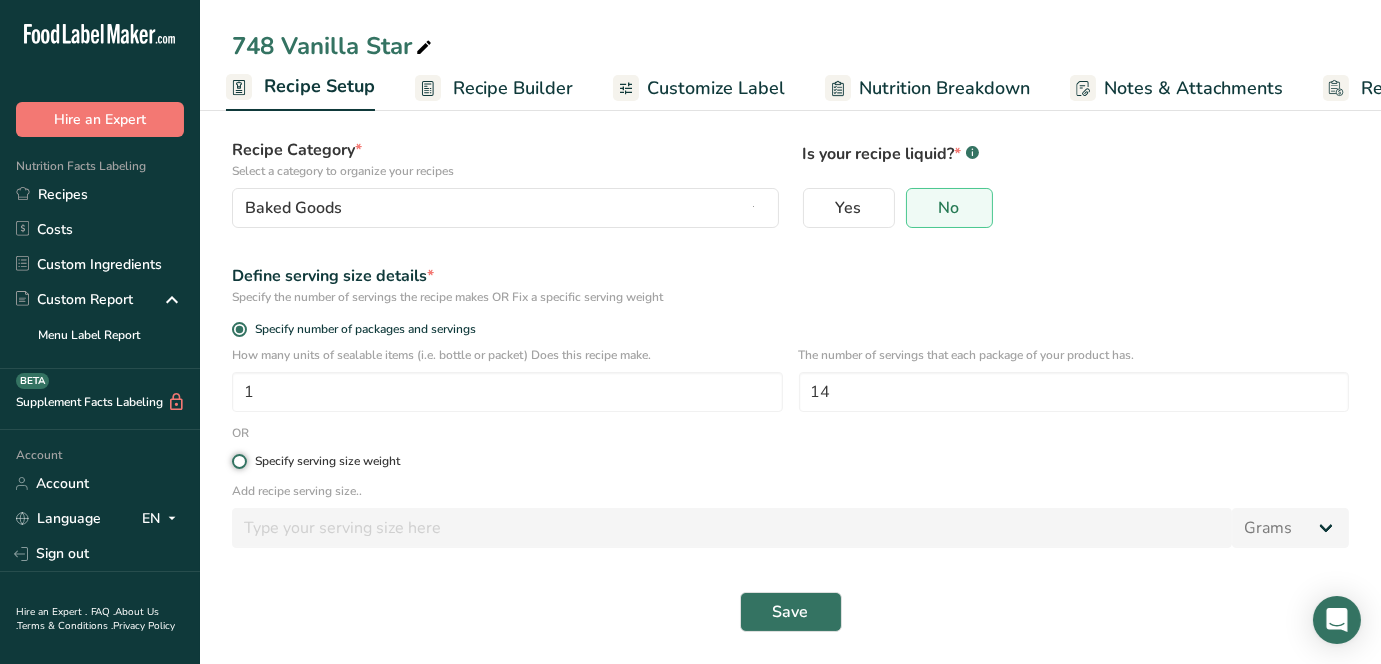 click on "Specify serving size weight" at bounding box center (238, 461) 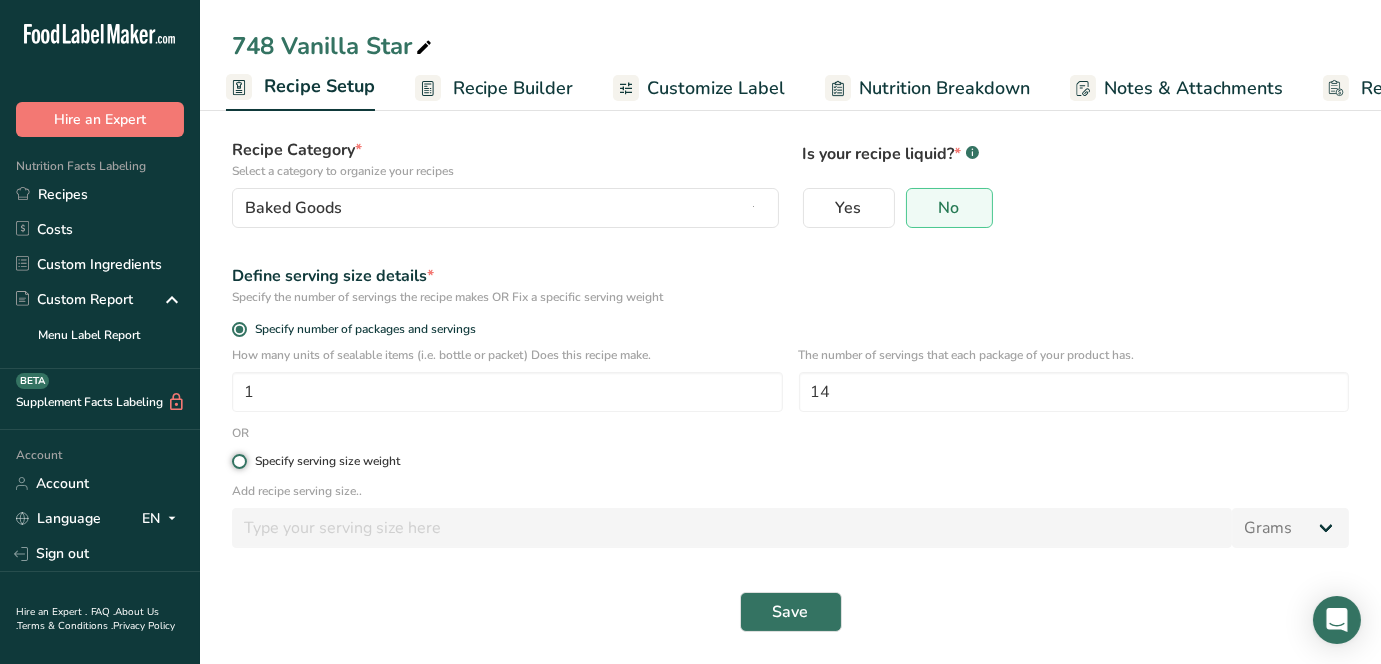 radio on "true" 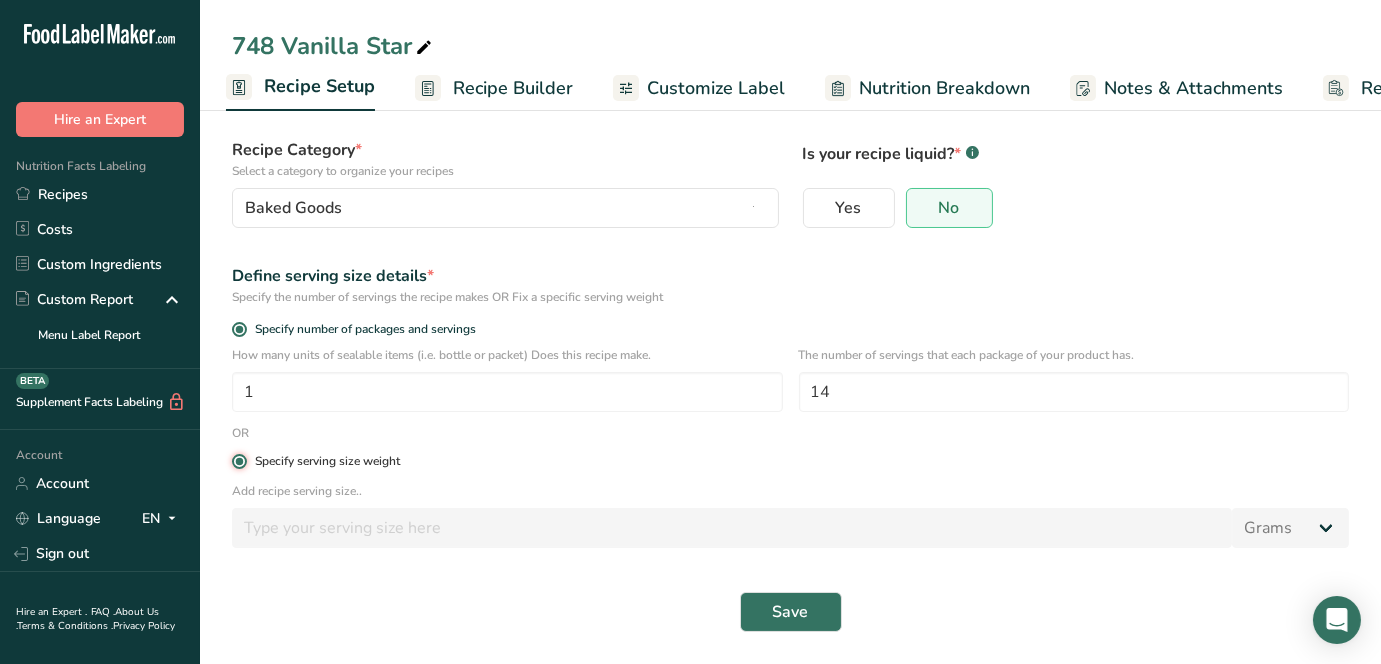radio on "false" 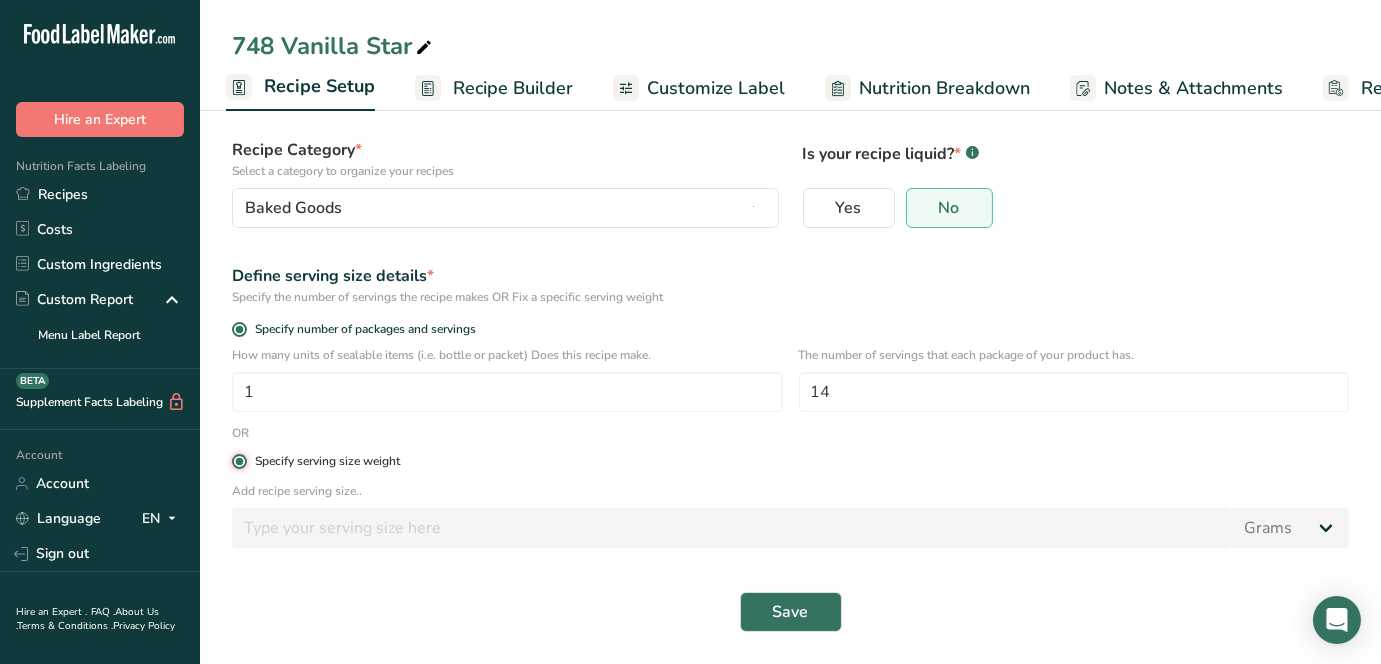 type 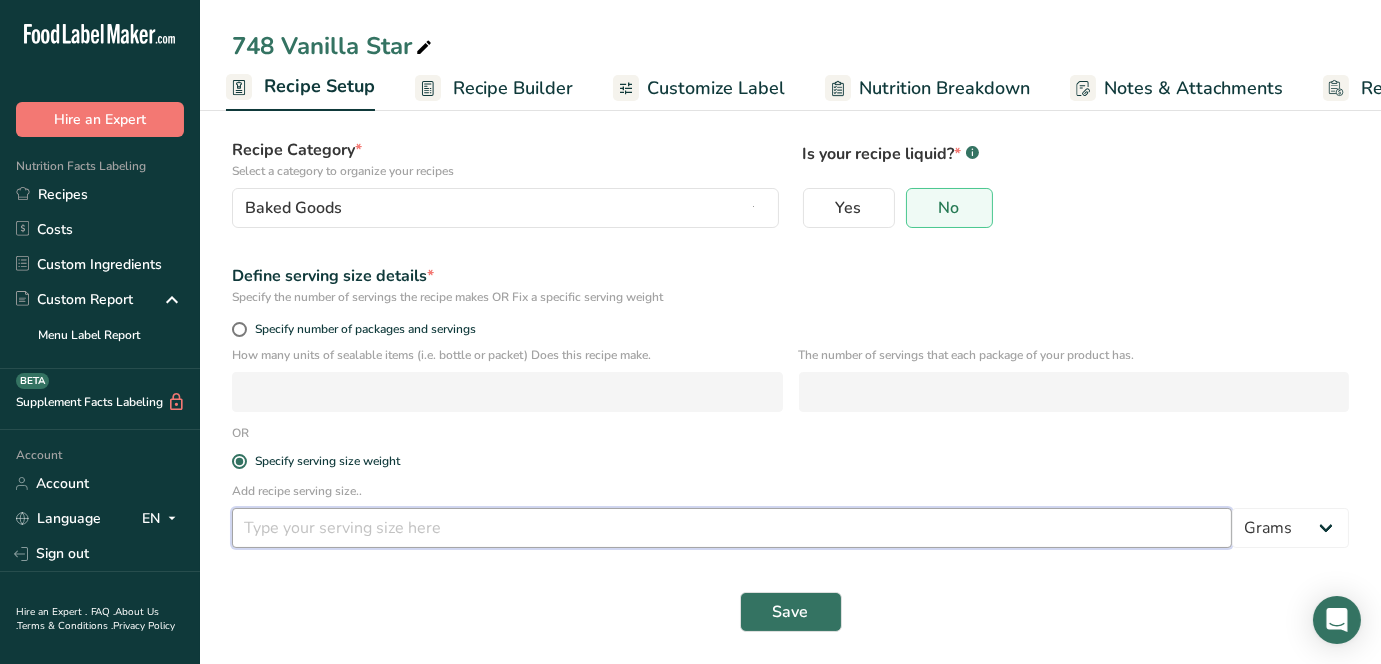 click at bounding box center (732, 528) 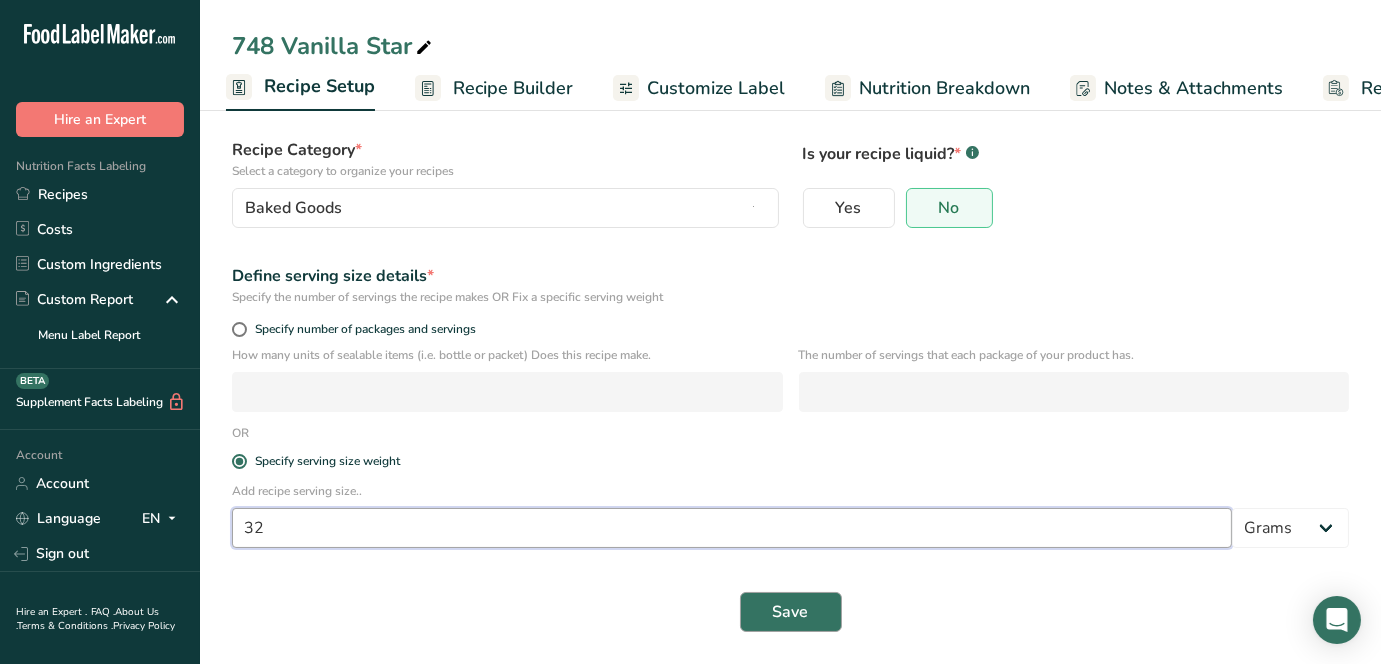 type on "32" 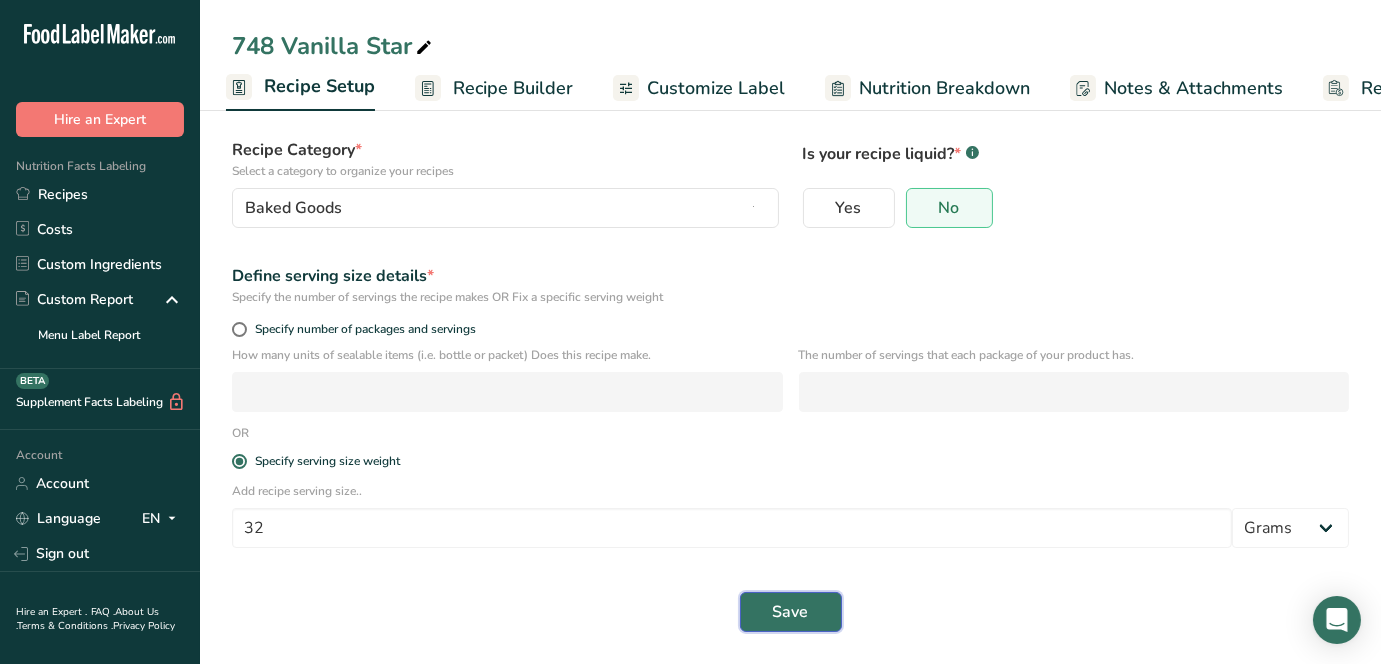 click on "Save" at bounding box center (791, 612) 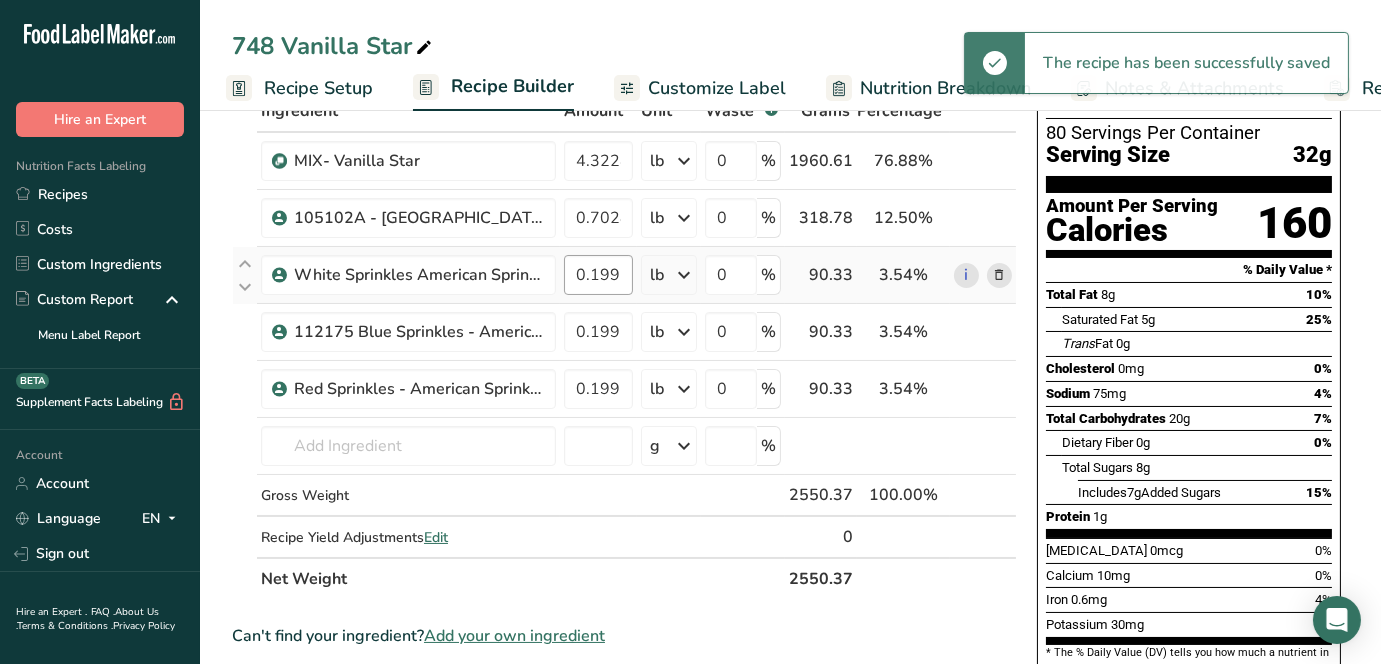 scroll, scrollTop: 15, scrollLeft: 0, axis: vertical 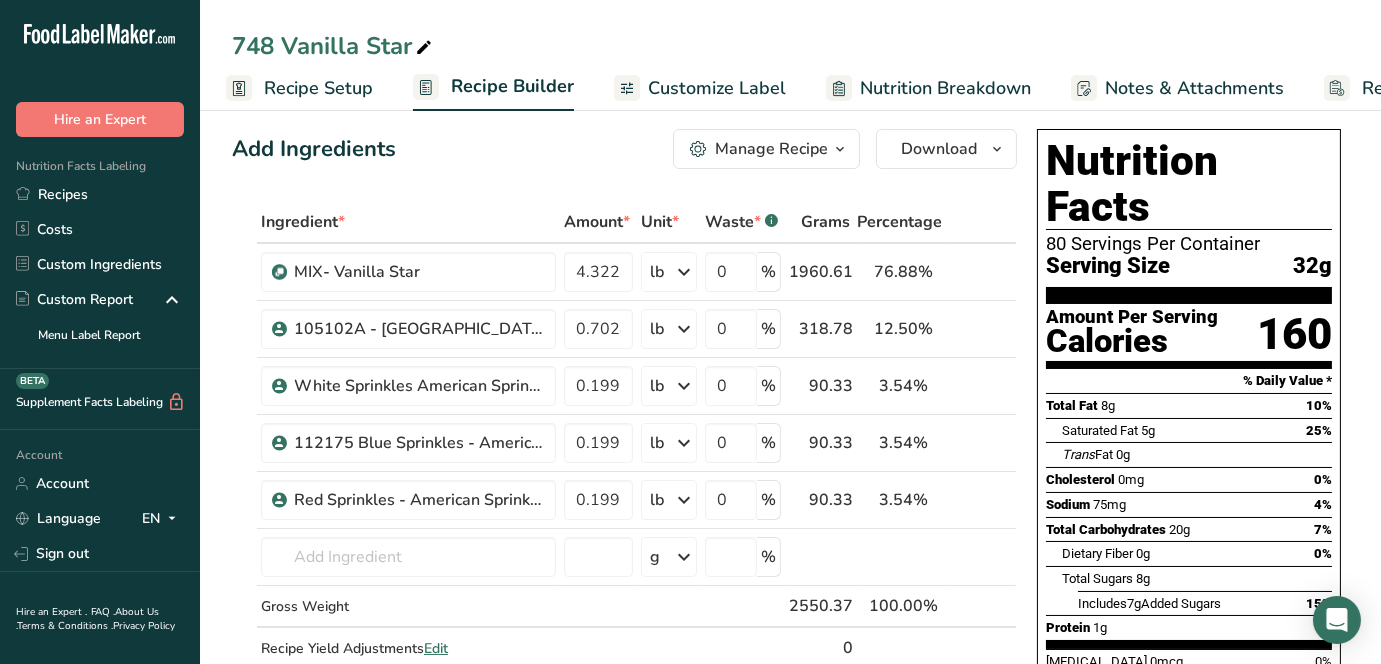 click on "Customize Label" at bounding box center [717, 88] 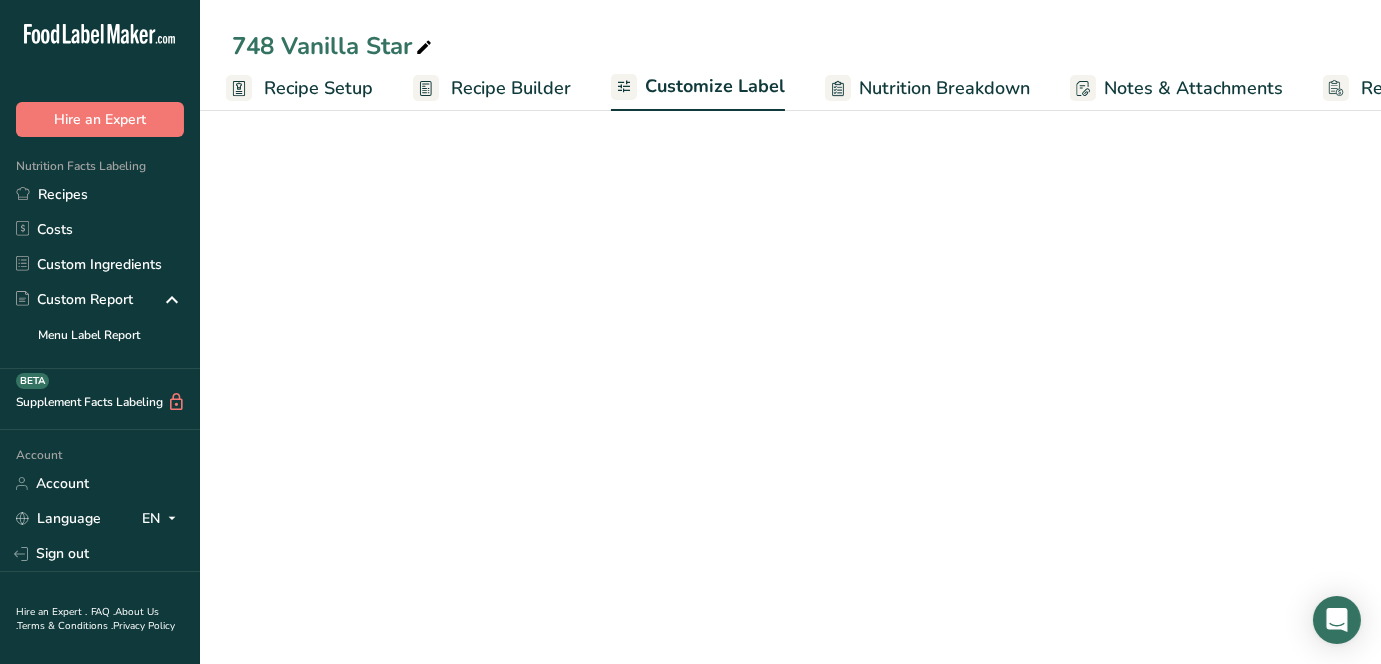 scroll, scrollTop: 0, scrollLeft: 140, axis: horizontal 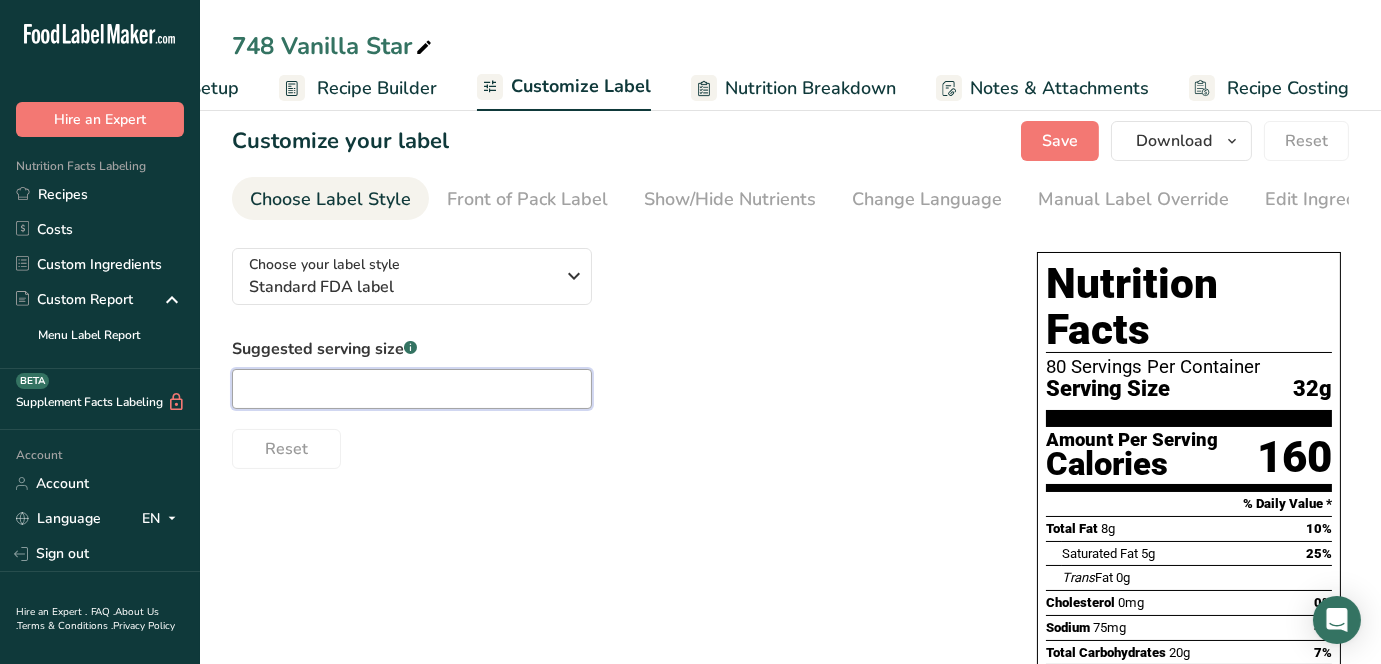 click at bounding box center [412, 389] 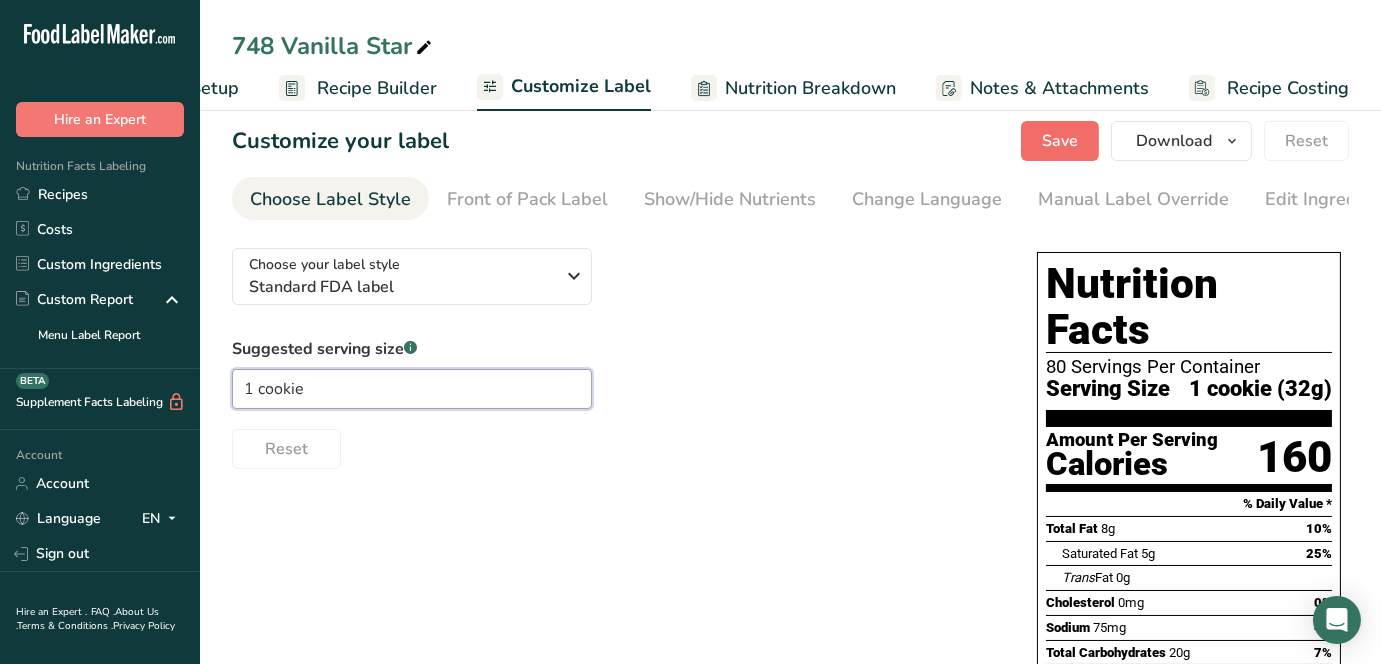 type on "1 cookie" 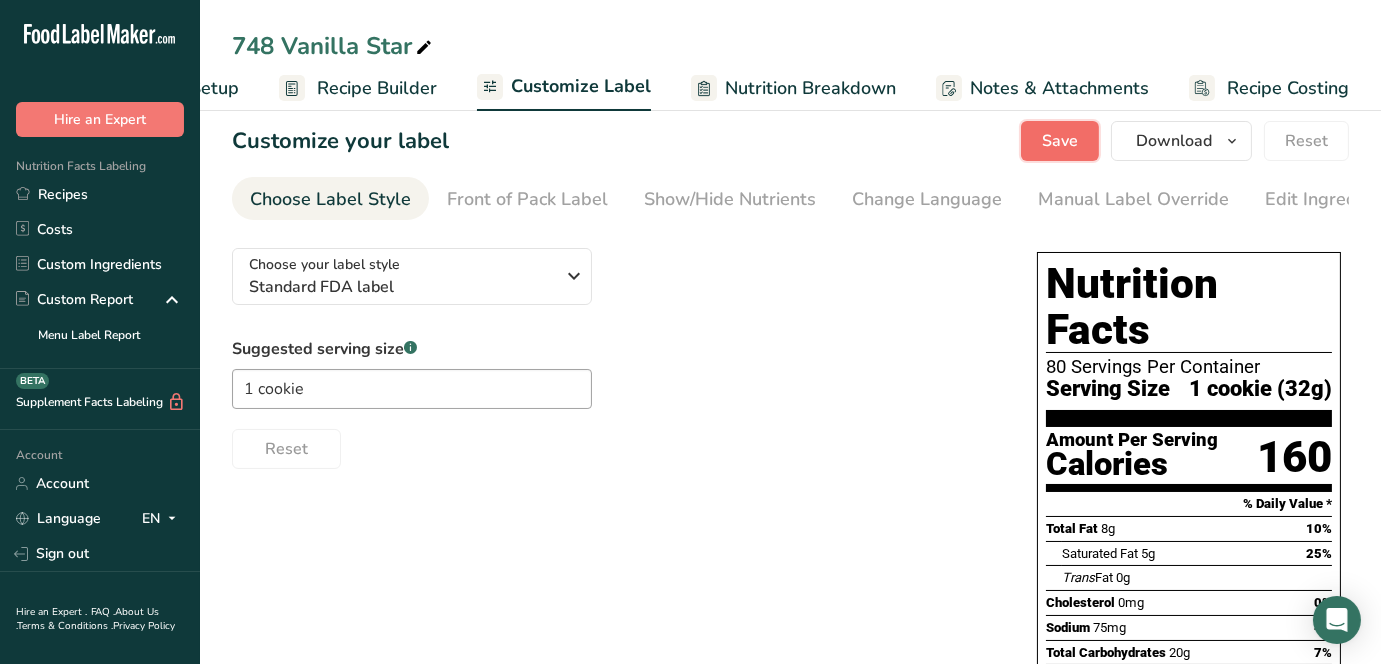 click on "Save" at bounding box center [1060, 141] 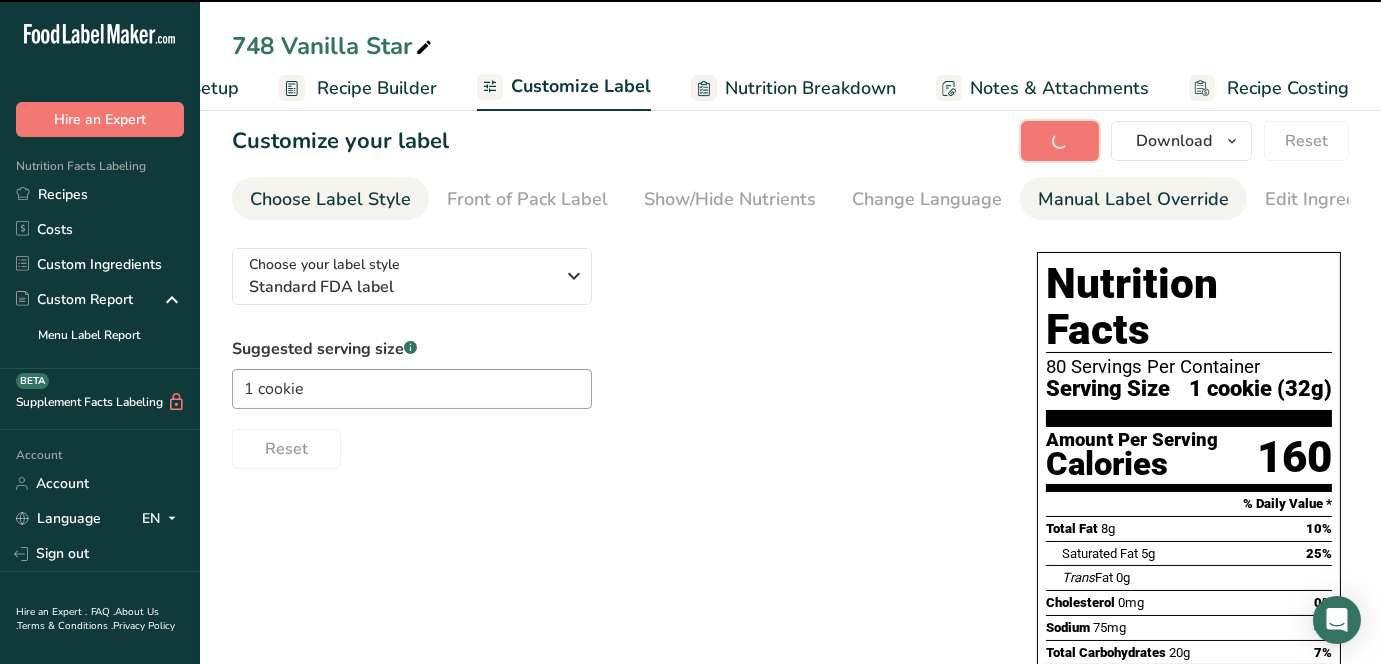 type on "1 cookie (32g)" 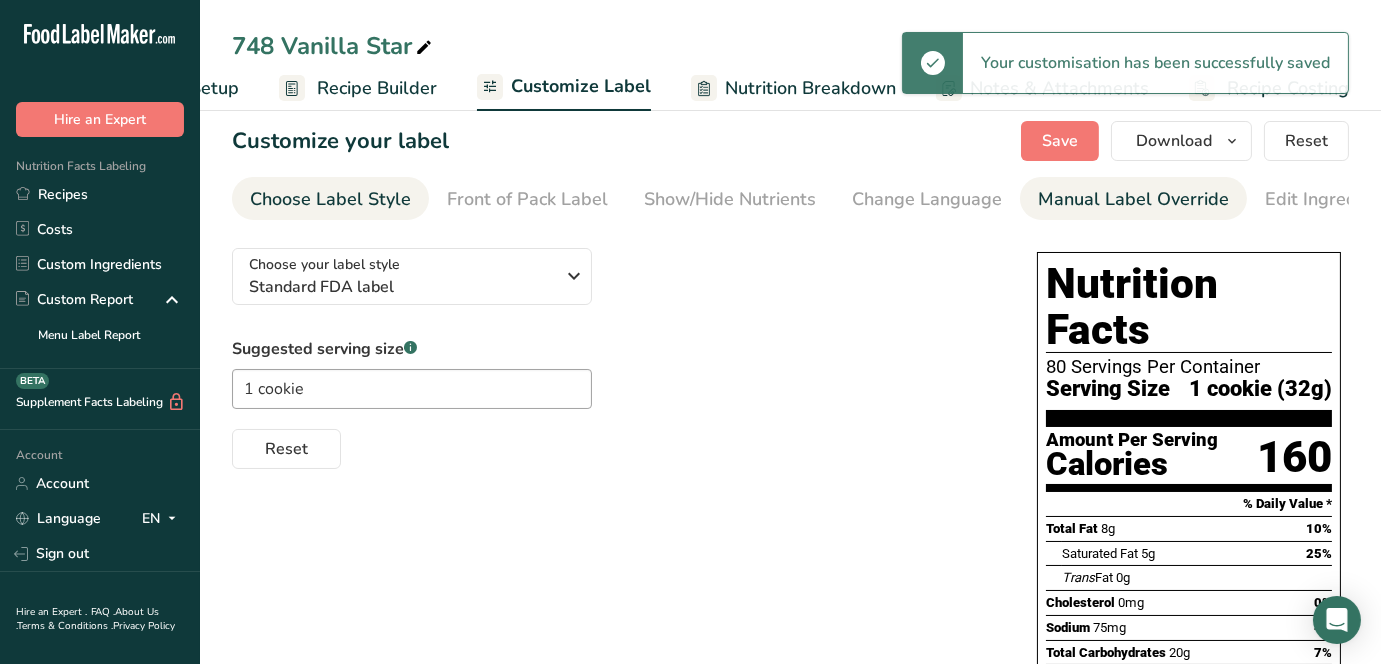click on "Manual Label Override" at bounding box center [1133, 199] 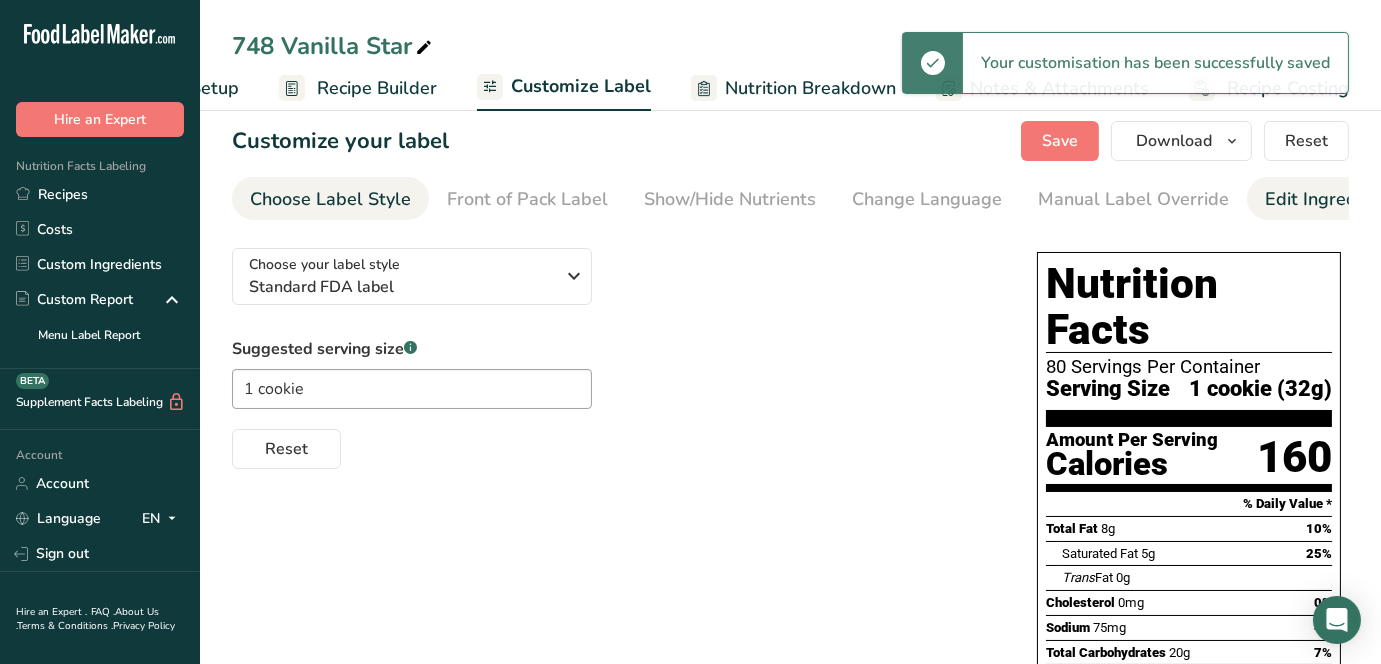 scroll, scrollTop: 0, scrollLeft: 335, axis: horizontal 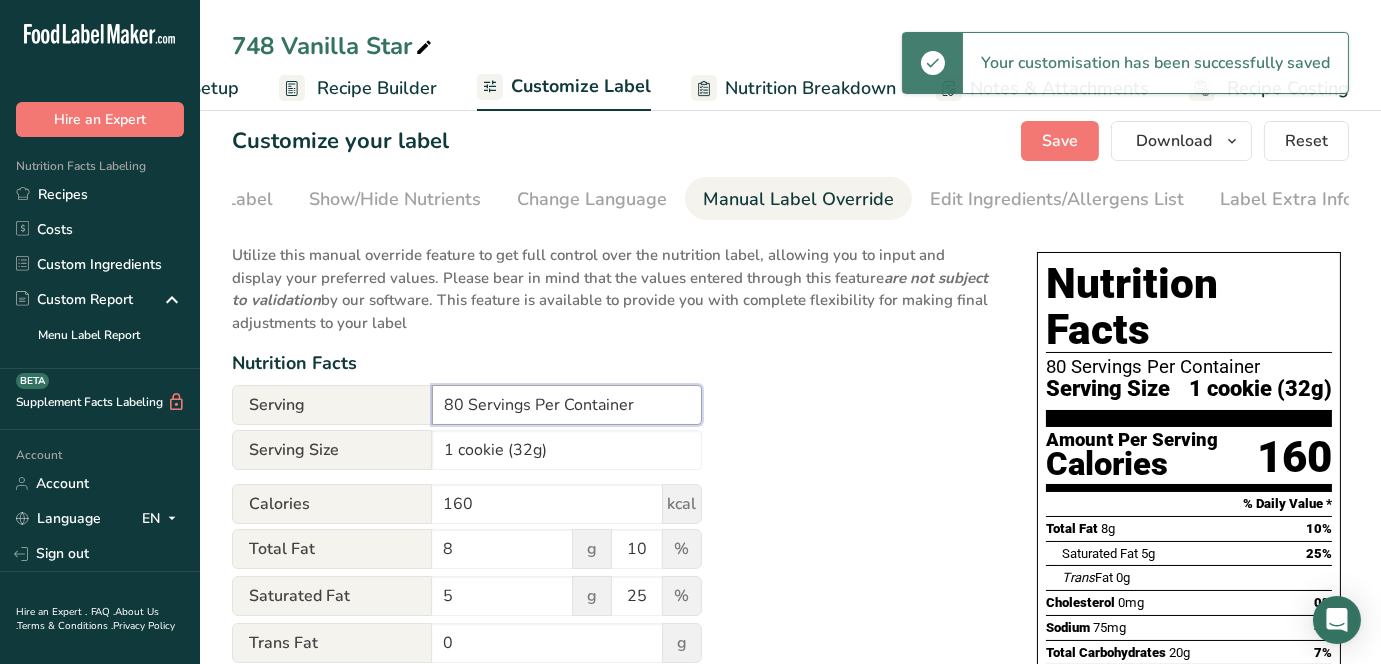 drag, startPoint x: 452, startPoint y: 411, endPoint x: 341, endPoint y: 368, distance: 119.03781 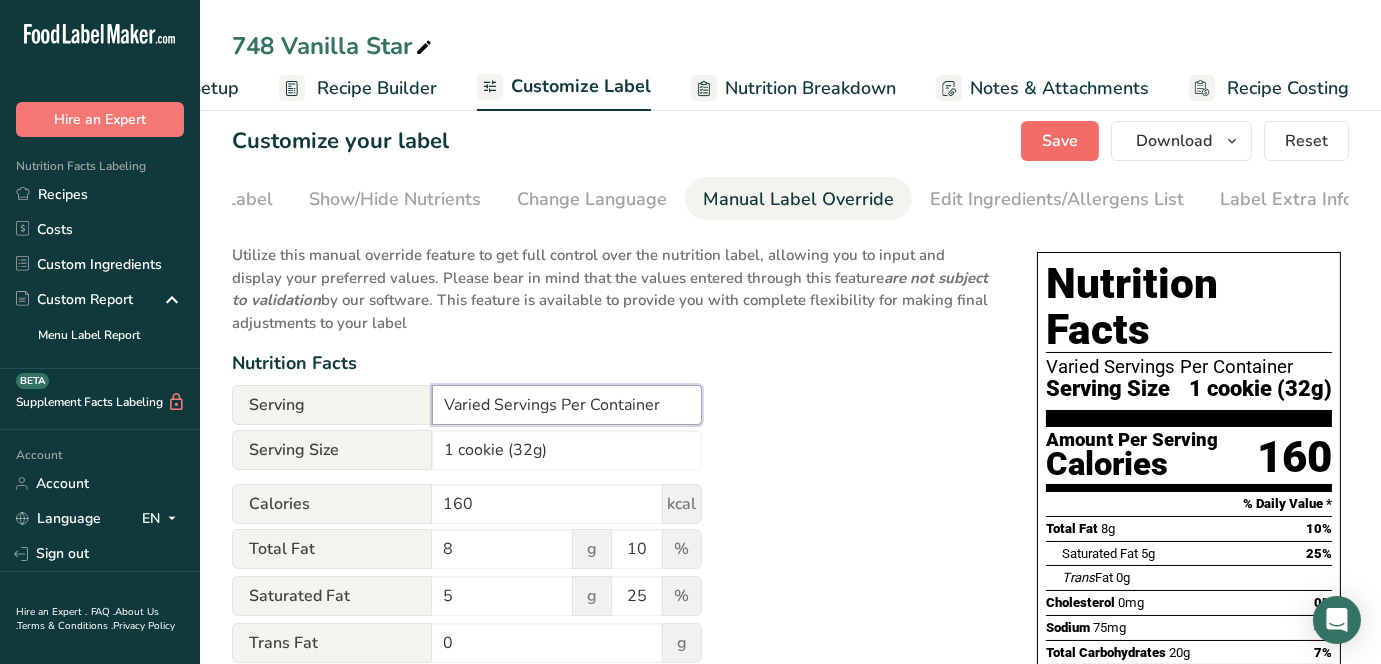 type on "Varied Servings Per Container" 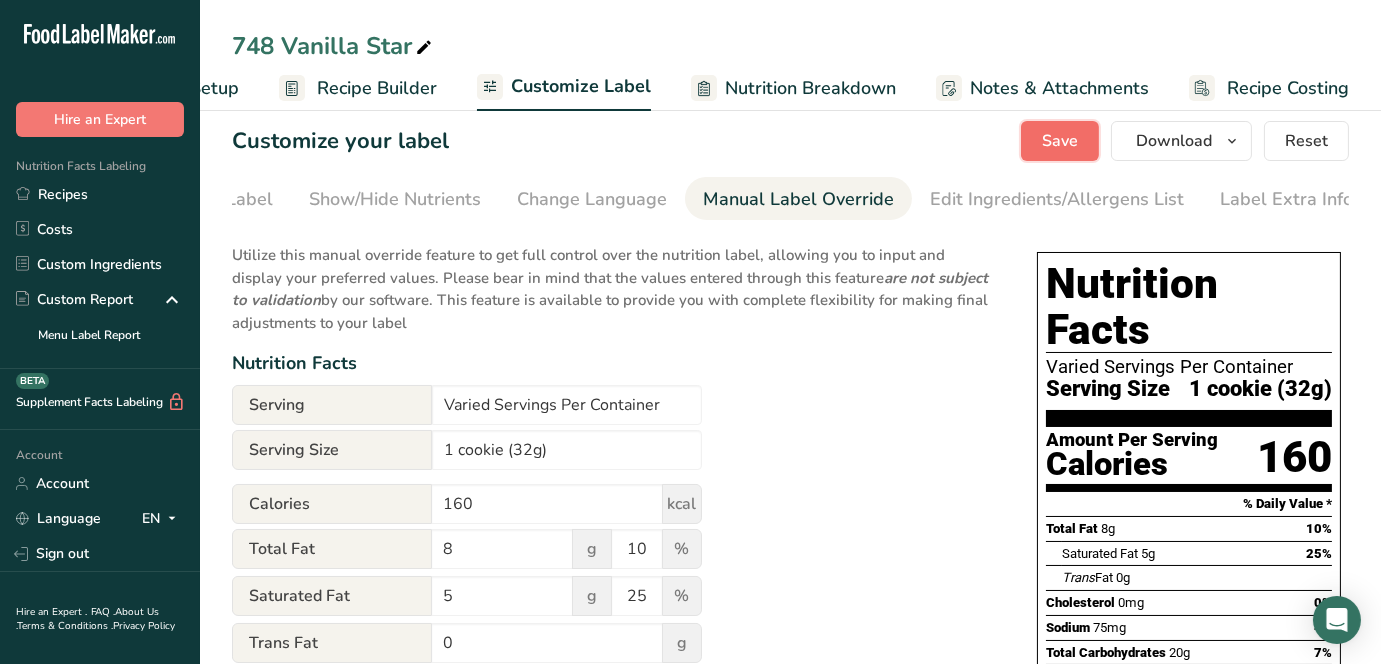 click on "Save" at bounding box center [1060, 141] 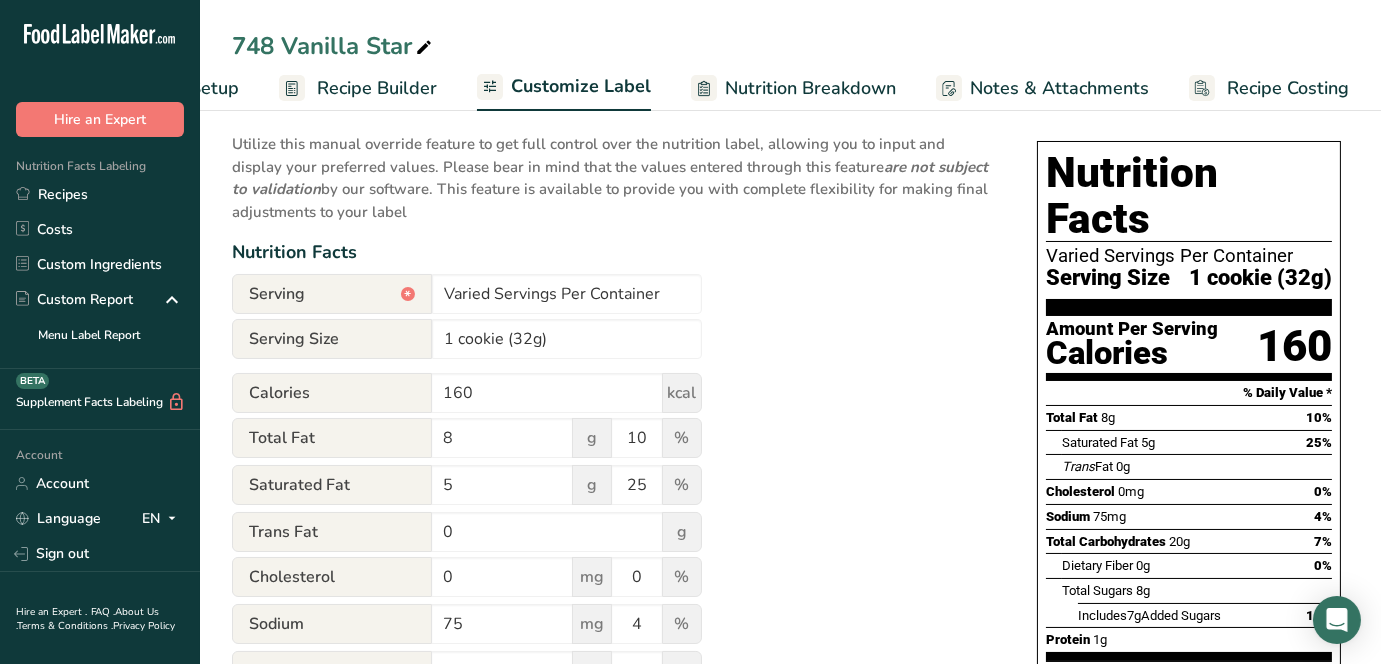 scroll, scrollTop: 0, scrollLeft: 0, axis: both 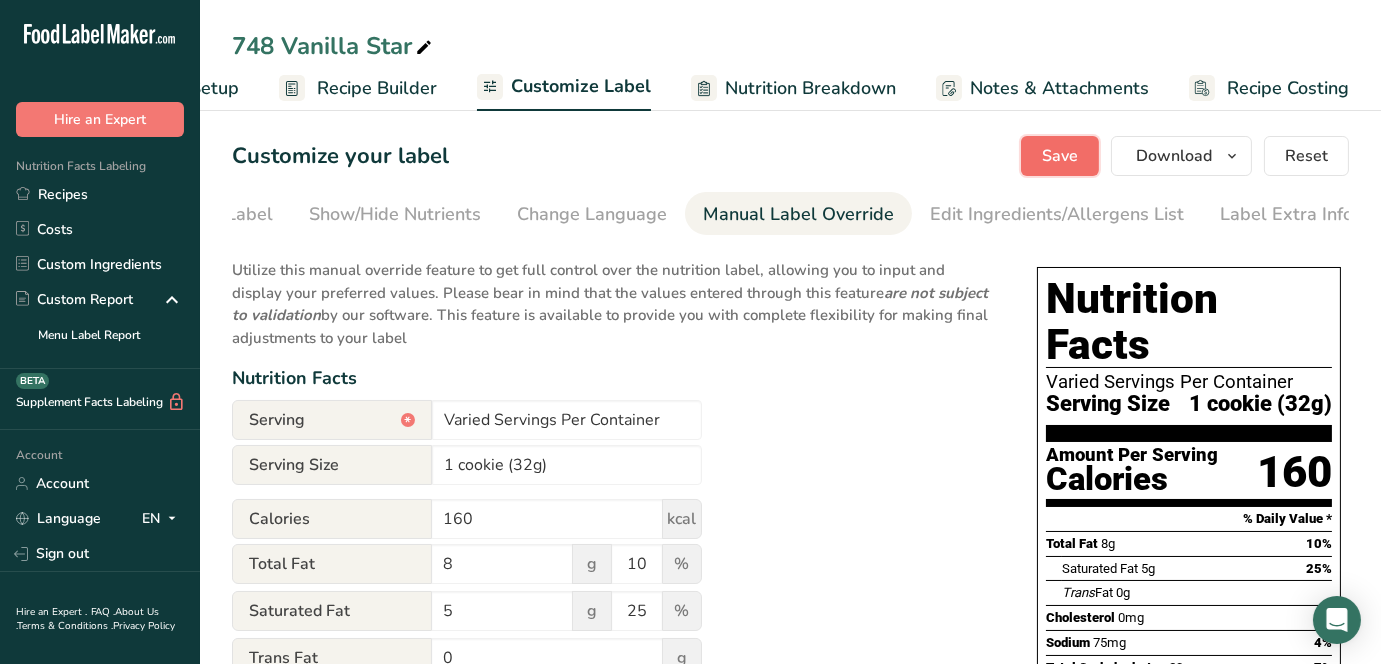 click on "Save" at bounding box center [1060, 156] 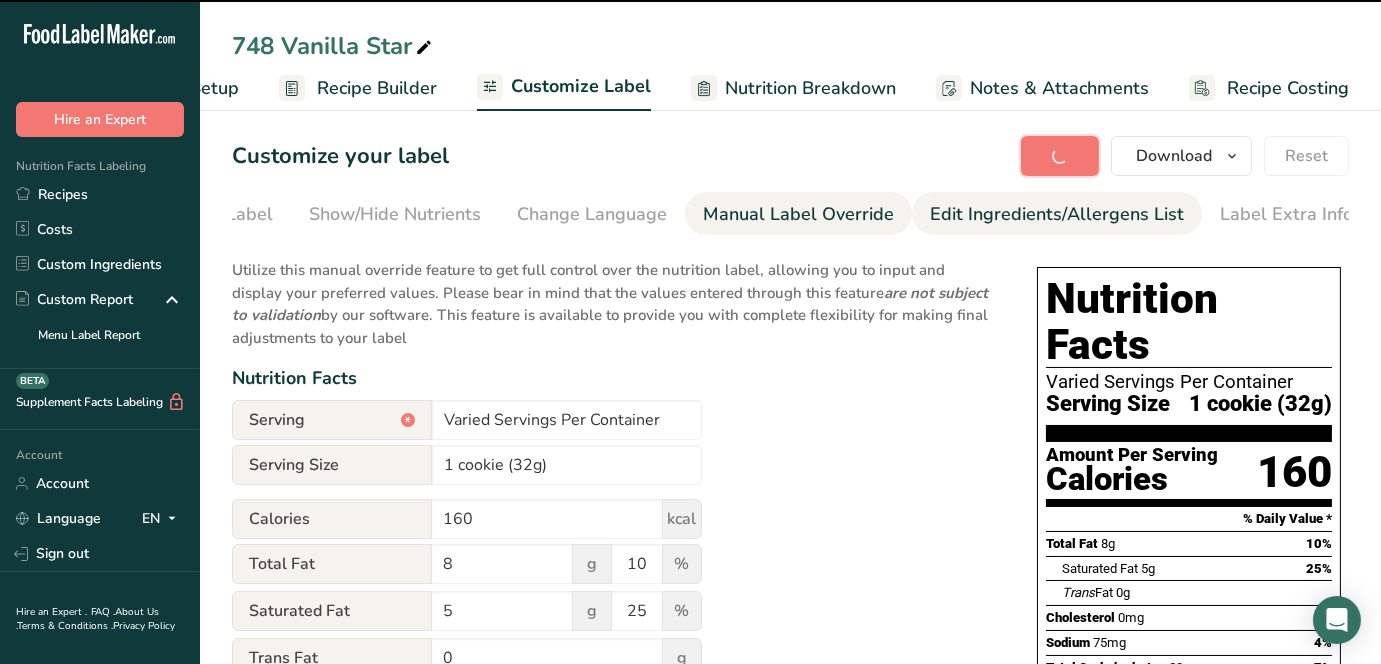 type on "MIX- Vanilla Star (Soft Wheat Flour (Enriched Wheat Flour (Wheat Flour, [MEDICAL_DATA], Iron, [MEDICAL_DATA], [MEDICAL_DATA], [MEDICAL_DATA])), Palm Margarine (MARGARINE (PALM OIL, PALM FRACTIONS, WATER, SALT, EMULSIFIERS {SOY [MEDICAL_DATA], DISTILLED MONOGLYCERIDES}, NATURAL BUTTER FLAVOR, [MEDICAL_DATA], ANTIOXIDANT {MIXED [MEDICAL_DATA] [SOY DERIVED]}, VITAMIN A AND [MEDICAL_DATA] AS COLOR)), All Purpose Shortening (Palm Oil), Extra Fine Granulated Sugar (Sugar), Confectioners Sugar (CONFECTIONERS SUGAR (SUGAR, CORN STARCH)), Water, Butter Flavor N&A (Natural & Artificial Flavors), Soy [MEDICAL_DATA] (Soy [MEDICAL_DATA]), Salt (Salt), Eggs (Eggs), [MEDICAL_DATA] ([MEDICAL_DATA]), Vanilla Powder 16x, Artificial (Natural & Artificial Flavors)), White Wafers (Sugar, Hydrogenated Palm Kernel Oil, Whey Powder (Milk), [MEDICAL_DATA], Soy [MEDICAL_DATA], Salt, Artificial Flavor, Anhydrous Milk Fat), White Sprinkles American Sprinkle (SUGAR, CORN STARCH, PALM & PALM KERNEL OIL, SOY [MEDICAL_DATA], DEXTRIN, CARNAUBA WAX, CONFECTIONERS GLAZE), Red Sprinkles - A..." 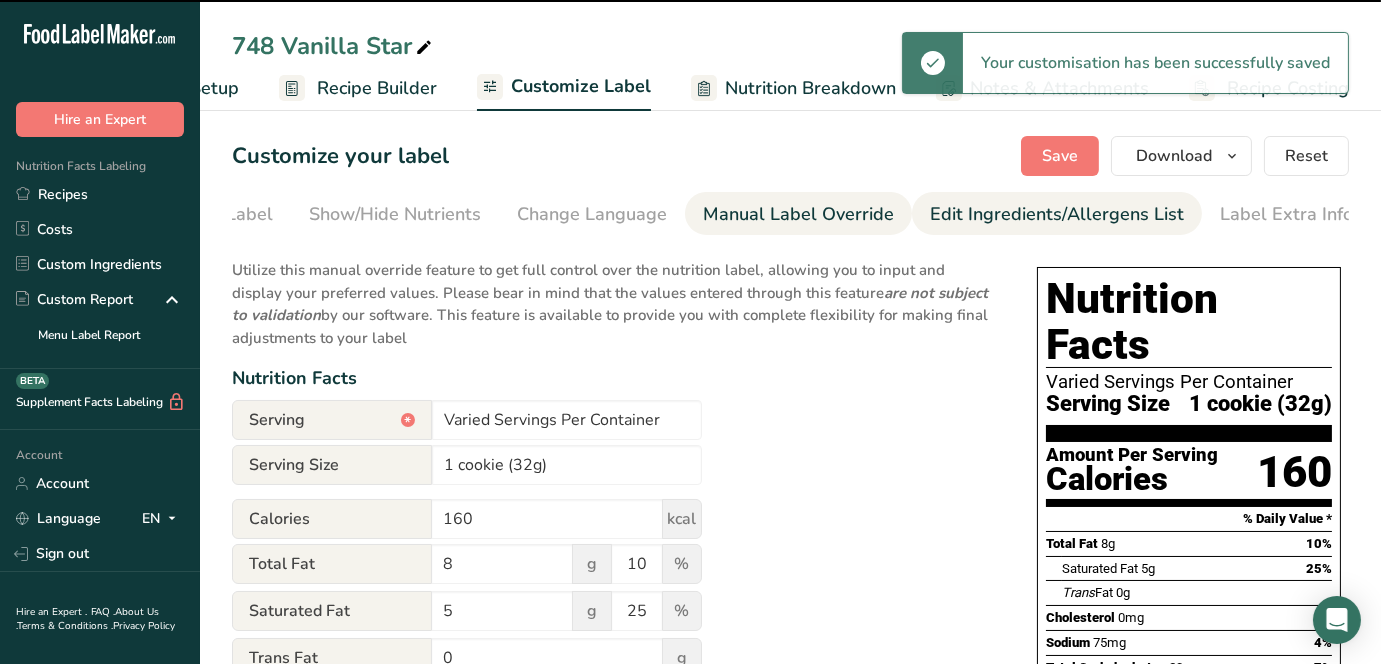 click on "Edit Ingredients/Allergens List" at bounding box center (1057, 214) 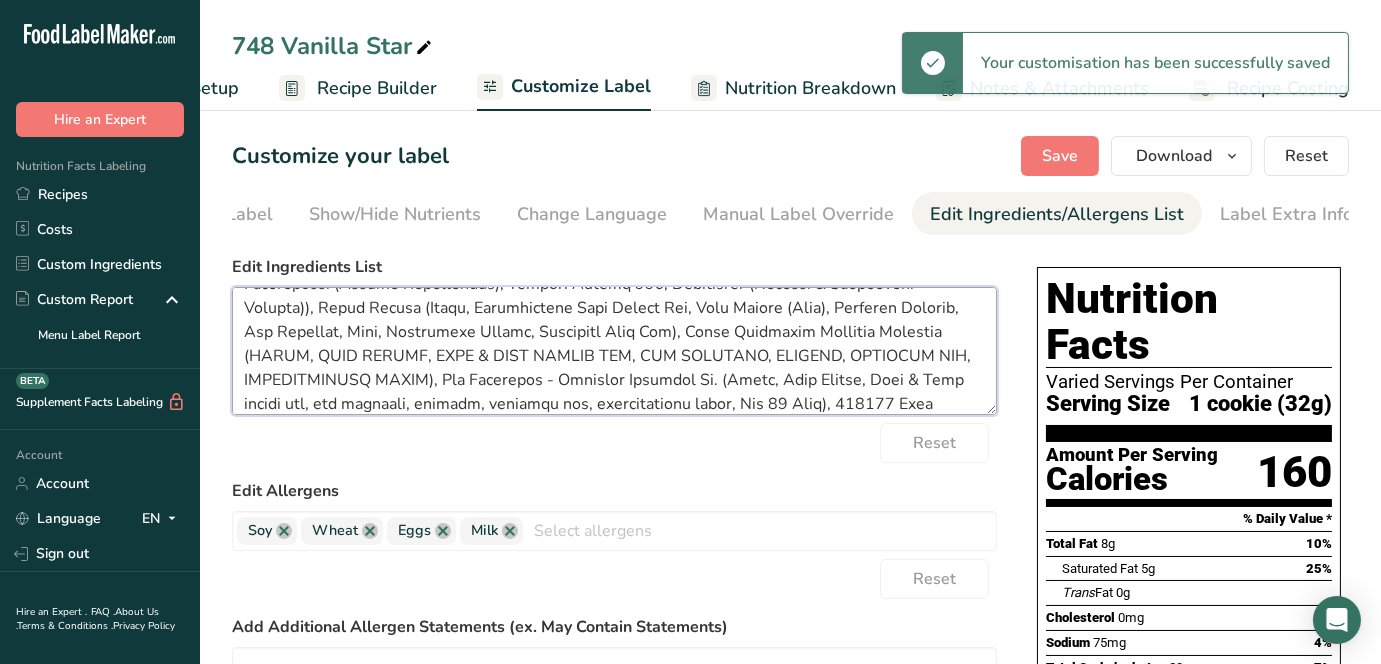 scroll, scrollTop: 281, scrollLeft: 0, axis: vertical 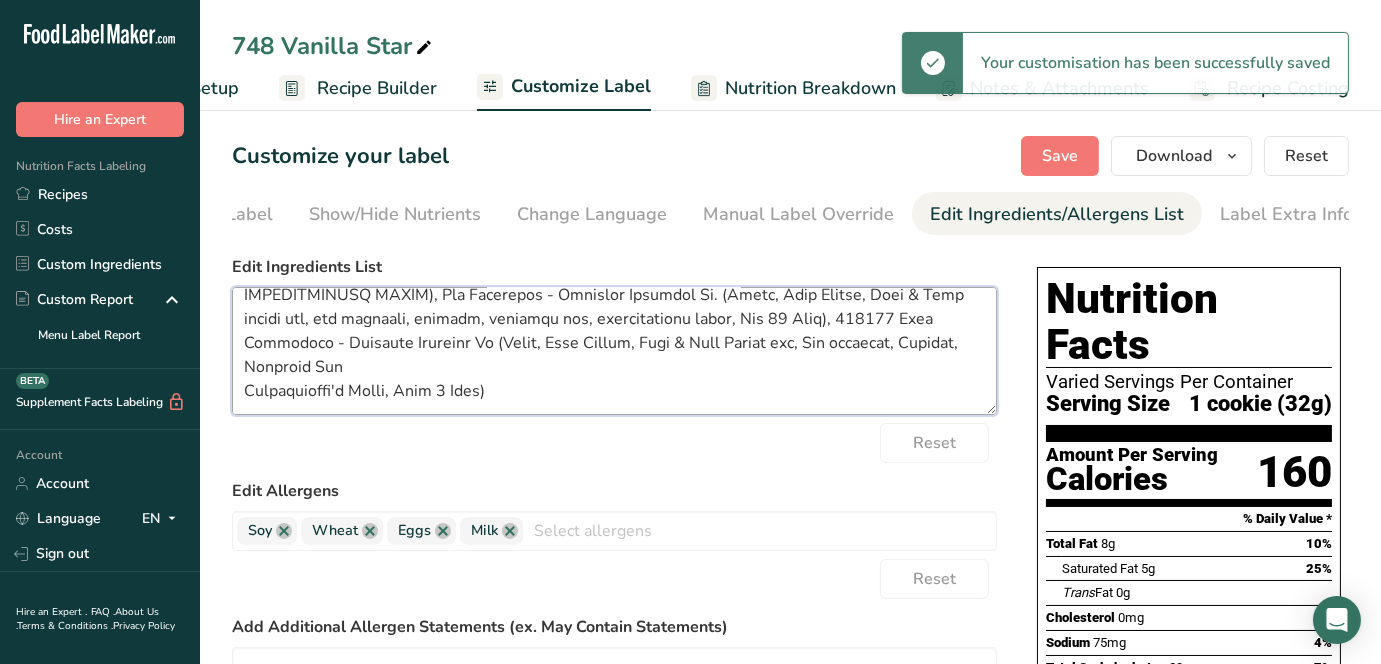 drag, startPoint x: 244, startPoint y: 311, endPoint x: 1040, endPoint y: 458, distance: 809.4597 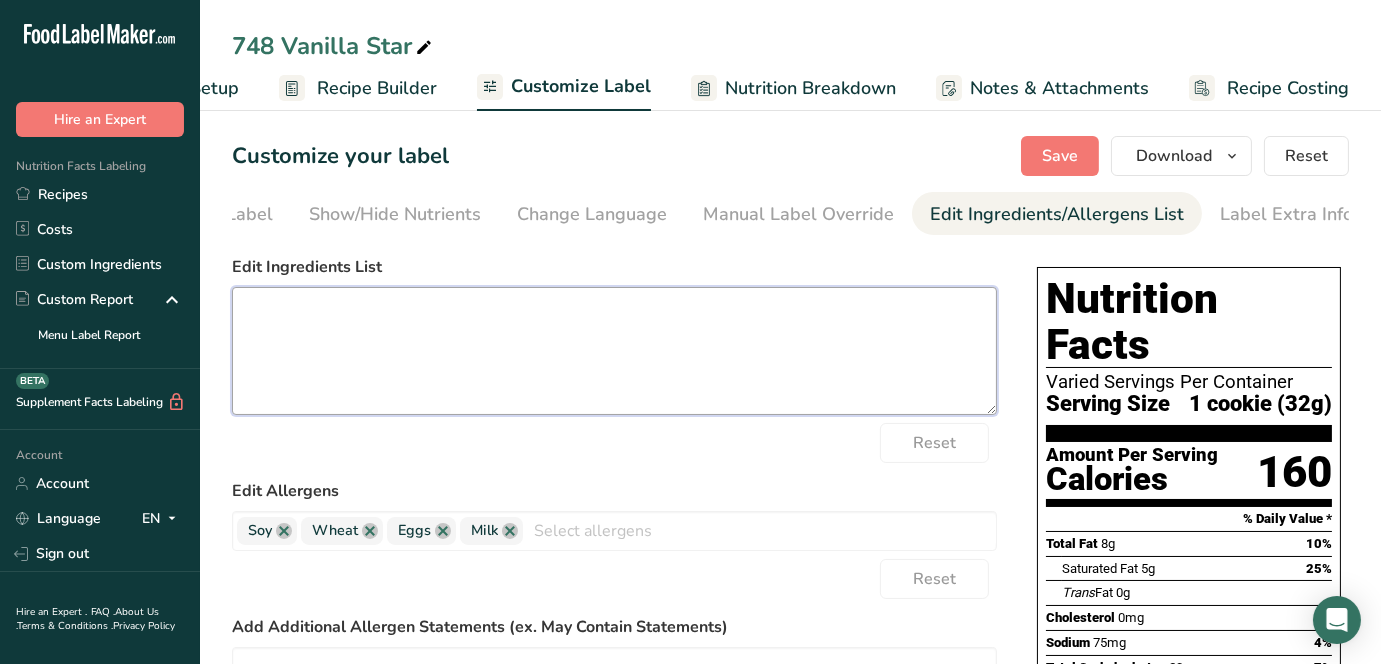 scroll, scrollTop: 0, scrollLeft: 0, axis: both 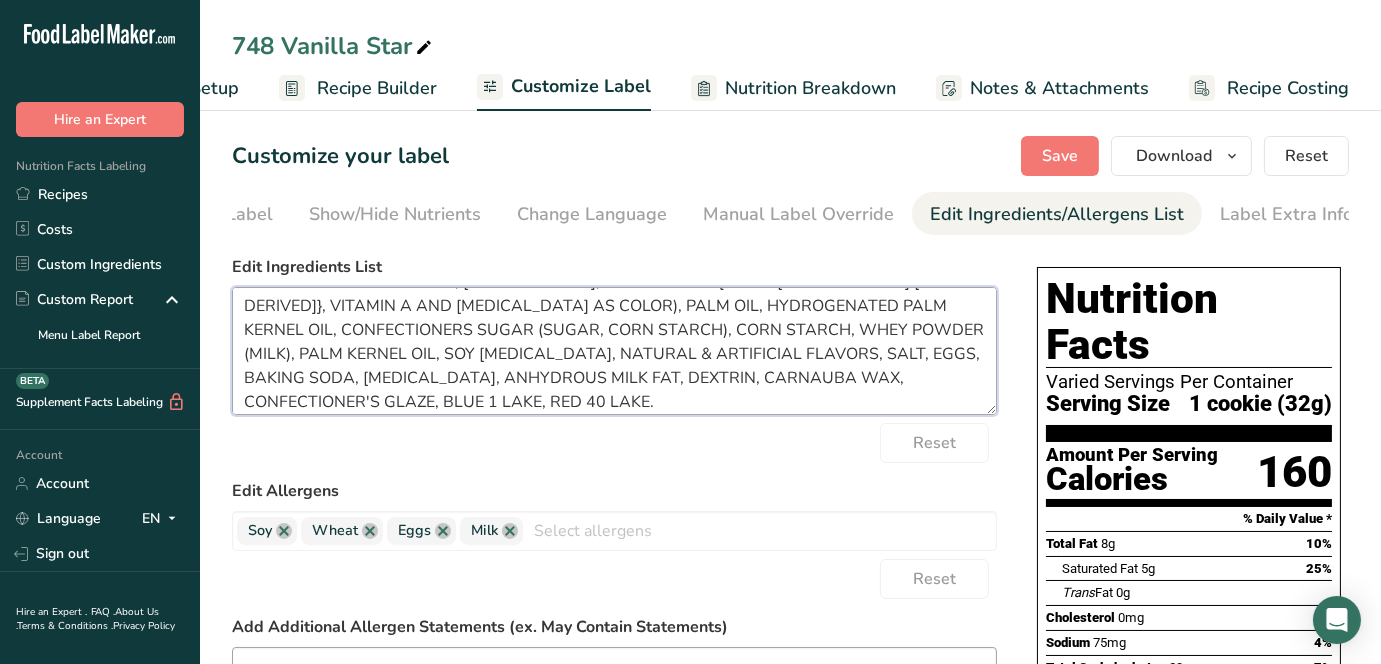 type on "ENRICHED WHEAT FLOUR (WHEAT FLOUR, [MEDICAL_DATA], REDUCED IRON, [MEDICAL_DATA] MONONITRATE, [MEDICAL_DATA], [MEDICAL_DATA]), SUGAR, MARGARINE (PALM OIL, PALM FRACTIONS, WATER, SALT, EMULSIFIERS {SOY [MEDICAL_DATA], DISTILLED MONOGLYCERIDES}, NATURAL BUTTER FLAVOR, [MEDICAL_DATA], ANTIOXIDANT {MIXED [MEDICAL_DATA] [SOY DERIVED]}, VITAMIN A AND [MEDICAL_DATA] AS COLOR), PALM OIL, HYDROGENATED PALM KERNEL OIL, CONFECTIONERS SUGAR (SUGAR, CORN STARCH), CORN STARCH, WHEY POWDER (MILK), PALM KERNEL OIL, SOY [MEDICAL_DATA], NATURAL & ARTIFICIAL FLAVORS, SALT, EGGS, BAKING SODA, [MEDICAL_DATA], ANHYDROUS MILK FAT, DEXTRIN, CARNAUBA WAX, CONFECTIONER'S GLAZE, BLUE 1 LAKE, RED 40 LAKE." 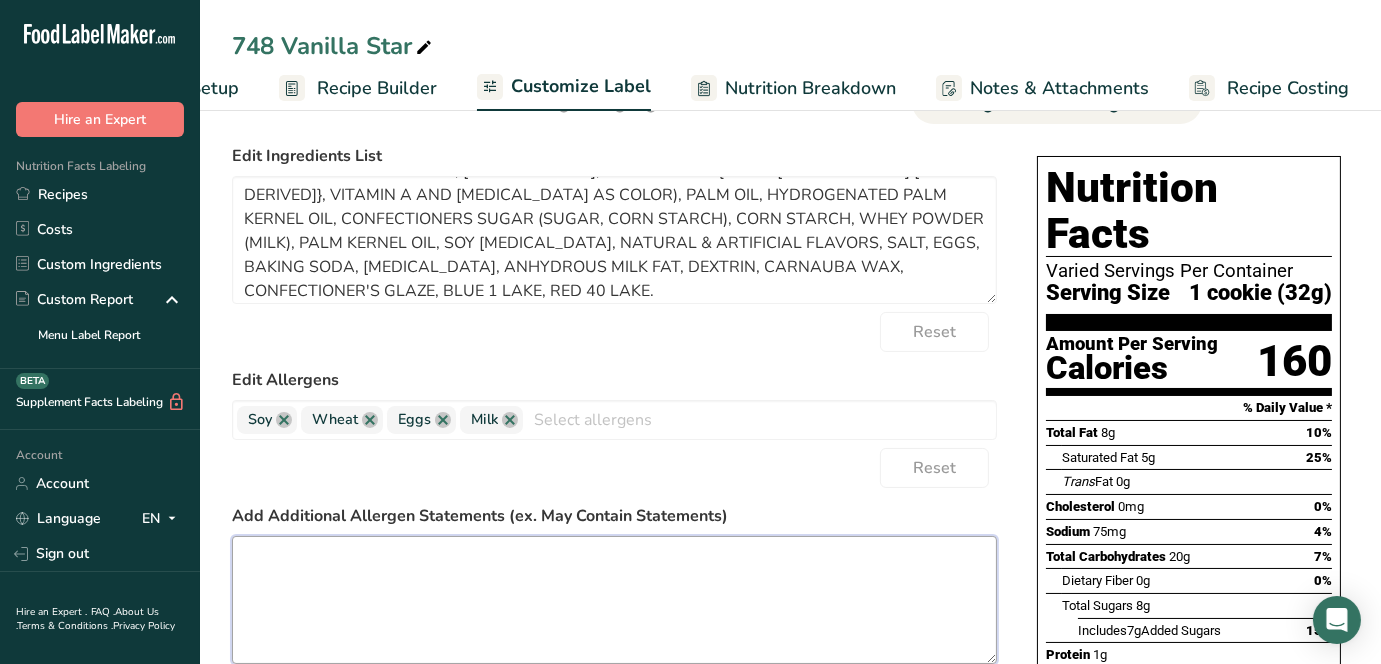 click at bounding box center (614, 600) 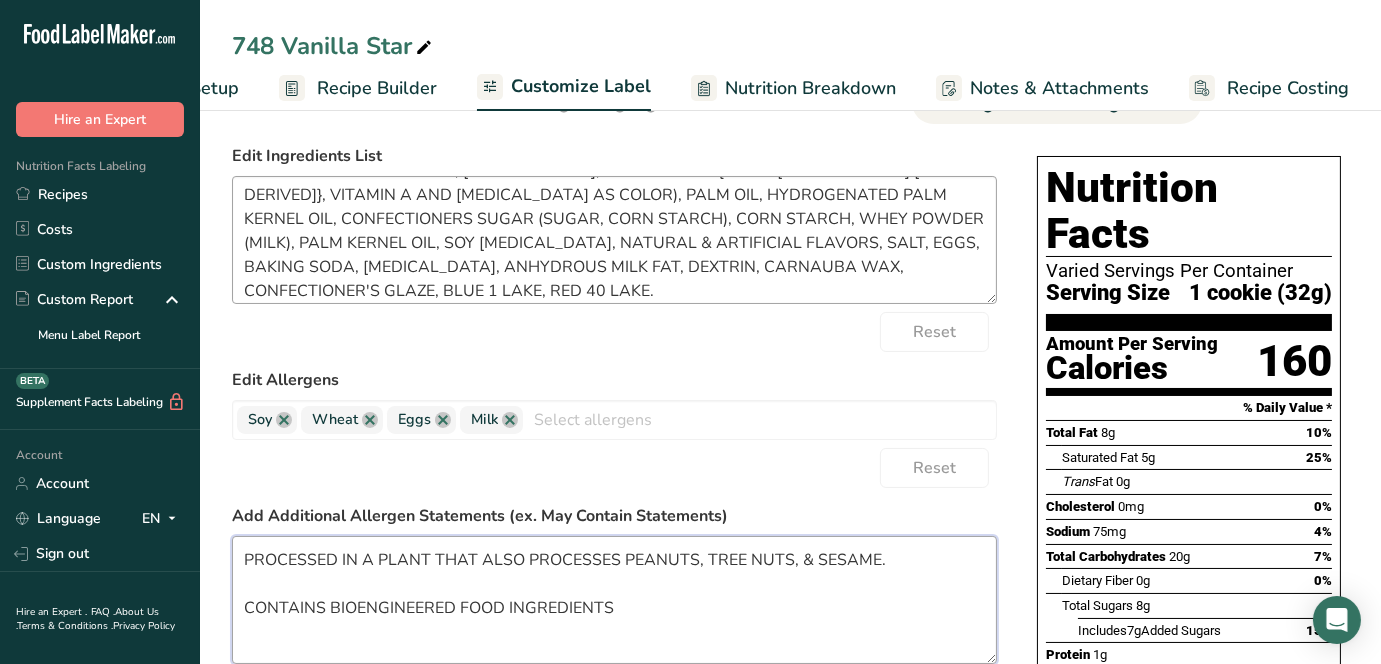 scroll, scrollTop: 0, scrollLeft: 0, axis: both 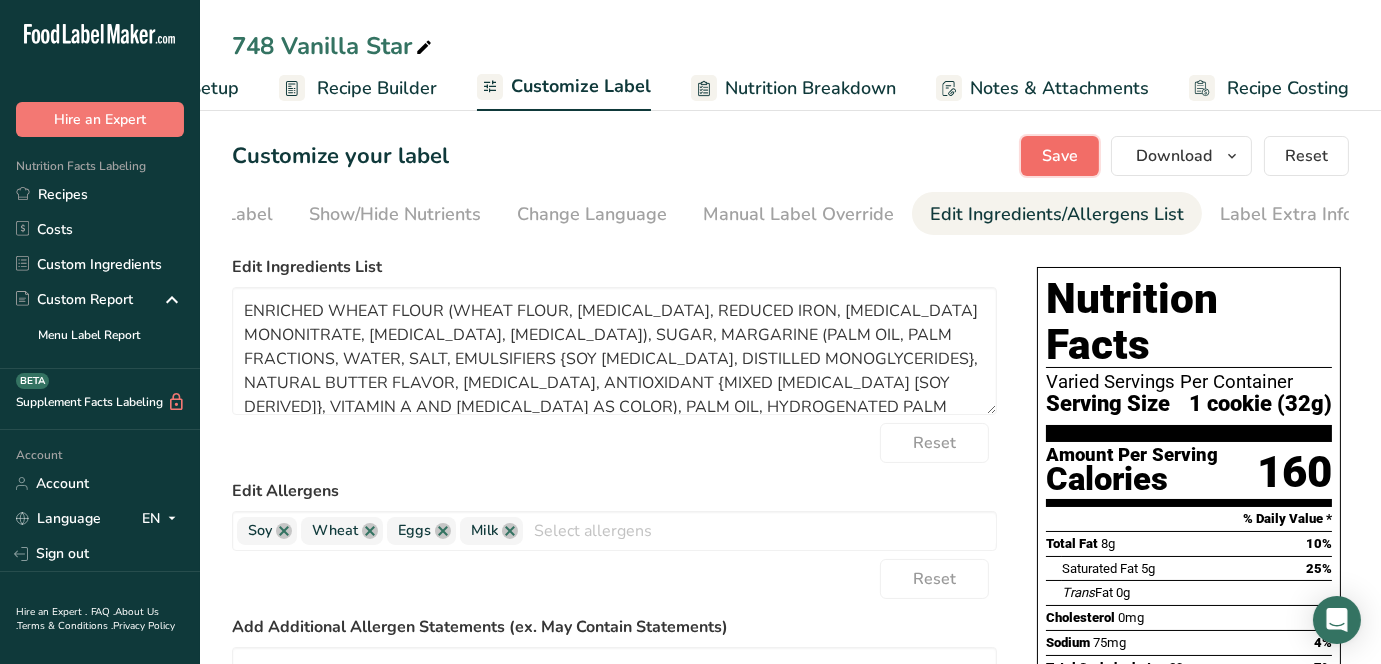 click on "Save" at bounding box center [1060, 156] 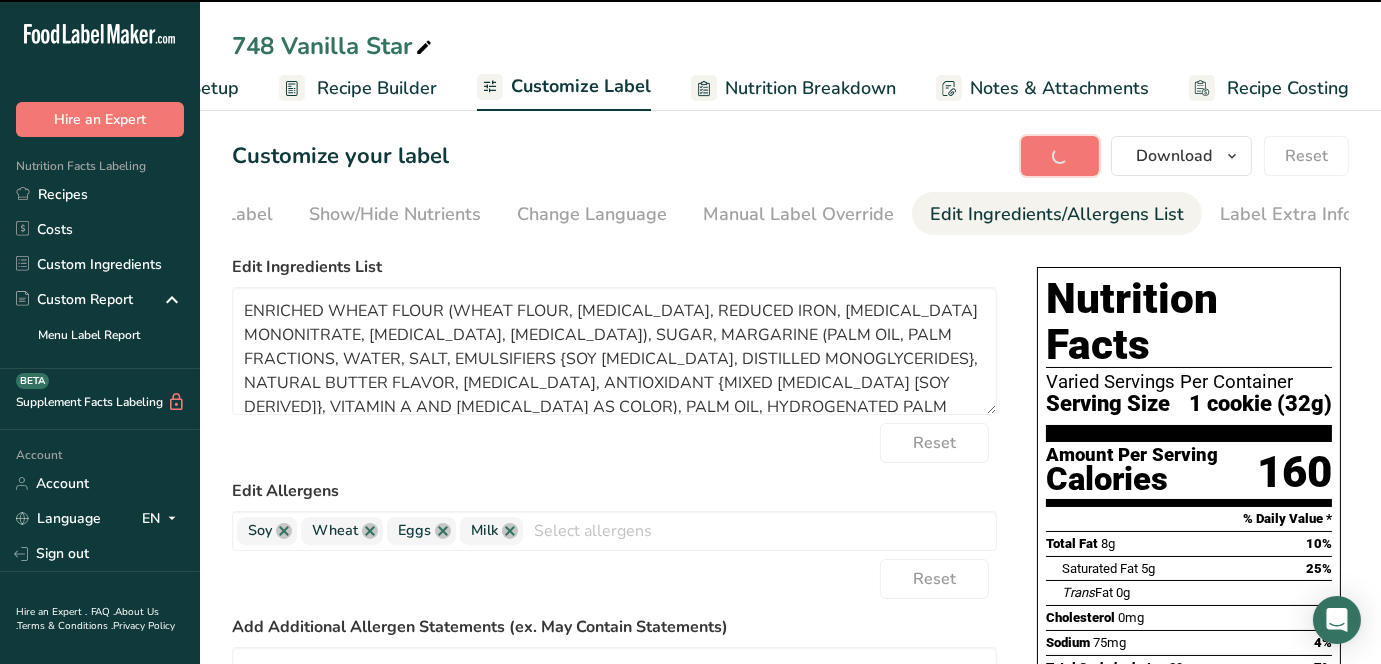 type on "PROCESSED IN A PLANT THAT ALSO PROCESSES PEANUTS, TREE NUTS, & SESAME.
CONTAINS BIOENGINEERED FOOD INGREDIENTS" 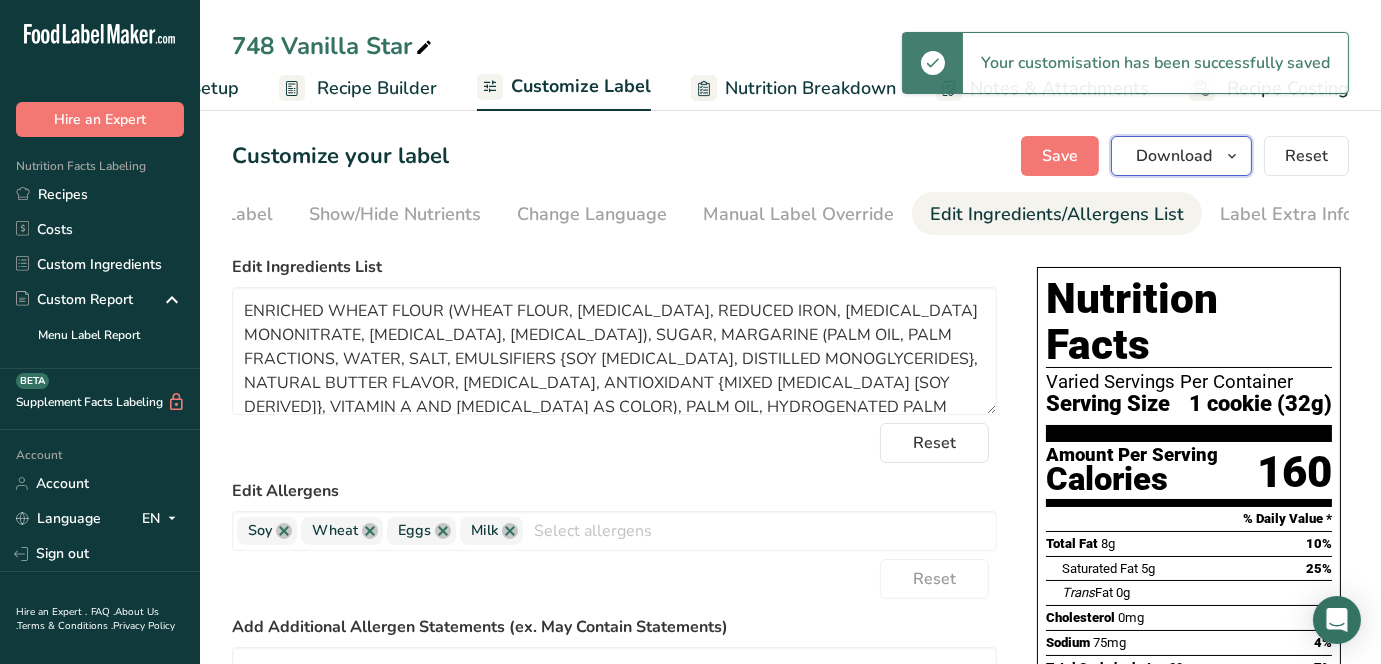 click at bounding box center (1232, 156) 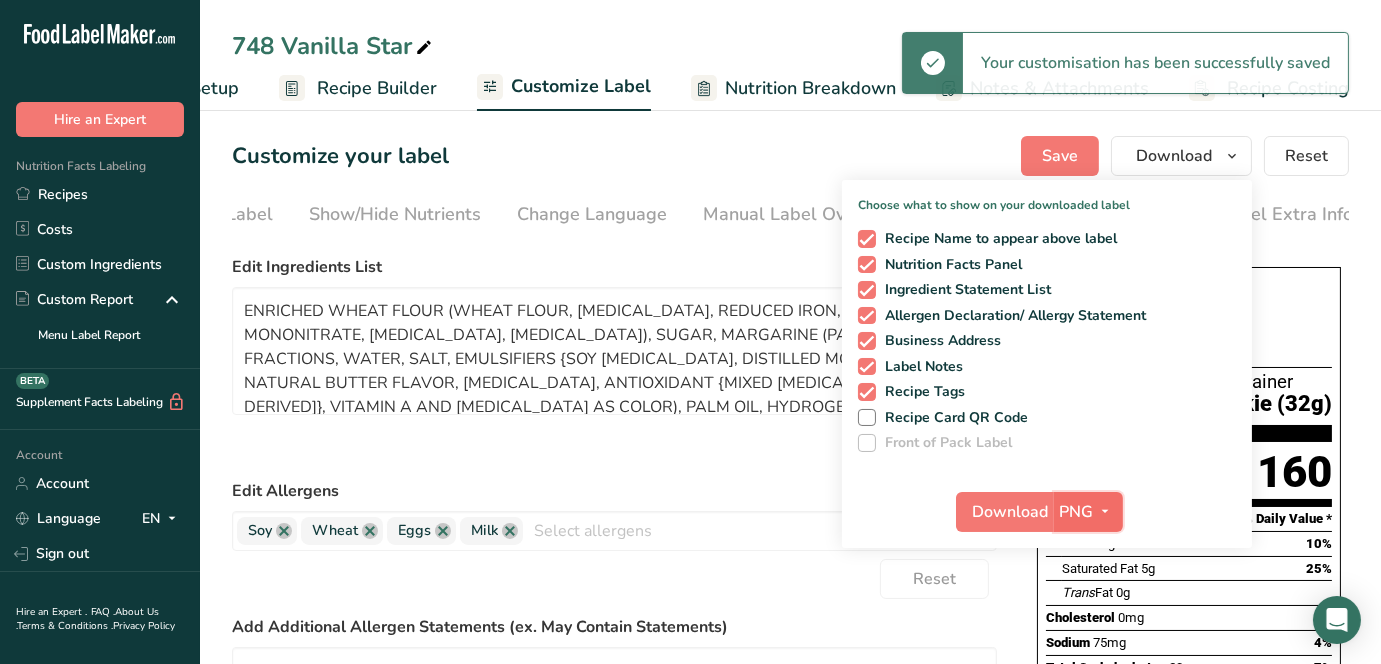 click on "PNG" at bounding box center (1077, 512) 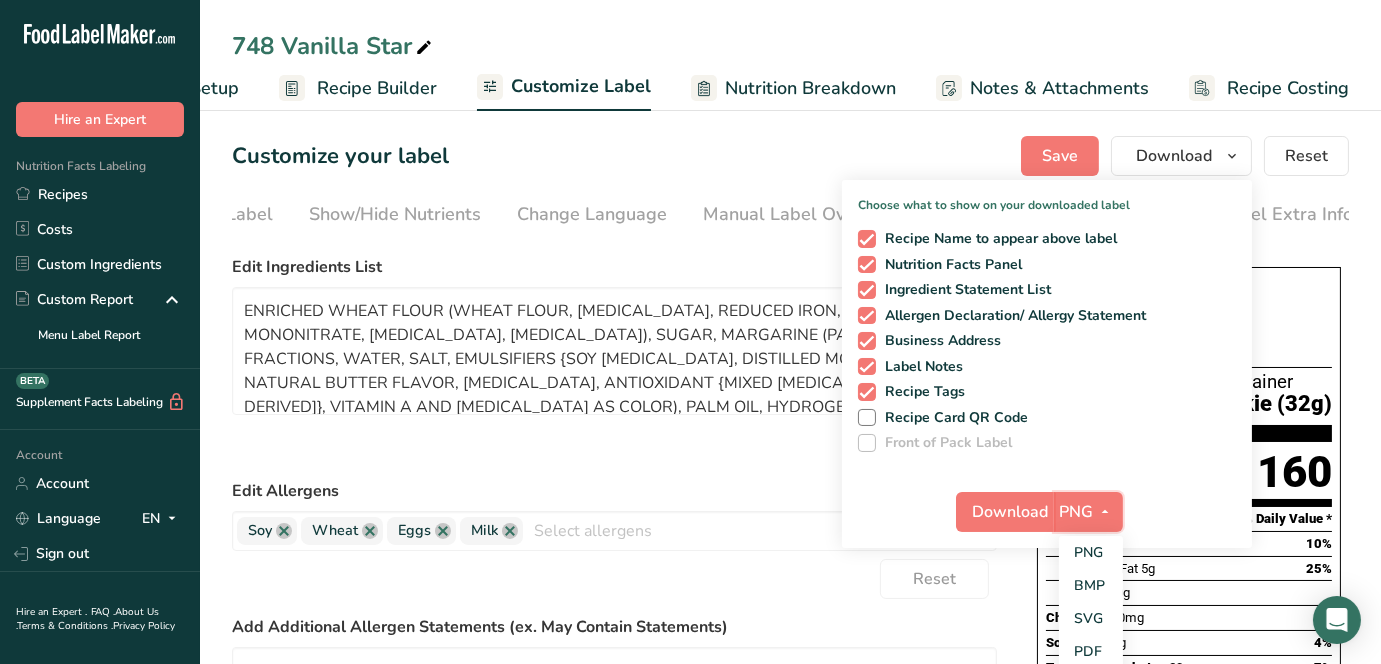 scroll, scrollTop: 111, scrollLeft: 0, axis: vertical 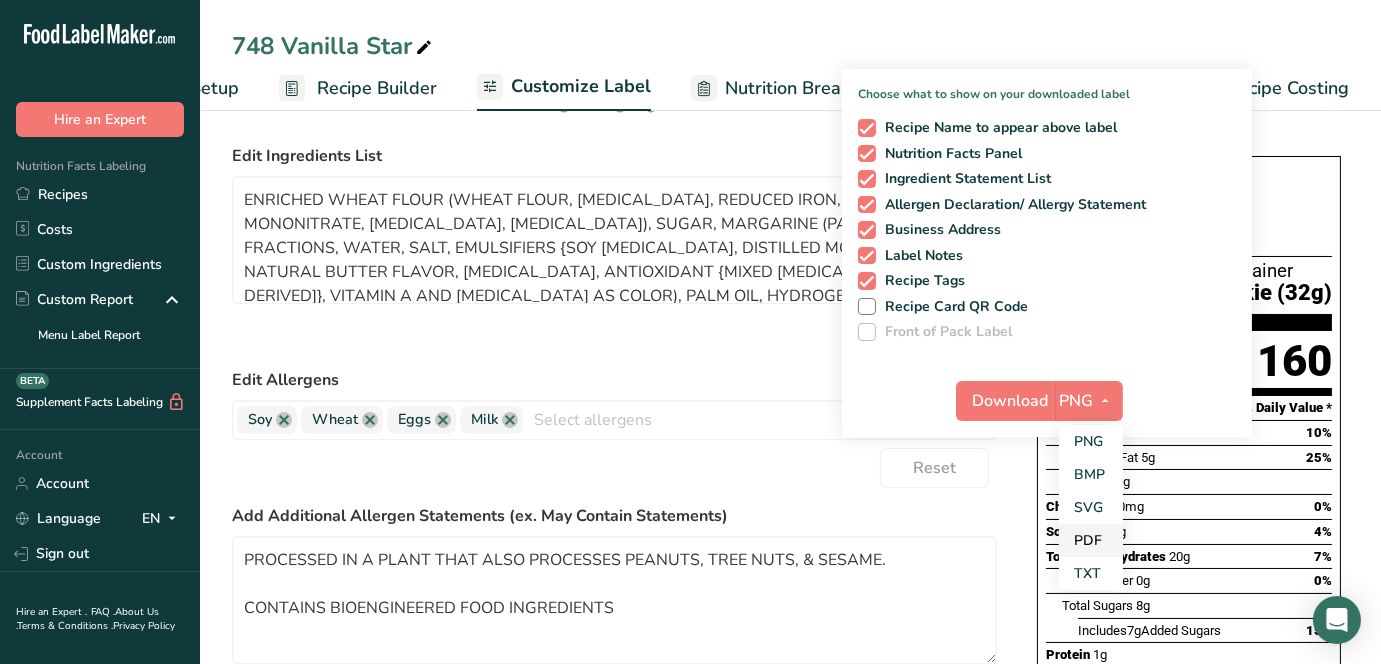 click on "PDF" at bounding box center [1091, 540] 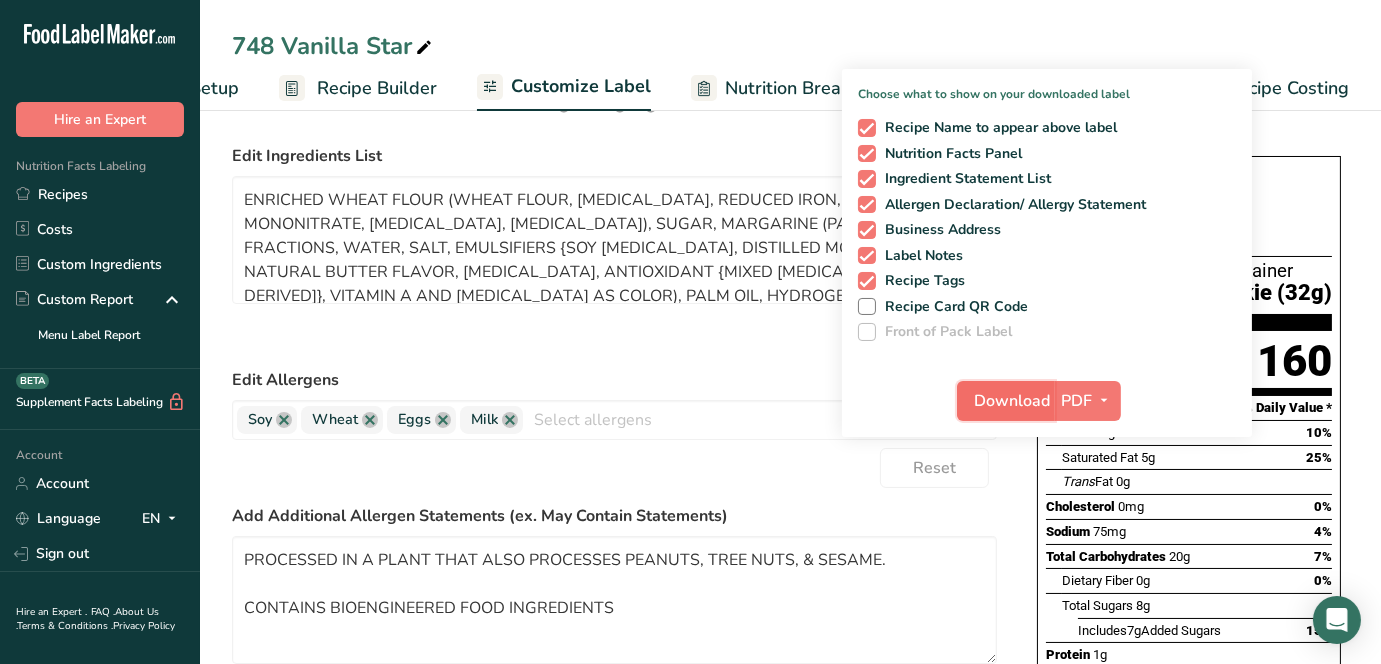 click on "Download" at bounding box center [1012, 401] 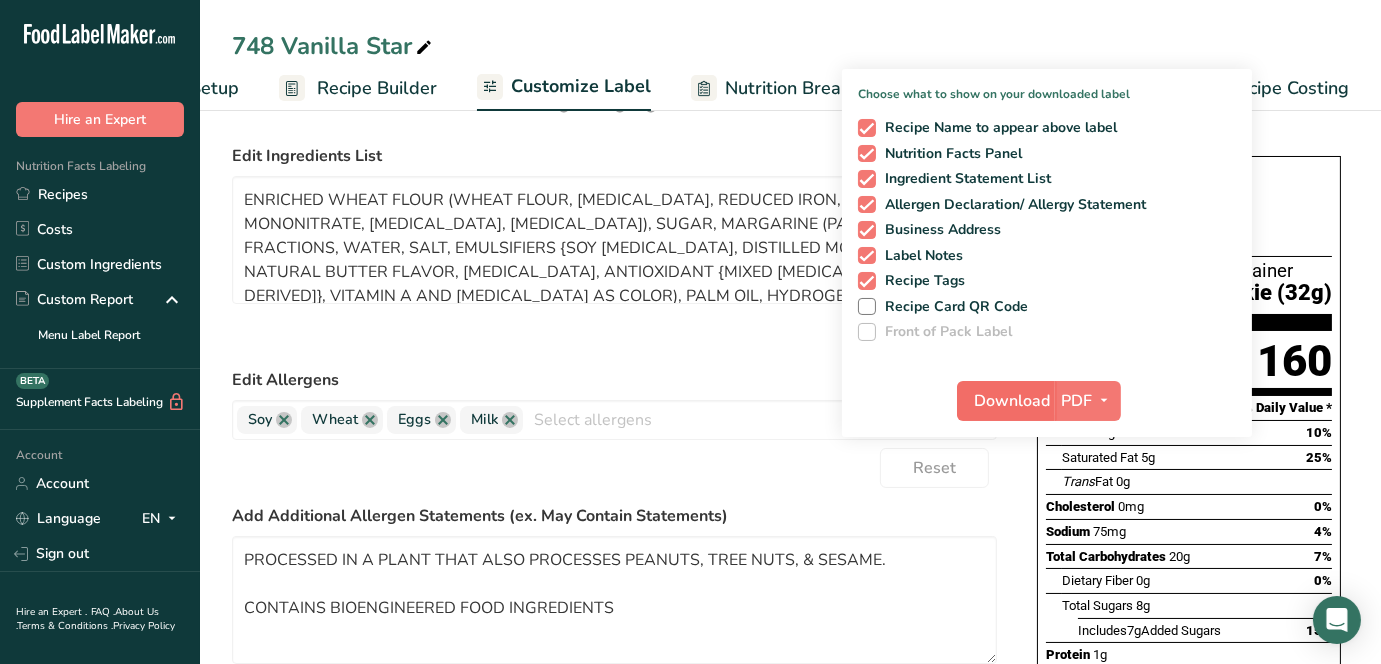 scroll, scrollTop: 0, scrollLeft: 318, axis: horizontal 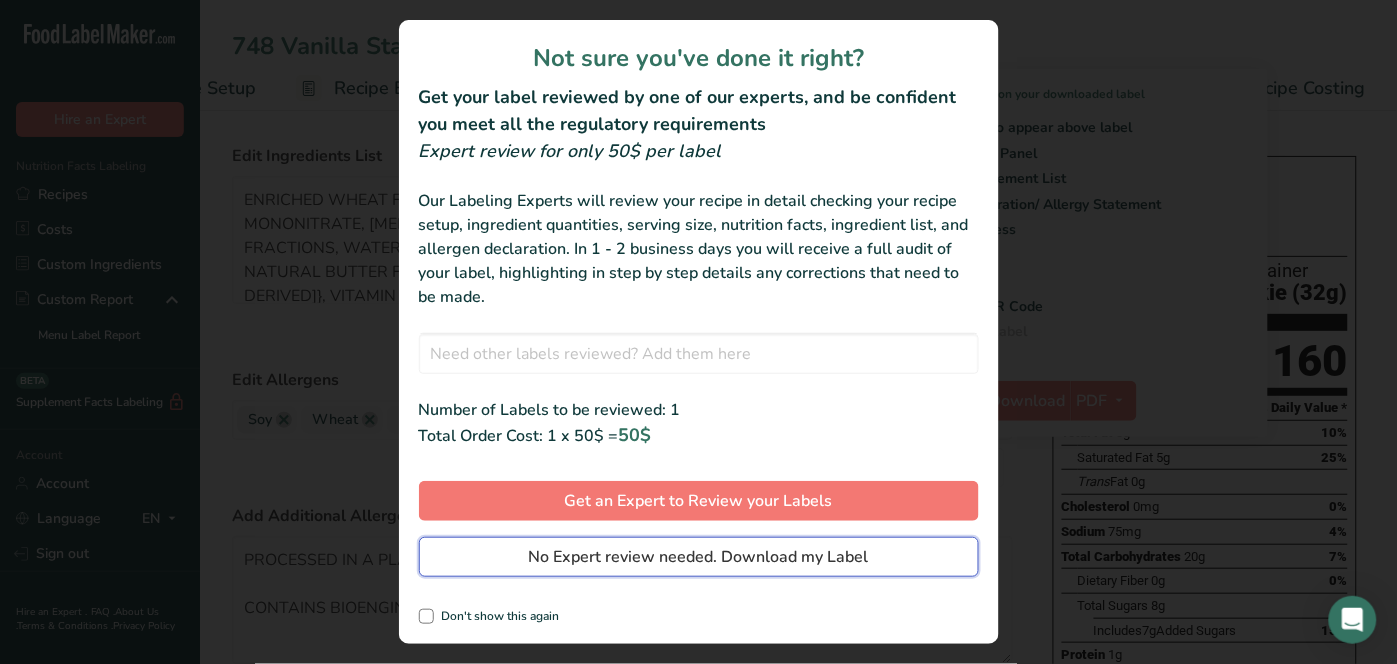 click on "No Expert review needed. Download my Label" at bounding box center (699, 557) 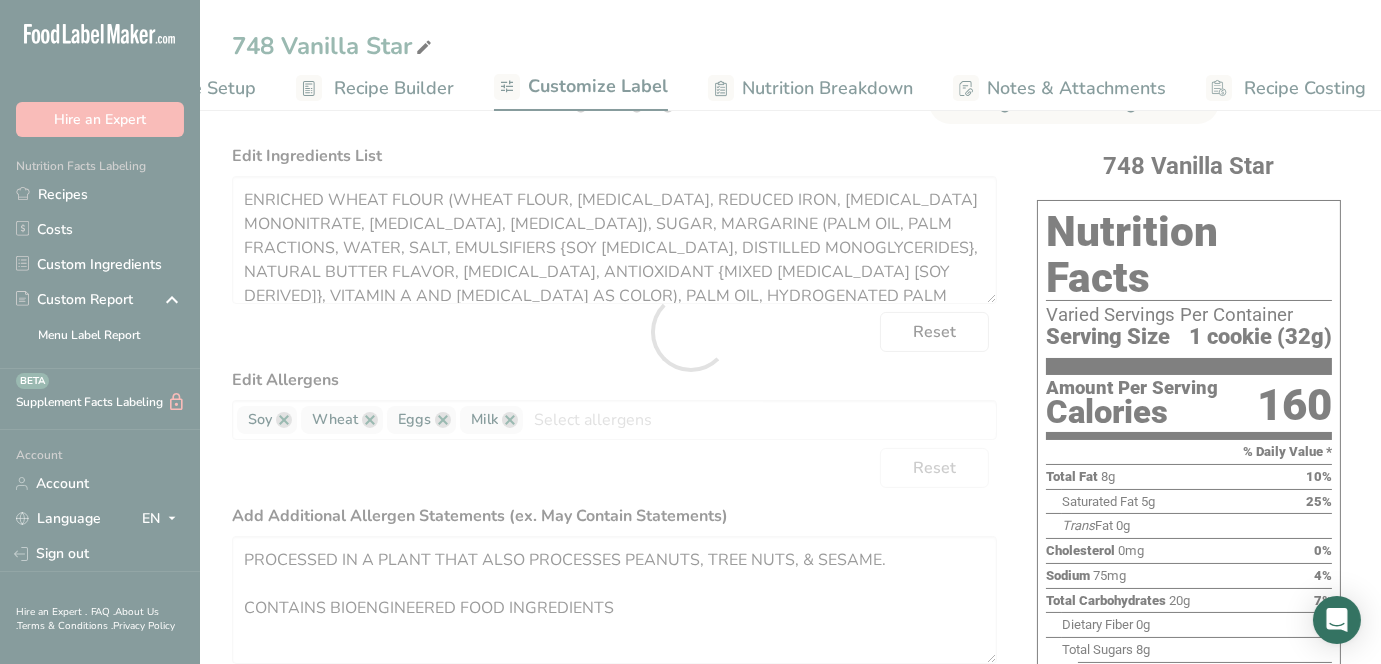 scroll, scrollTop: 0, scrollLeft: 0, axis: both 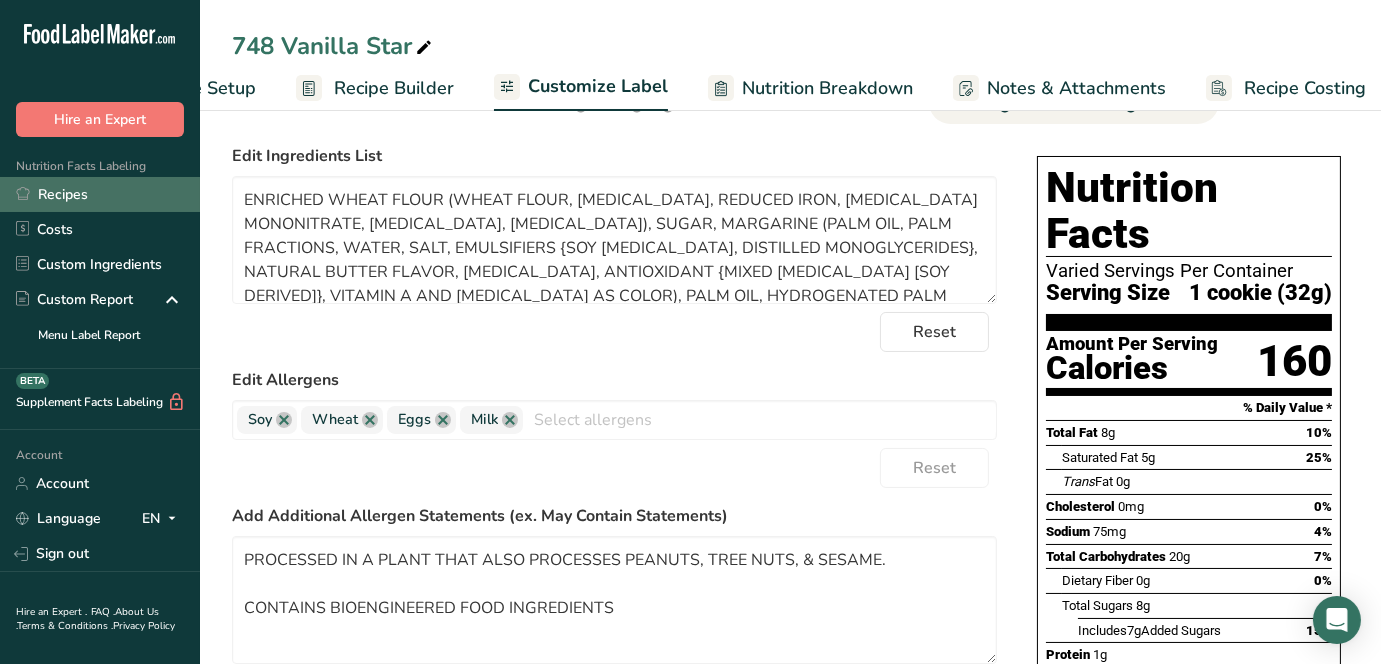 click on "Recipes" at bounding box center (100, 194) 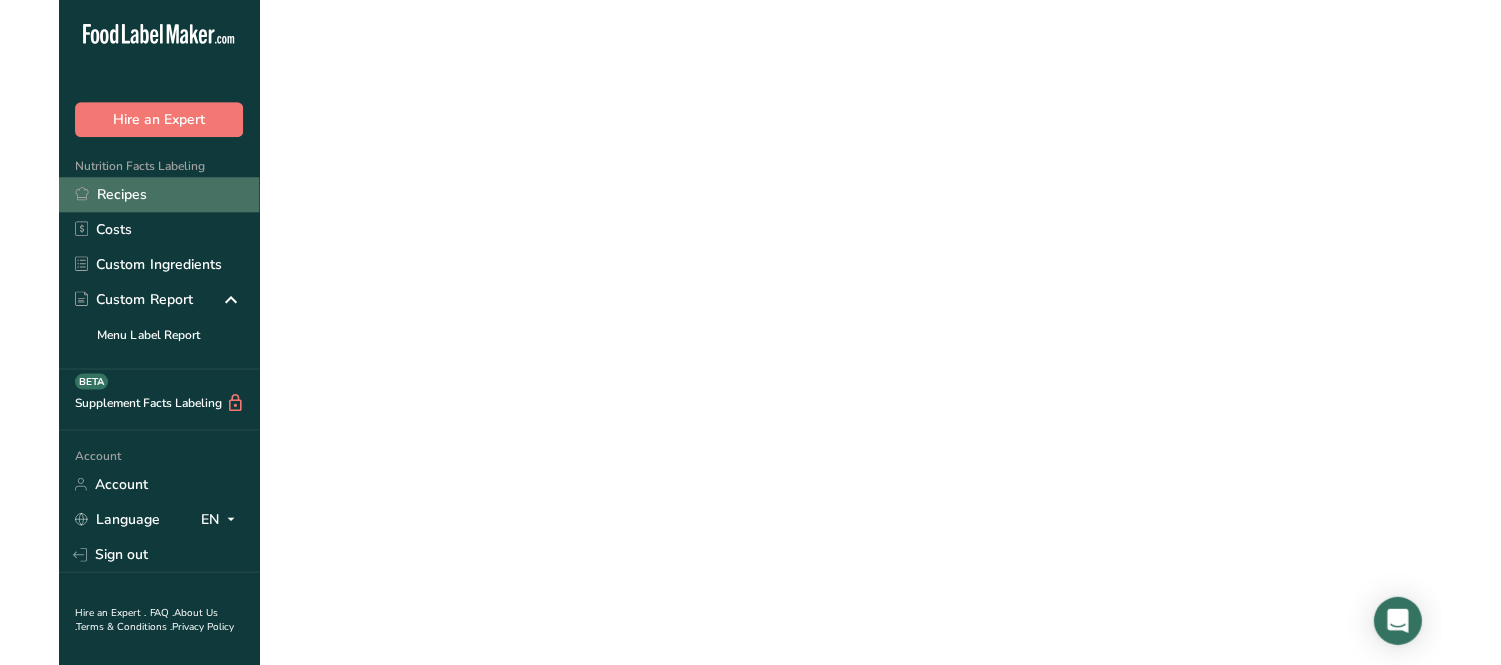 scroll, scrollTop: 0, scrollLeft: 0, axis: both 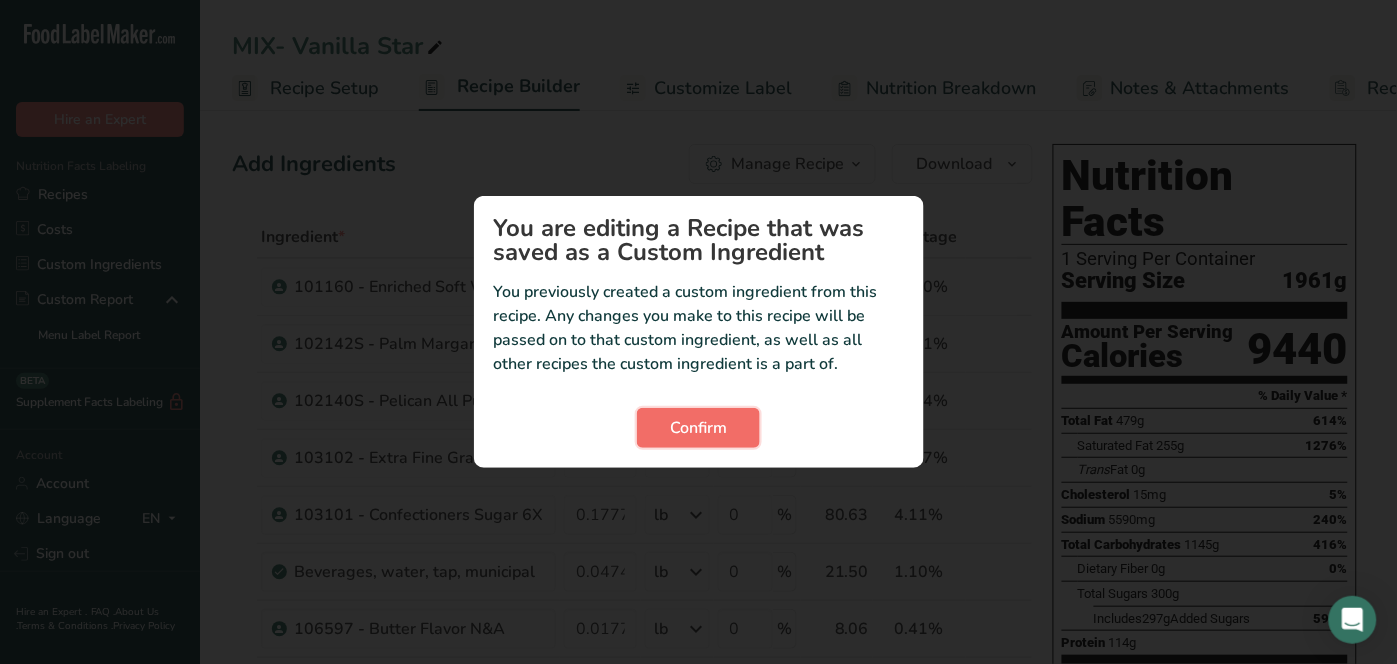 click on "Confirm" at bounding box center (698, 428) 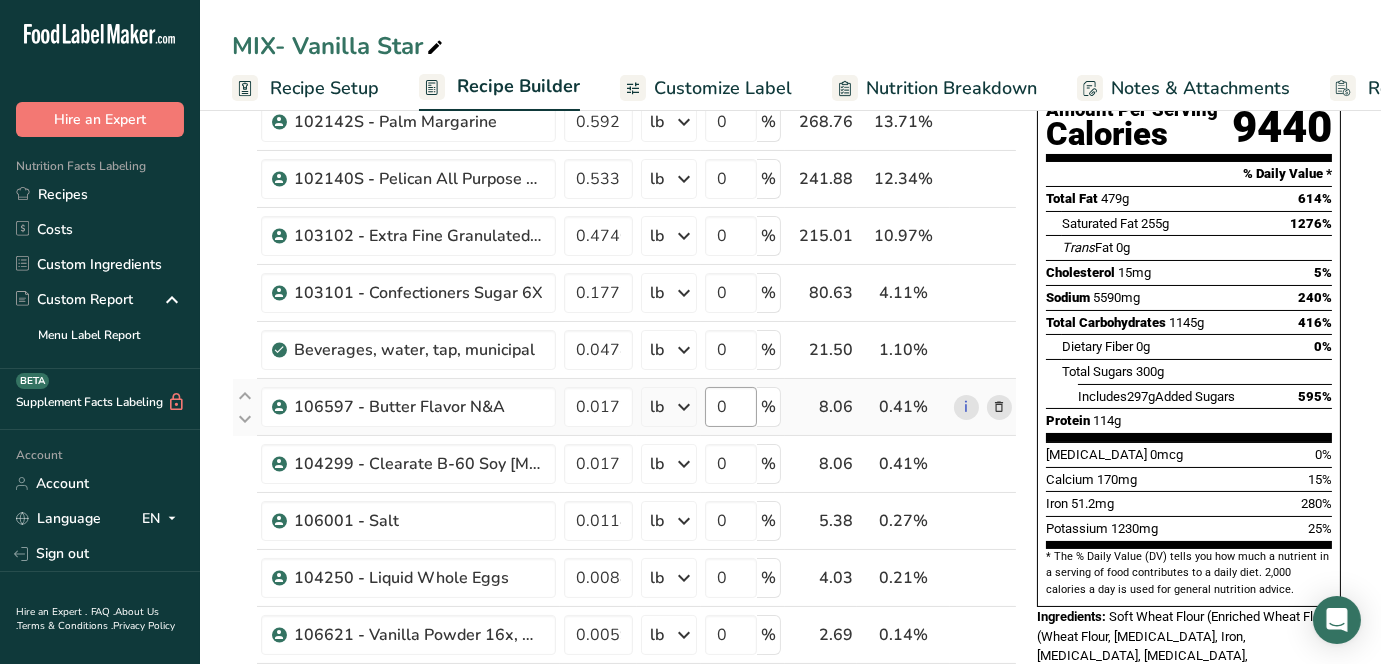 scroll, scrollTop: 333, scrollLeft: 0, axis: vertical 